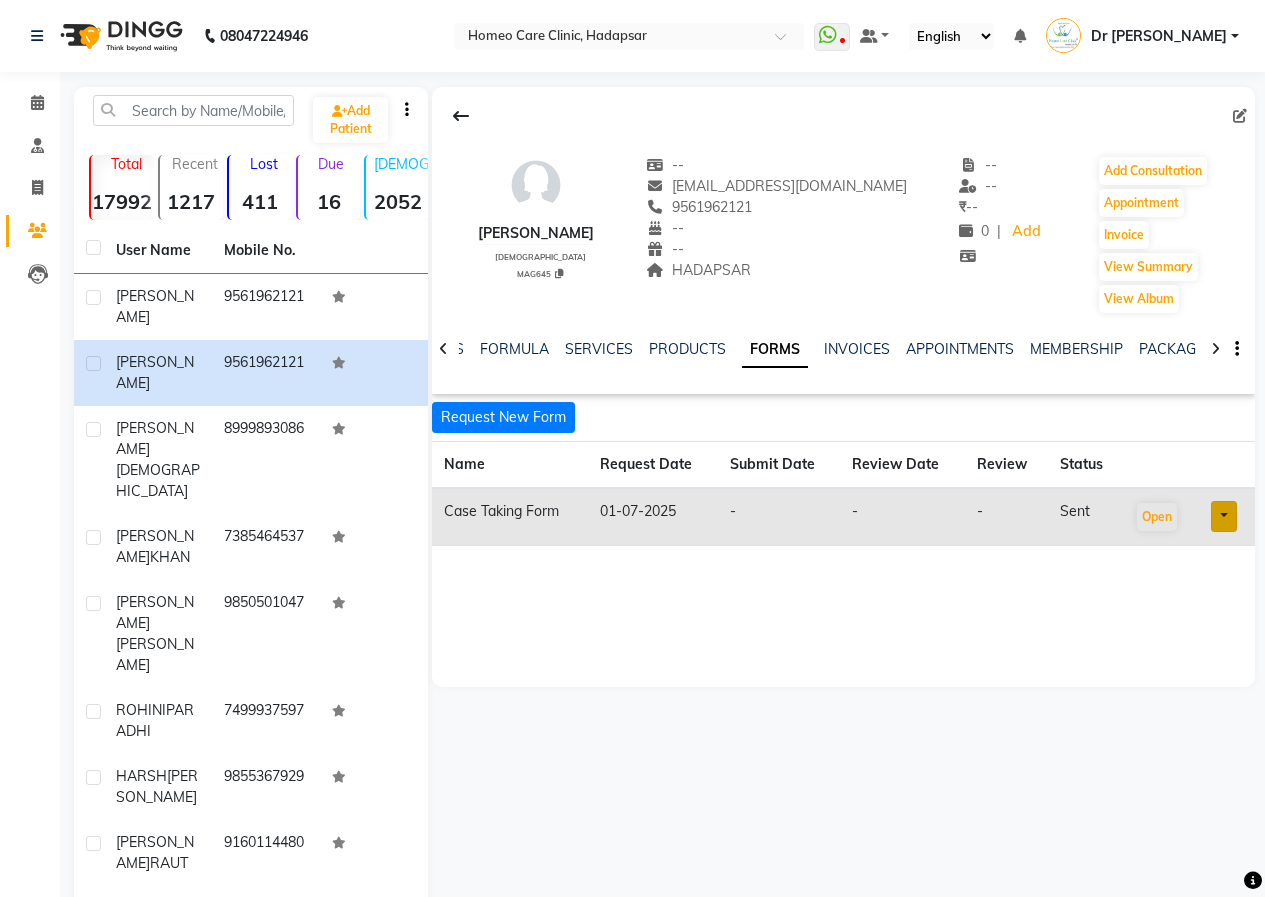 scroll, scrollTop: 0, scrollLeft: 0, axis: both 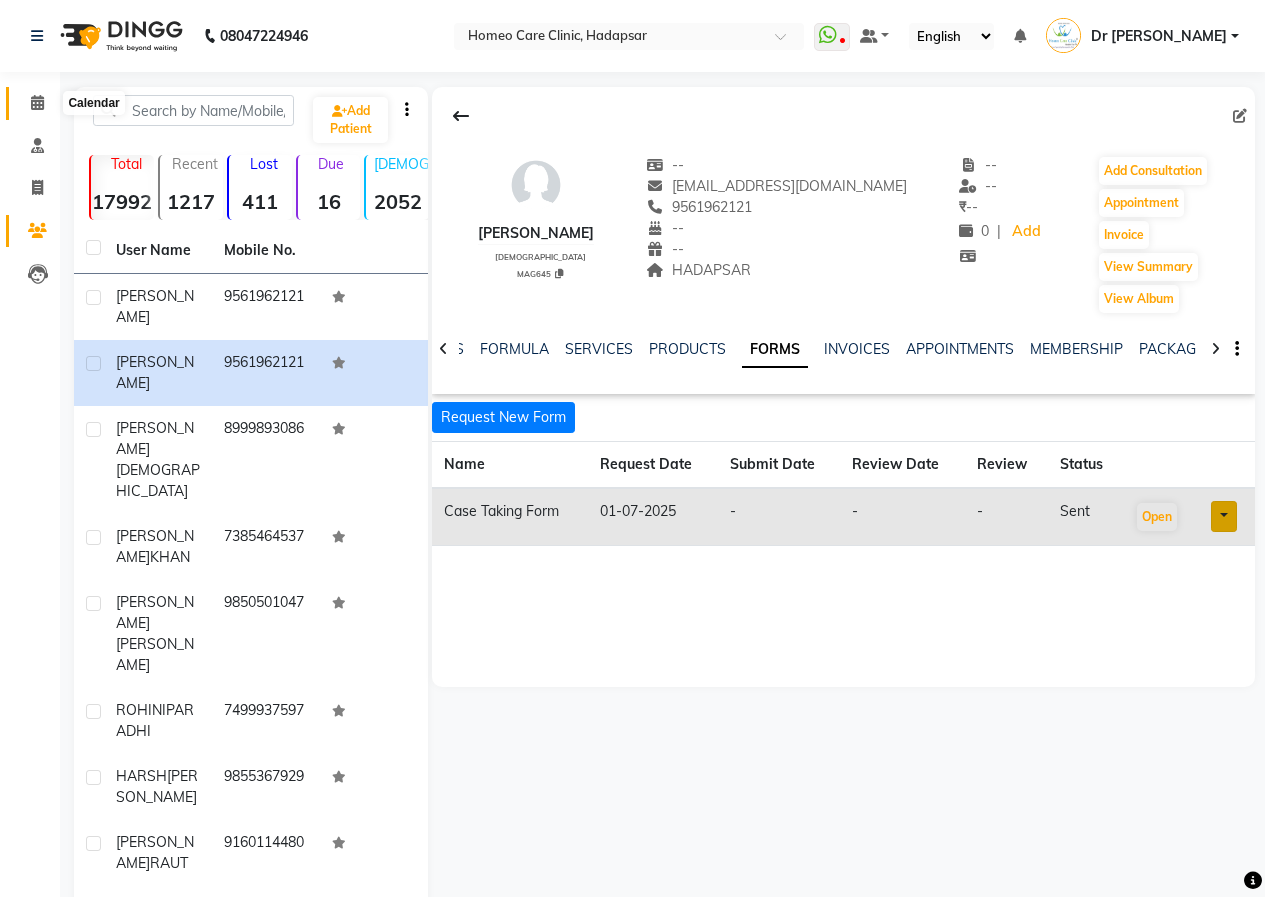 click 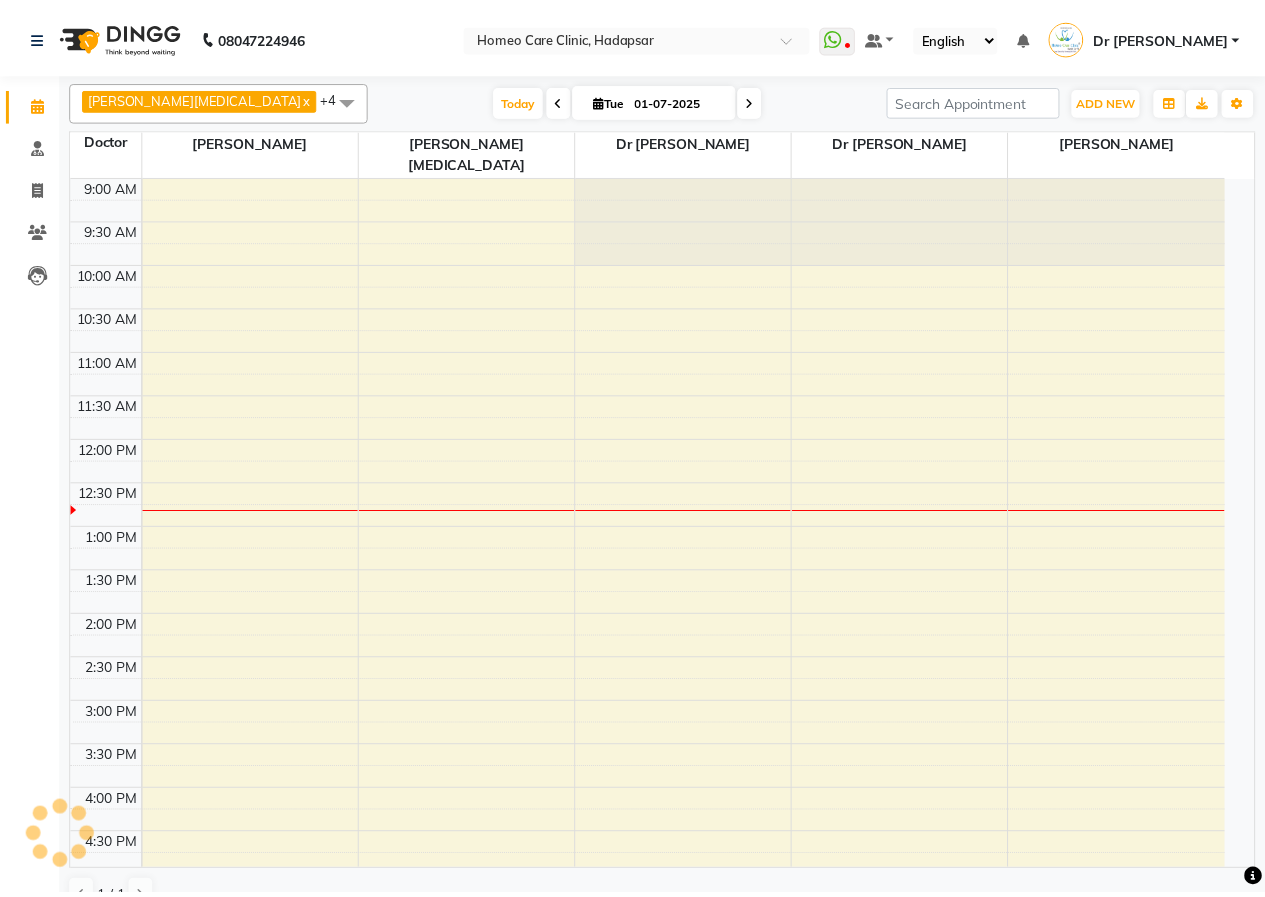 scroll, scrollTop: 0, scrollLeft: 0, axis: both 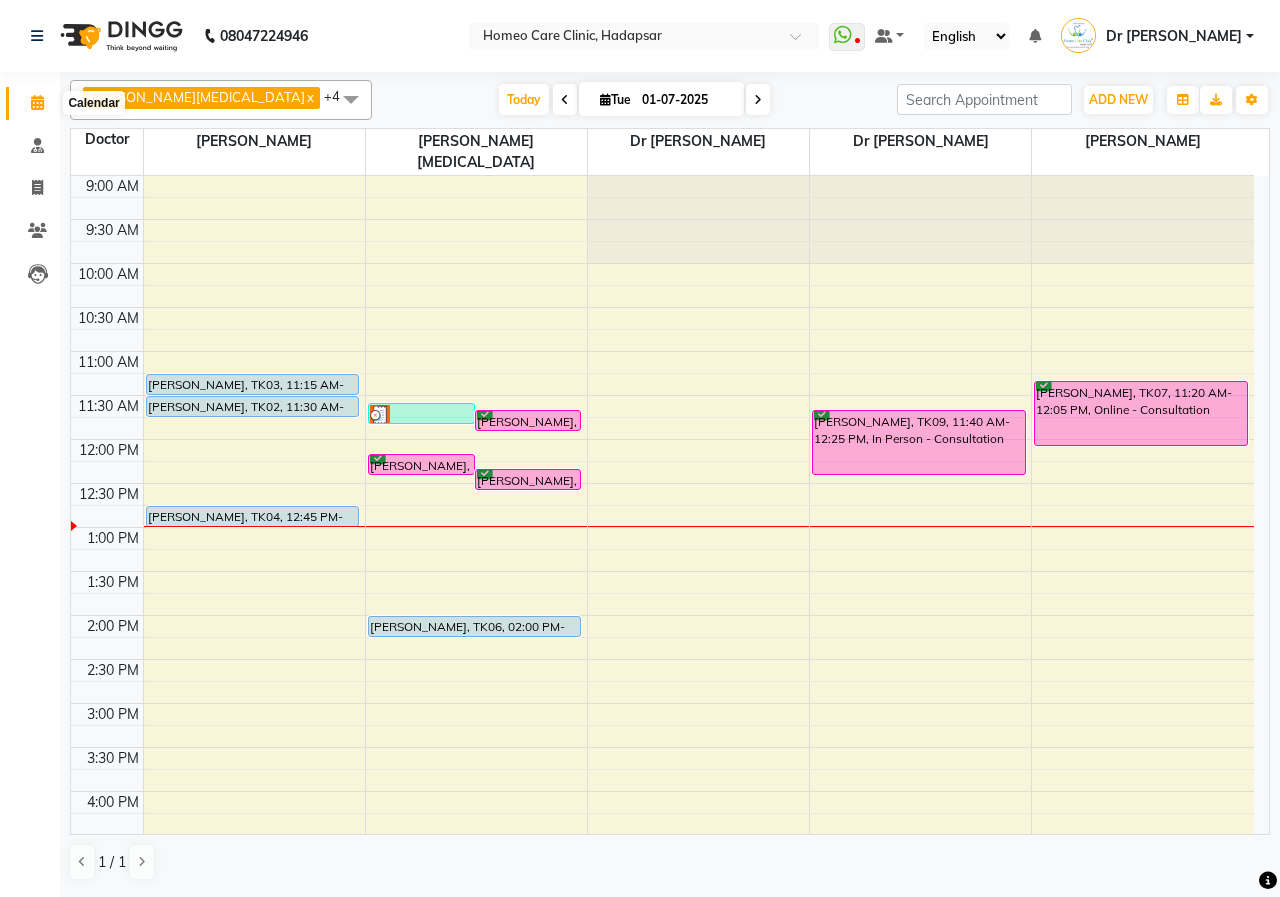 click 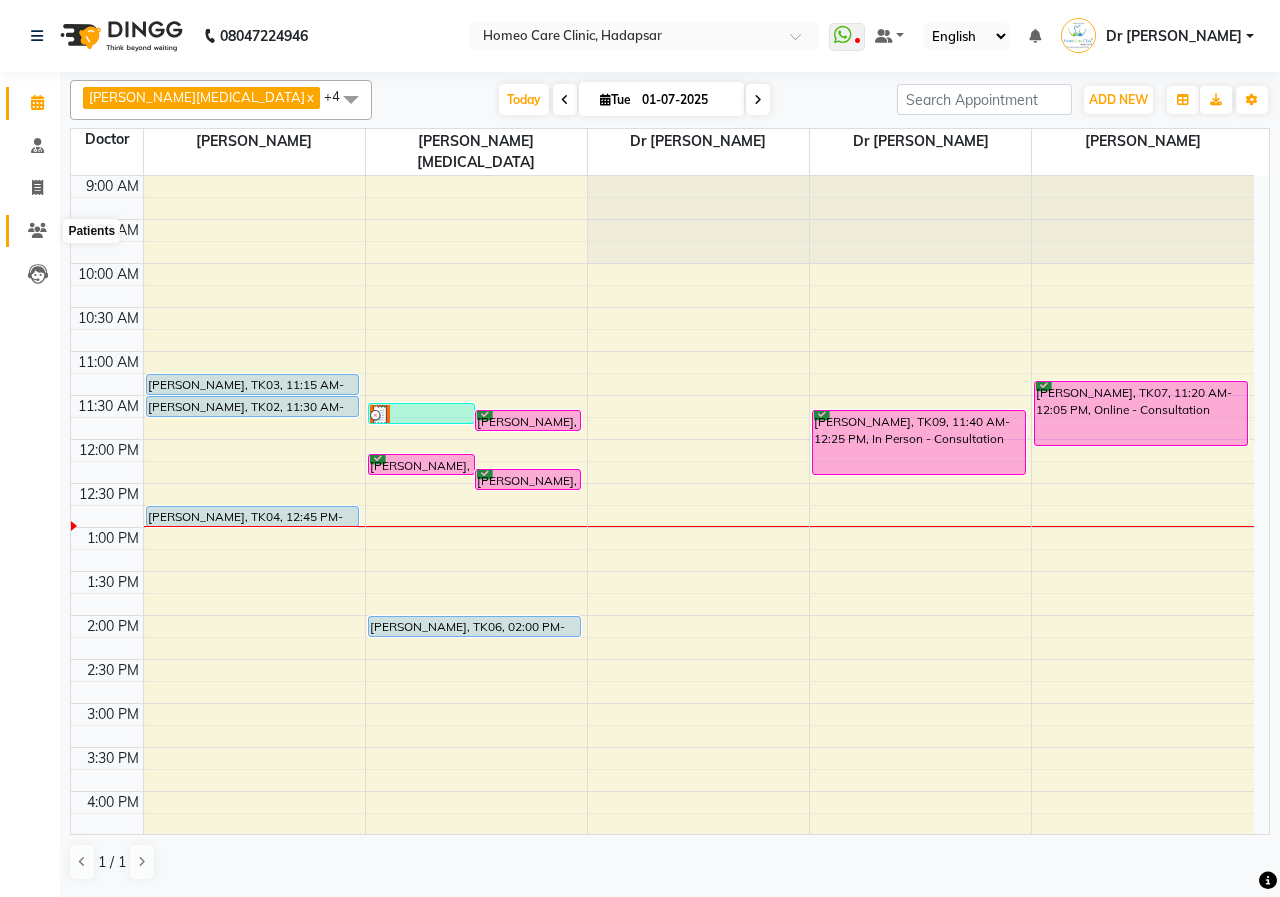 click 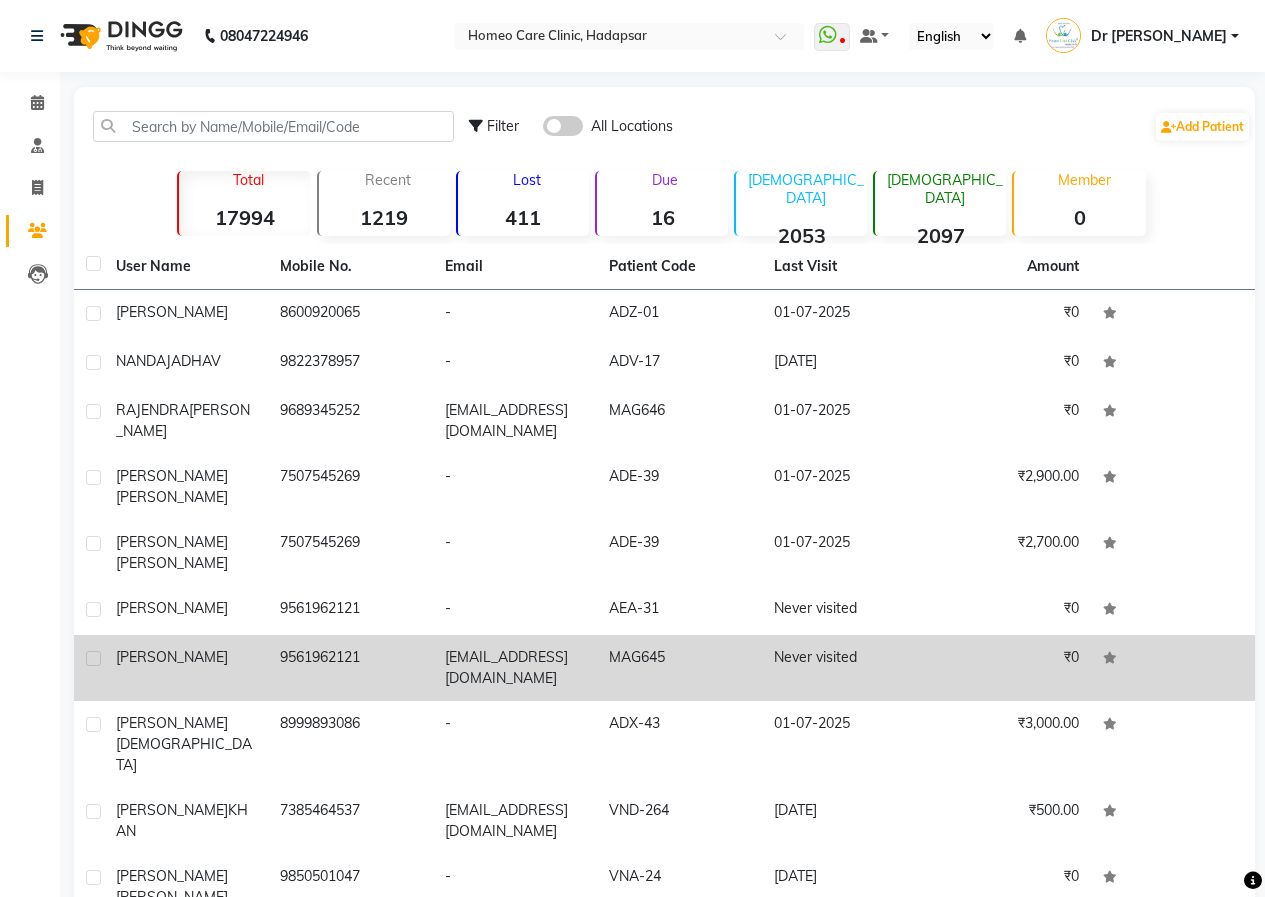 click on "[PERSON_NAME]" 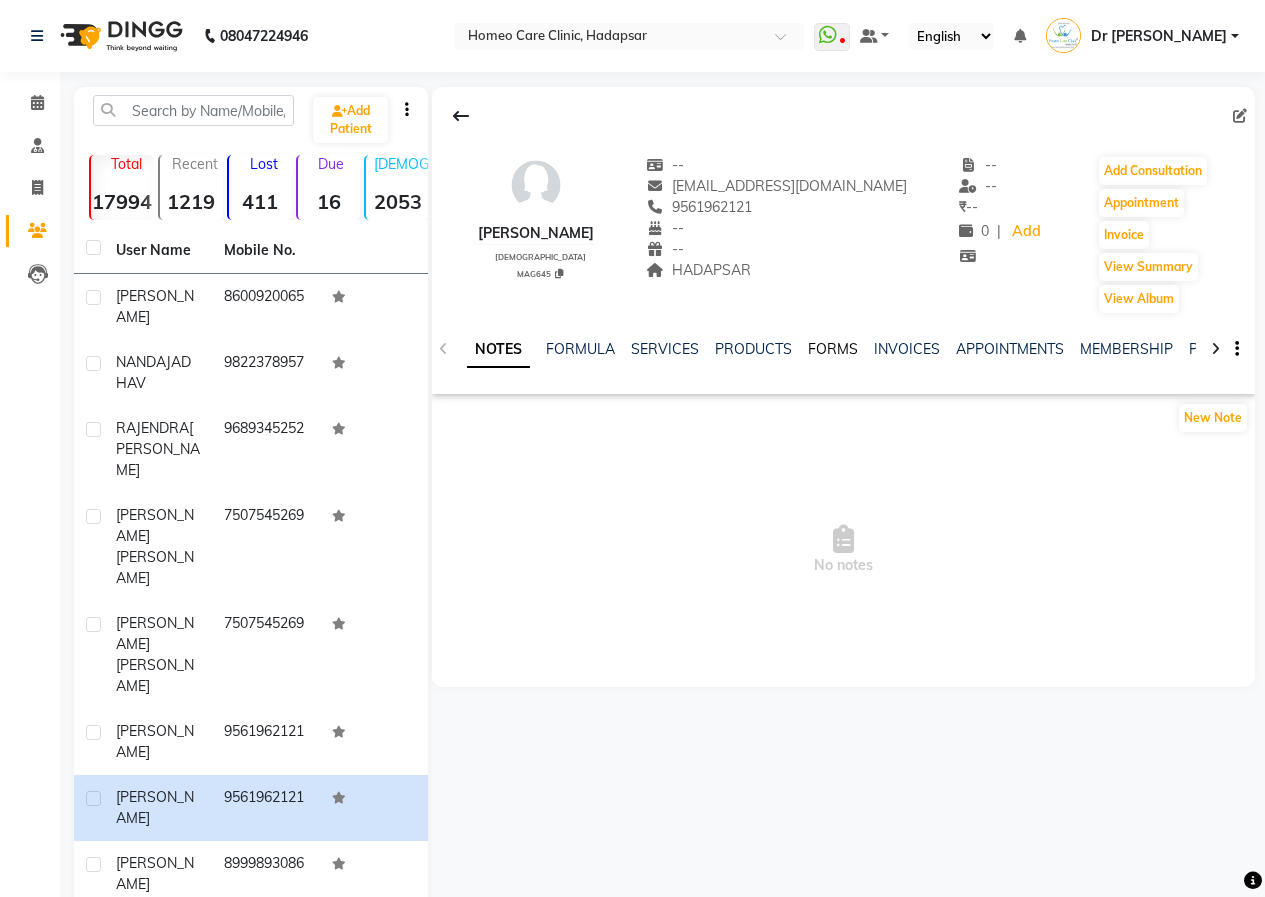 click on "FORMS" 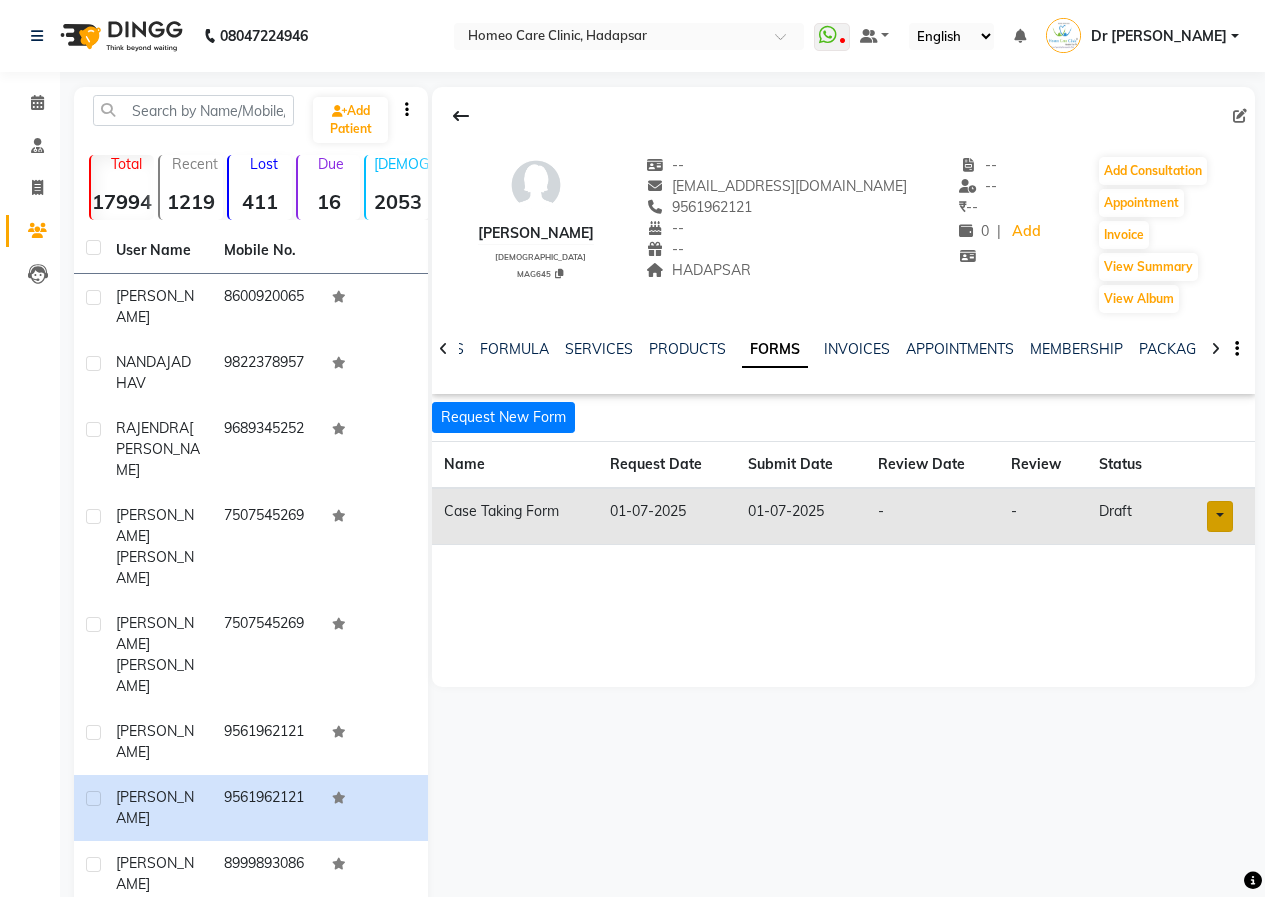 click at bounding box center [1220, 516] 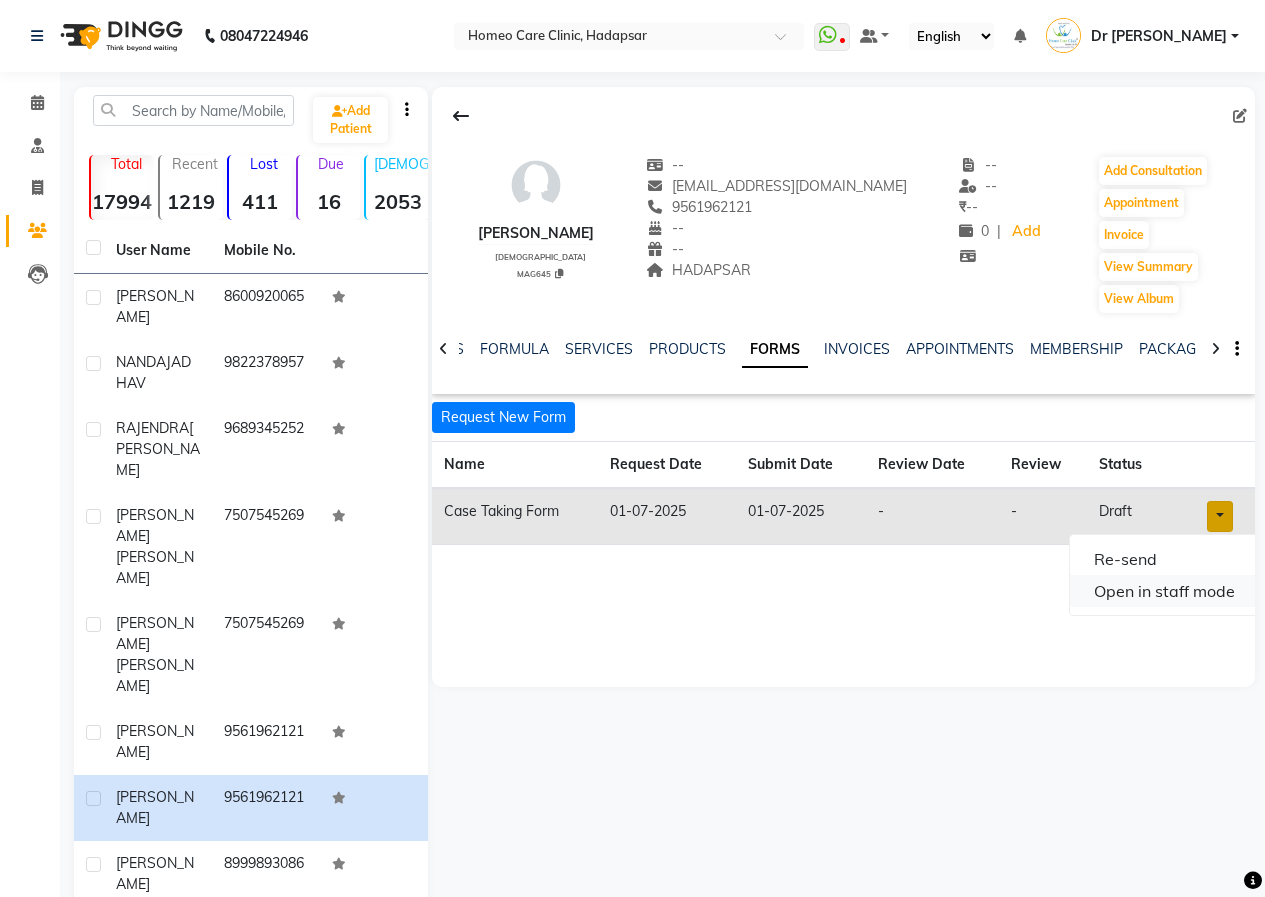 click on "Open in staff mode" 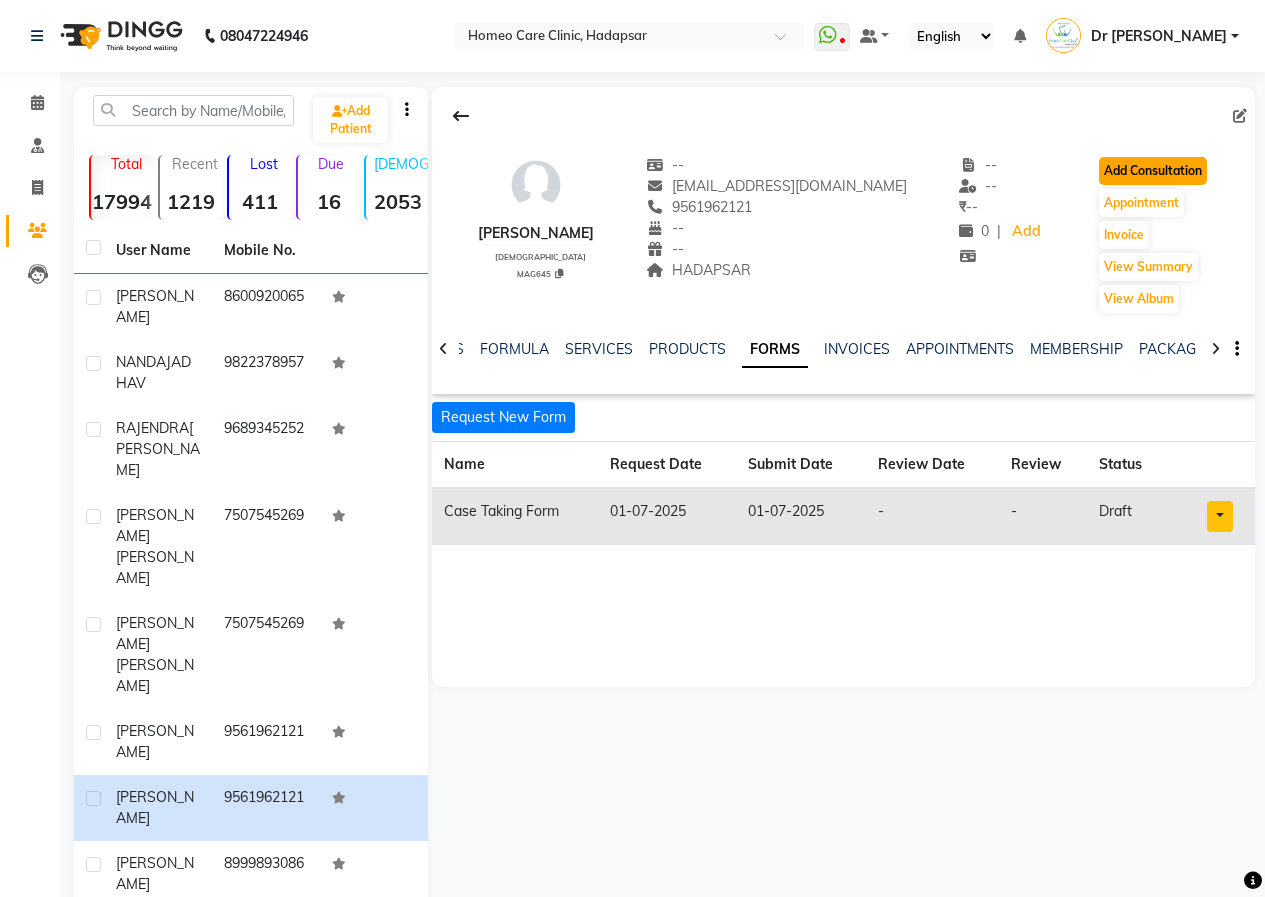 click on "Add Consultation" 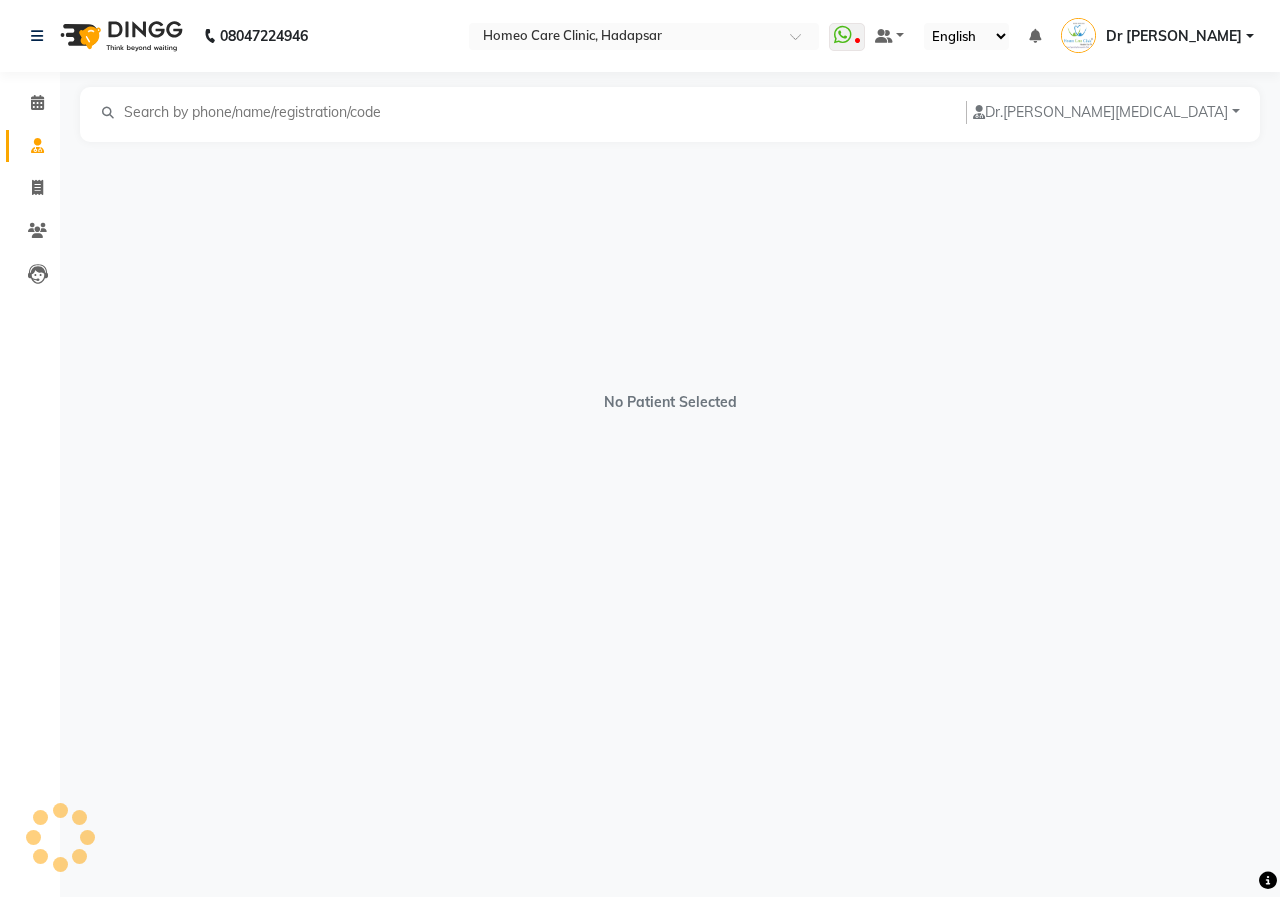 select on "female" 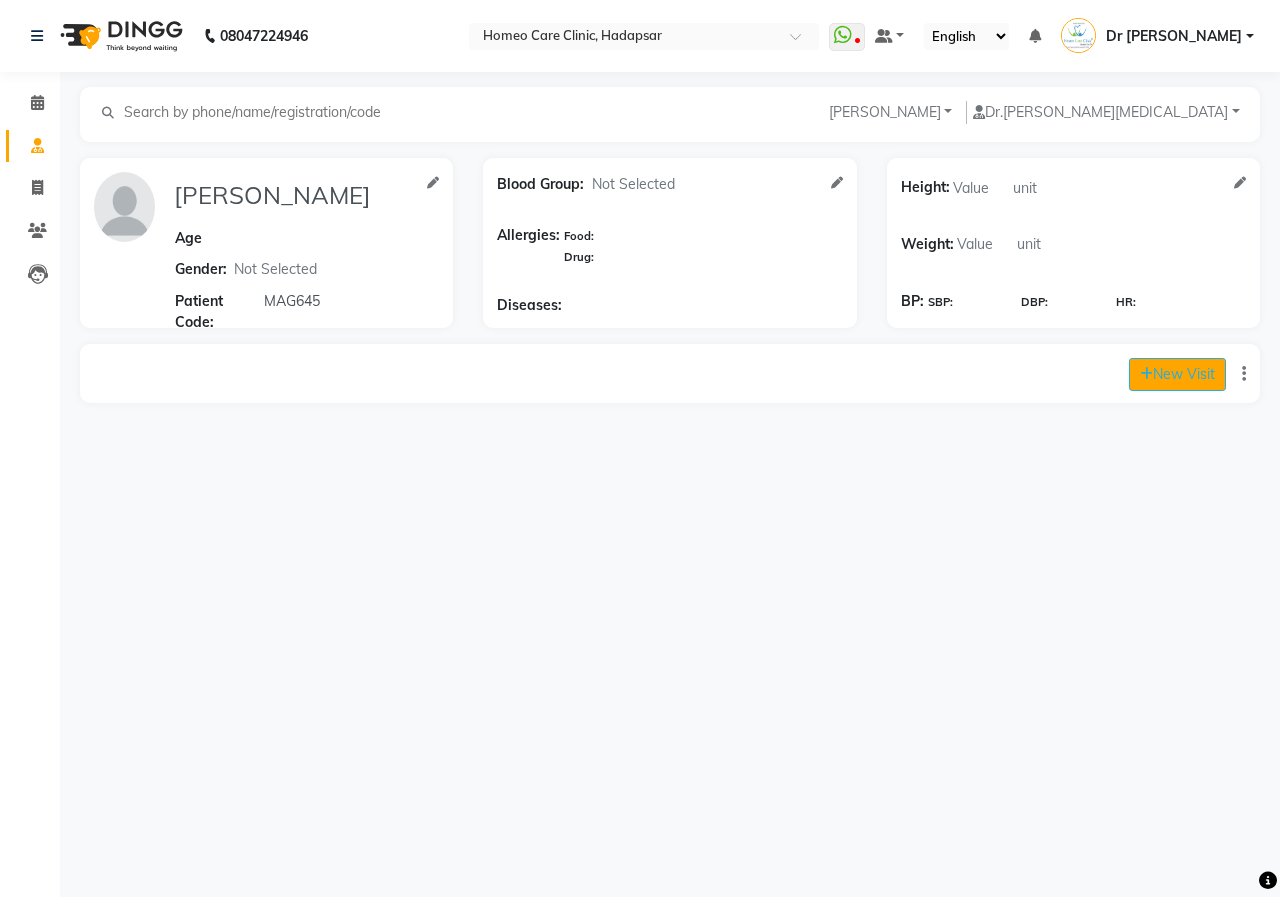 click on "New Visit" 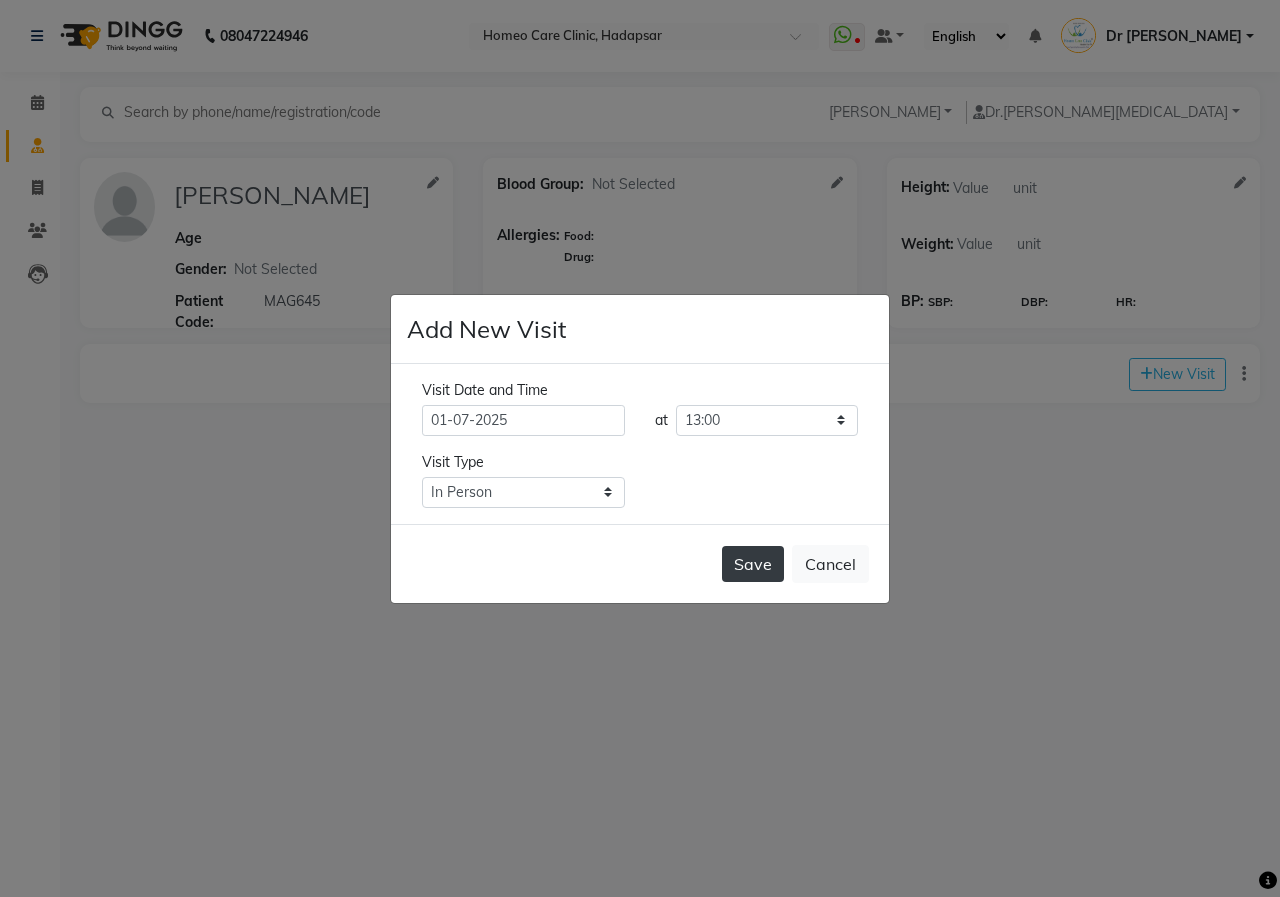 click on "Save" 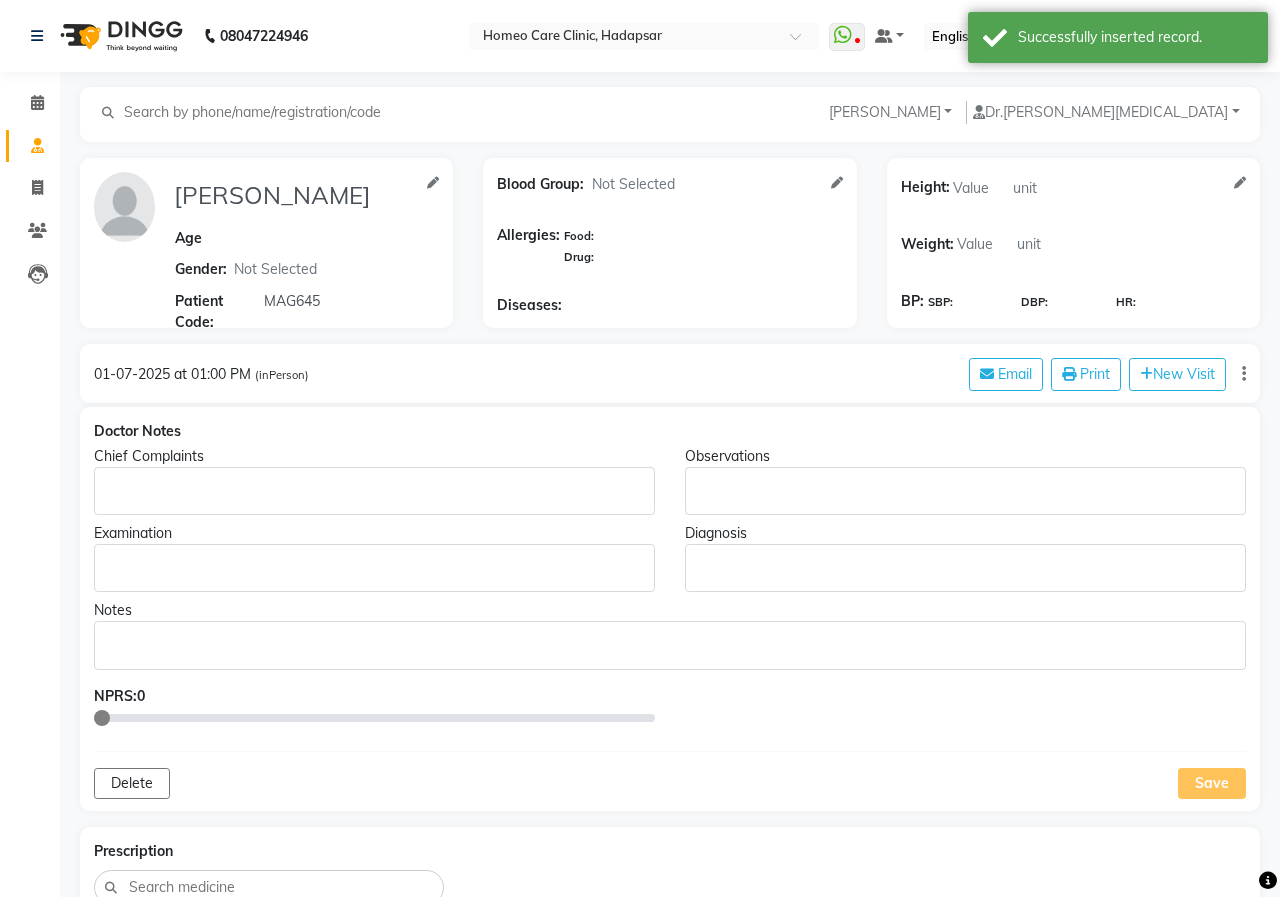 type on "[PERSON_NAME]" 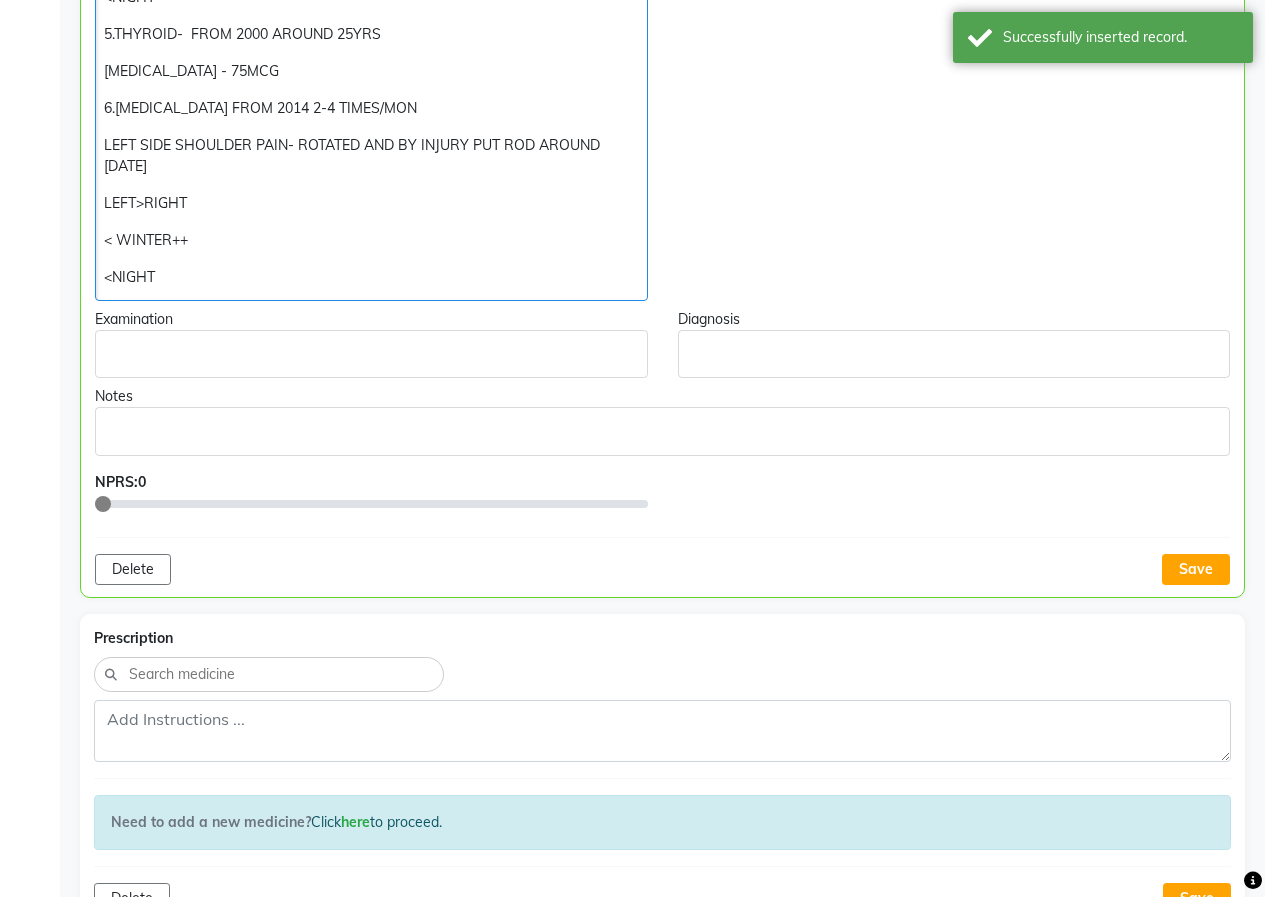 scroll, scrollTop: 1466, scrollLeft: 0, axis: vertical 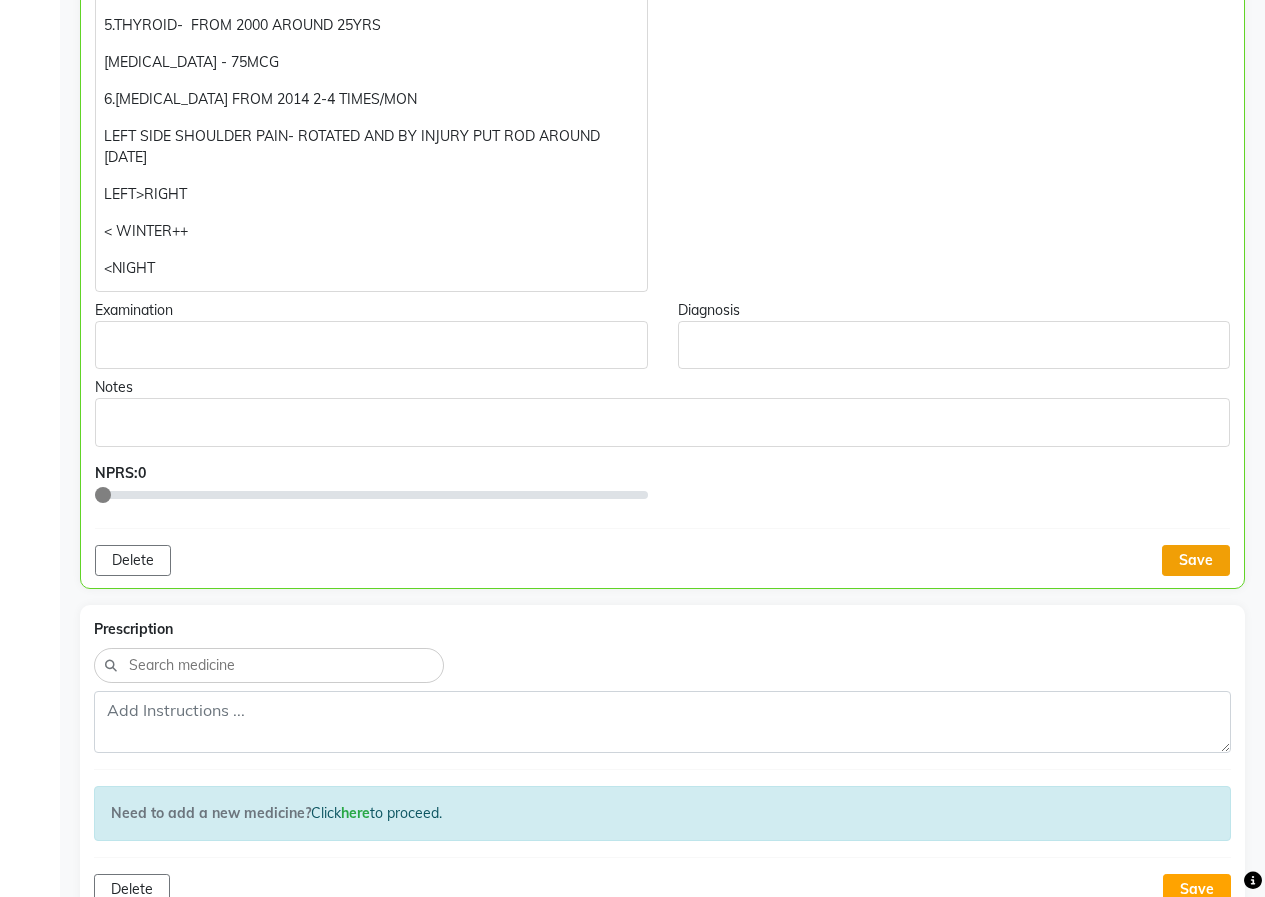 click on "Save" 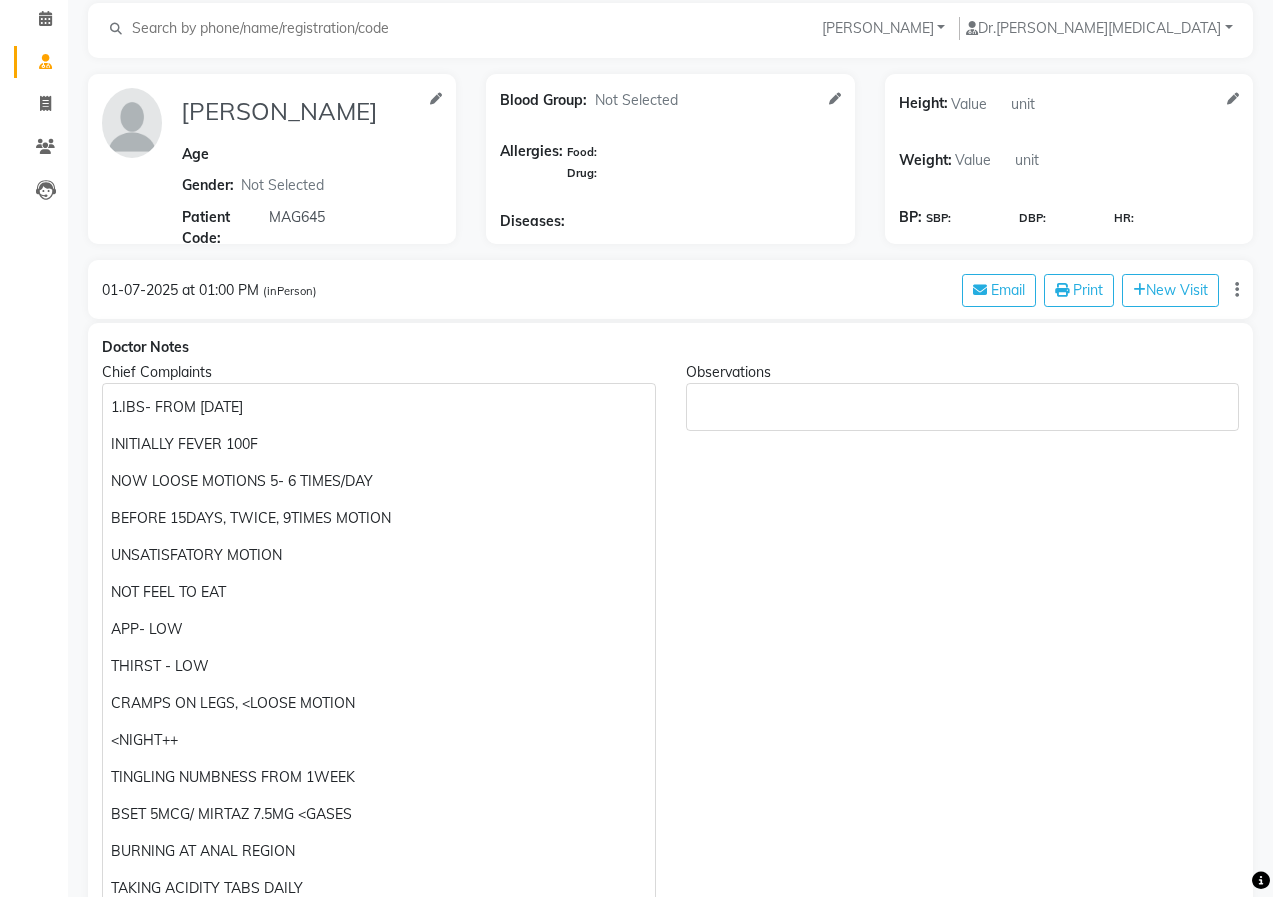 scroll, scrollTop: 0, scrollLeft: 0, axis: both 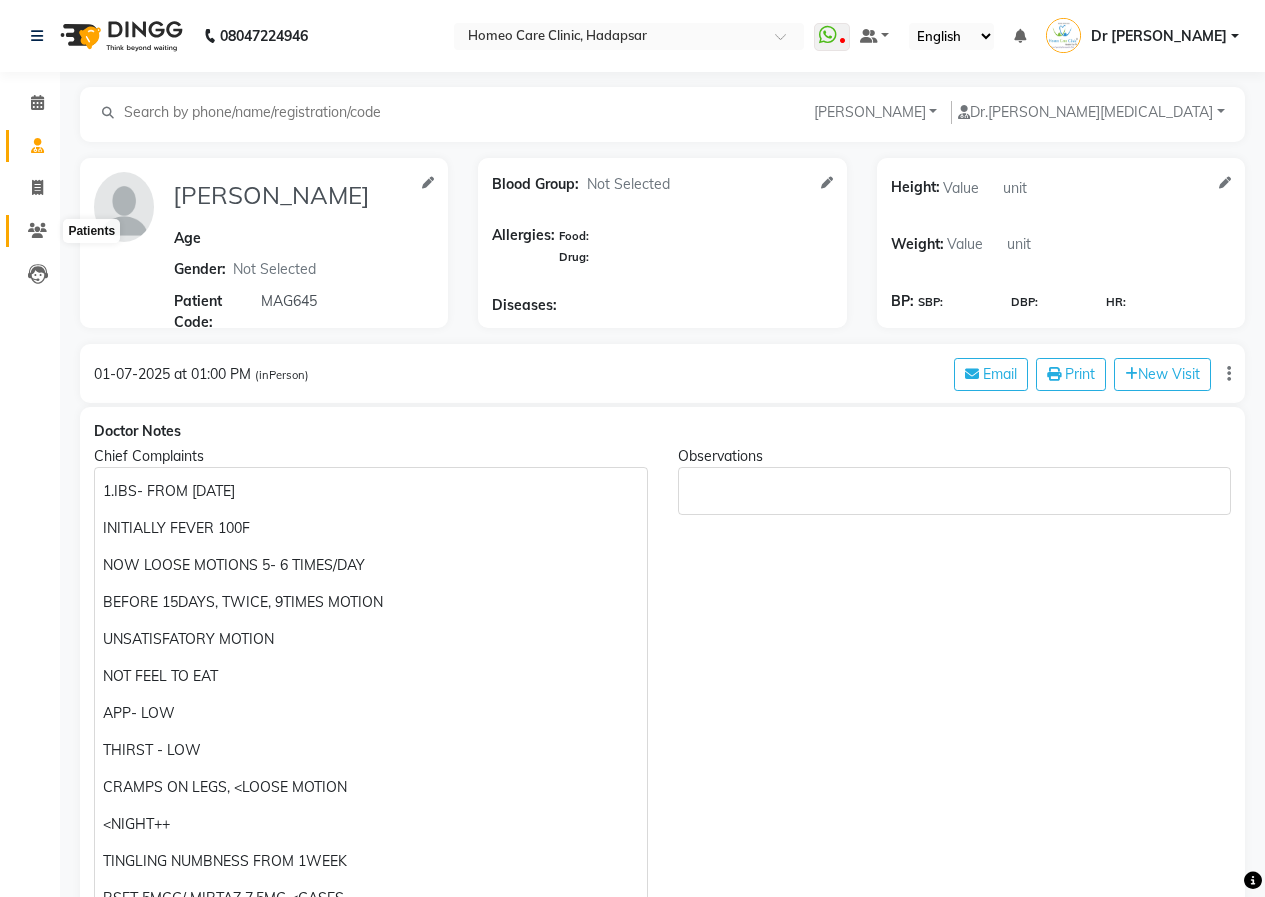 click 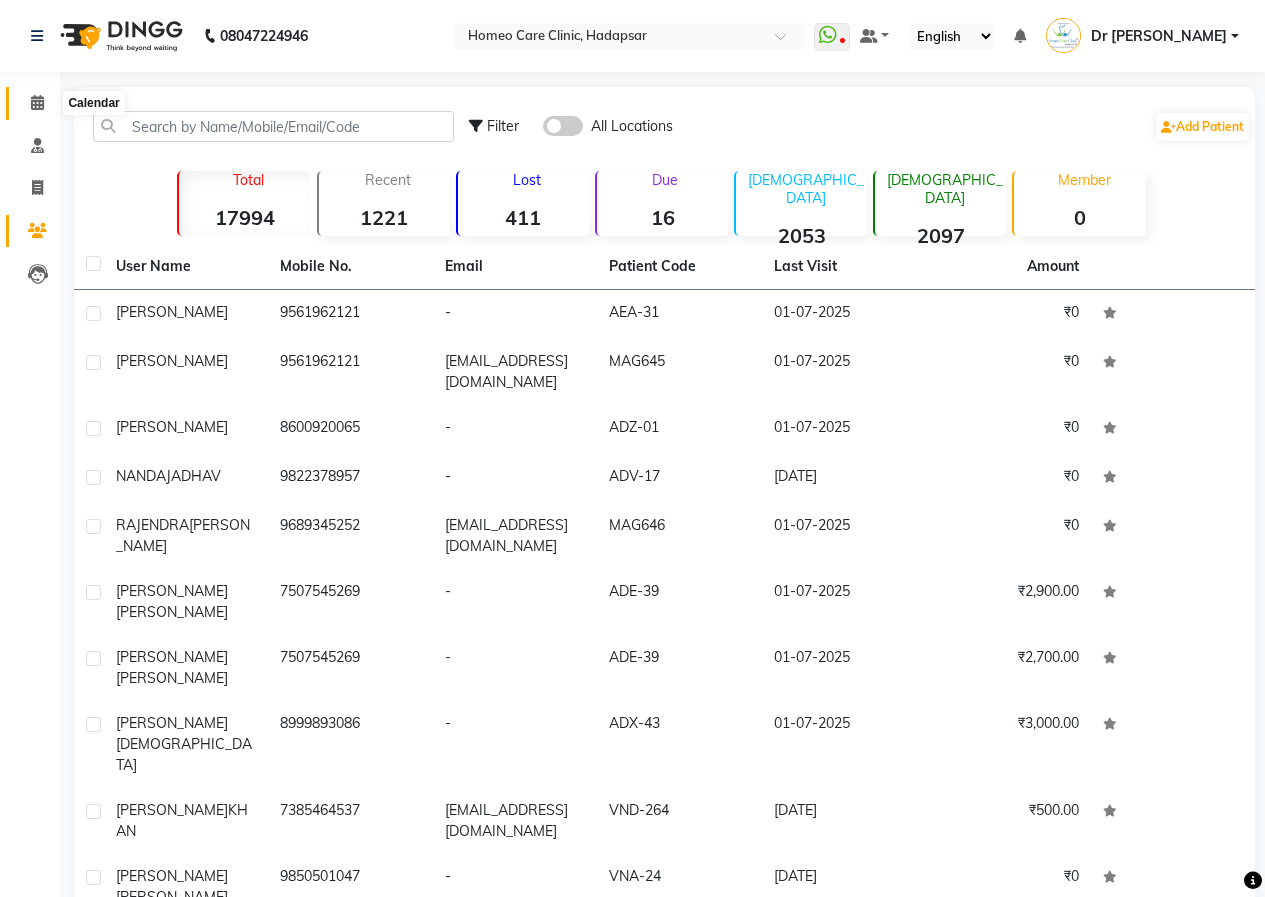 click 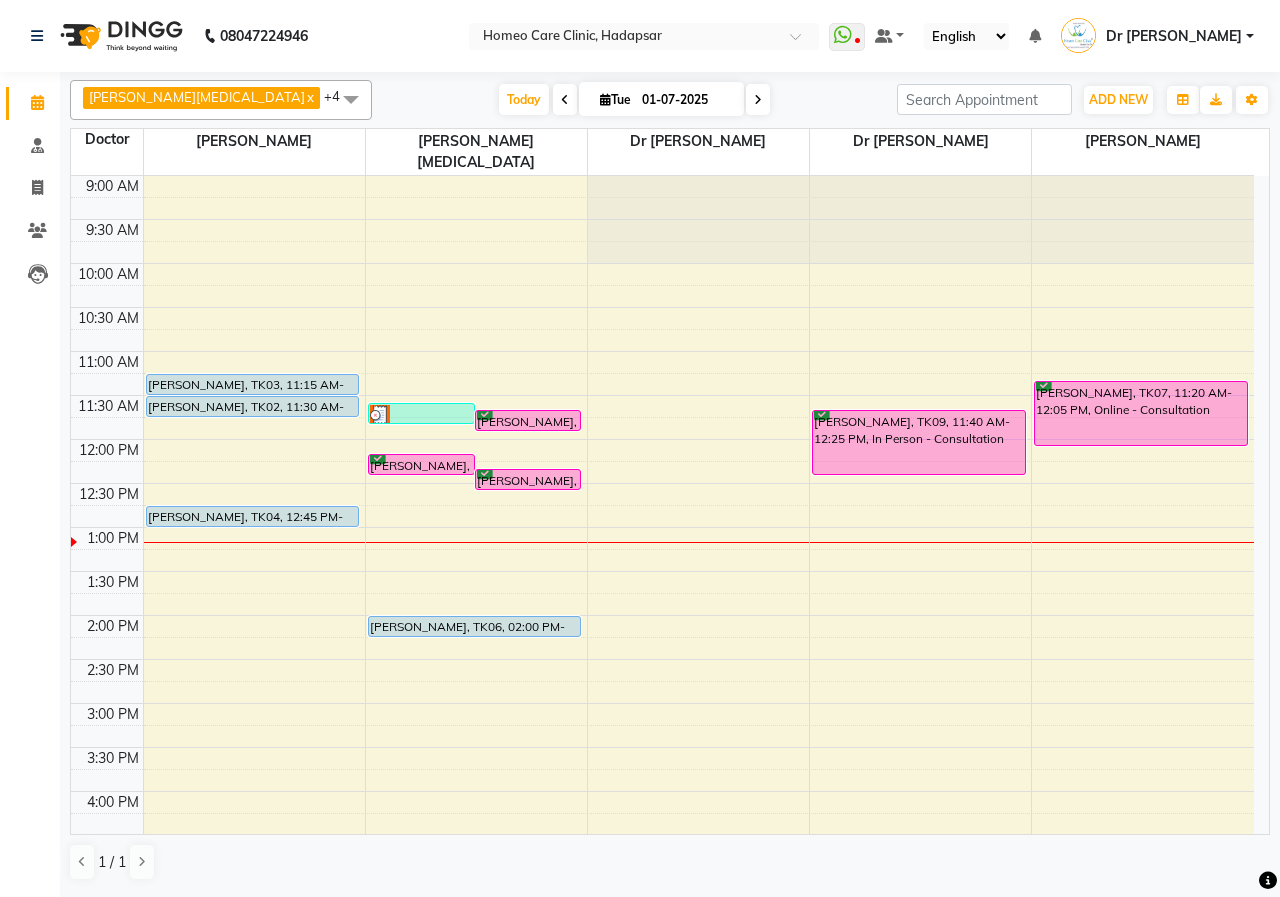 scroll, scrollTop: 100, scrollLeft: 0, axis: vertical 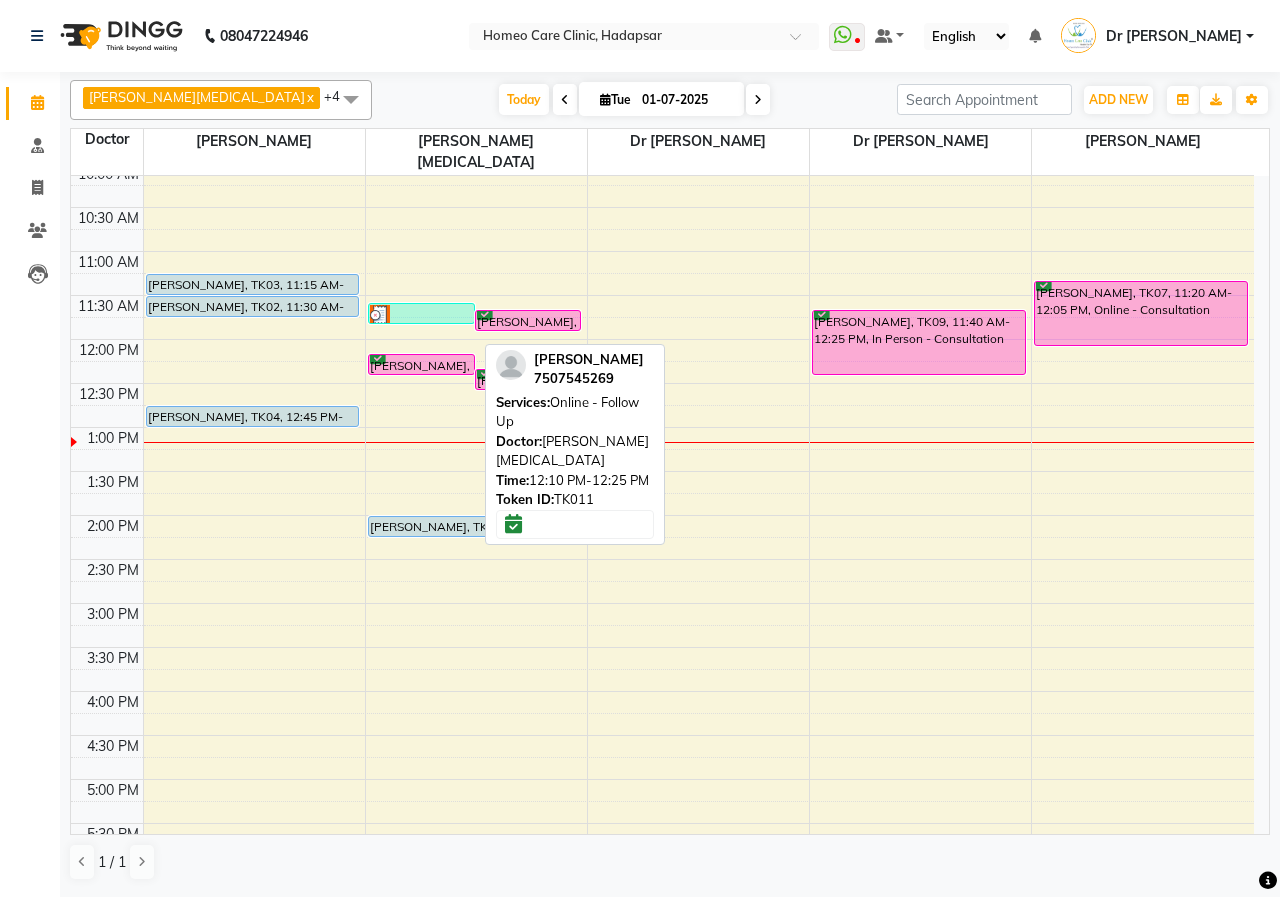 click on "VIVANSH BHOSALE, TK11, 12:10 PM-12:25 PM, Online - Follow Up" at bounding box center [421, 364] 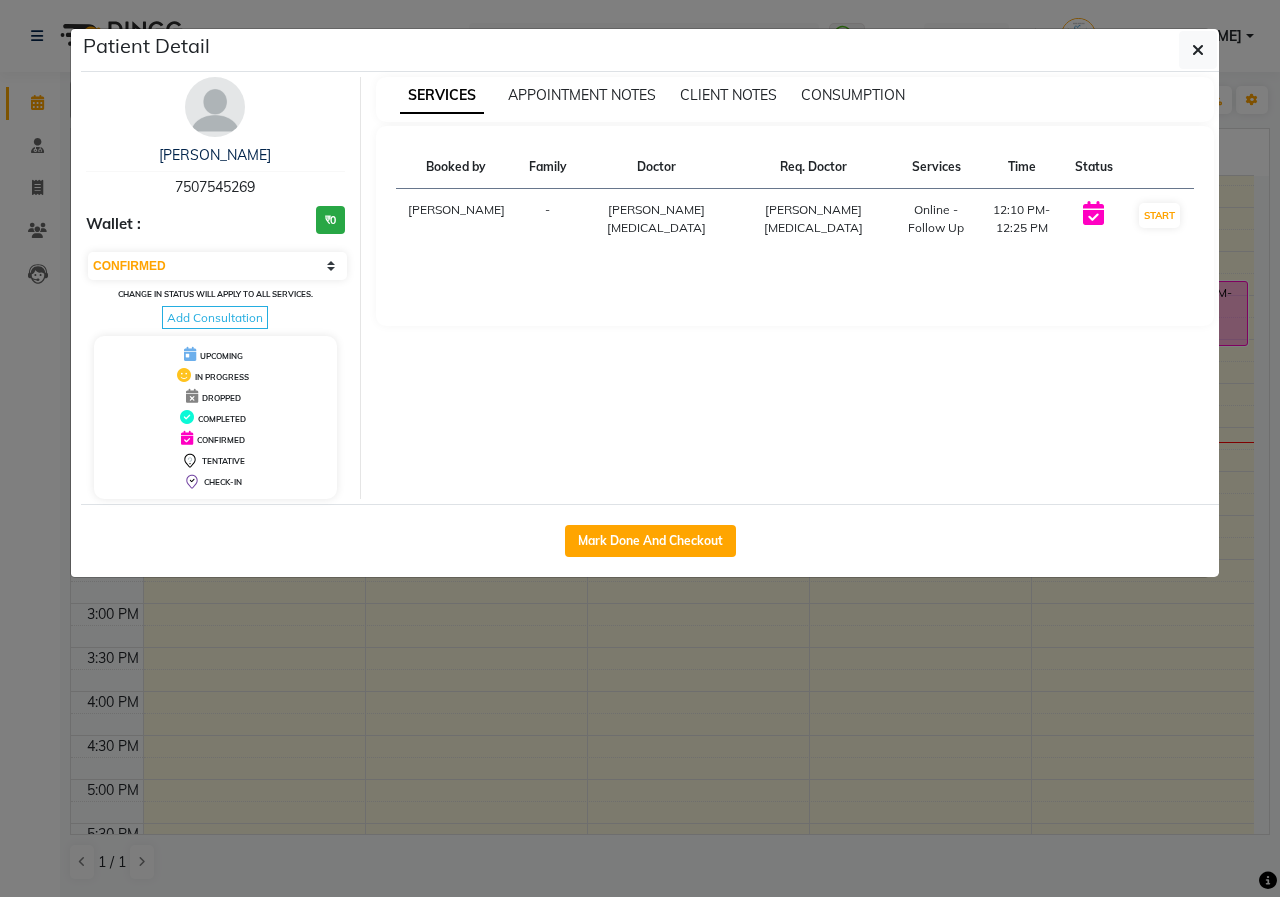 drag, startPoint x: 649, startPoint y: 536, endPoint x: 631, endPoint y: 523, distance: 22.203604 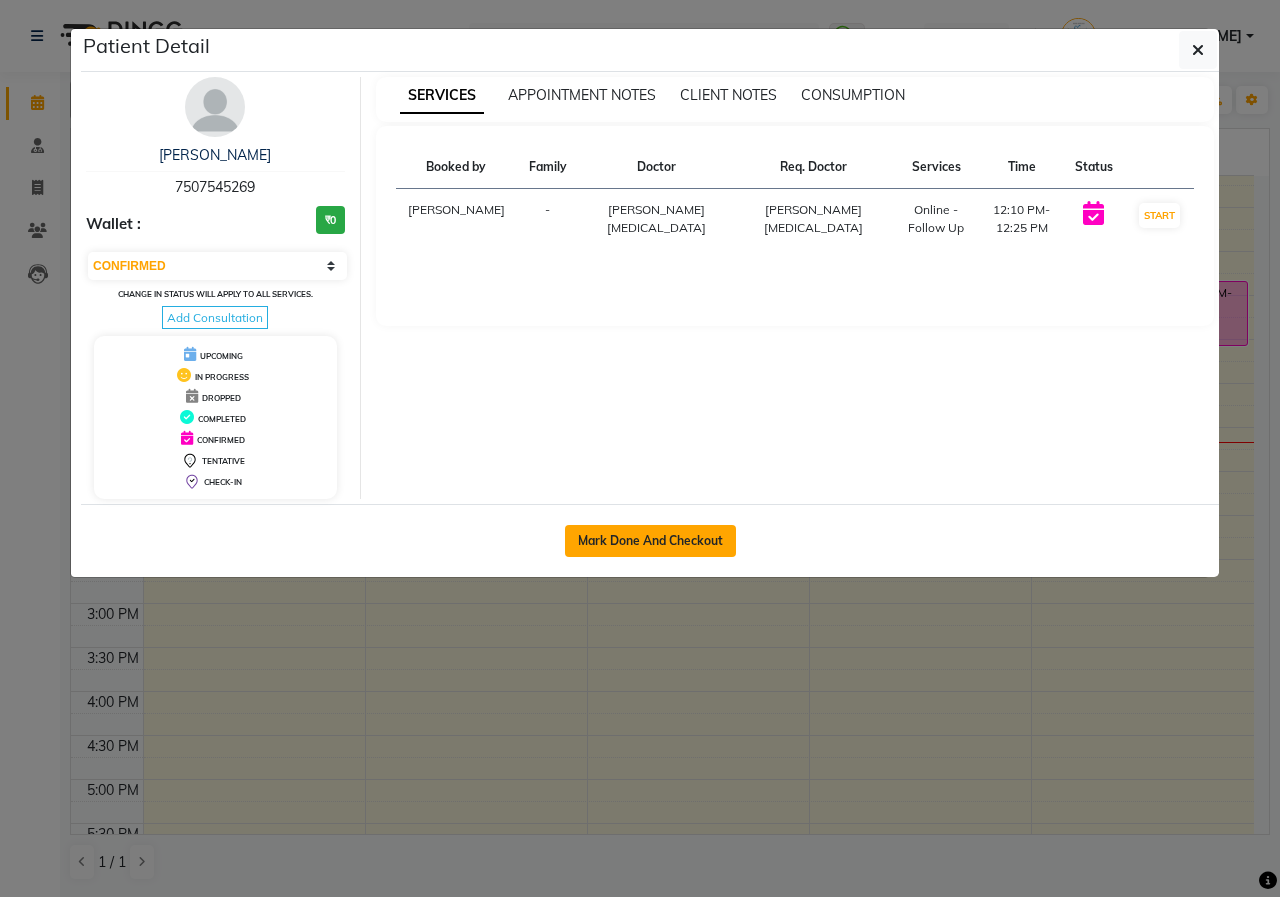select on "service" 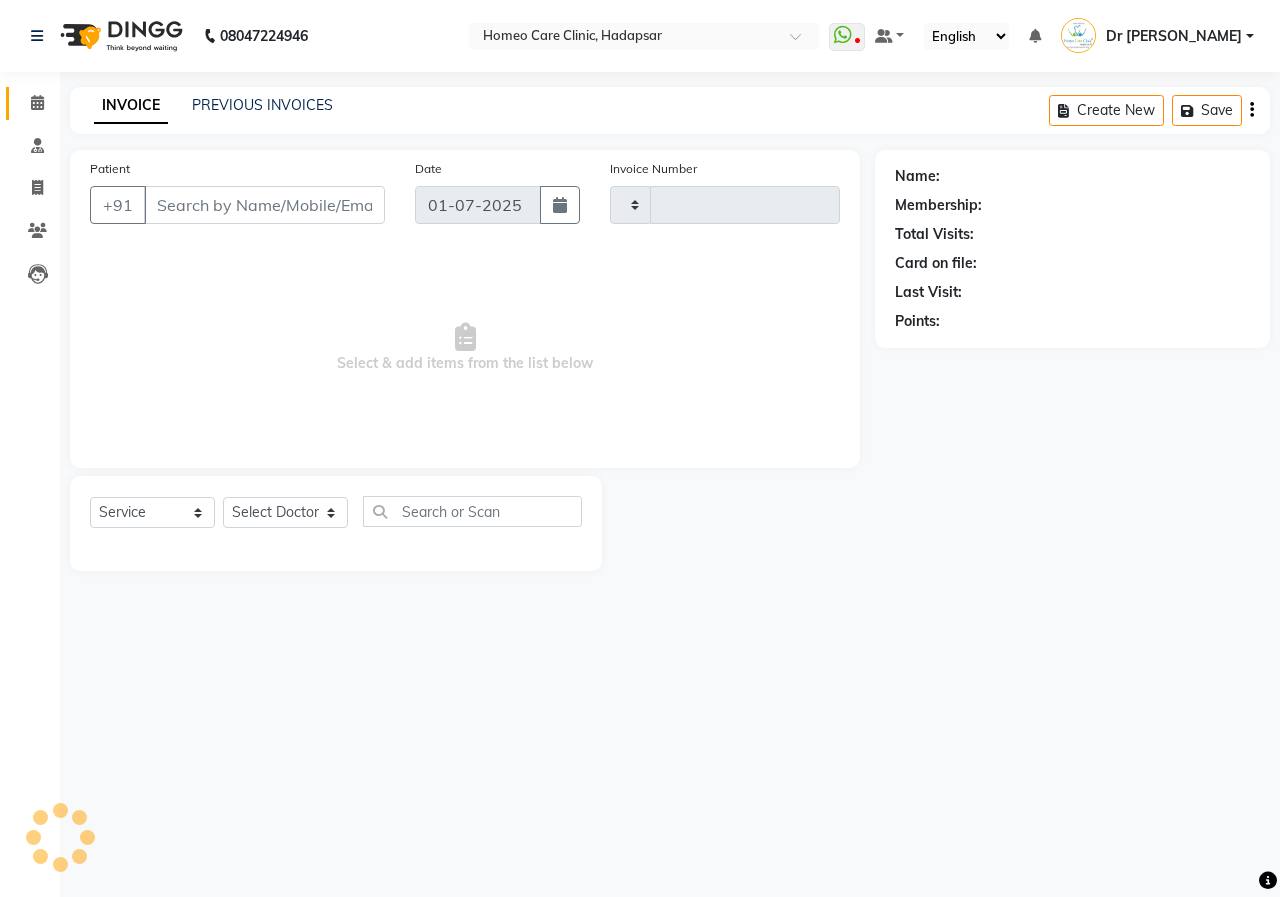 type on "1537" 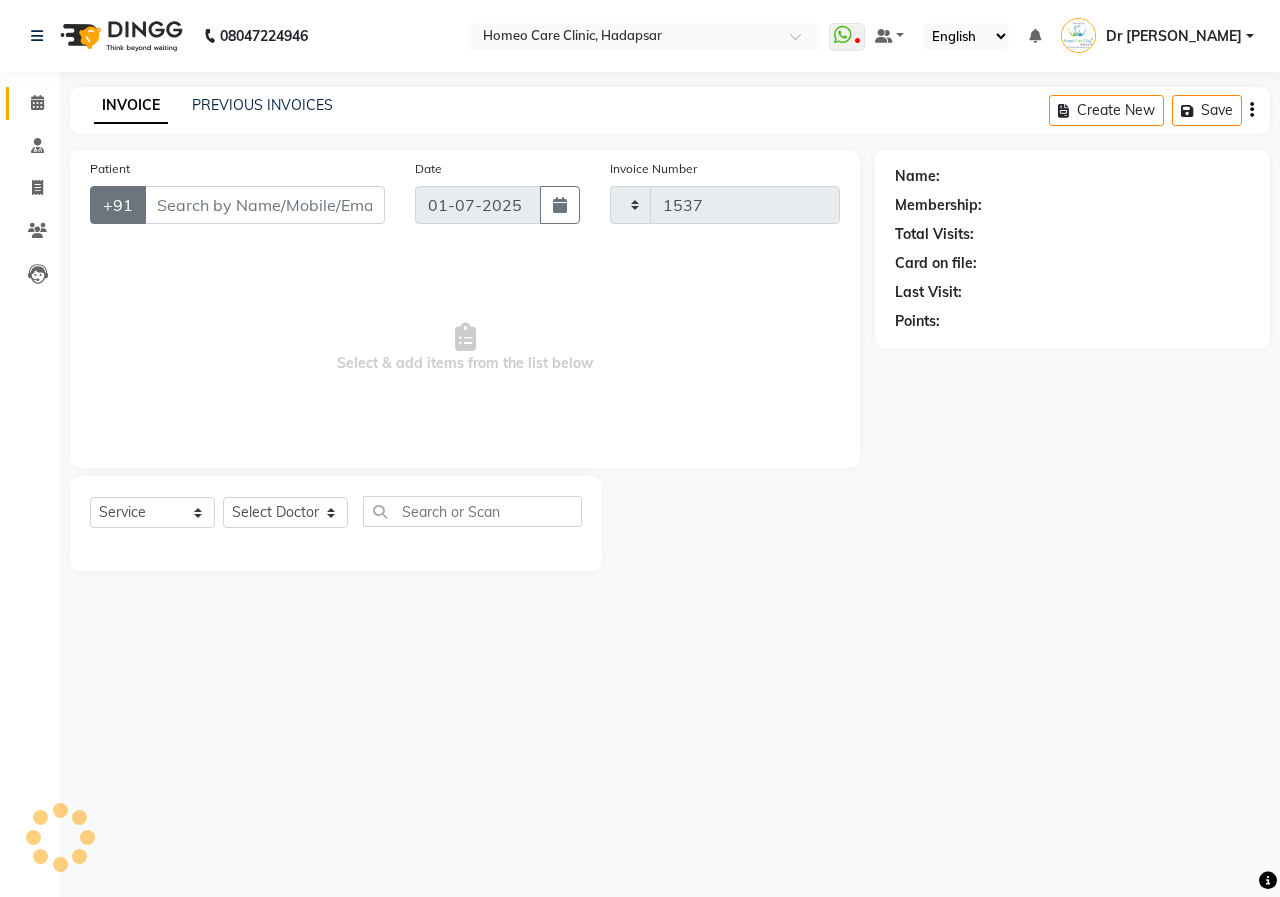 select on "7485" 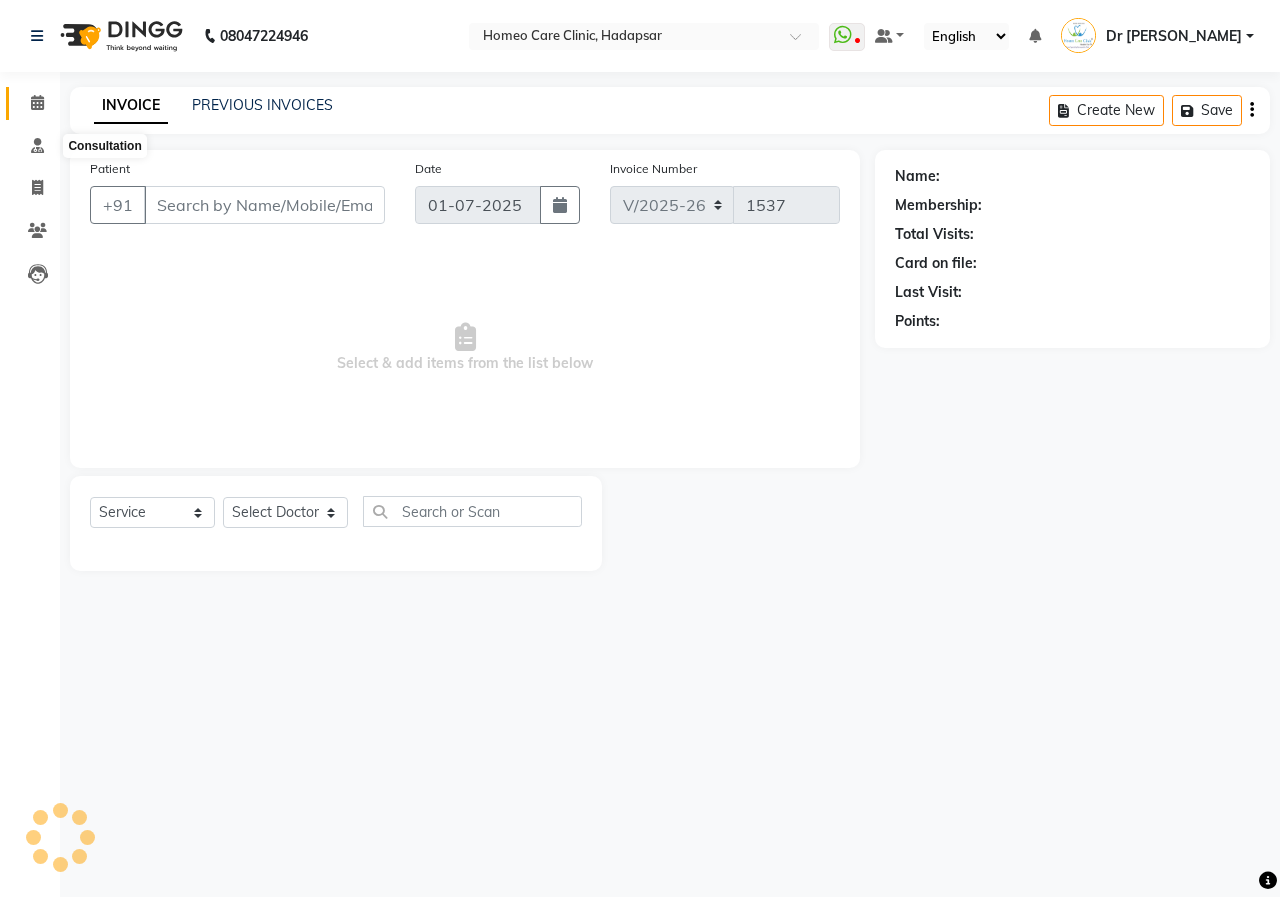 type on "7507545269" 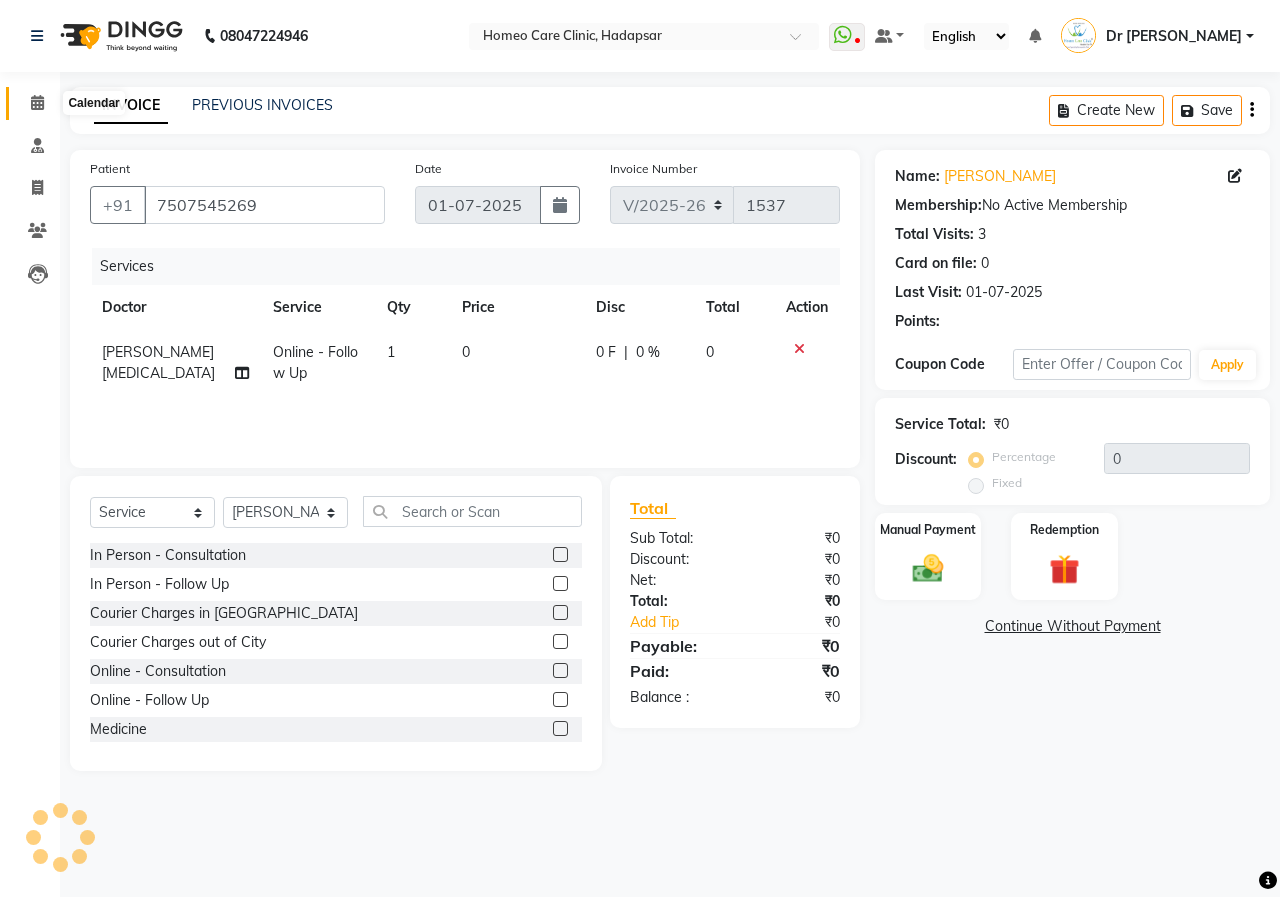 click 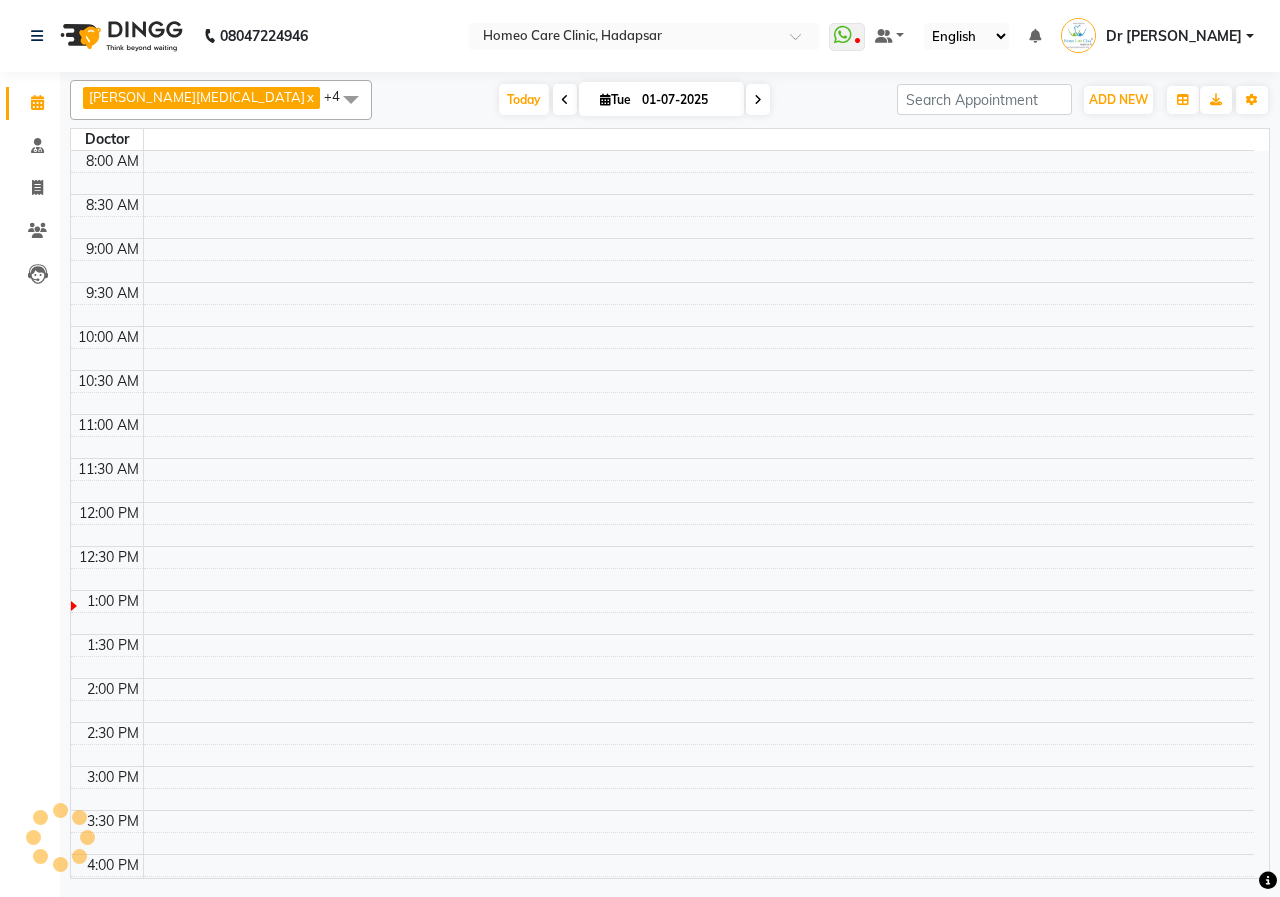 scroll, scrollTop: 0, scrollLeft: 0, axis: both 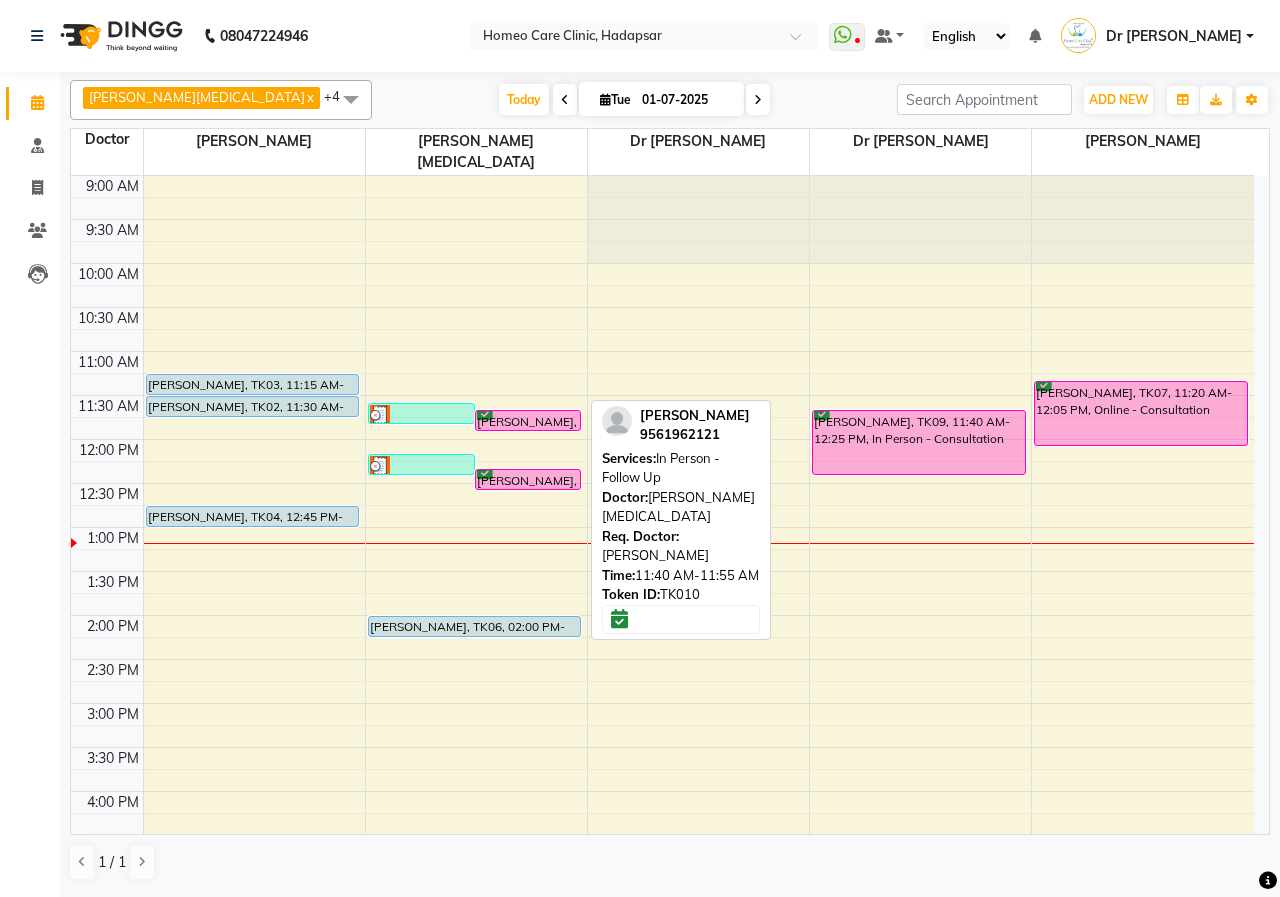 click on "HAMZA SHAIKH, TK10, 11:40 AM-11:55 AM, In Person - Follow Up" at bounding box center [528, 420] 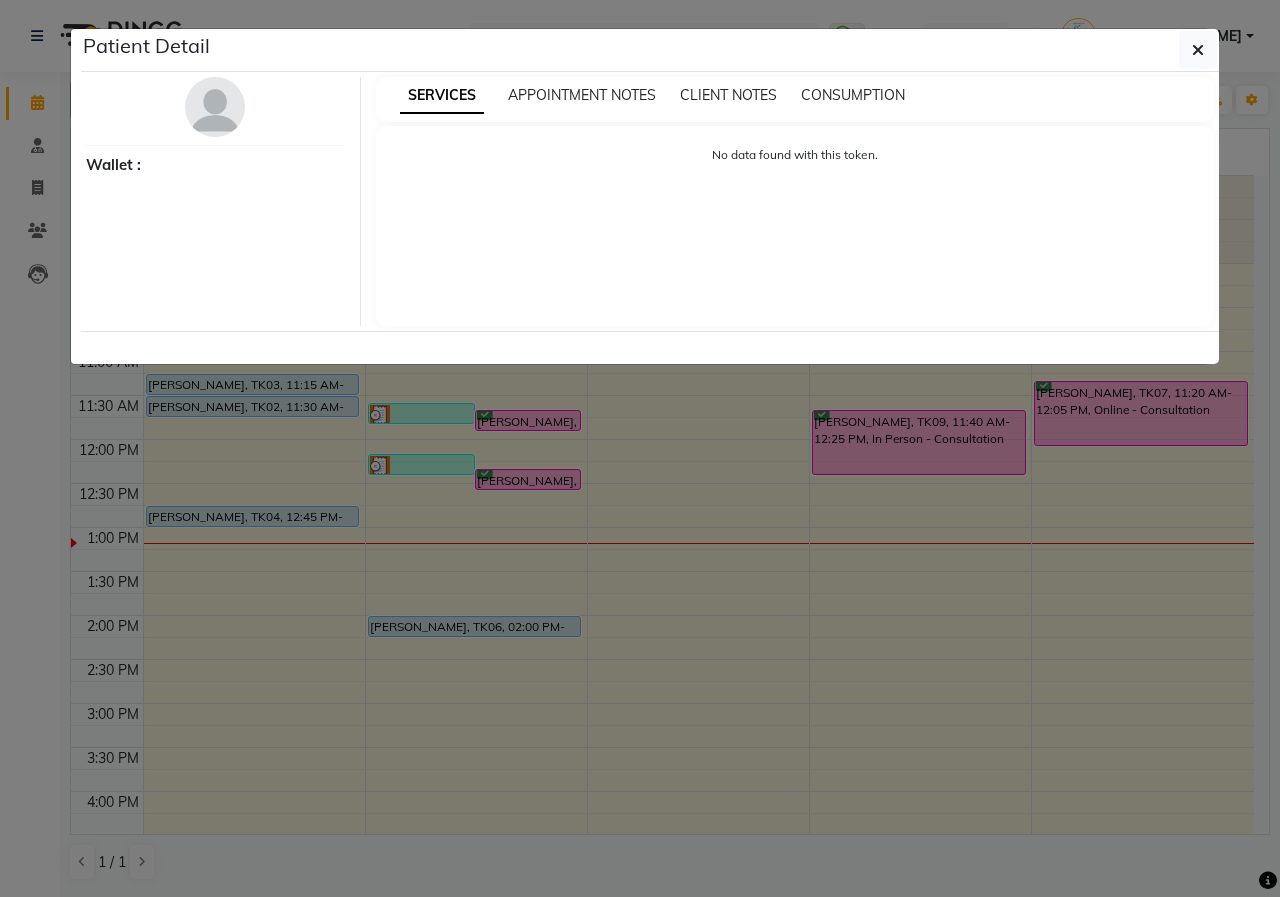select on "6" 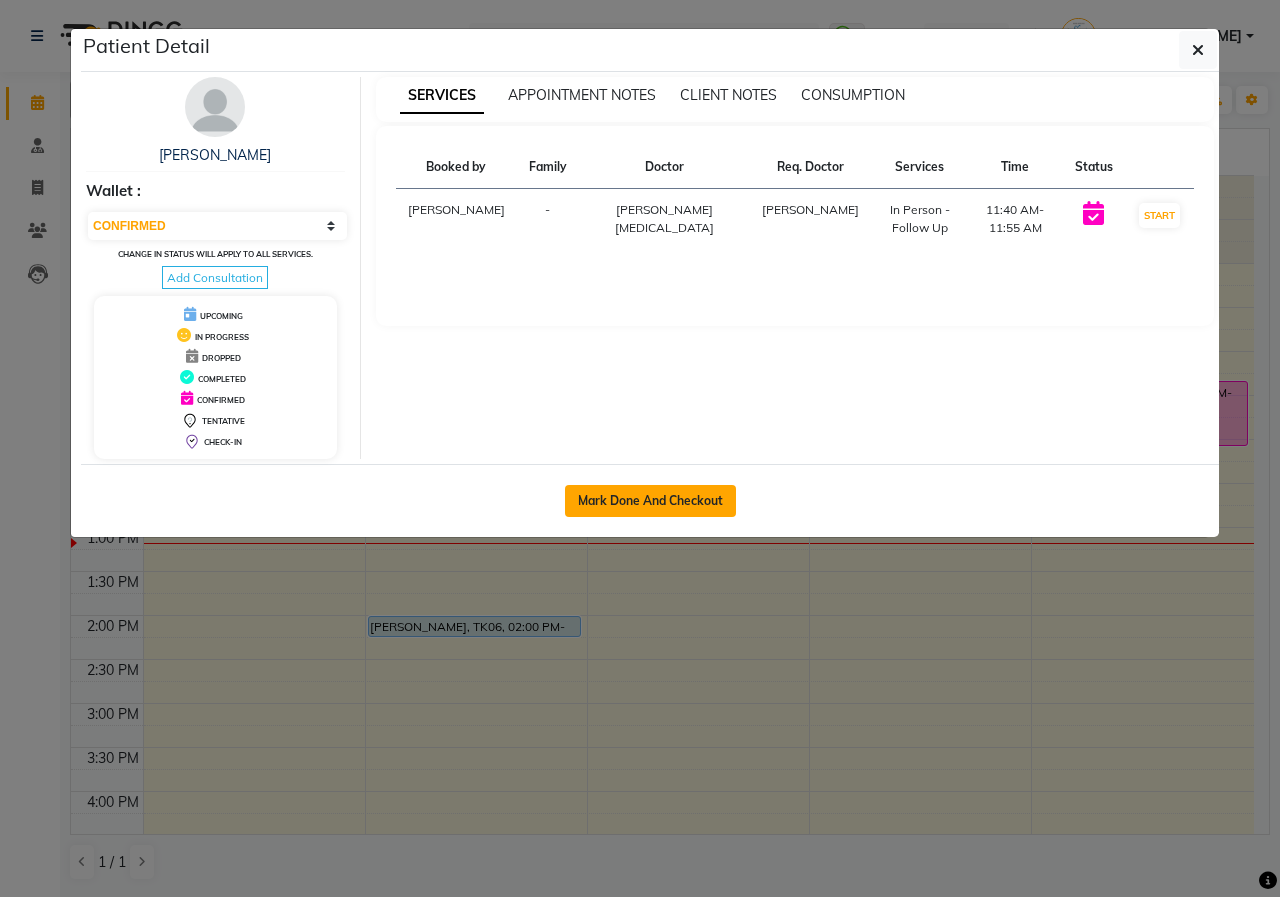 click on "Mark Done And Checkout" 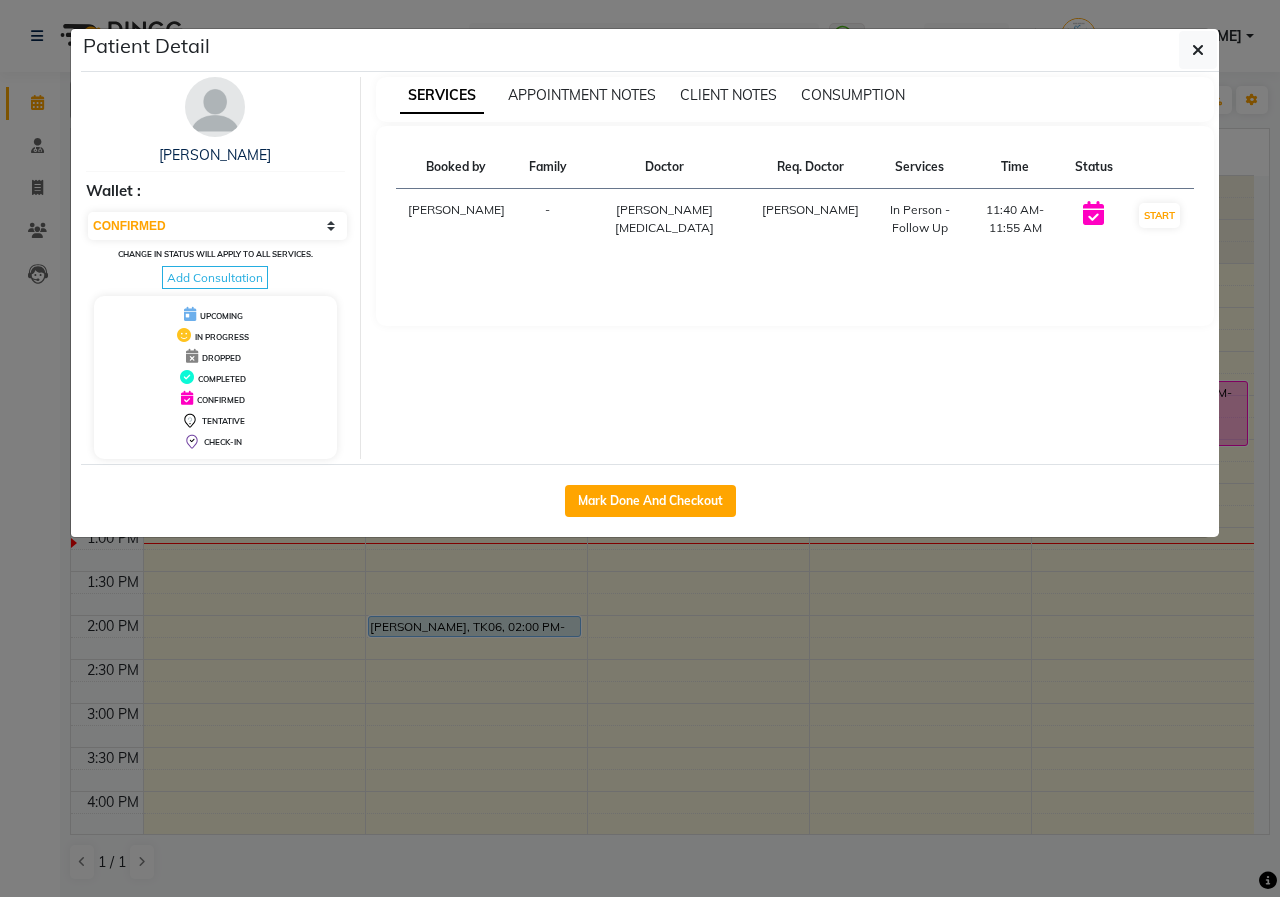 select on "7485" 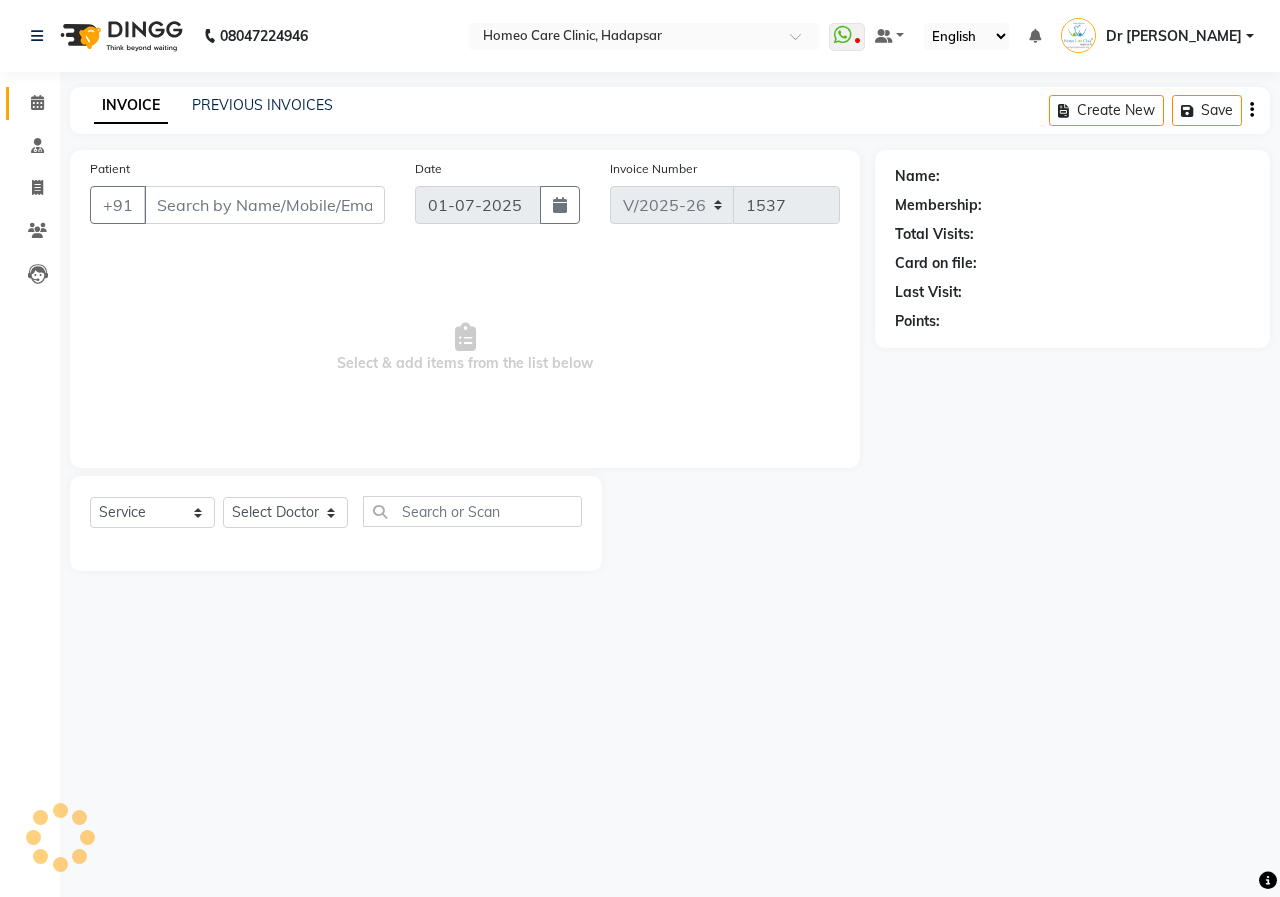type on "9561962121" 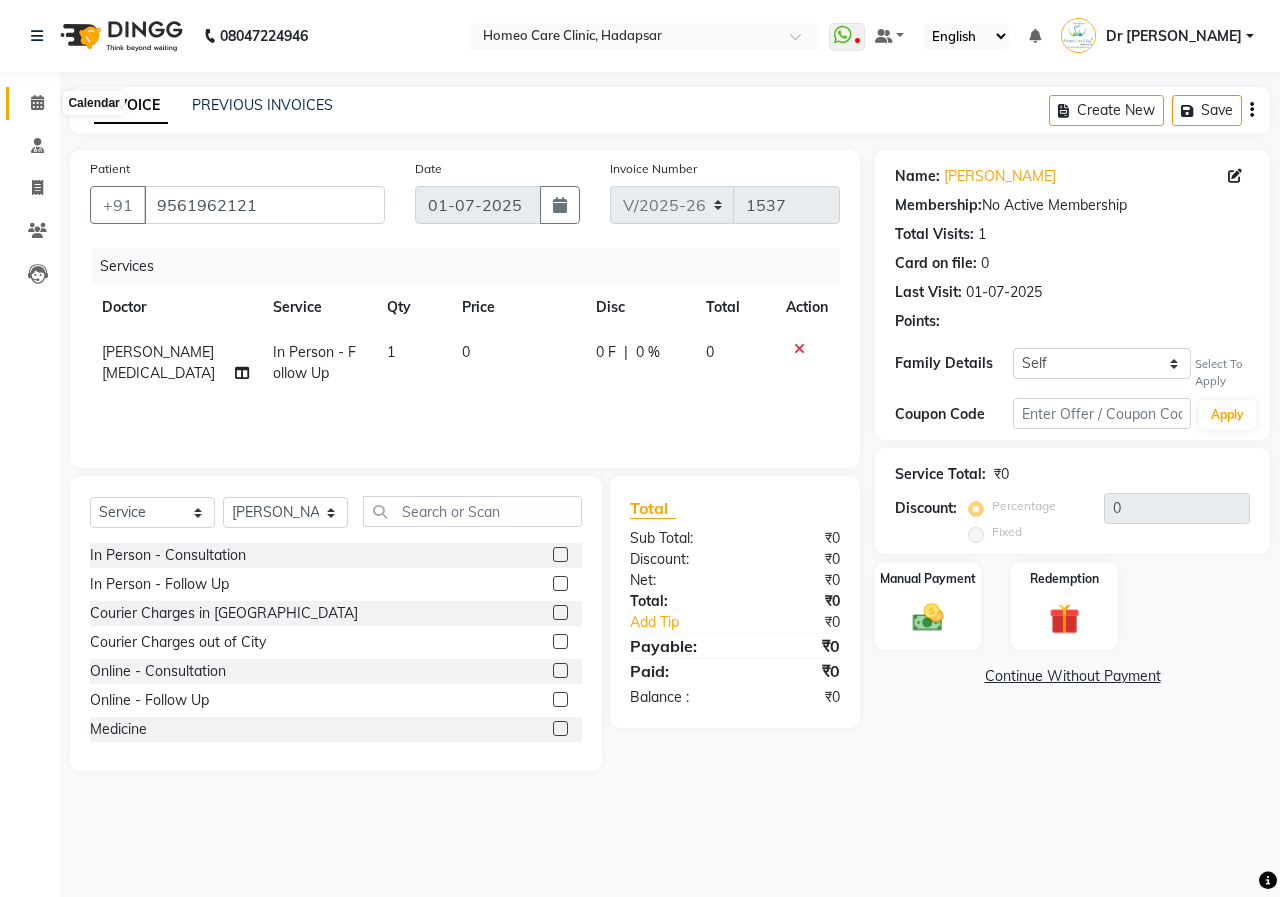 click 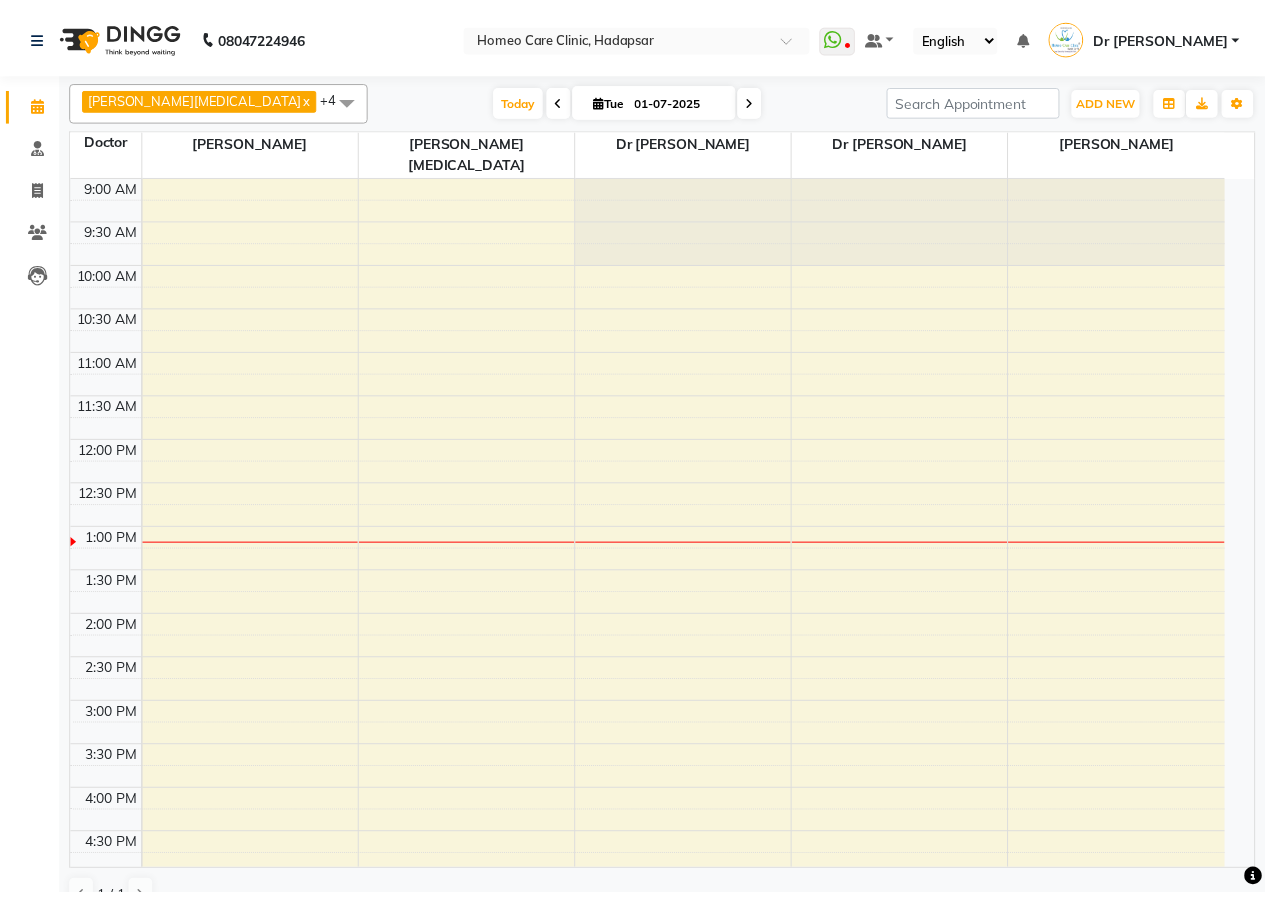 scroll, scrollTop: 0, scrollLeft: 0, axis: both 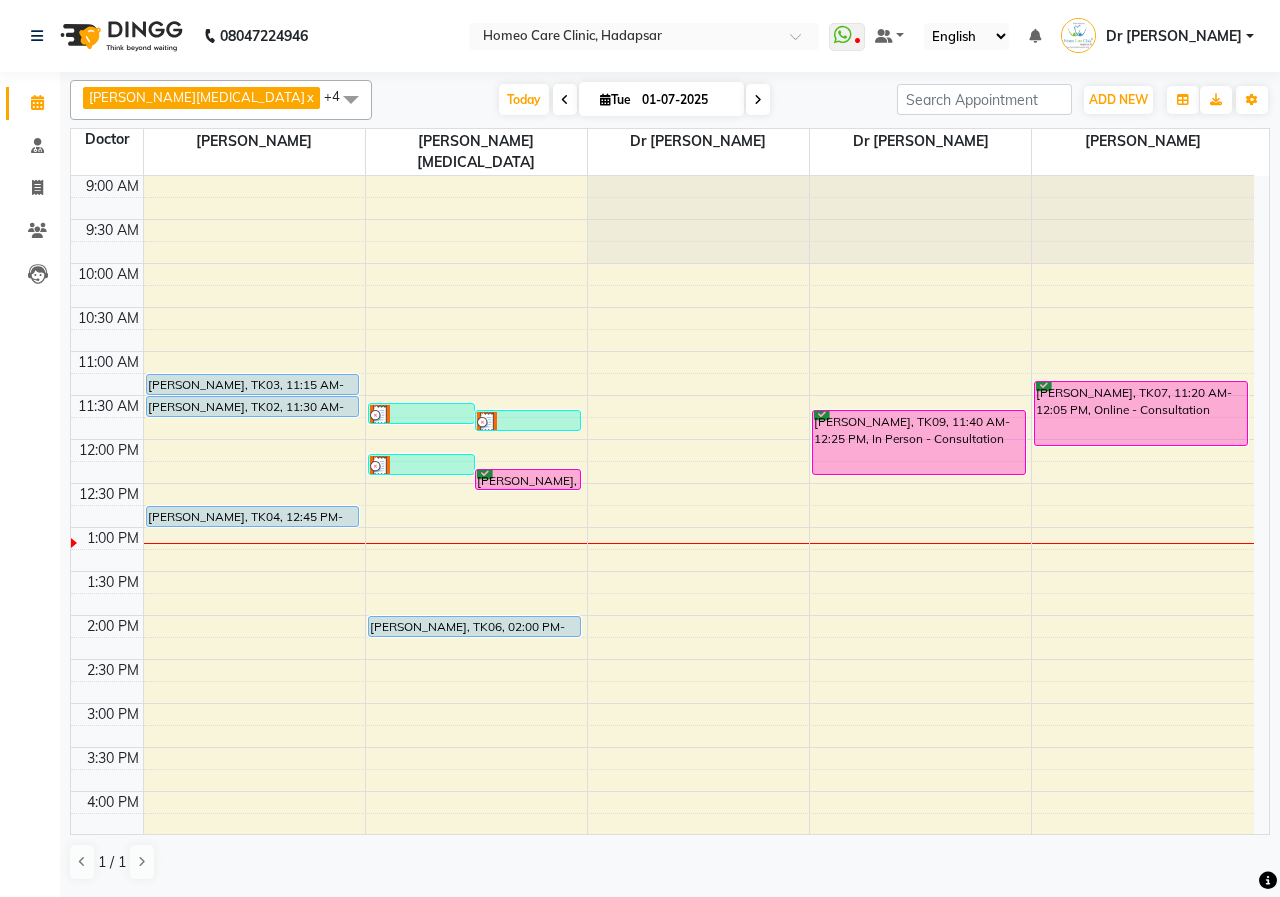 drag, startPoint x: 508, startPoint y: 402, endPoint x: 606, endPoint y: 424, distance: 100.43903 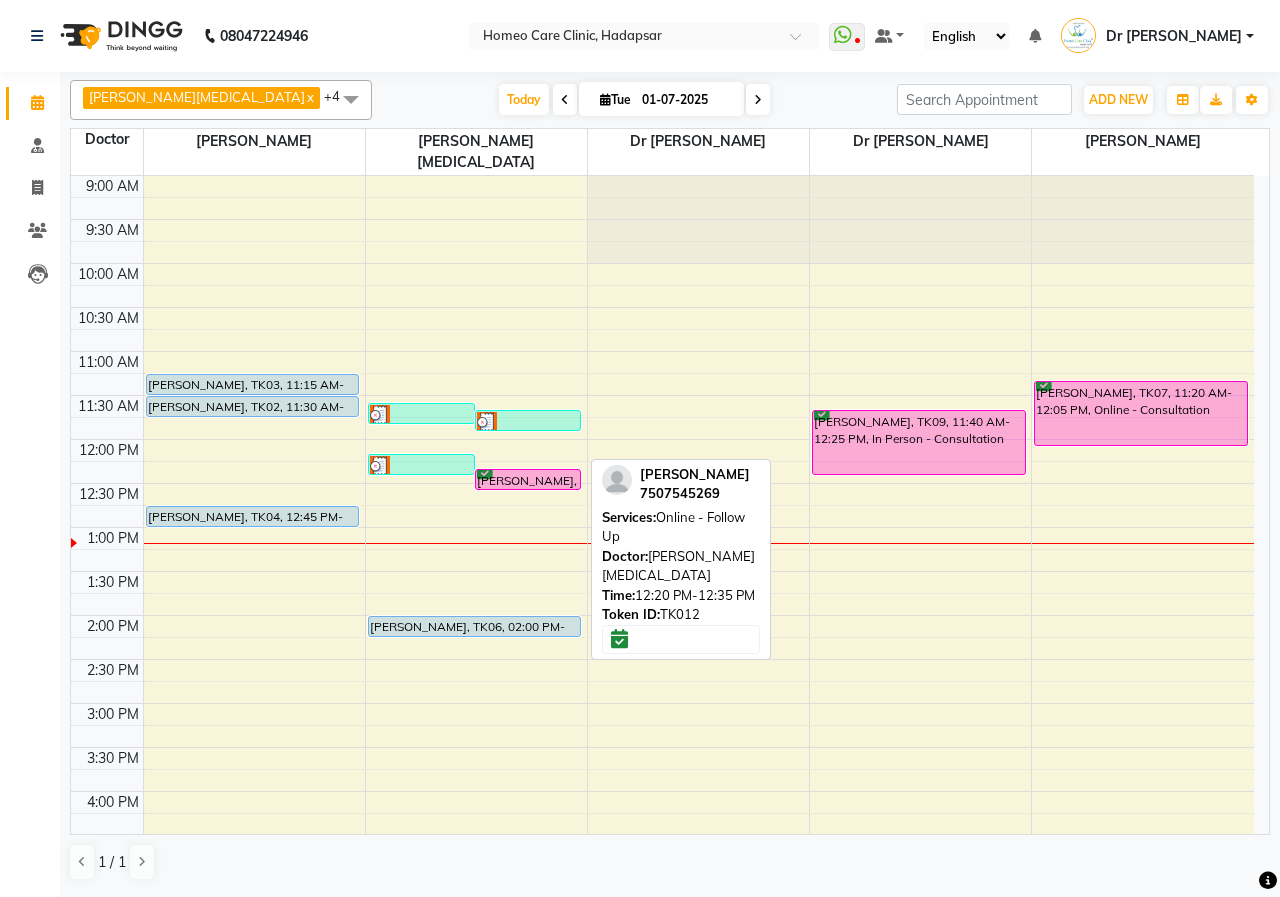 click on "POORVI BHOSALE, TK12, 12:20 PM-12:35 PM, Online - Follow Up" at bounding box center (528, 479) 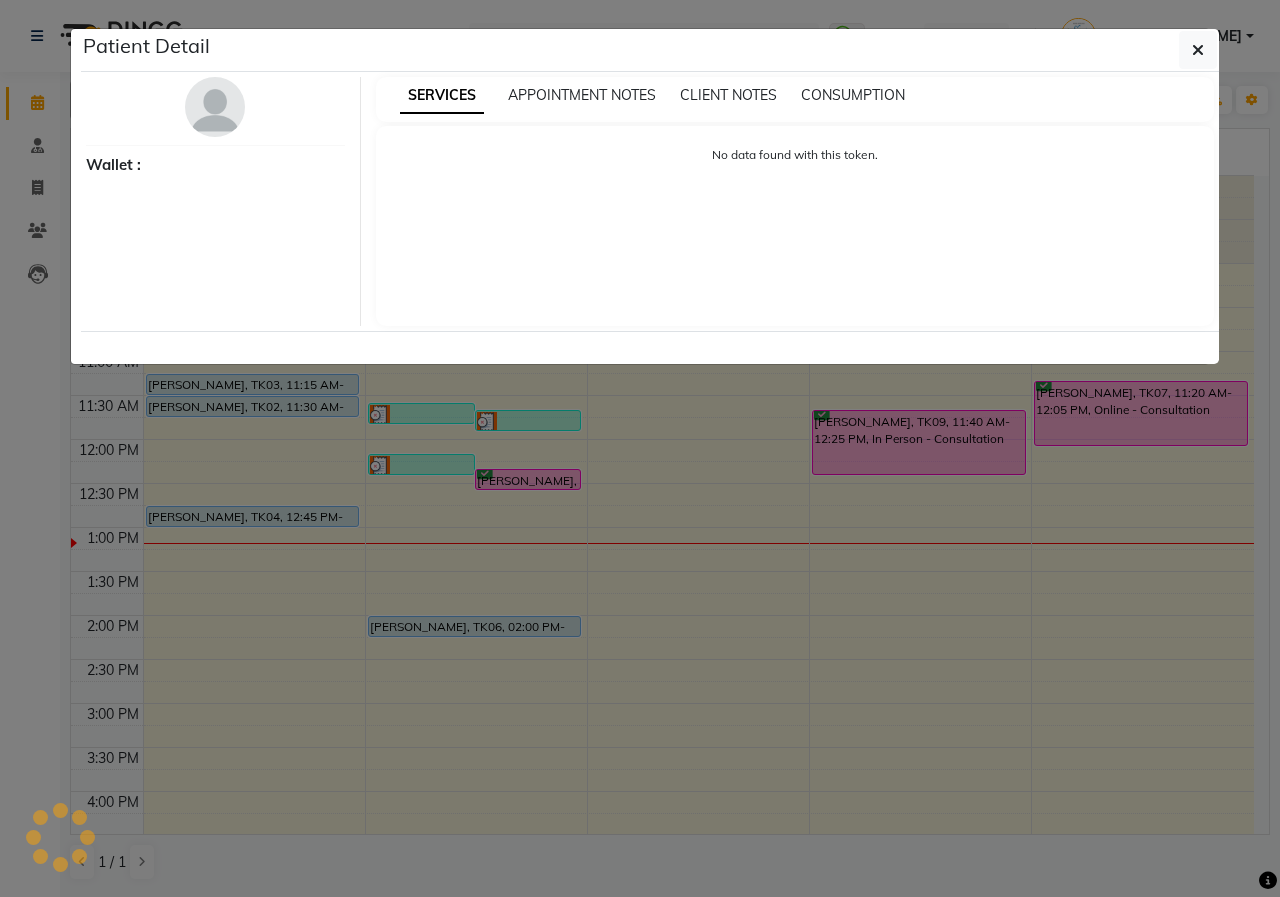 select on "6" 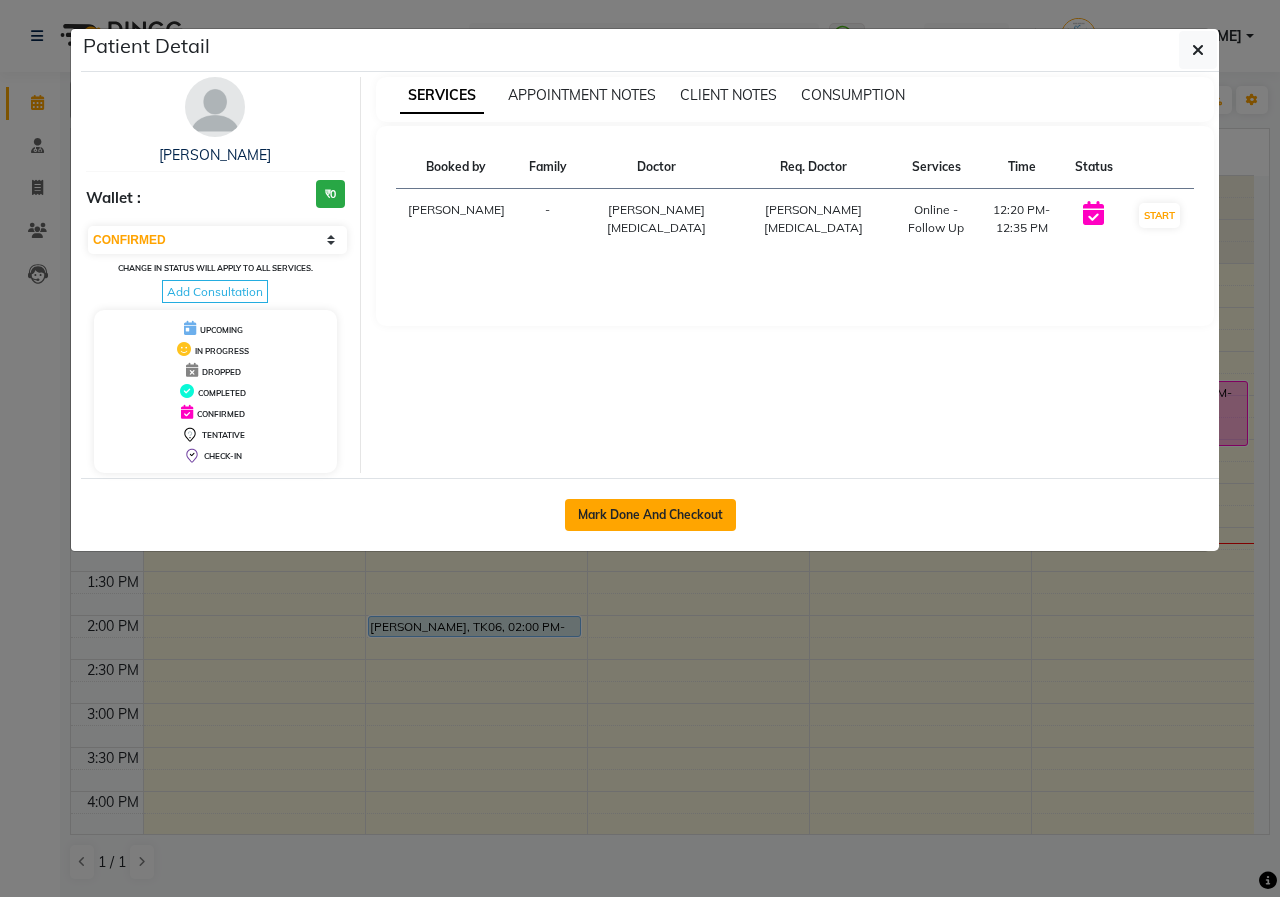 click on "Mark Done And Checkout" 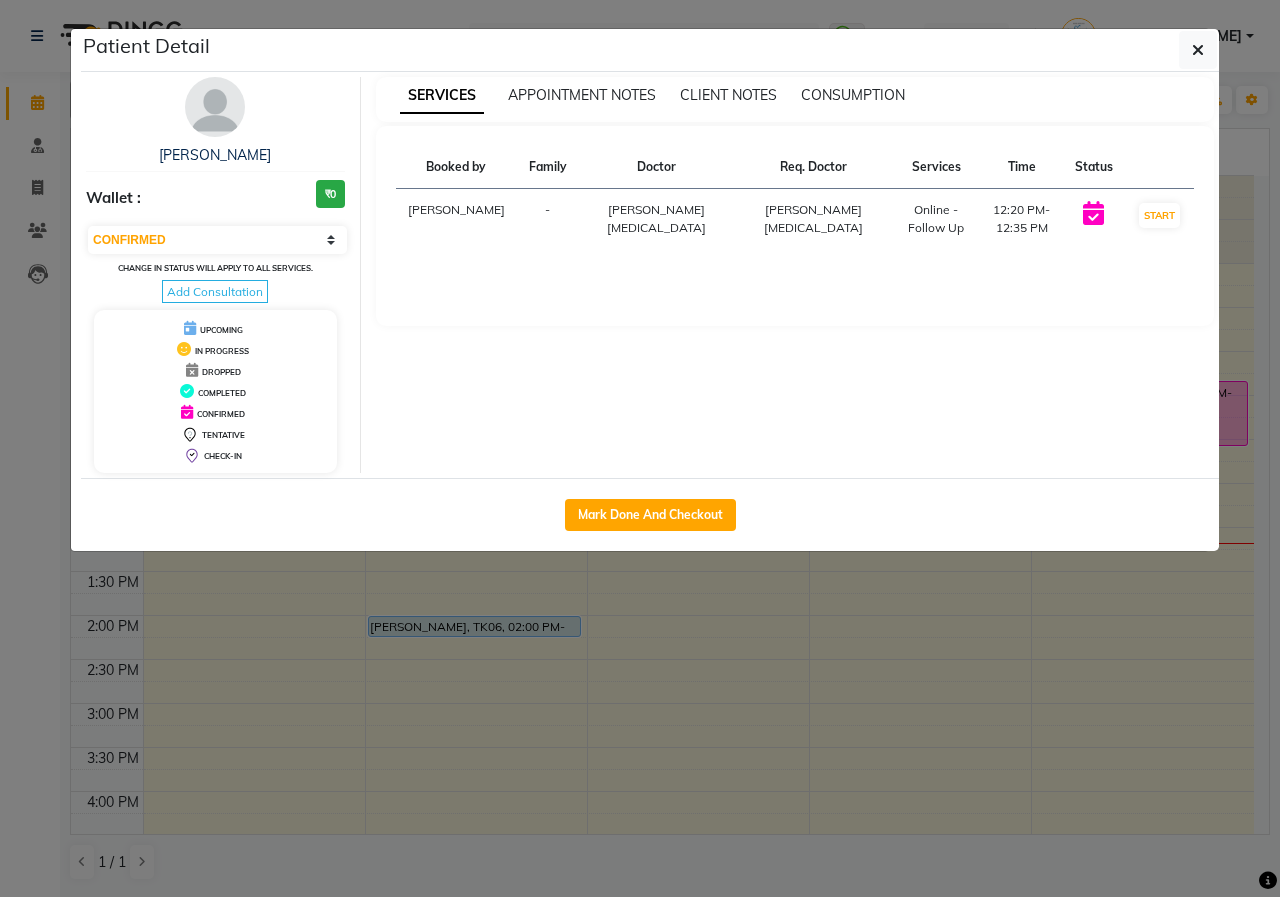 select on "service" 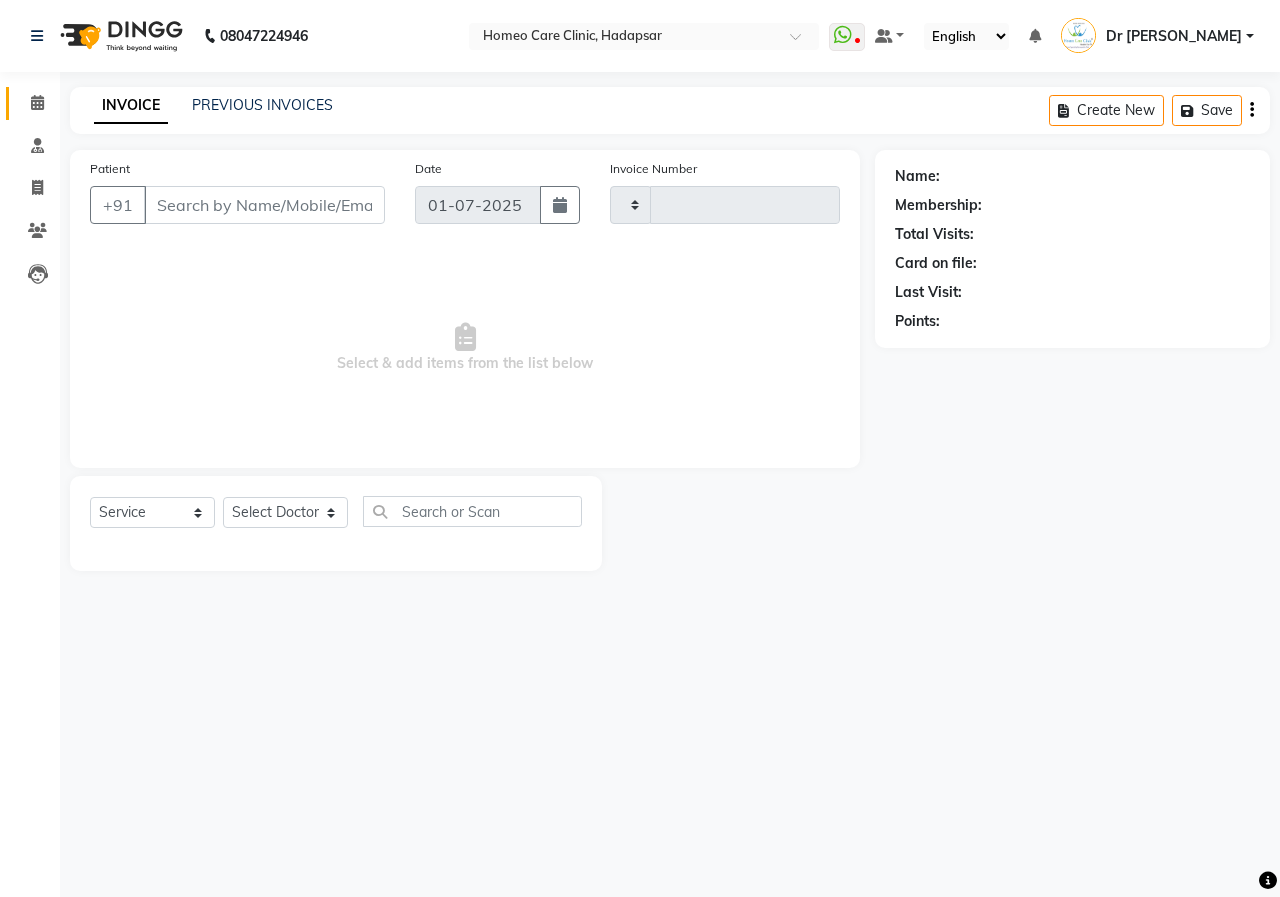 type on "1537" 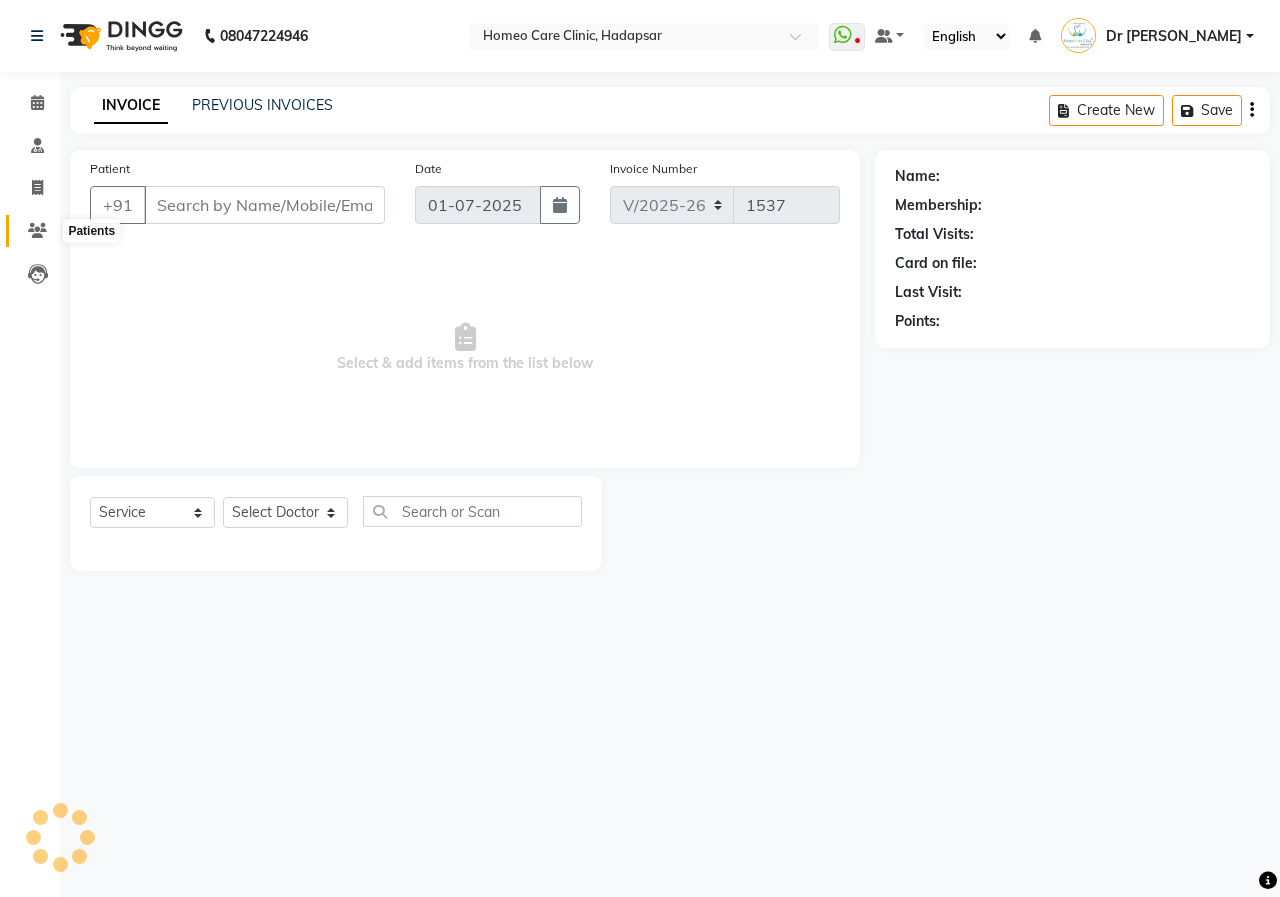 click 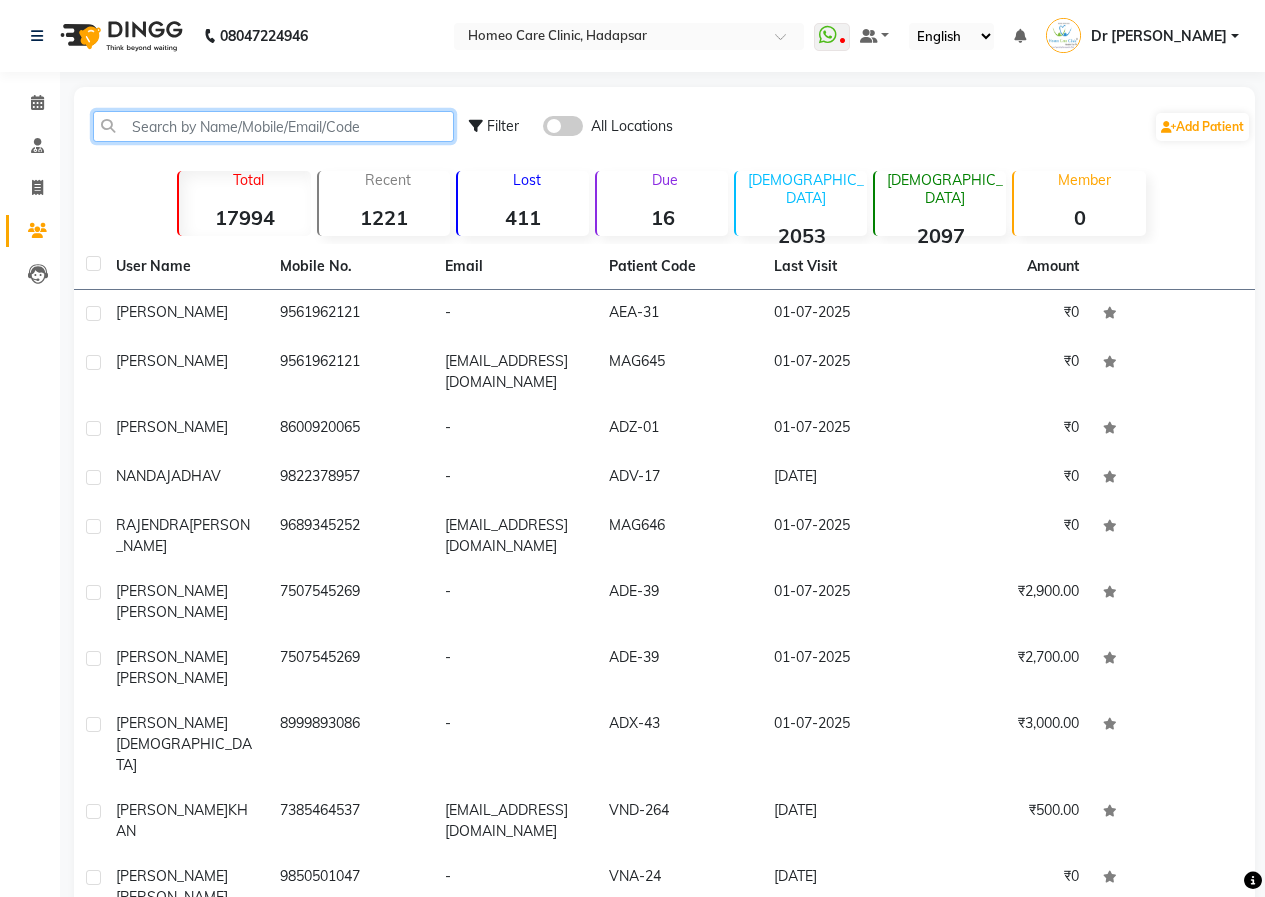 click 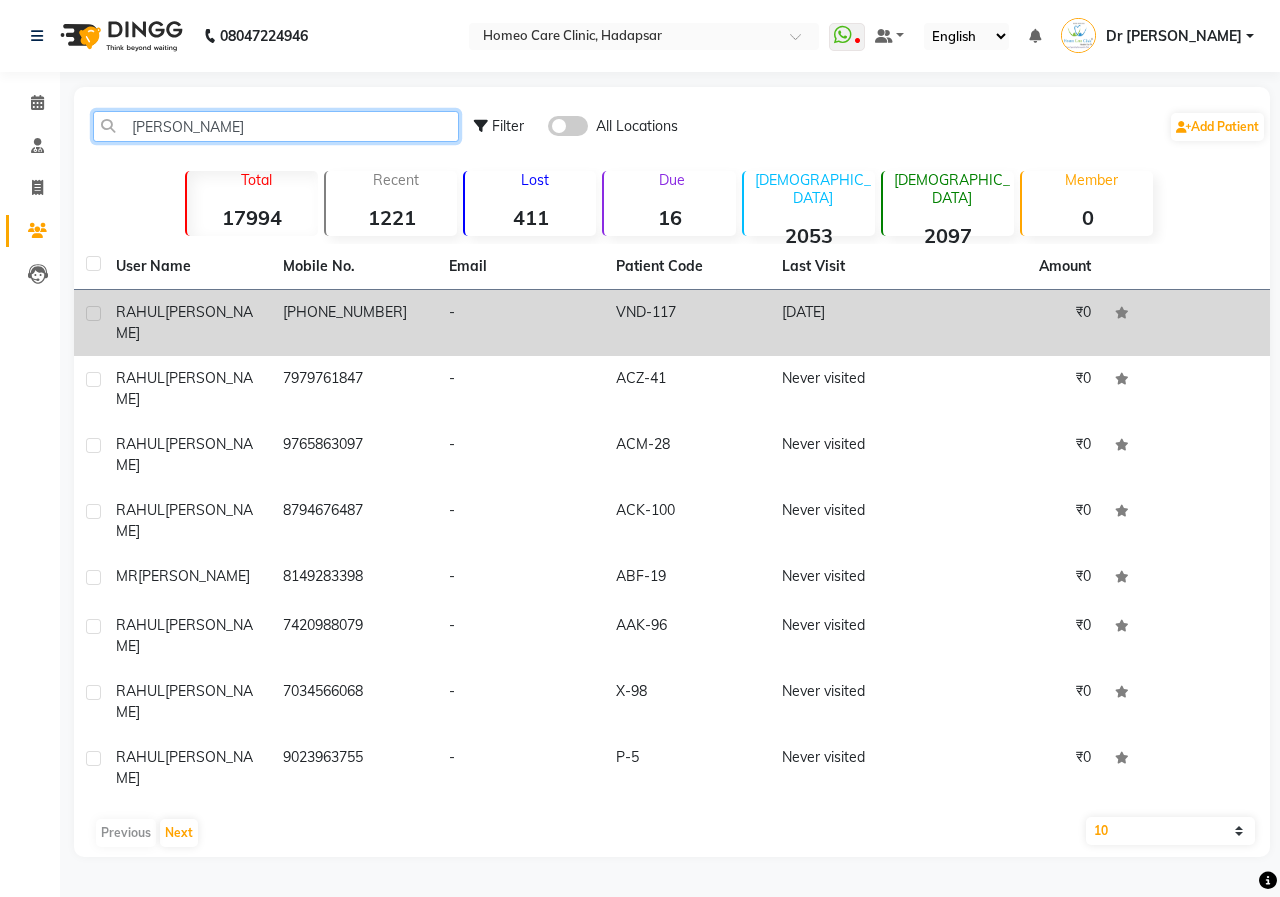 type on "RAHUL KUM" 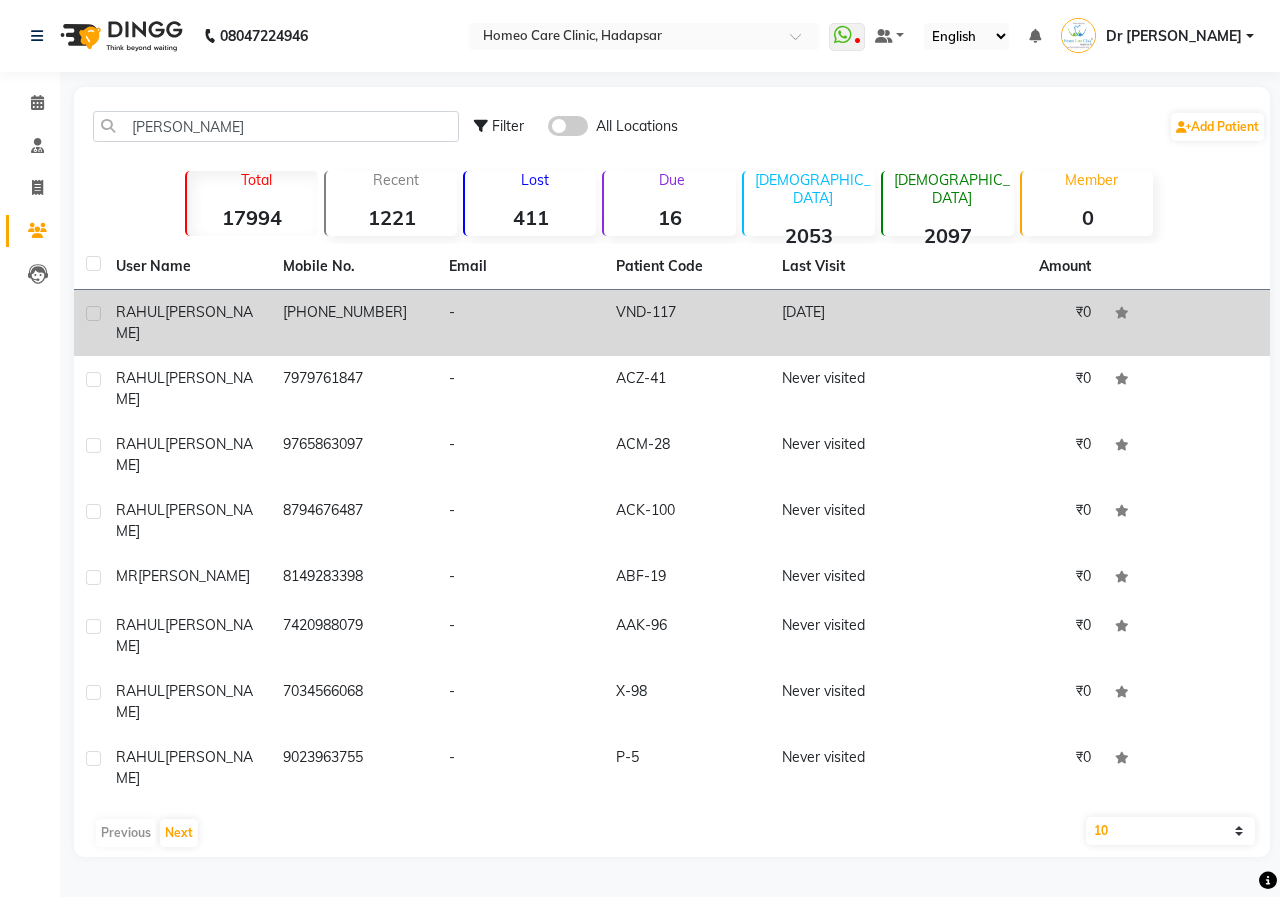 click on "[PHONE_NUMBER]" 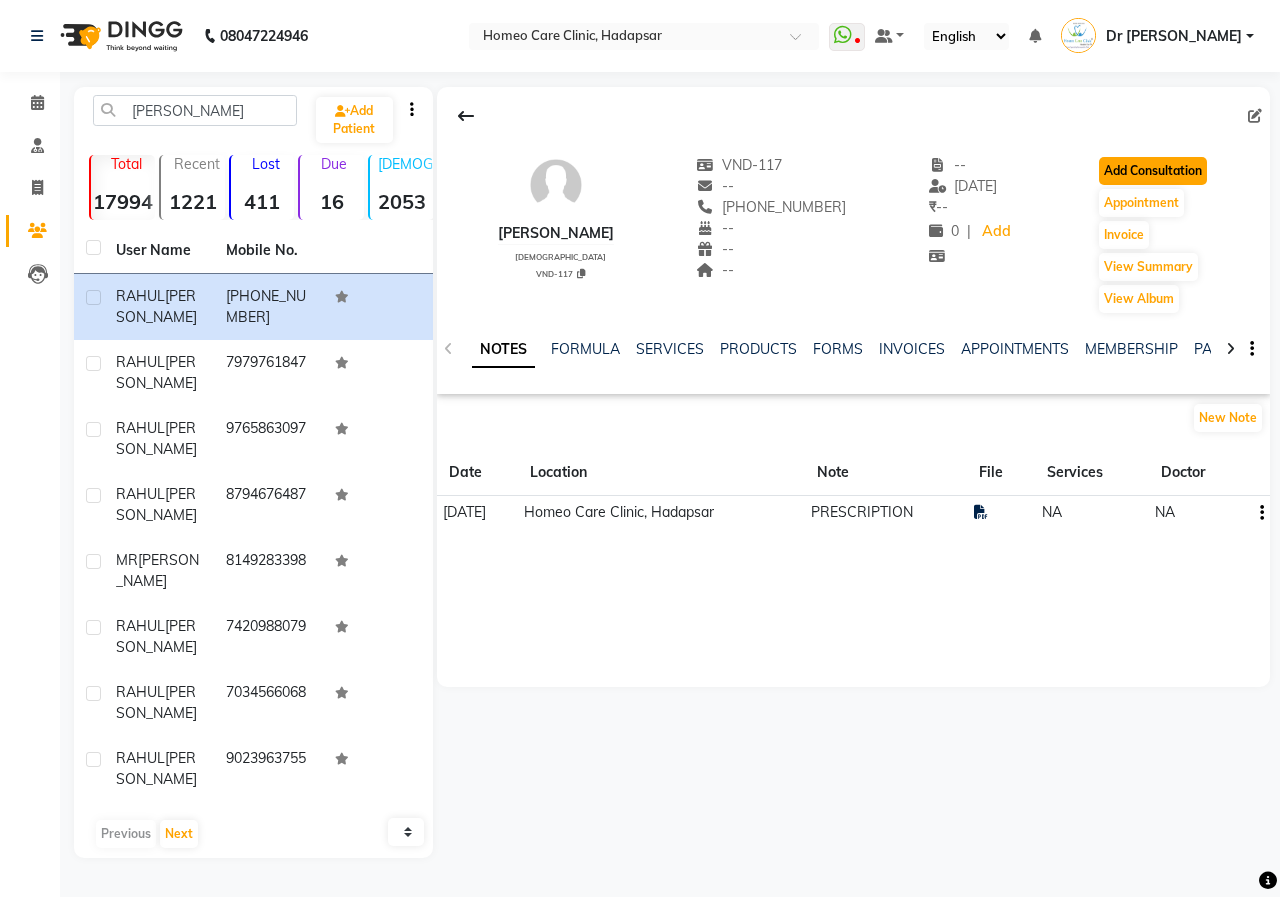 click on "Add Consultation" 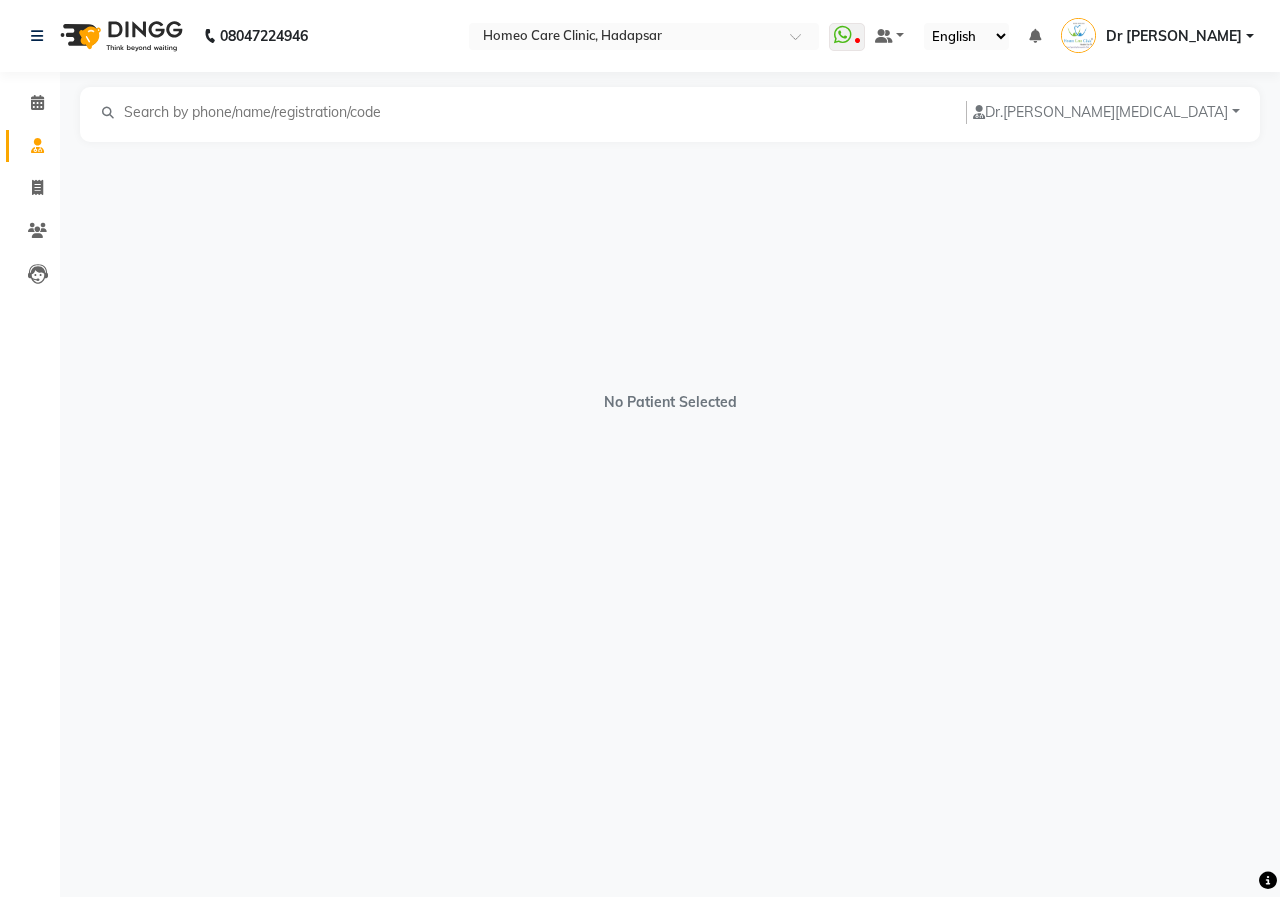 select on "male" 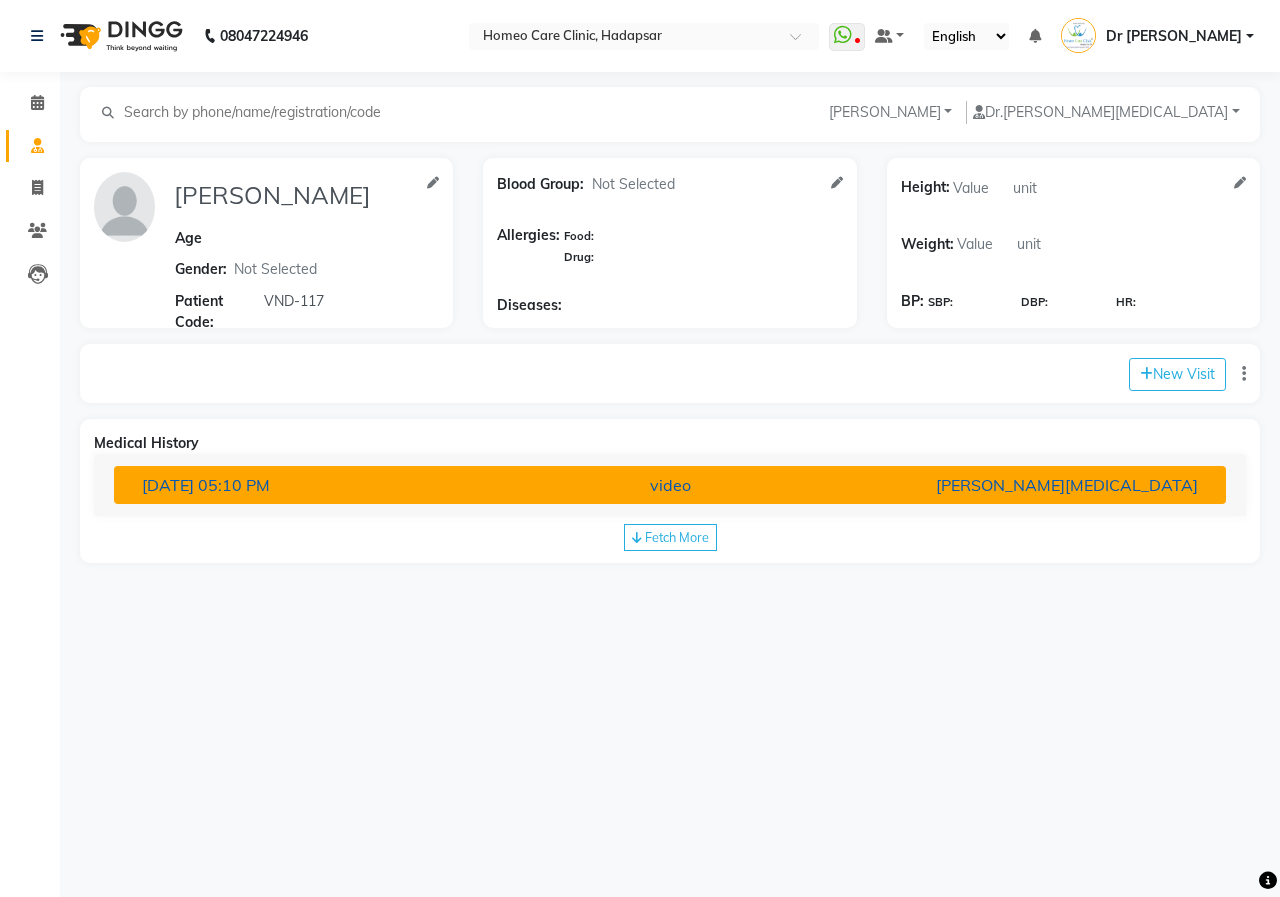 click on "video" at bounding box center [670, 485] 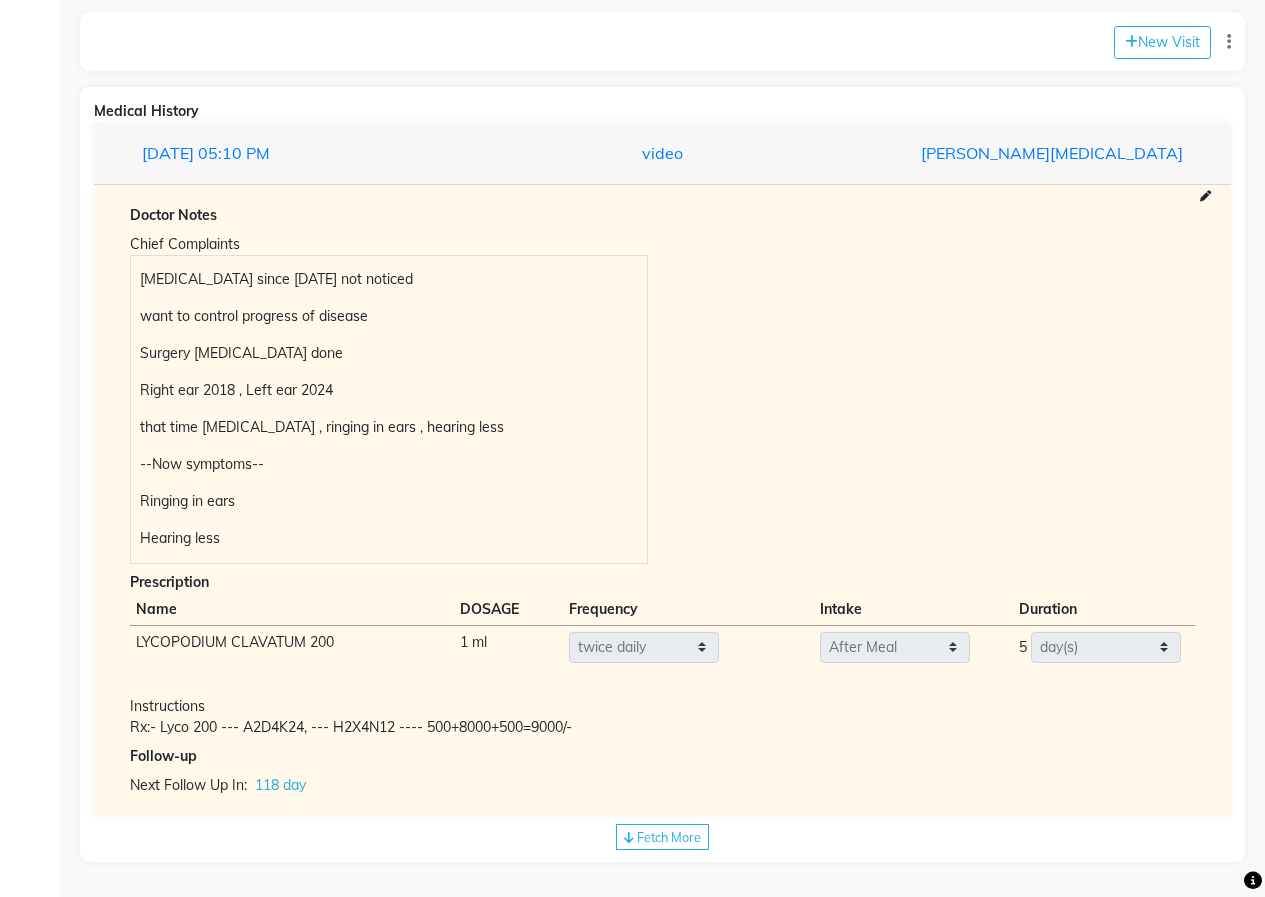 scroll, scrollTop: 337, scrollLeft: 0, axis: vertical 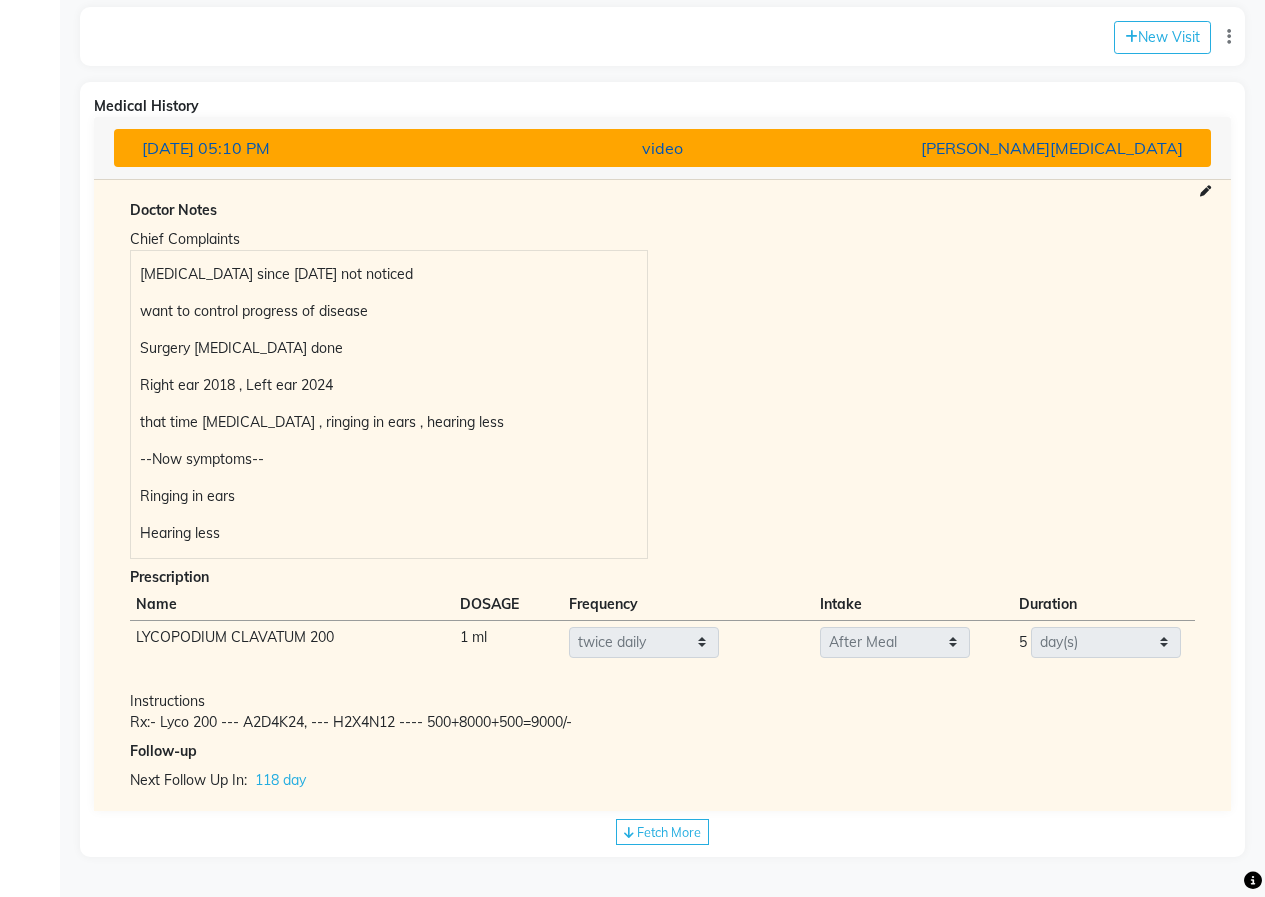 click on "video" at bounding box center (662, 148) 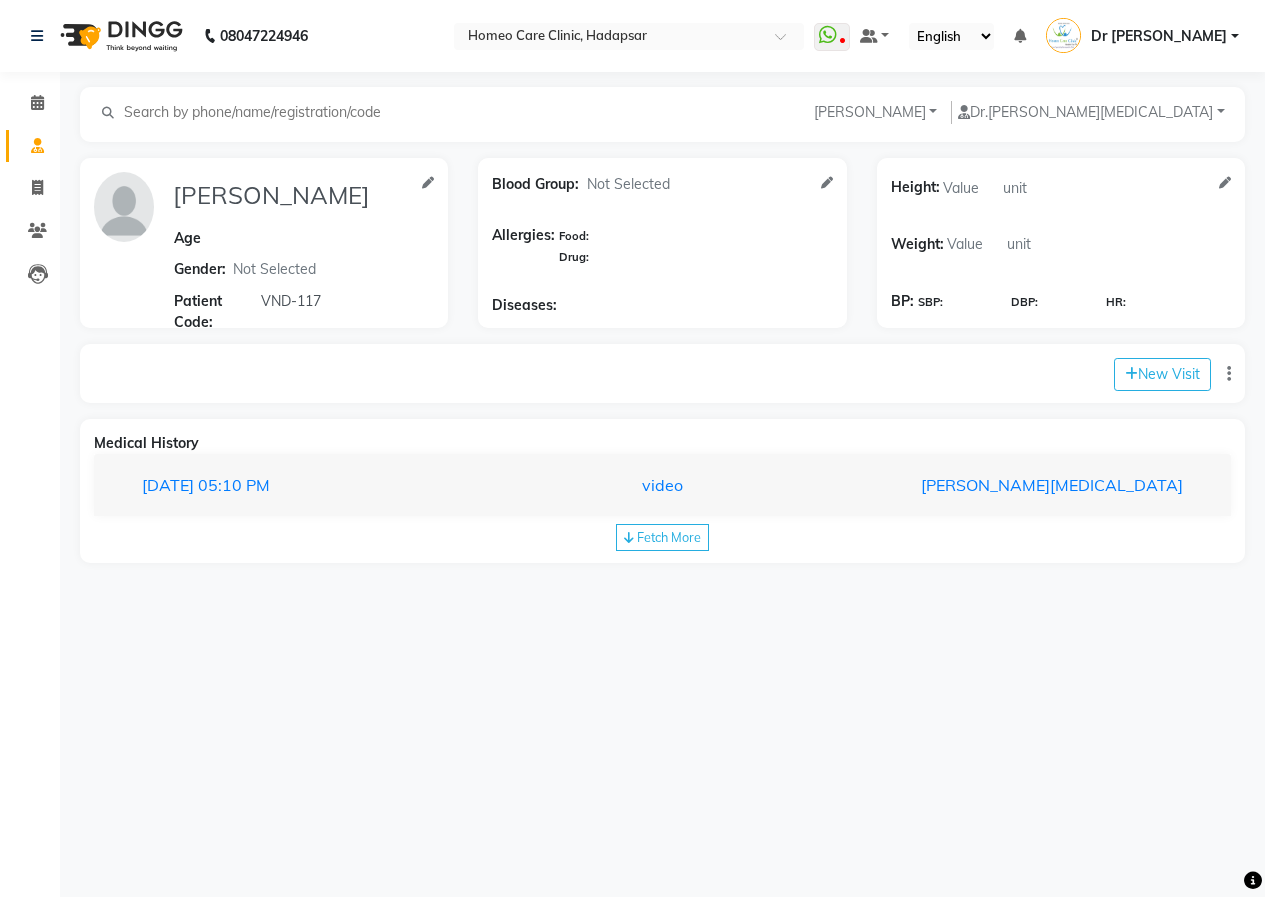 scroll, scrollTop: 0, scrollLeft: 0, axis: both 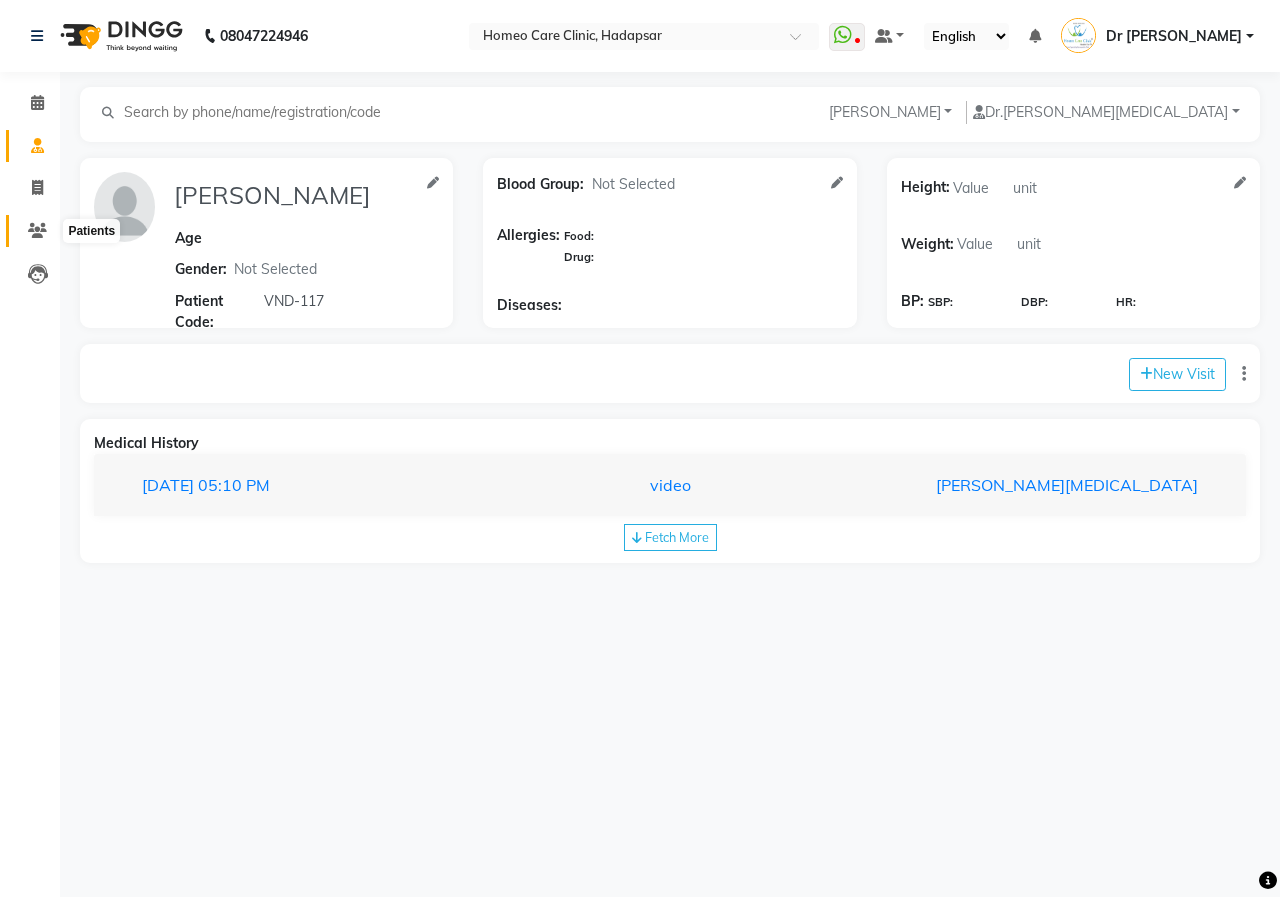 click 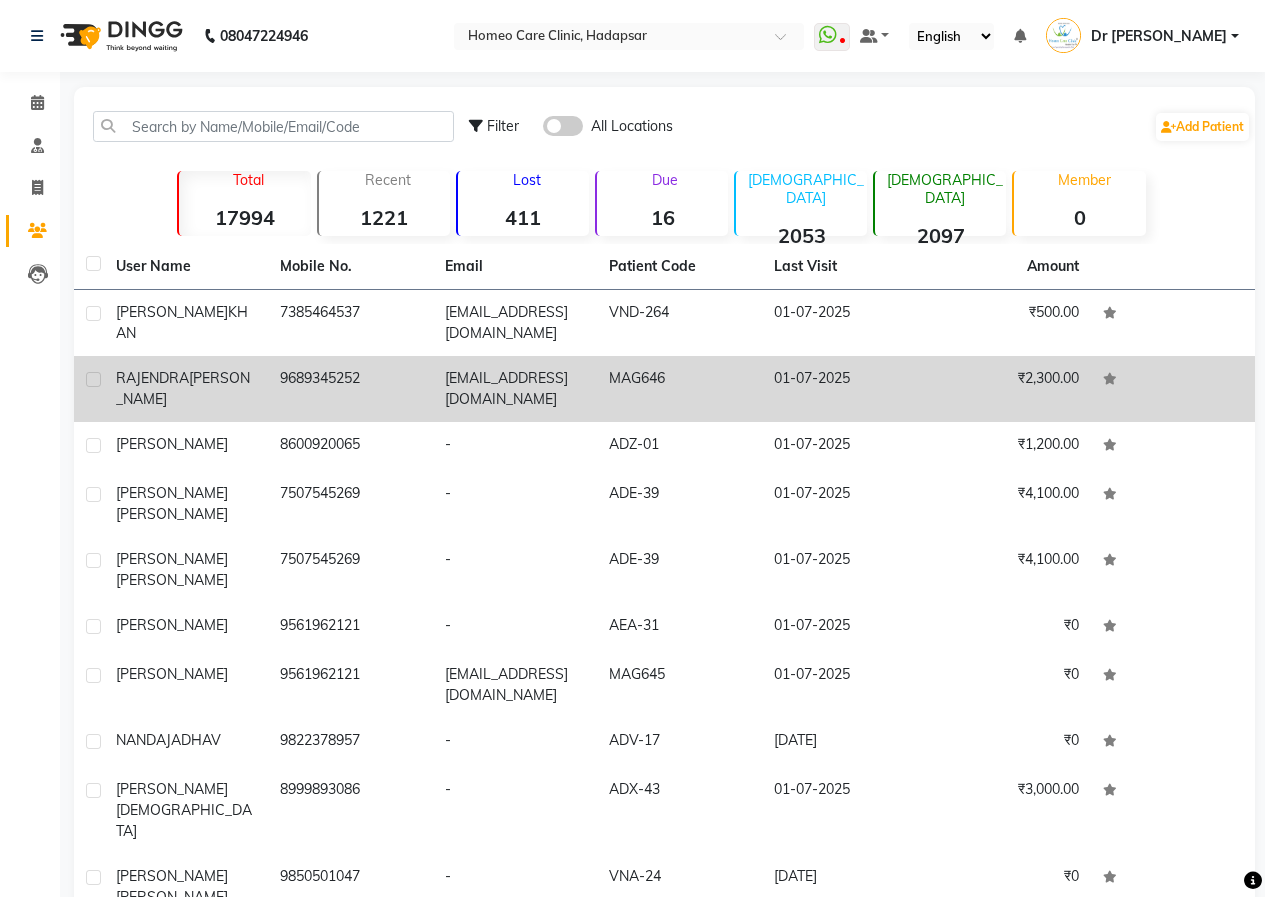 click on "[EMAIL_ADDRESS][DOMAIN_NAME]" 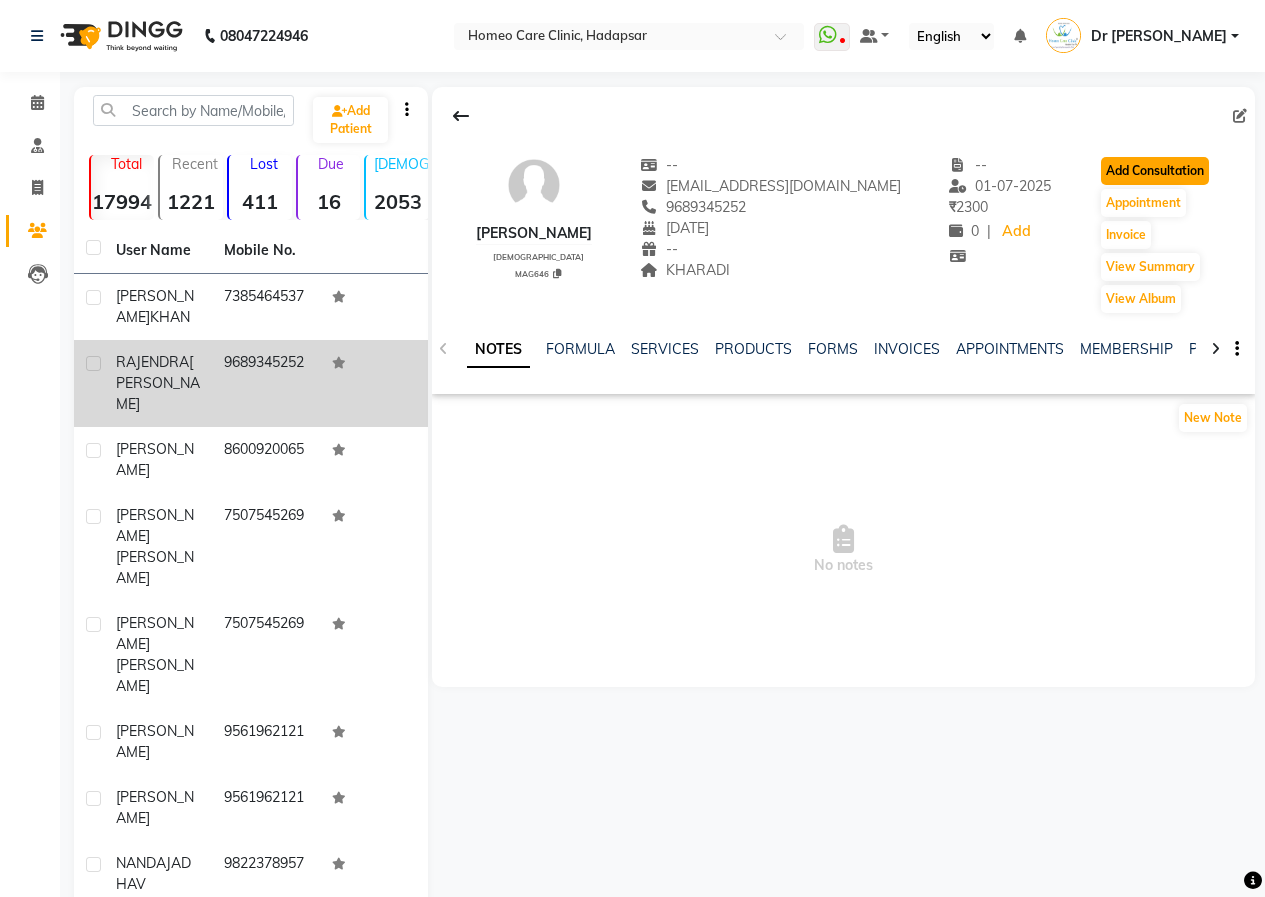 click on "Add Consultation" 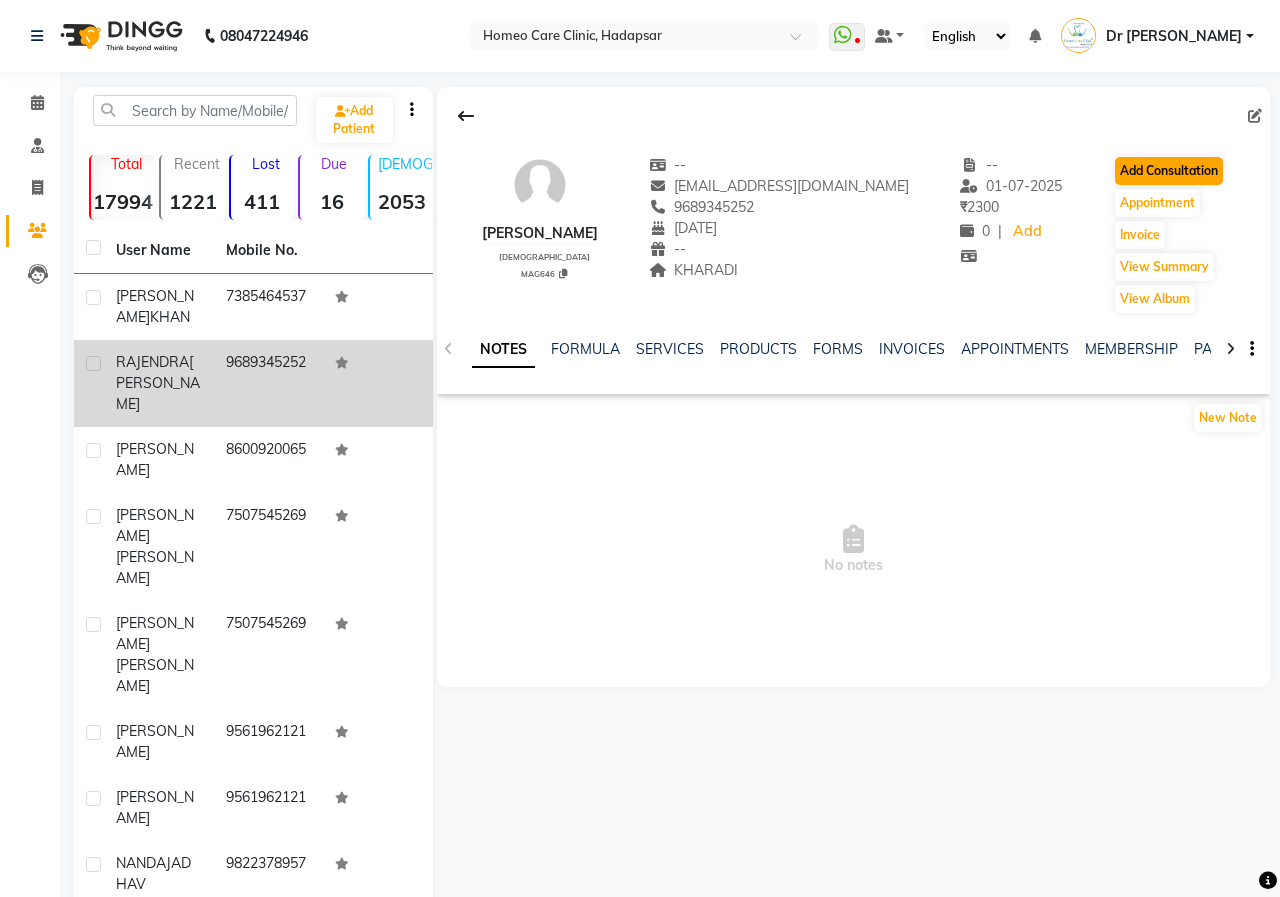 select on "male" 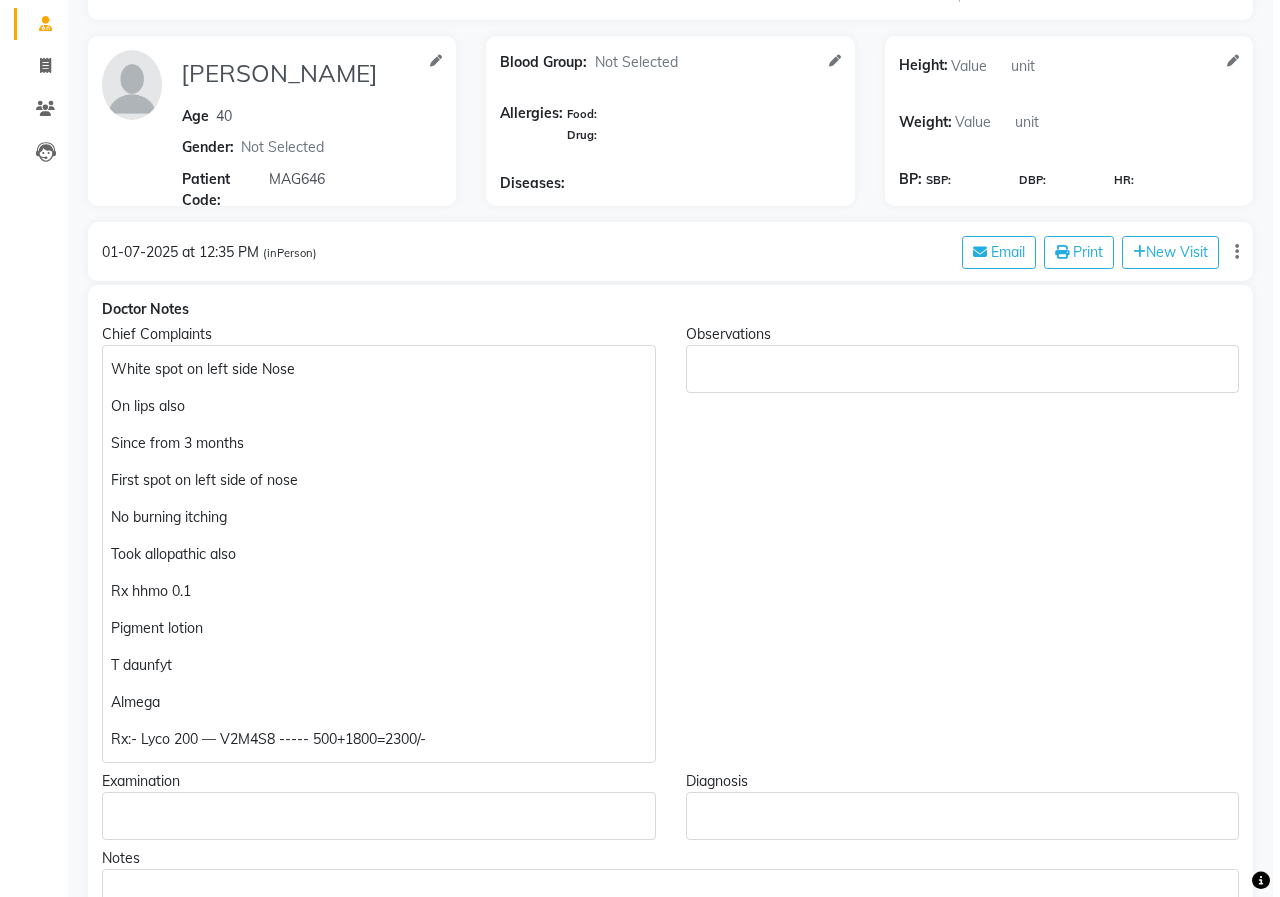scroll, scrollTop: 0, scrollLeft: 0, axis: both 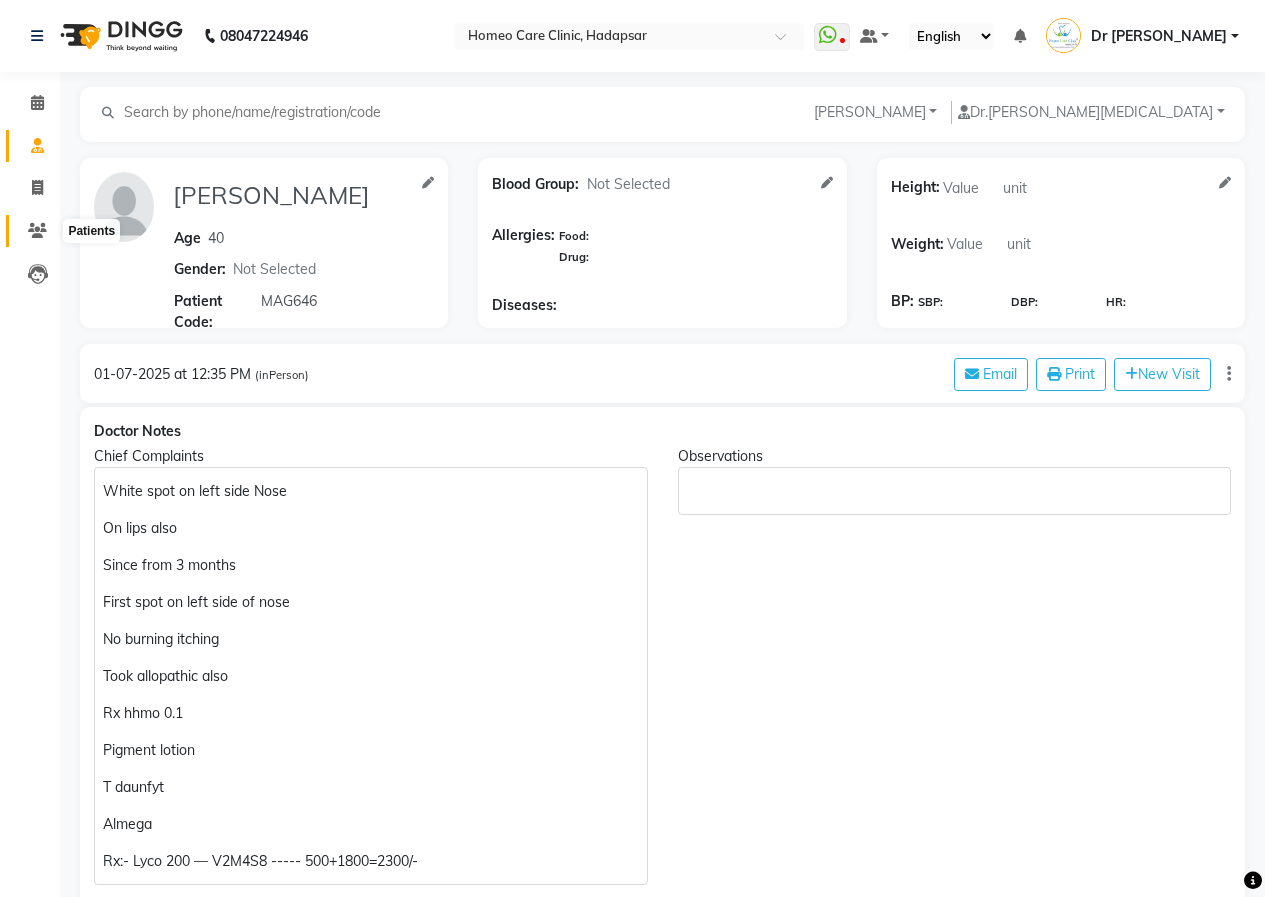 click 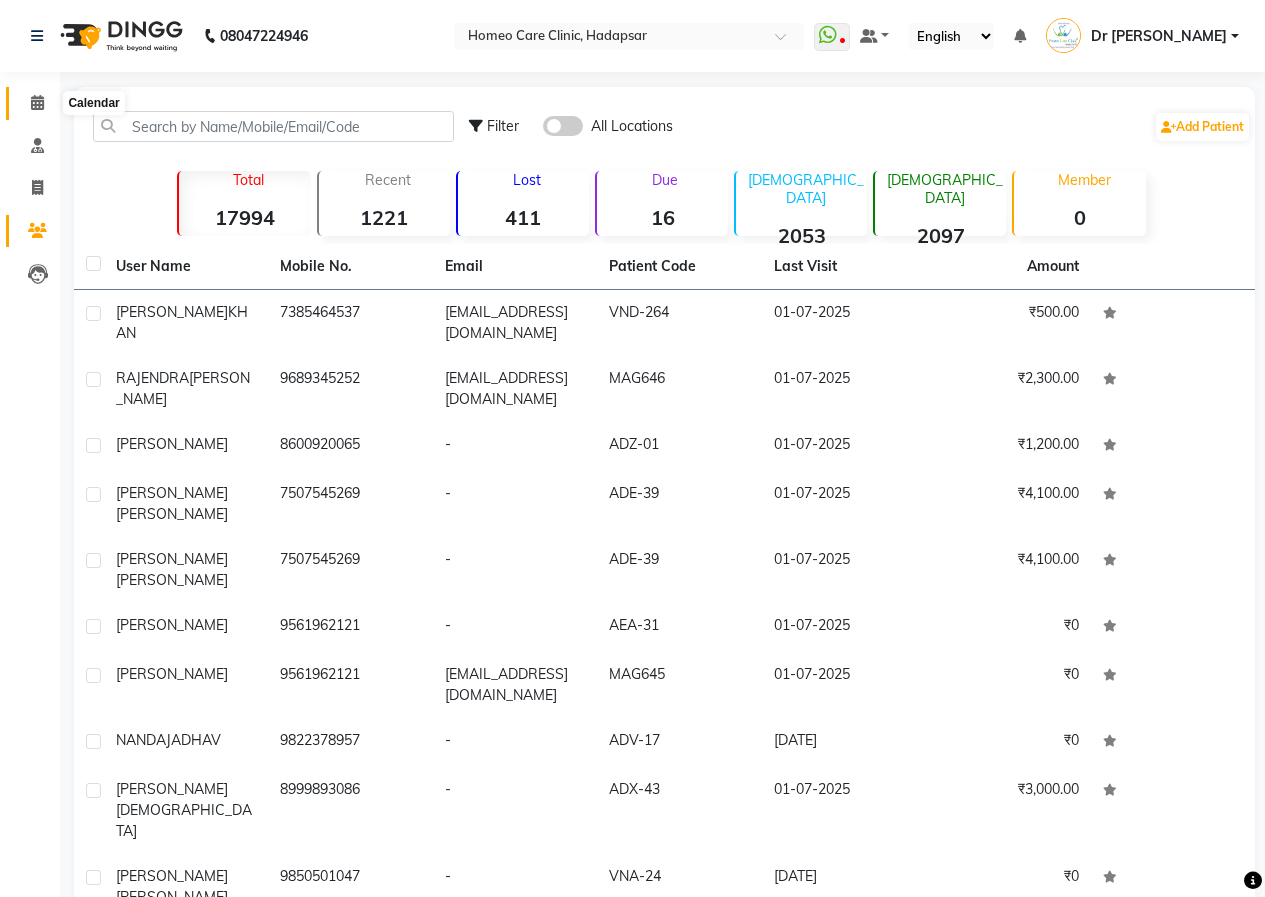 click 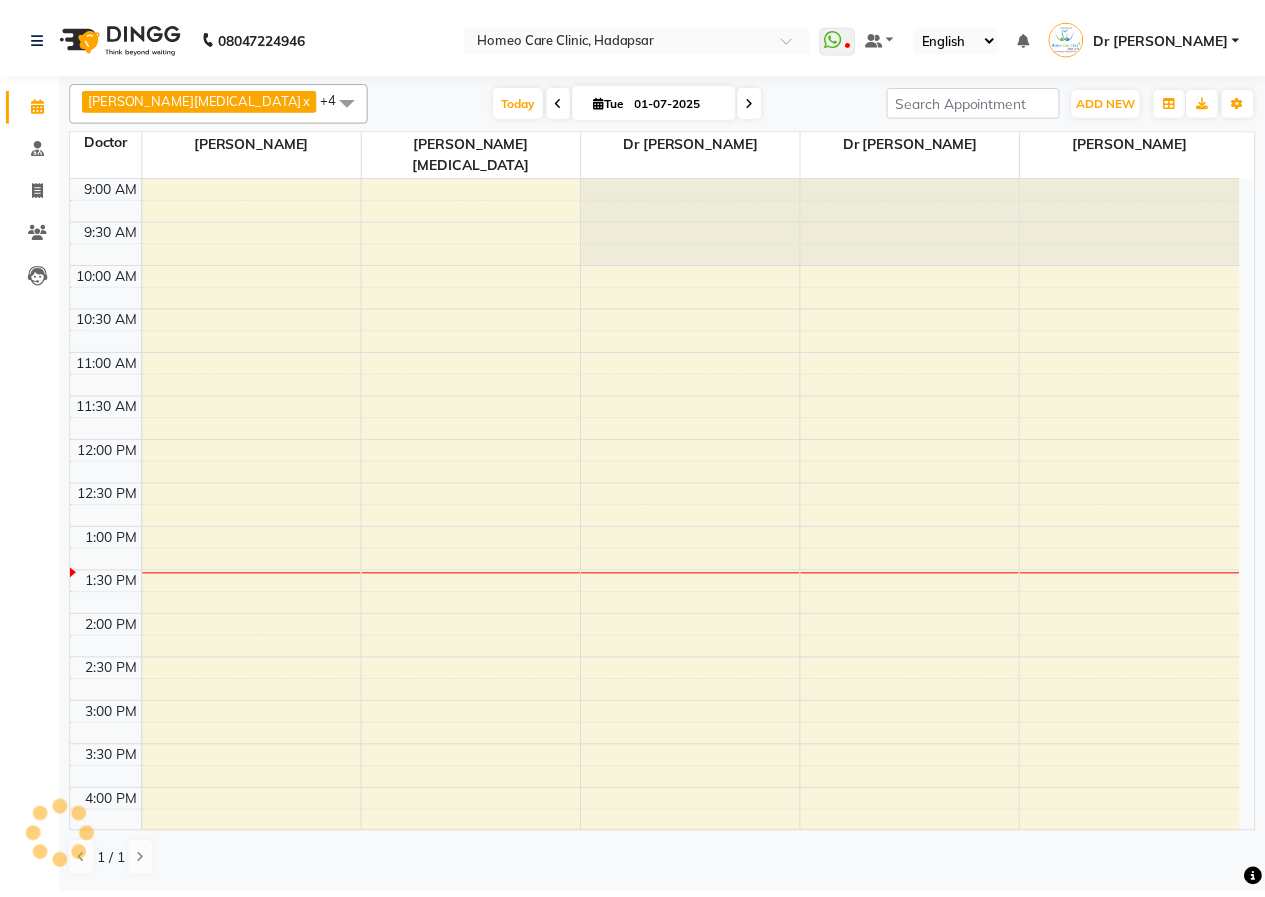 scroll, scrollTop: 0, scrollLeft: 0, axis: both 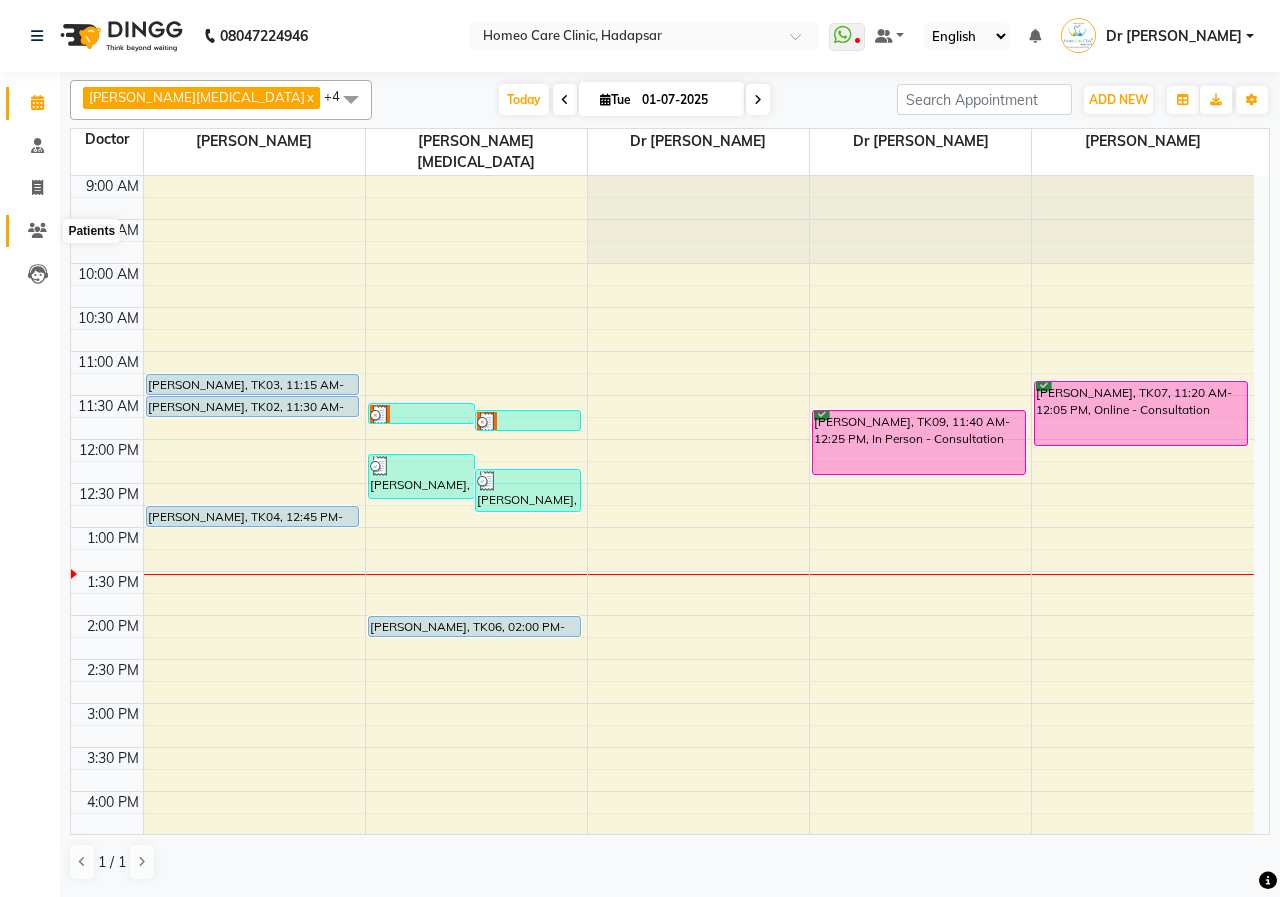 click 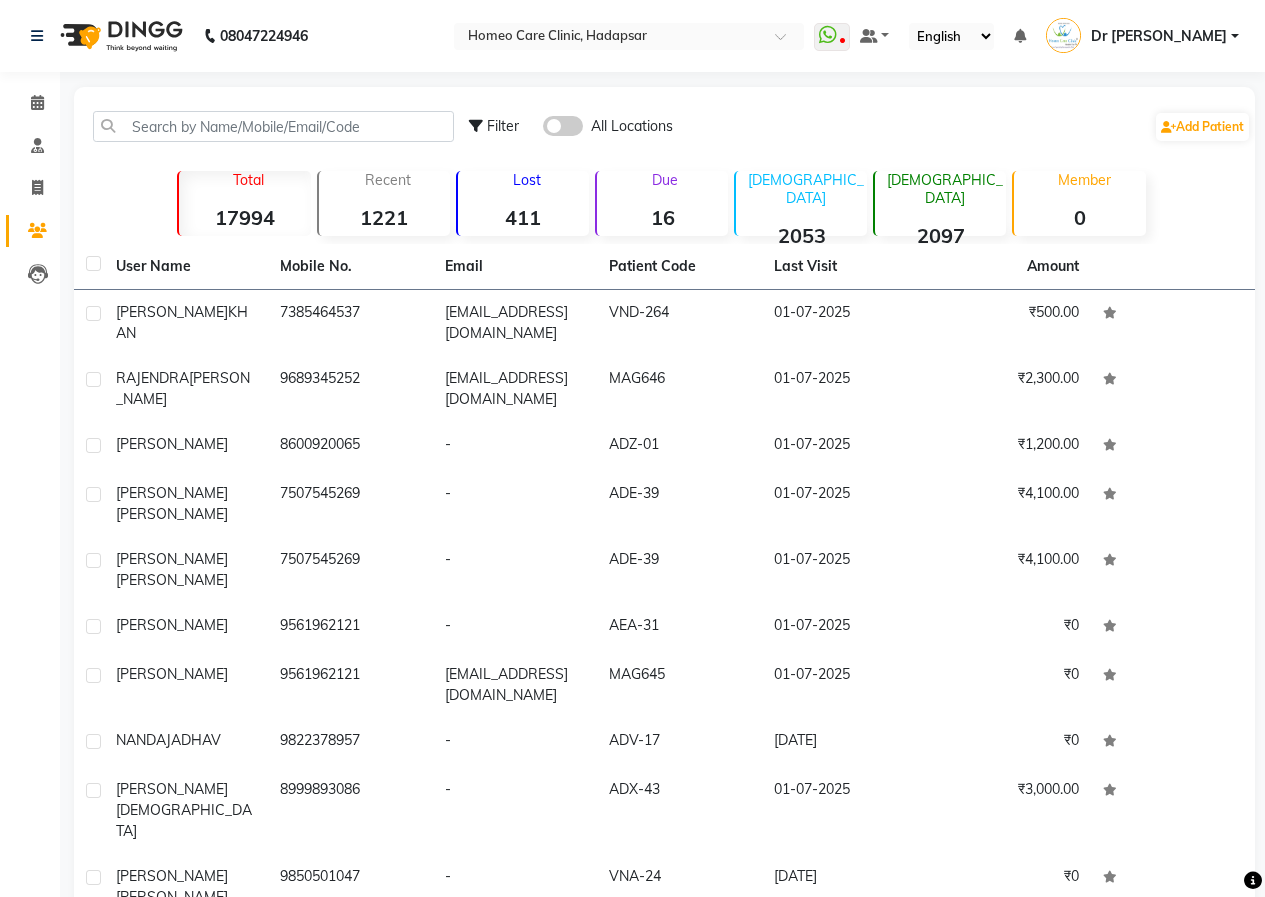 drag, startPoint x: 5, startPoint y: 103, endPoint x: 0, endPoint y: 80, distance: 23.537205 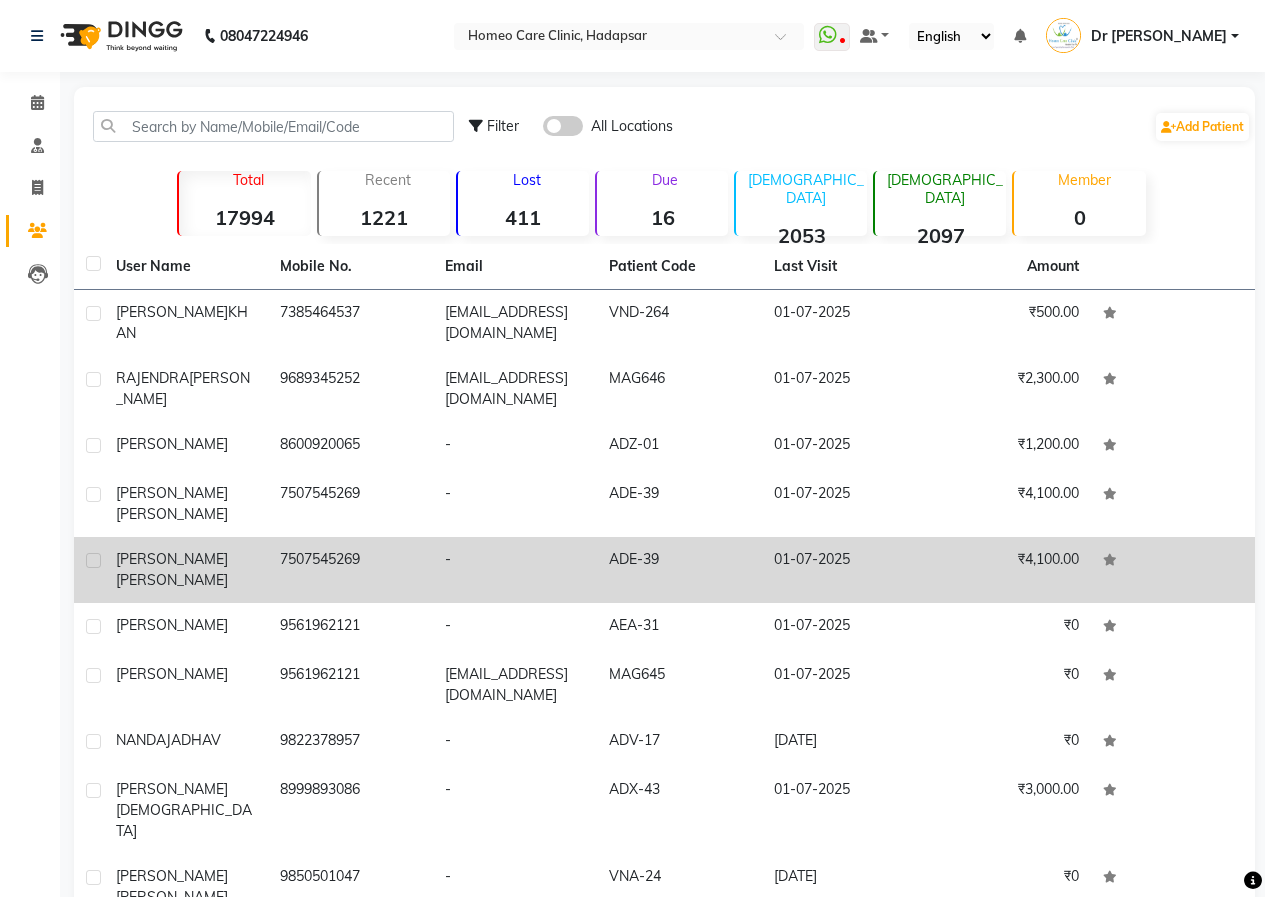 scroll, scrollTop: 37, scrollLeft: 0, axis: vertical 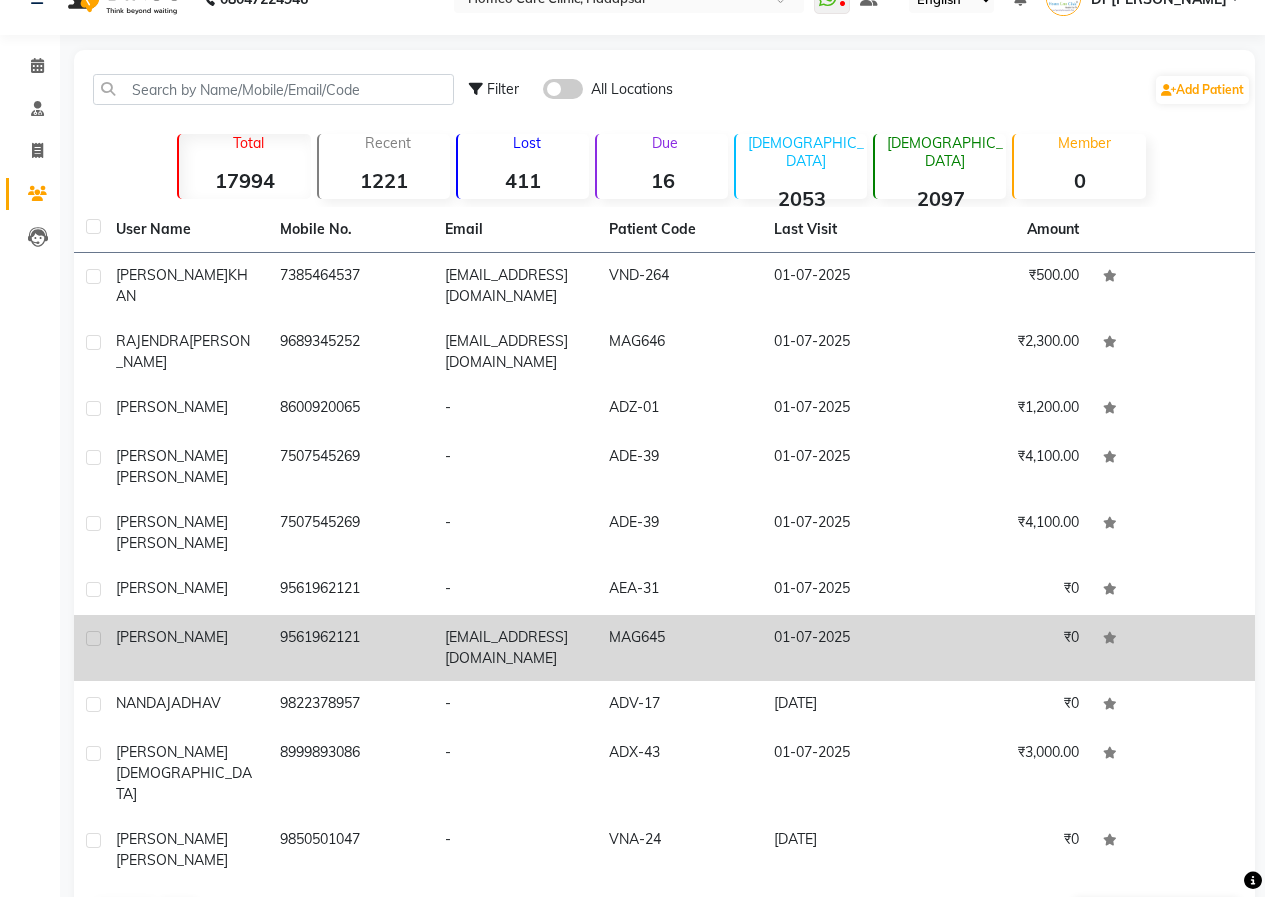 click on "[PERSON_NAME]" 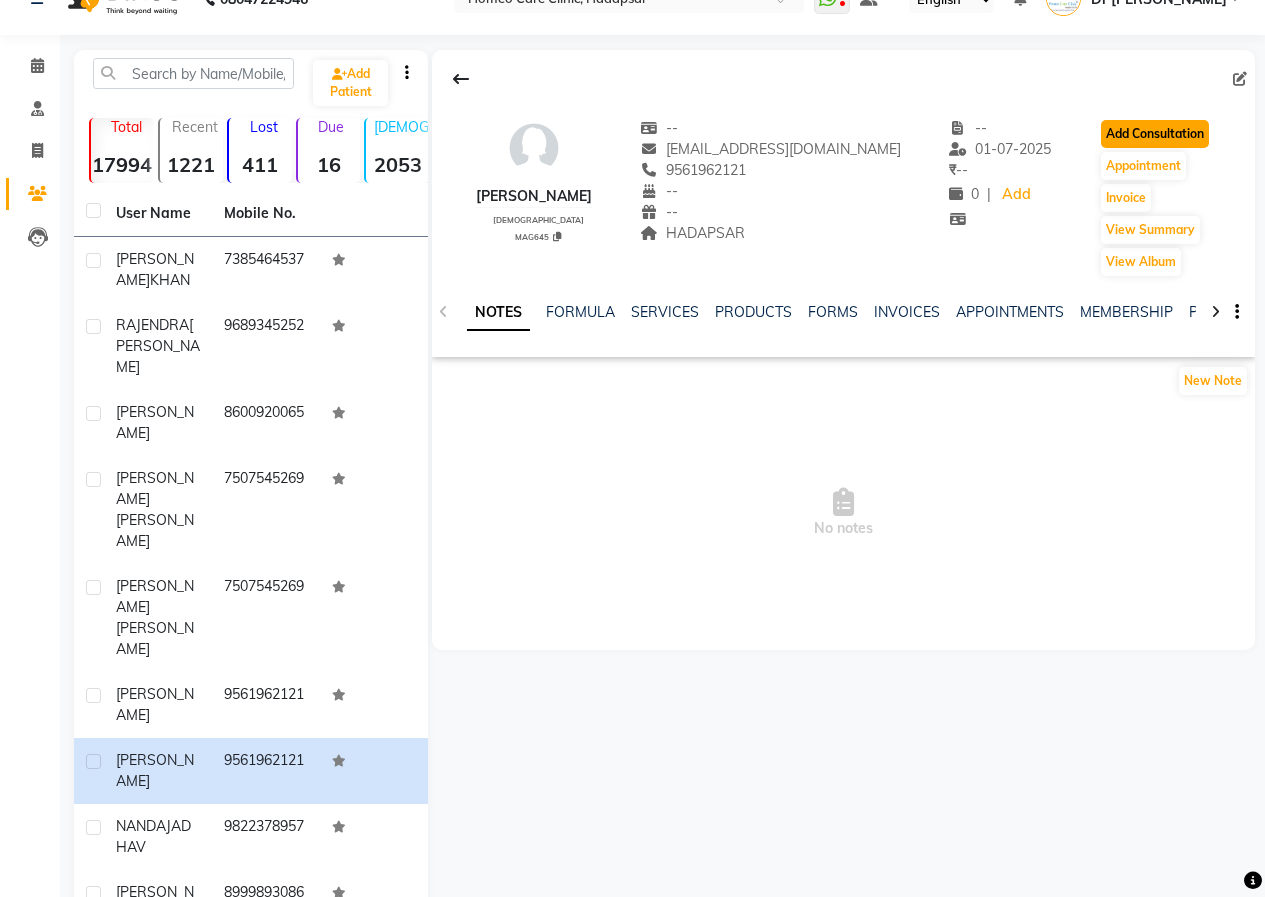 click on "Add Consultation" 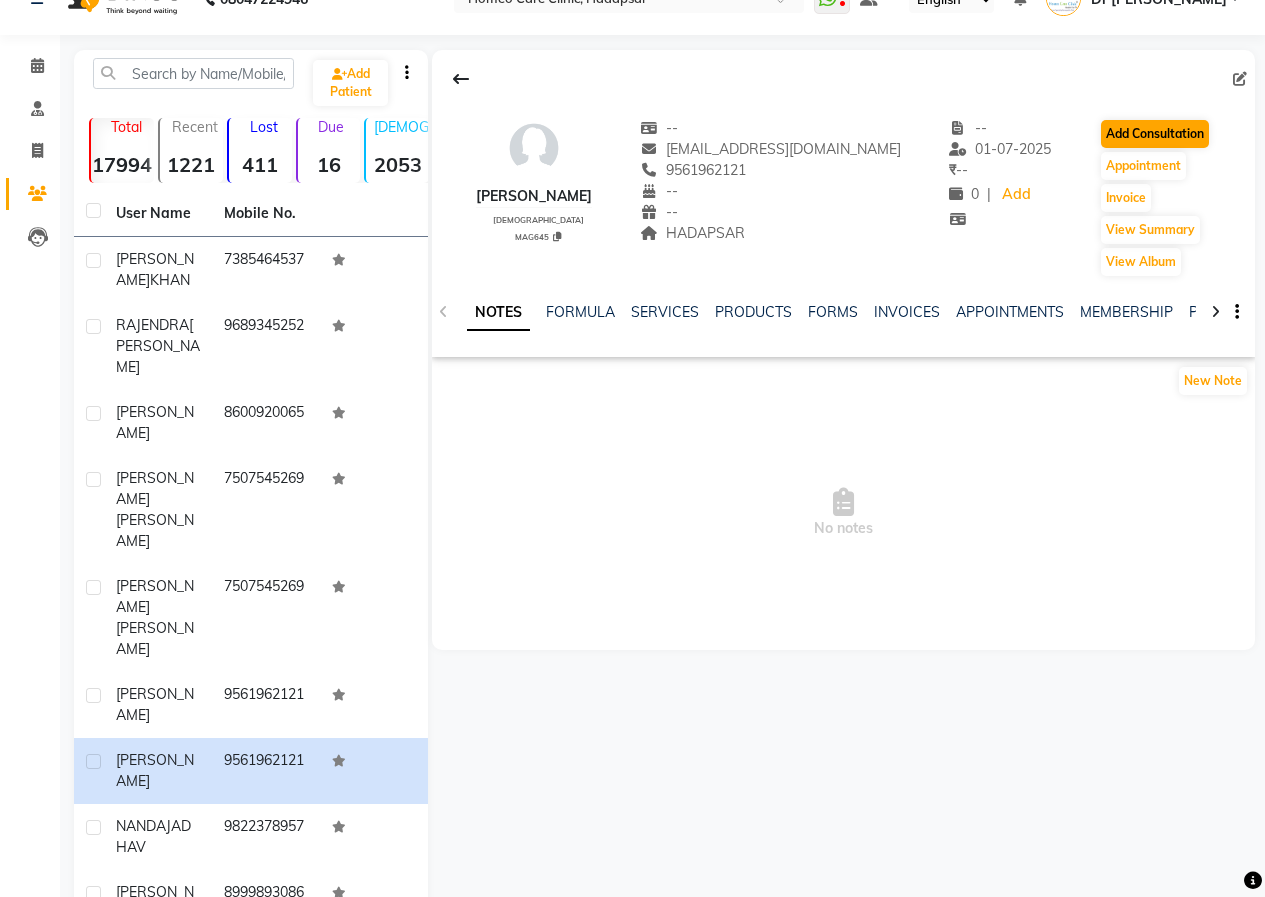 scroll, scrollTop: 0, scrollLeft: 0, axis: both 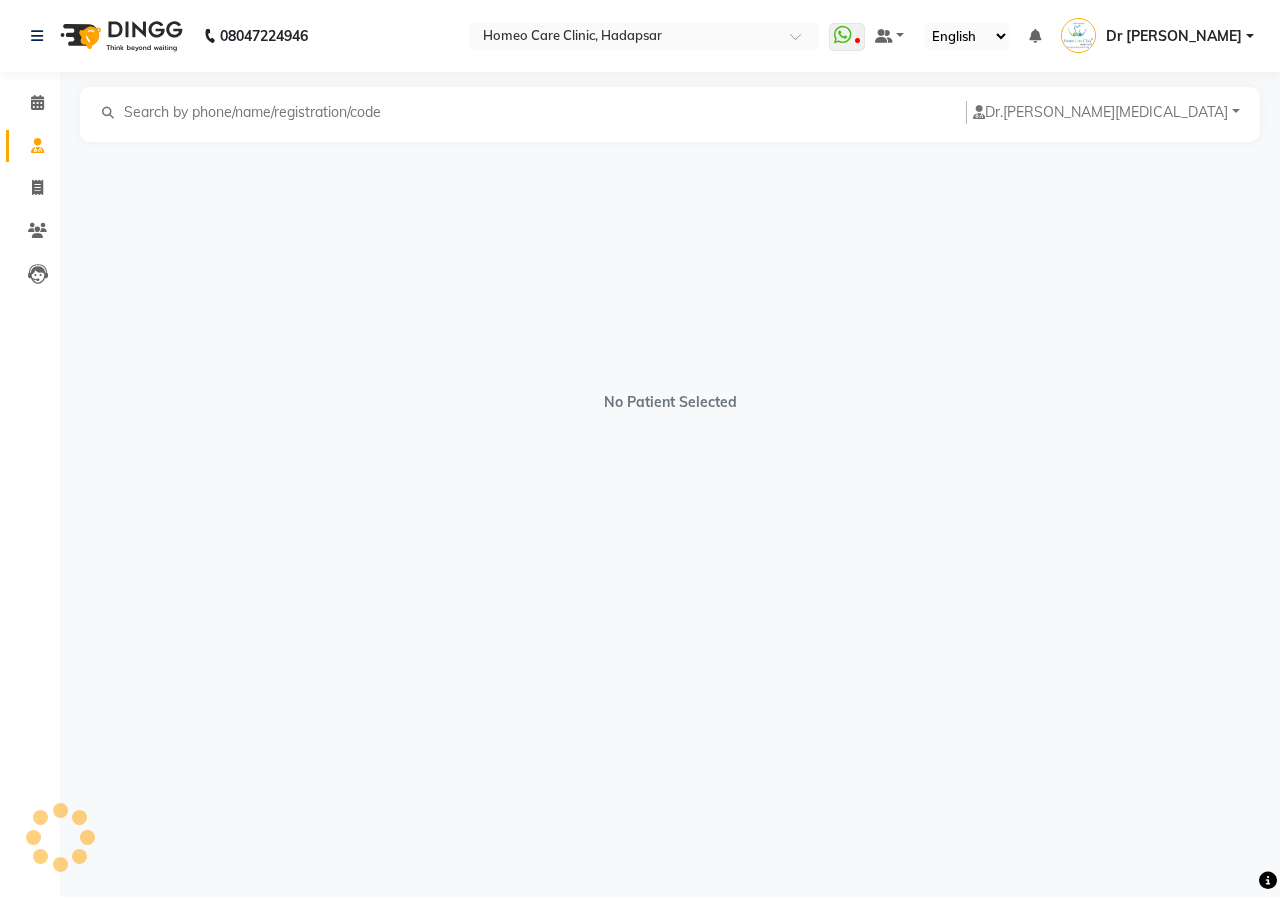 select on "female" 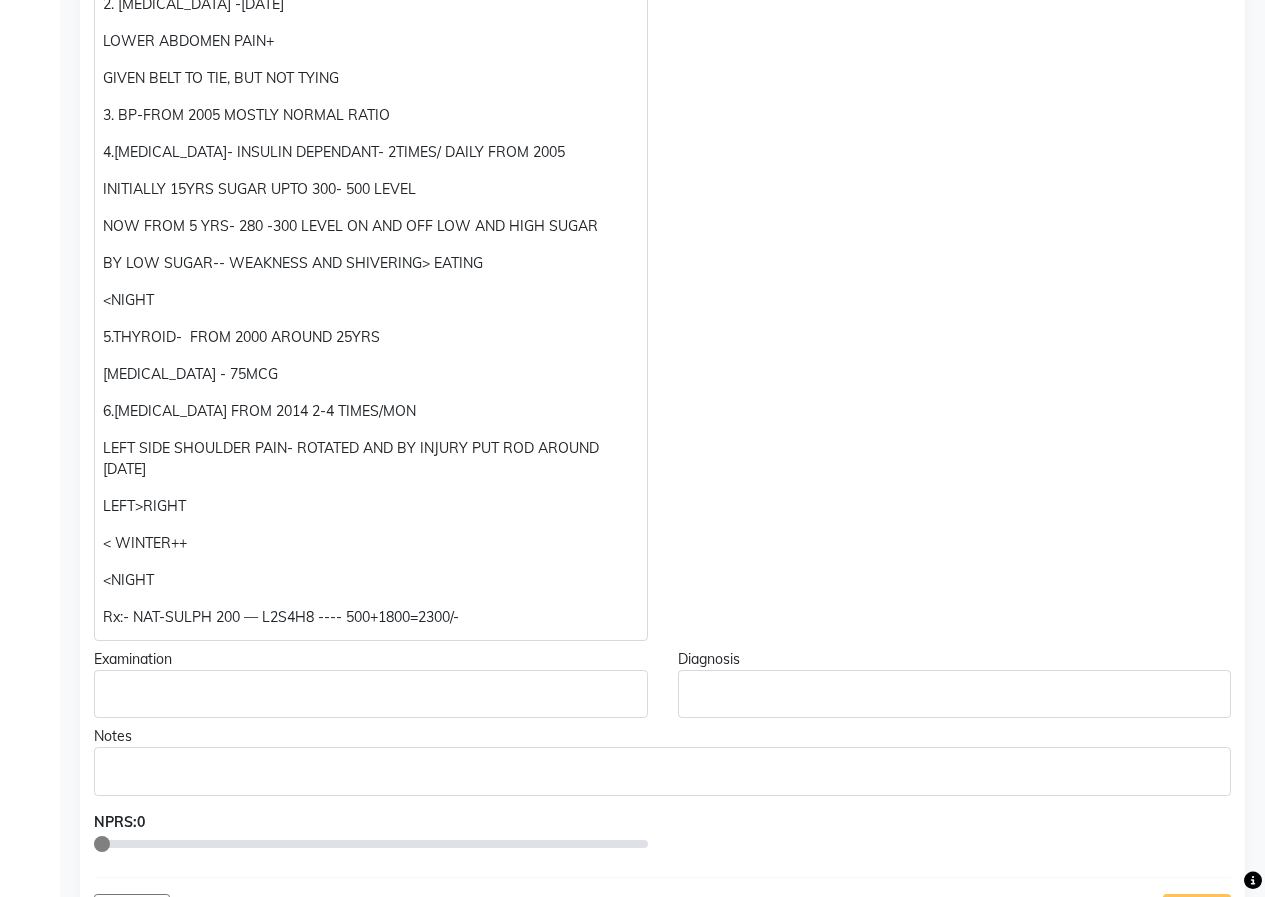 scroll, scrollTop: 1200, scrollLeft: 0, axis: vertical 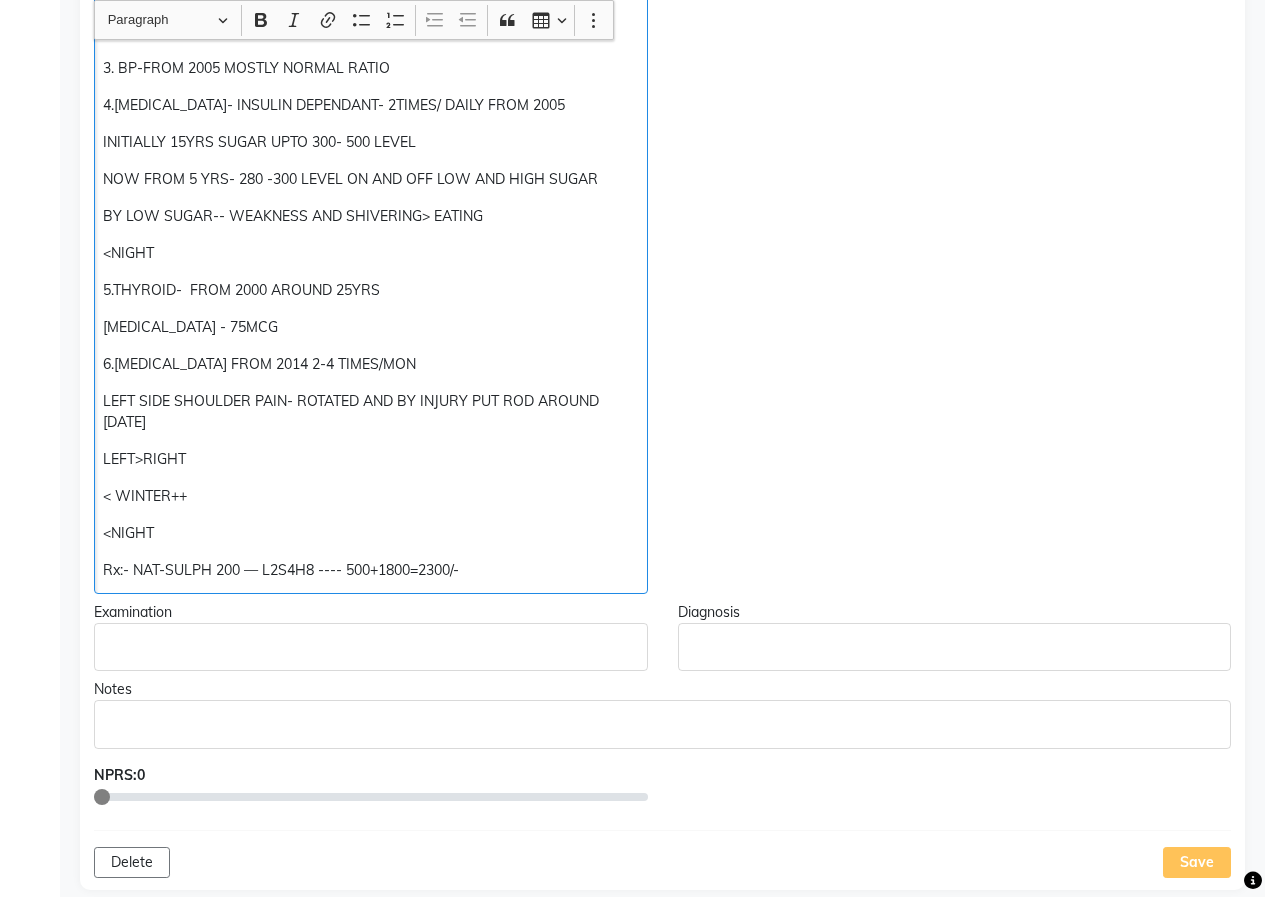 click on "Rx:- NAT-SULPH 200 — L2S4H8 ---- 500+1800=2300/-" 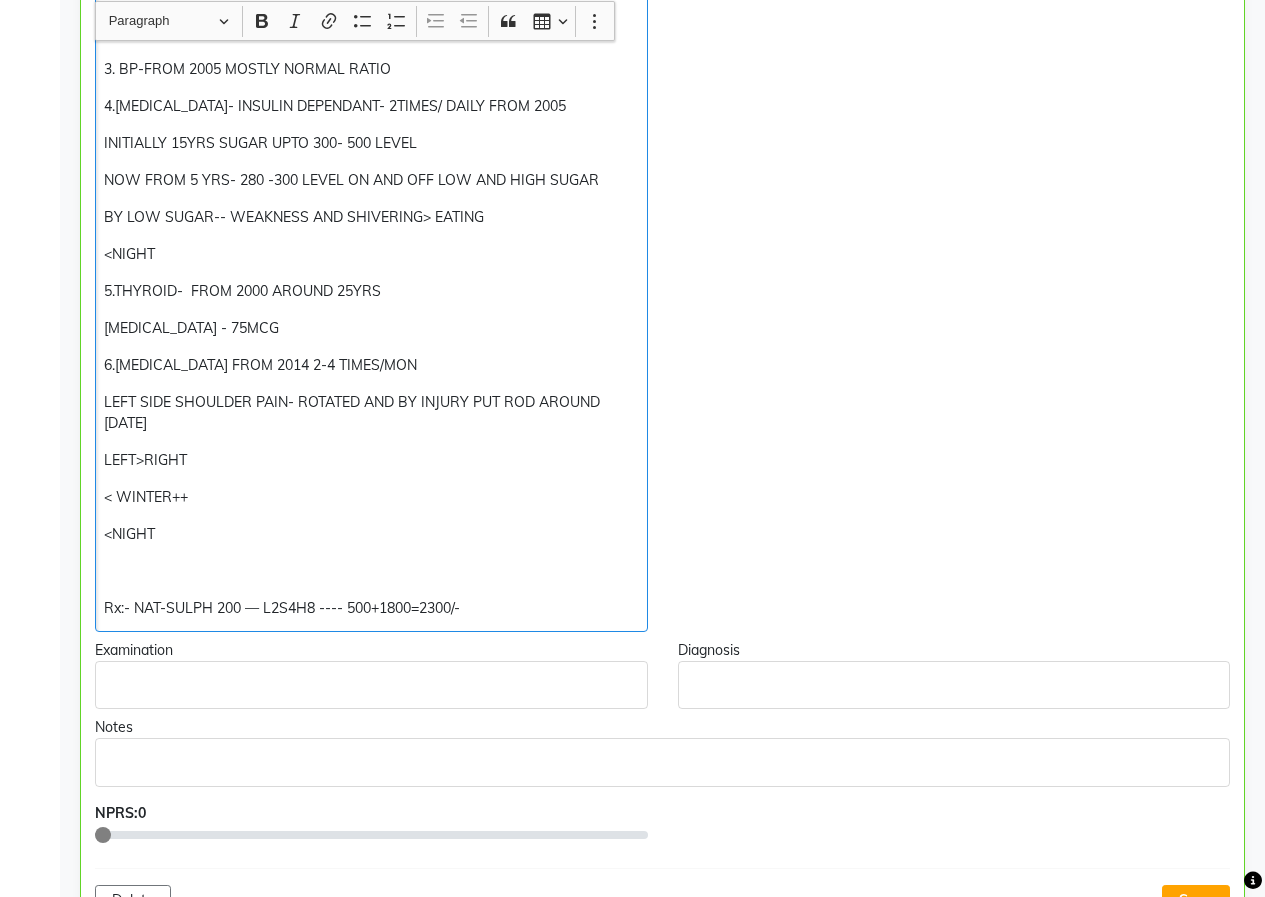 scroll, scrollTop: 1201, scrollLeft: 0, axis: vertical 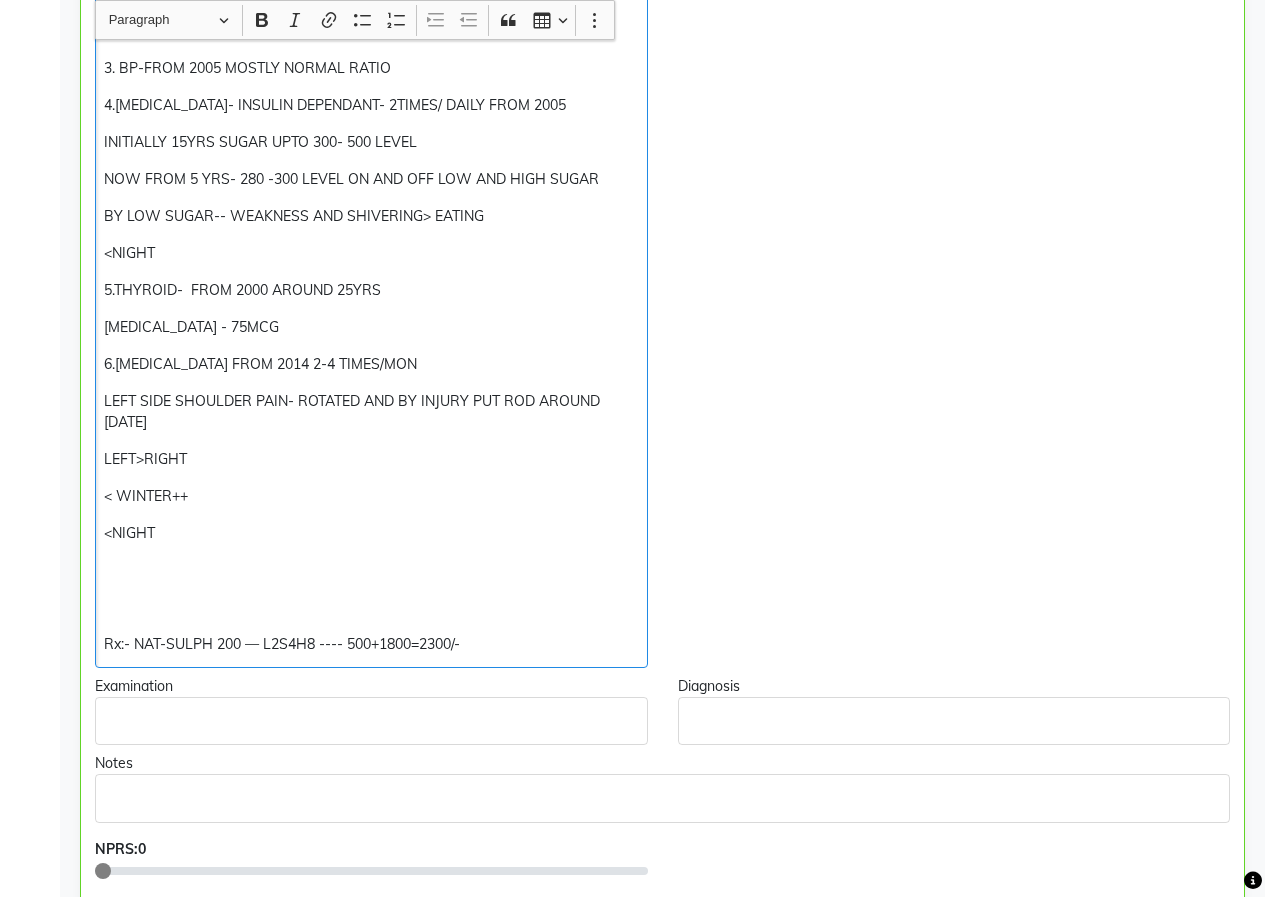 type 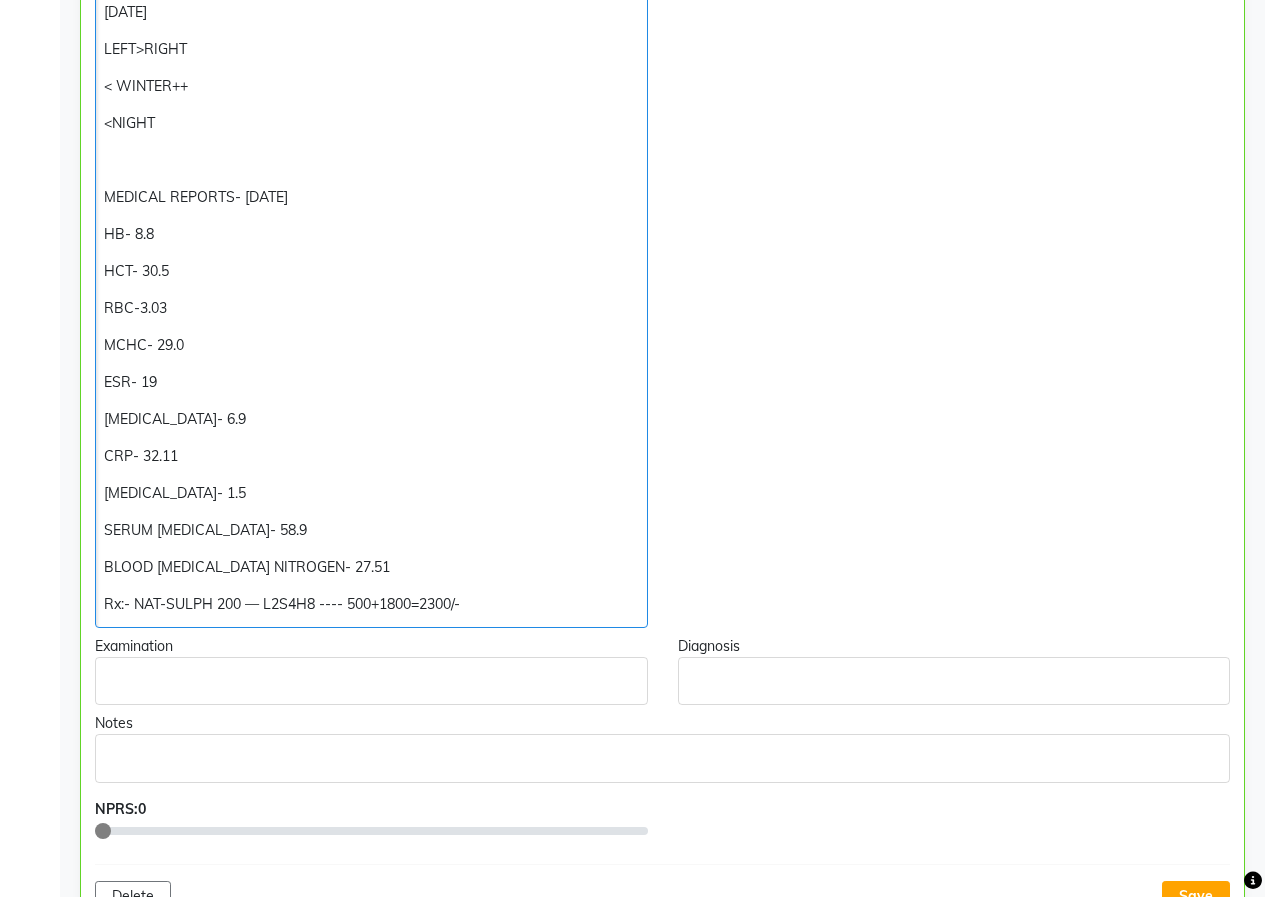 scroll, scrollTop: 1612, scrollLeft: 0, axis: vertical 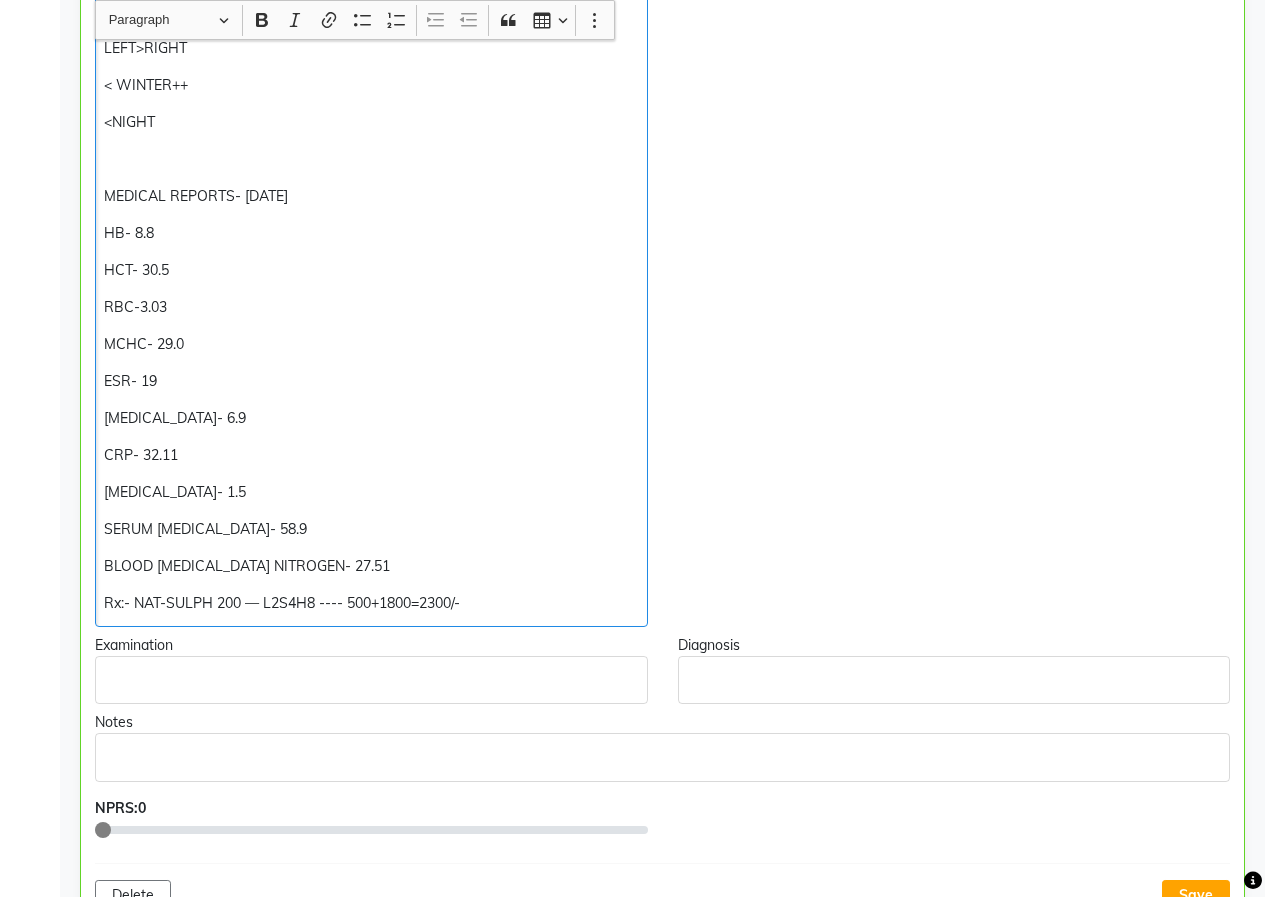 click on "BLOOD UREA NITROGEN- 27.51" 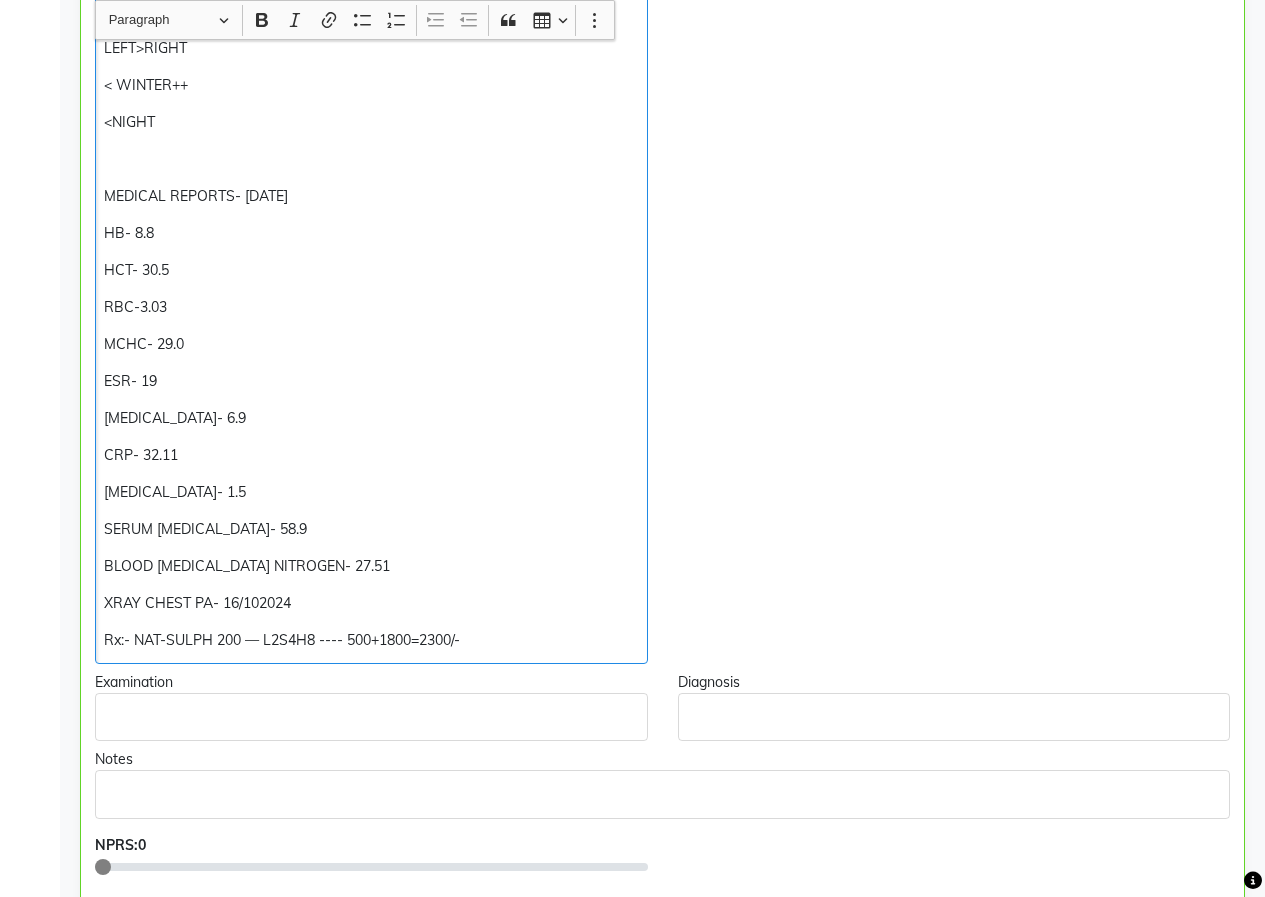 click on "XRAY CHEST PA- 16/102024" 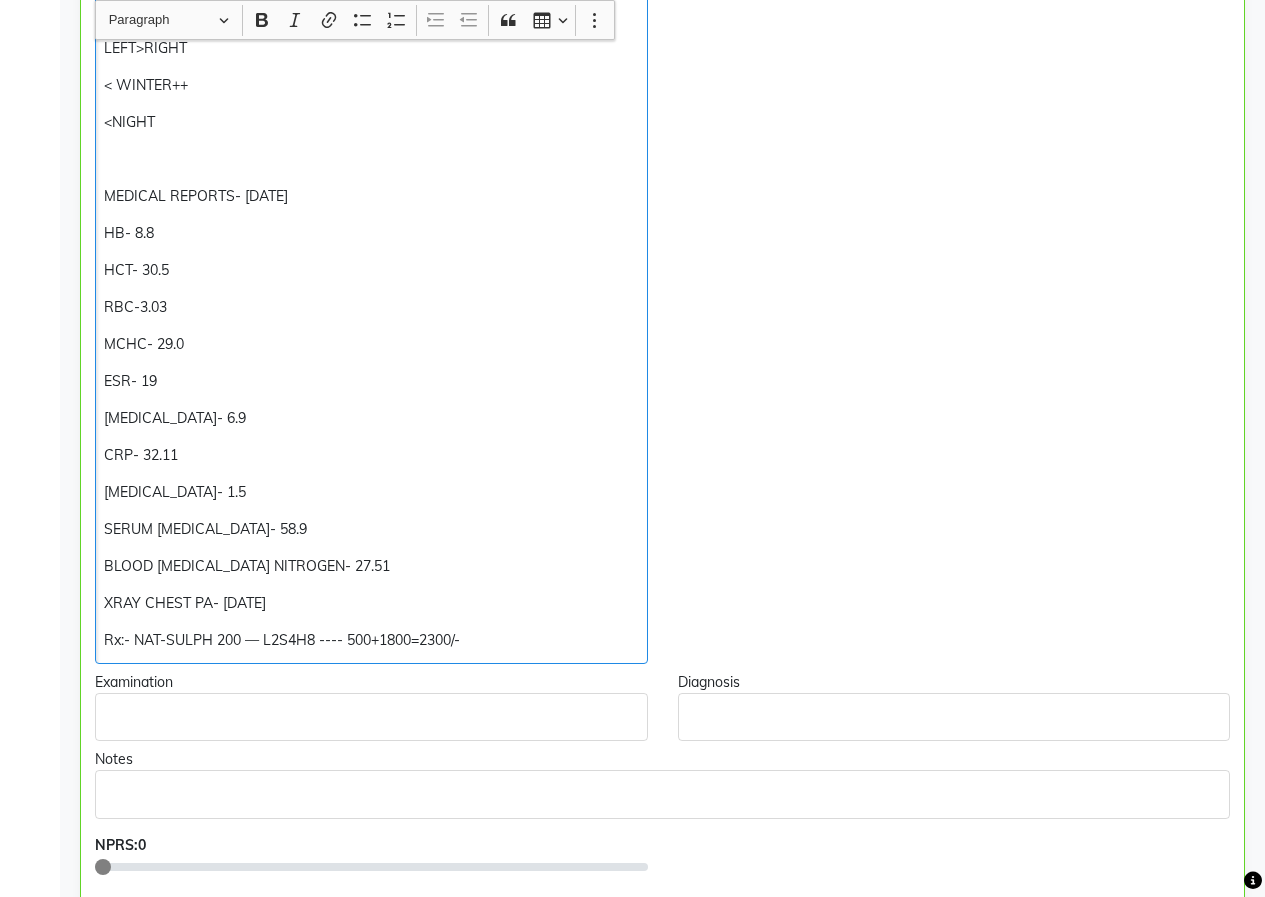click on "BLOOD UREA NITROGEN- 27.51" 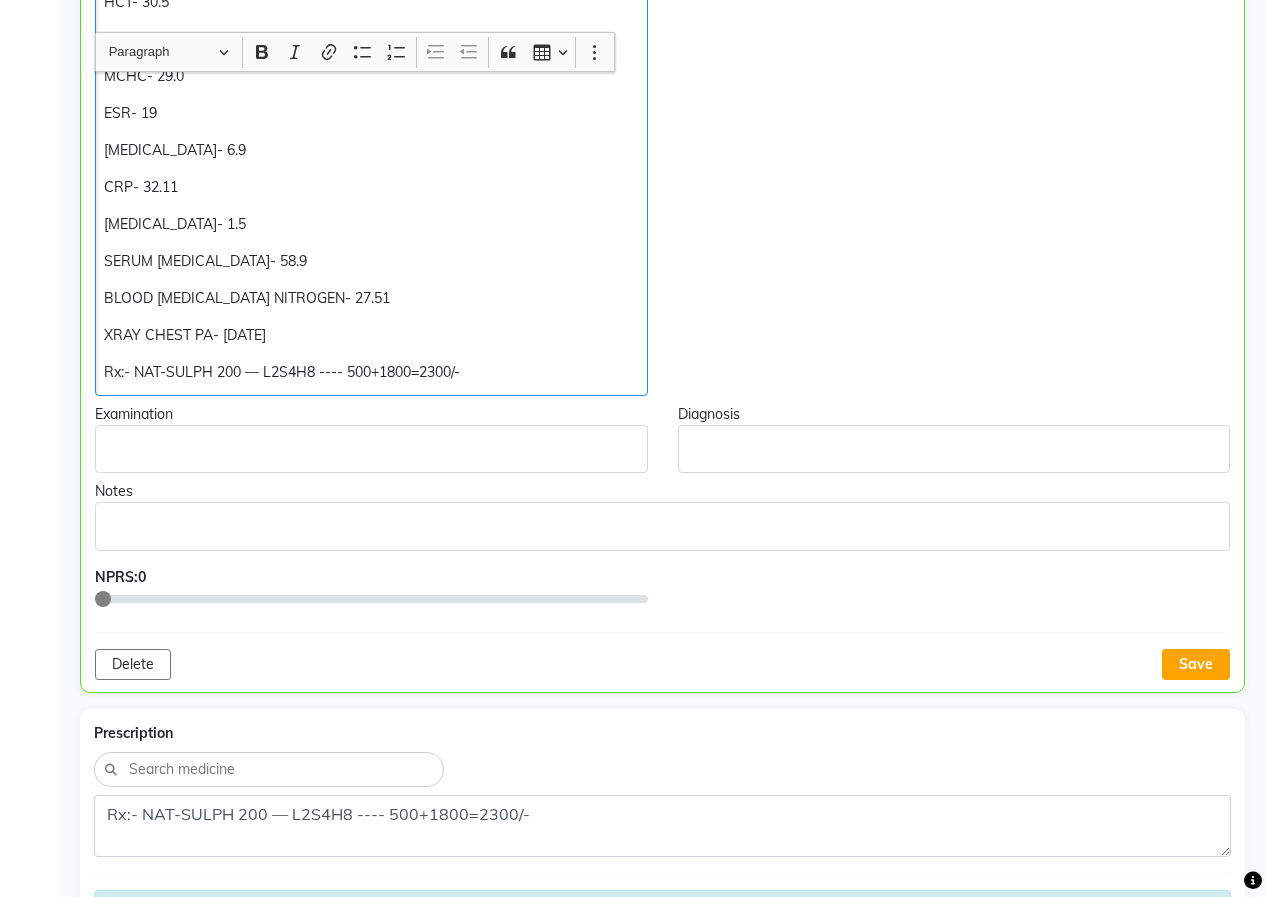 scroll, scrollTop: 1912, scrollLeft: 0, axis: vertical 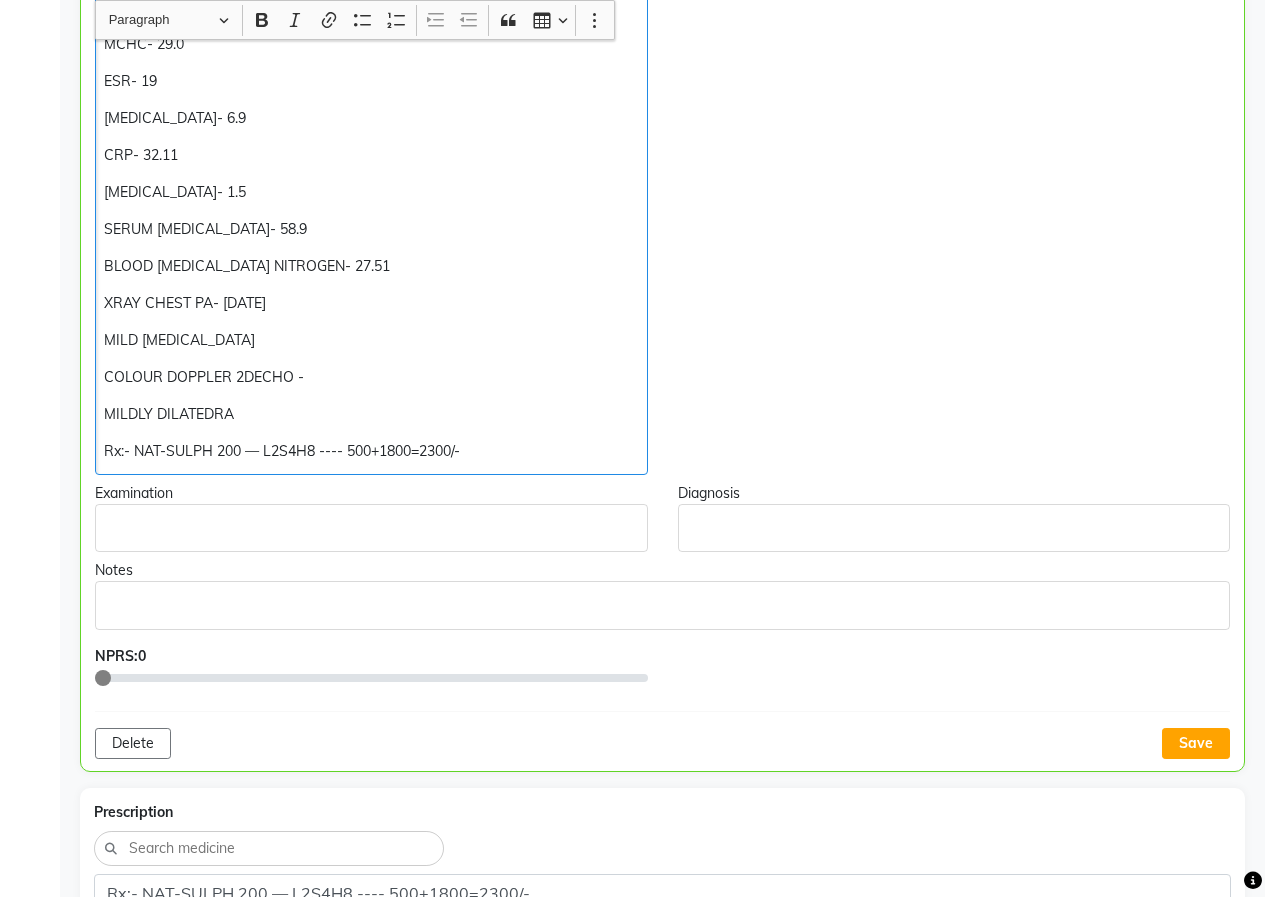click on "MILDLY DILATEDRA" 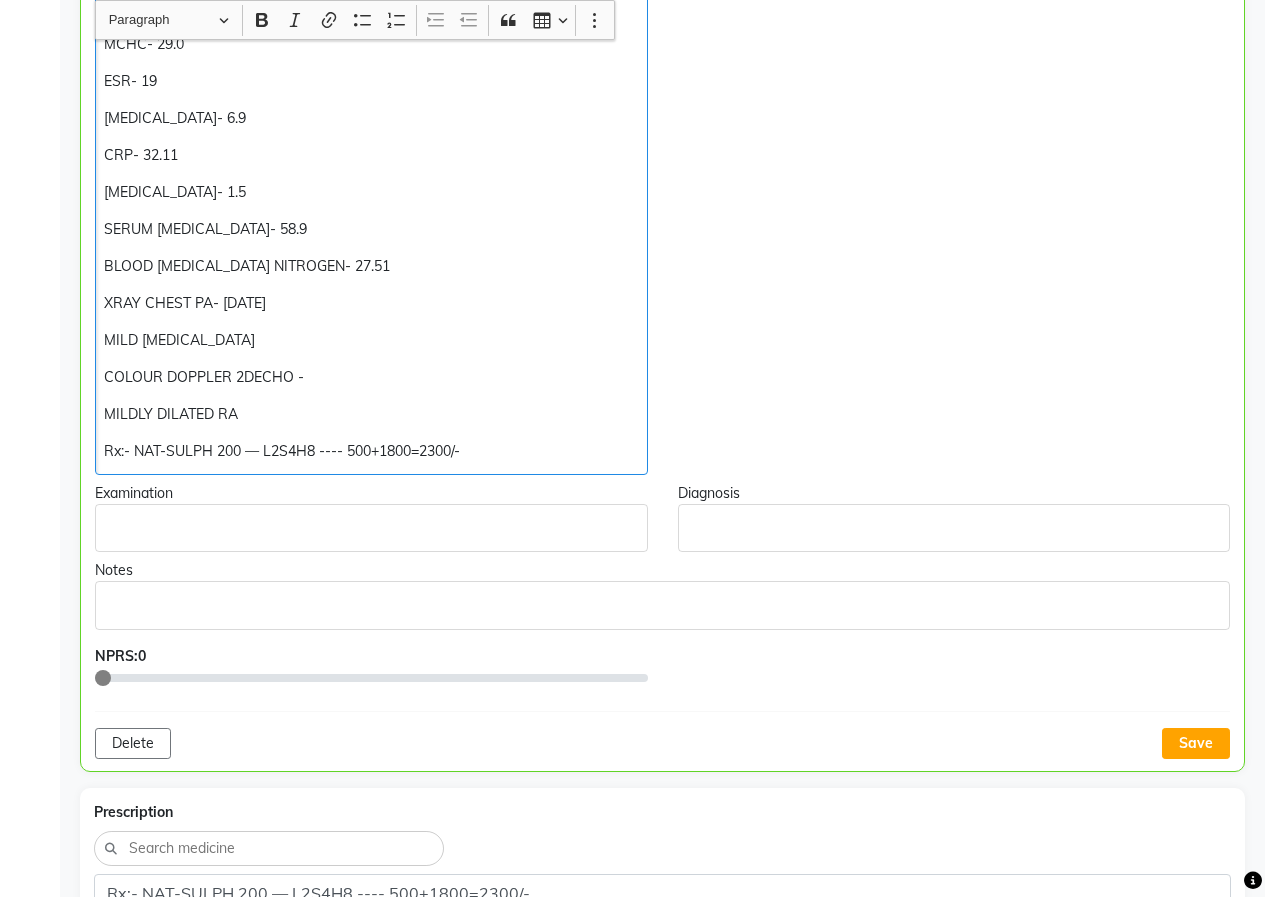 click on "MILDLY DILATED RA" 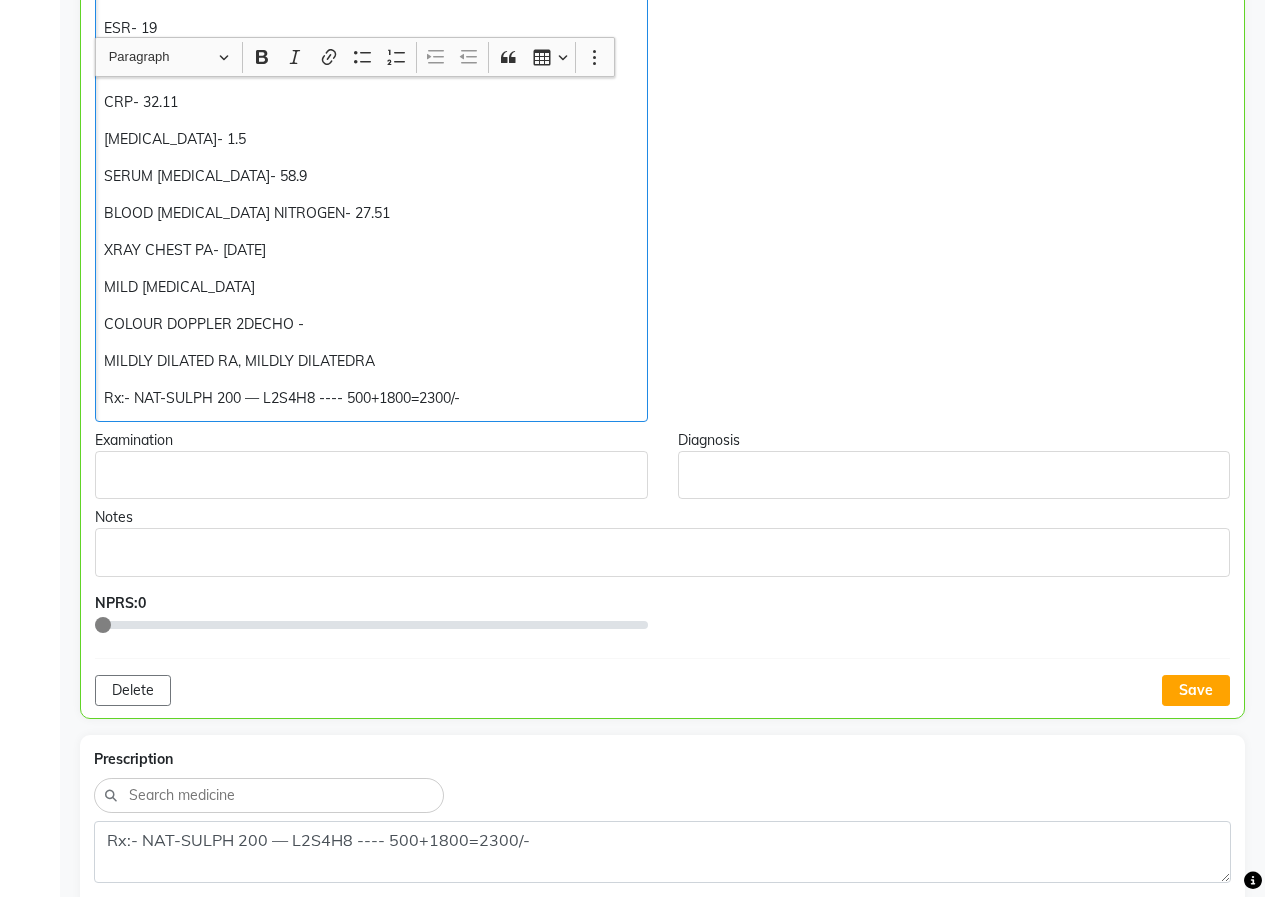 scroll, scrollTop: 2012, scrollLeft: 0, axis: vertical 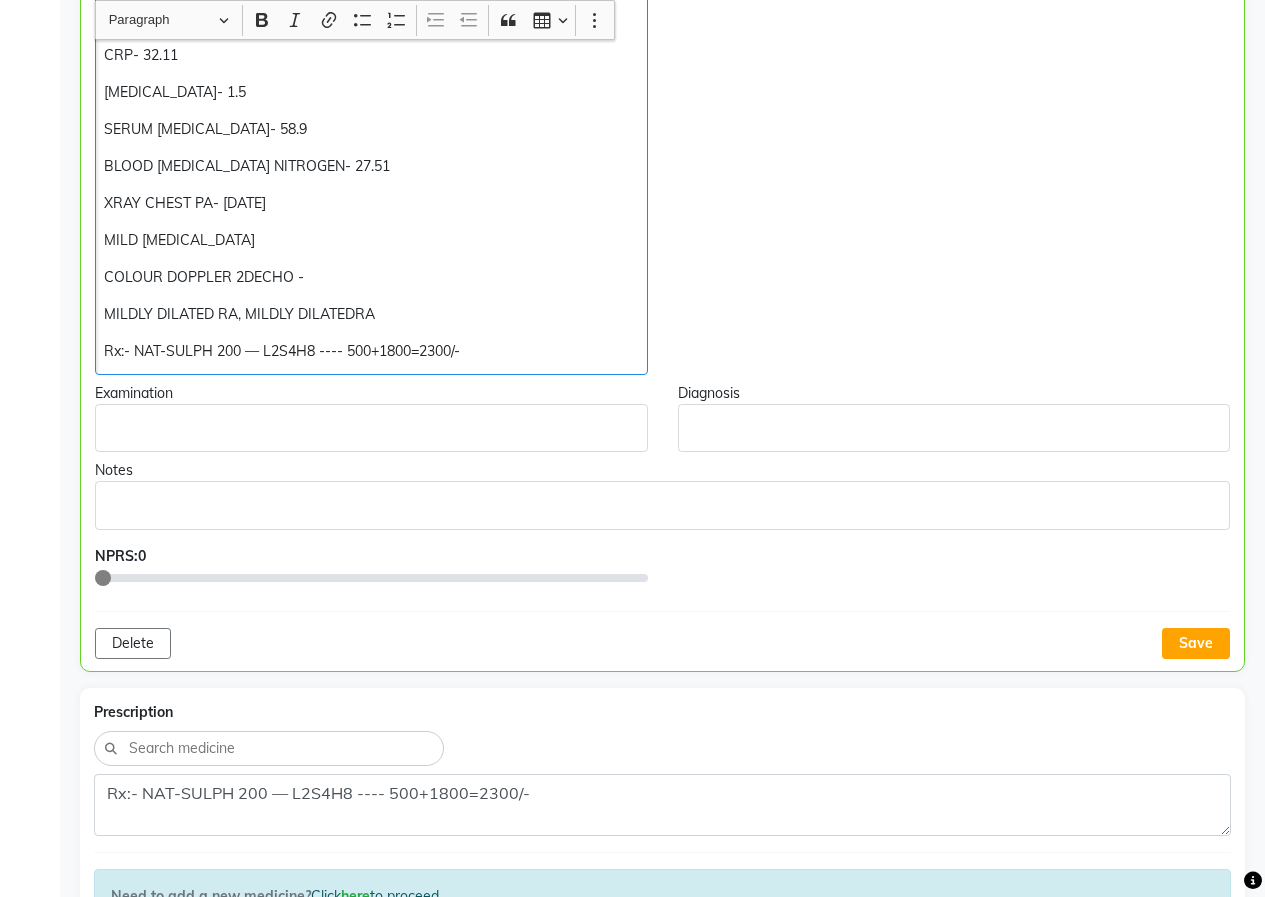 click on "MILDLY DILATED RA, MILDLY DILATEDRA" 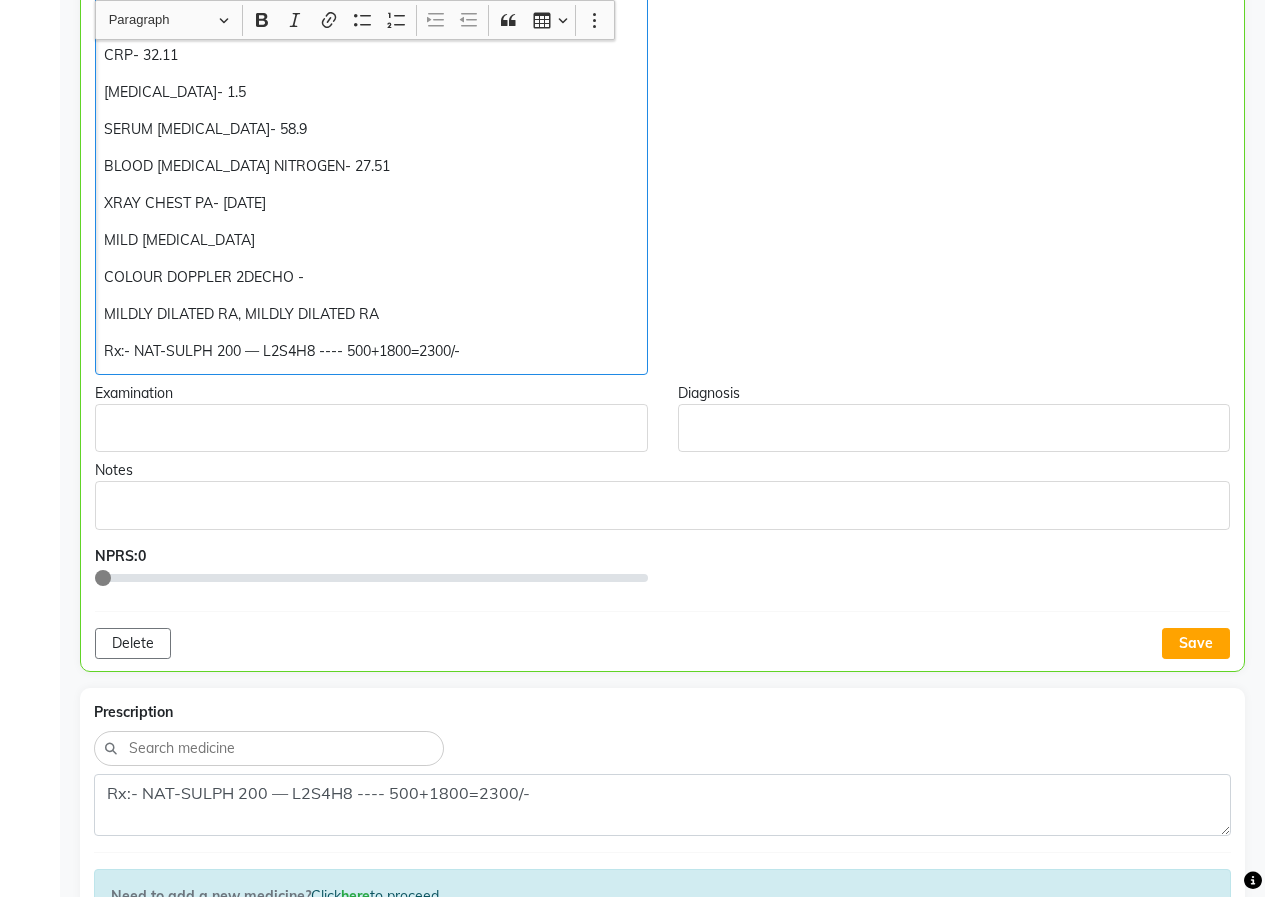 click on "MILDLY DILATED RA, MILDLY DILATED RA" 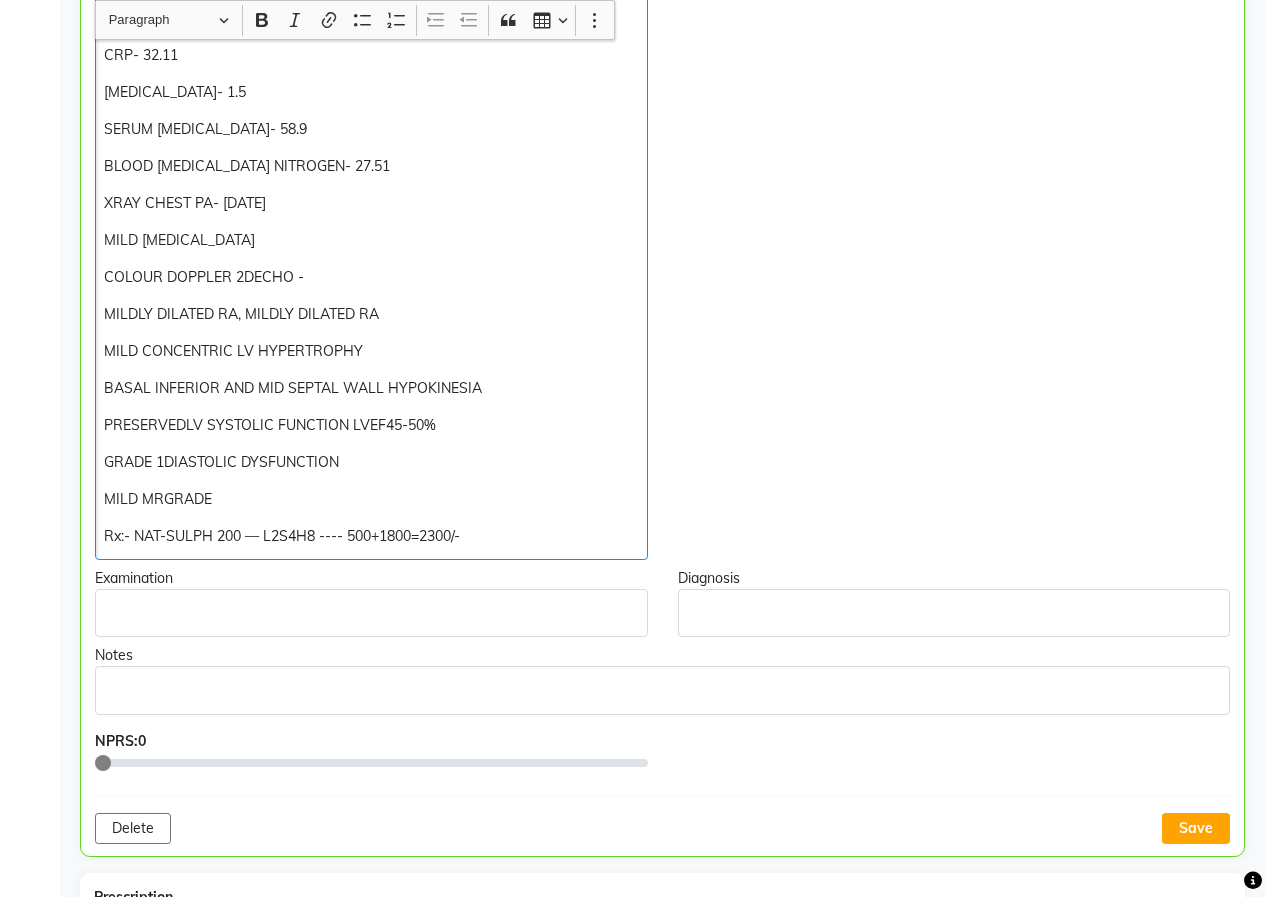 click on "MILD MRGRADE" 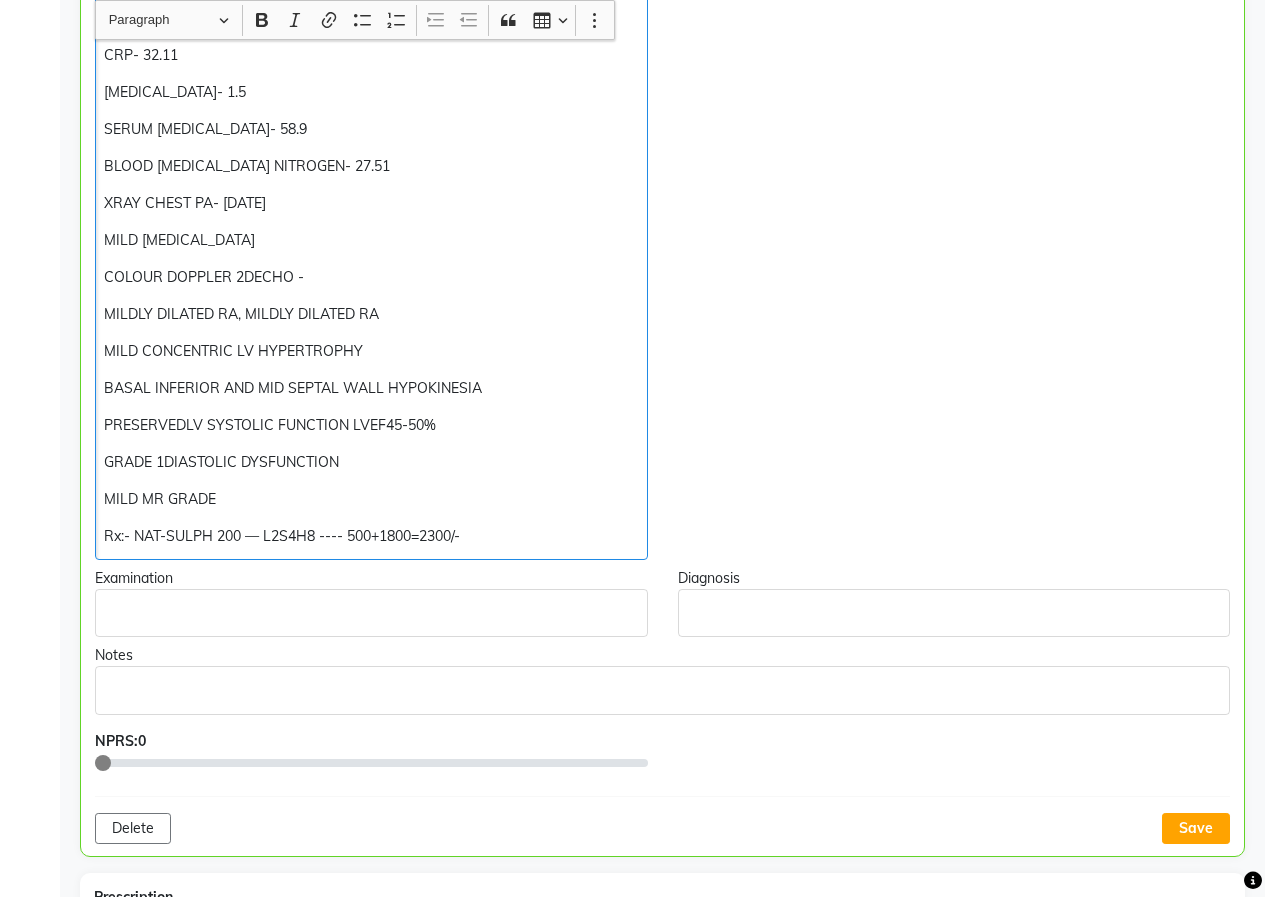 click on "MILD MR GRADE" 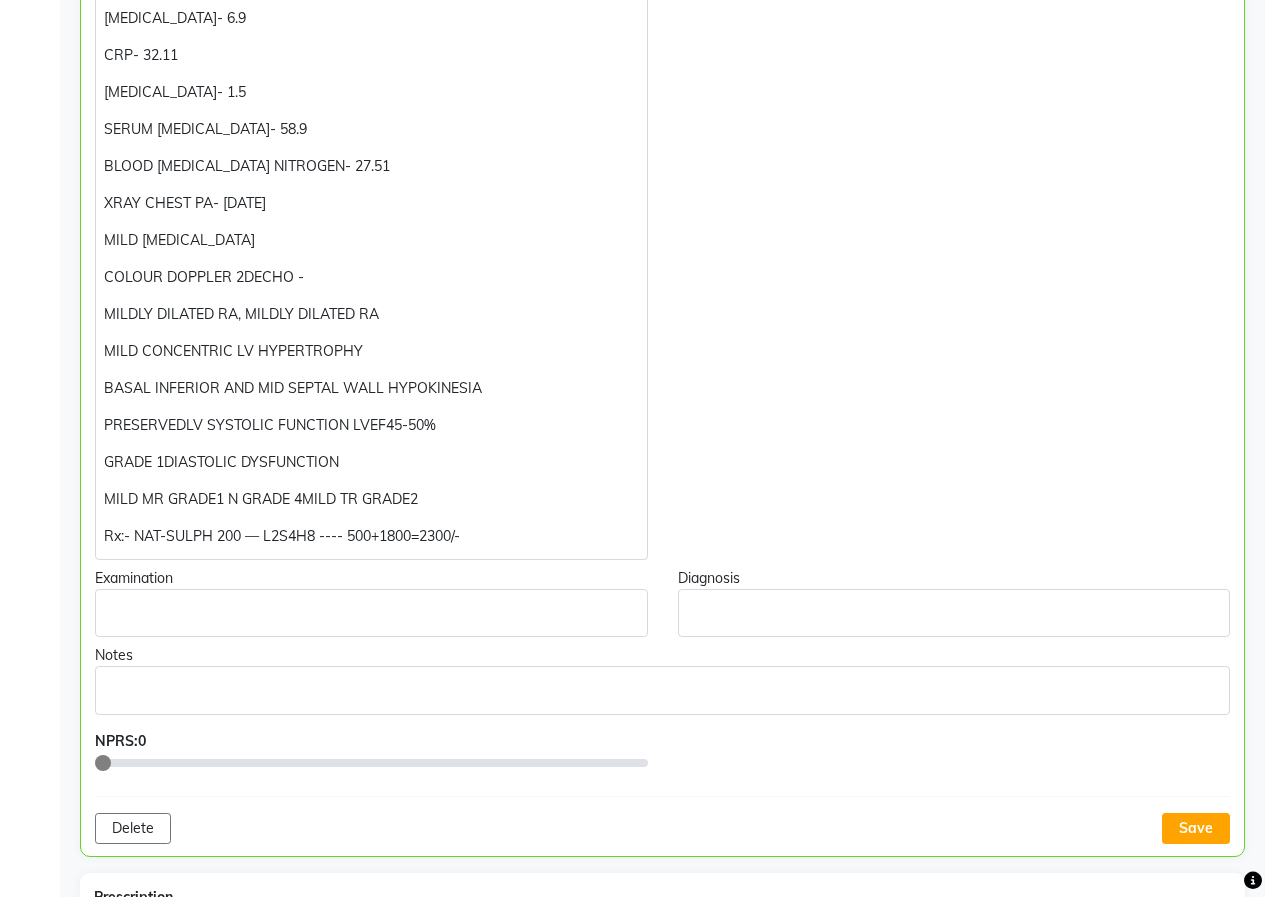 drag, startPoint x: 261, startPoint y: 493, endPoint x: 425, endPoint y: 495, distance: 164.01219 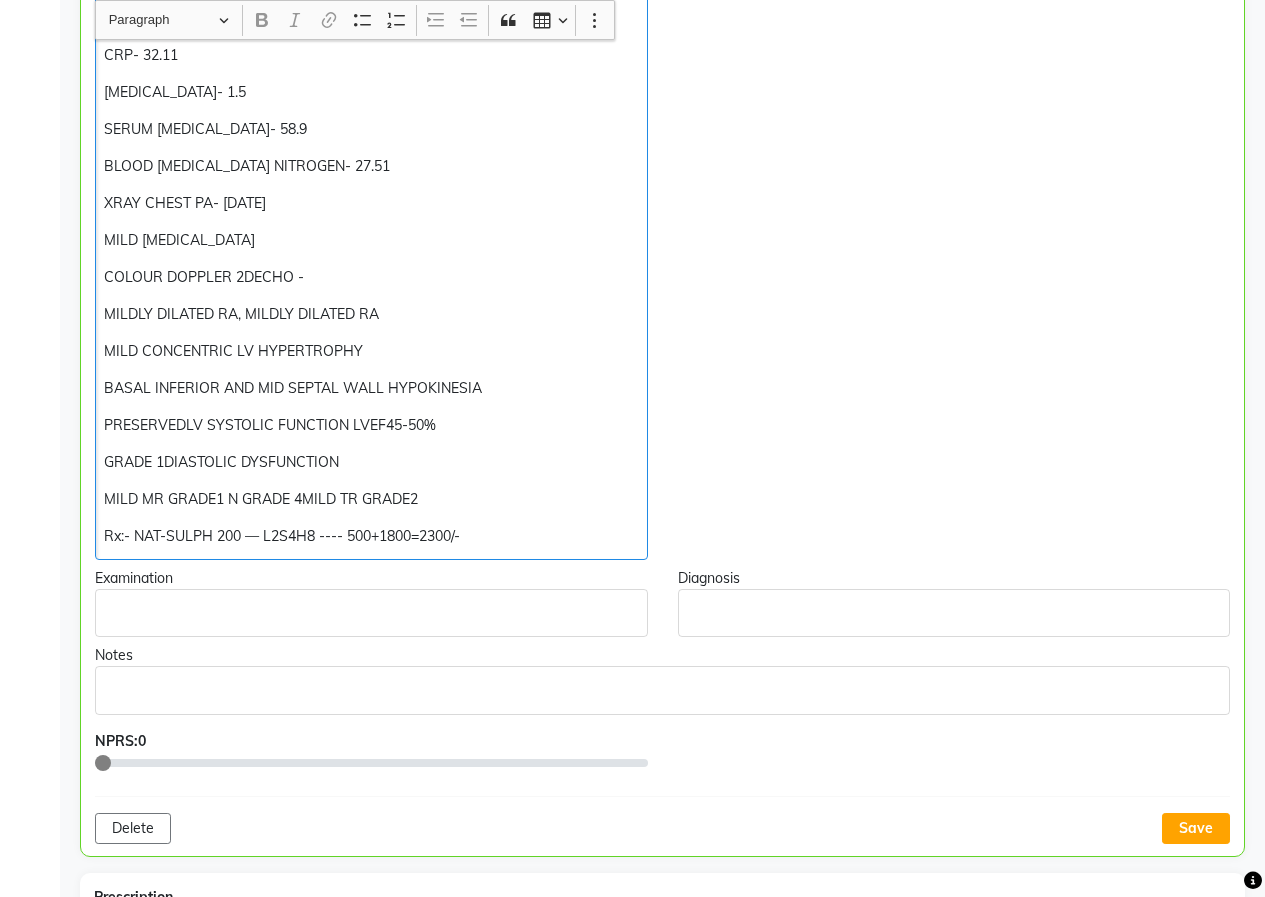 click on "MILD MR GRADE1 N GRADE 4MILD TR GRADE2" 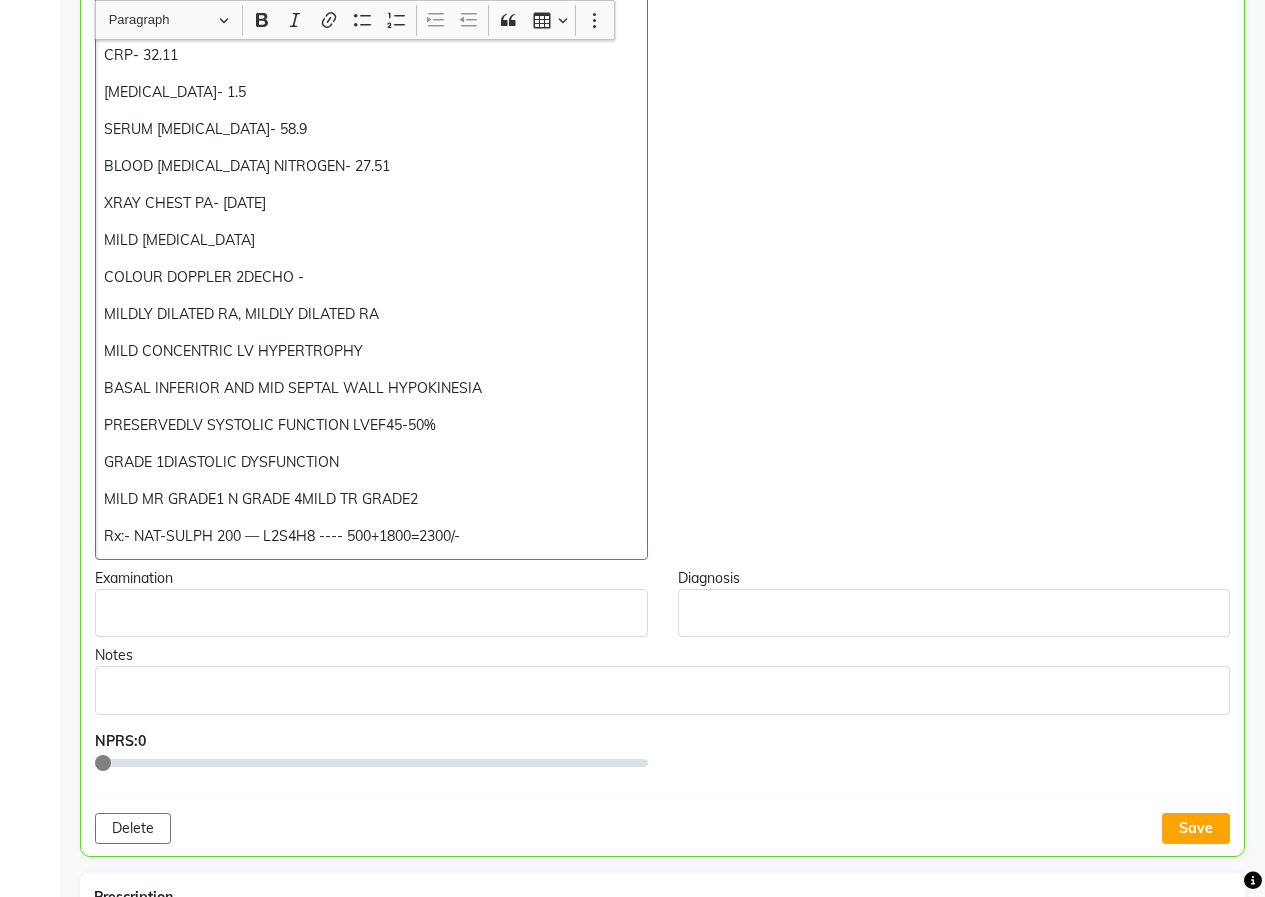 click on "MILD MR GRADE1 N GRADE 4MILD TR GRADE2" 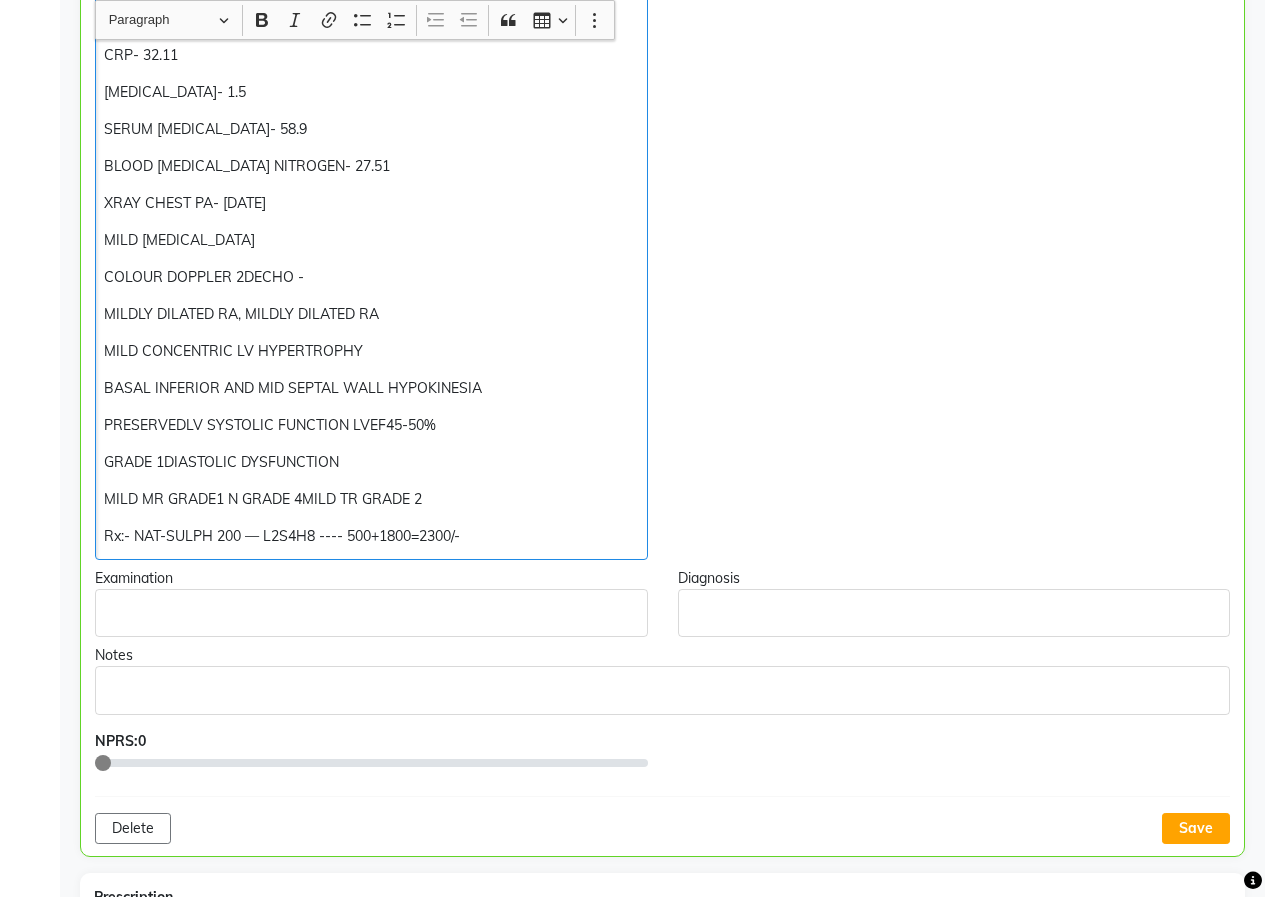 click on "MILD MR GRADE1 N GRADE 4MILD TR GRADE 2" 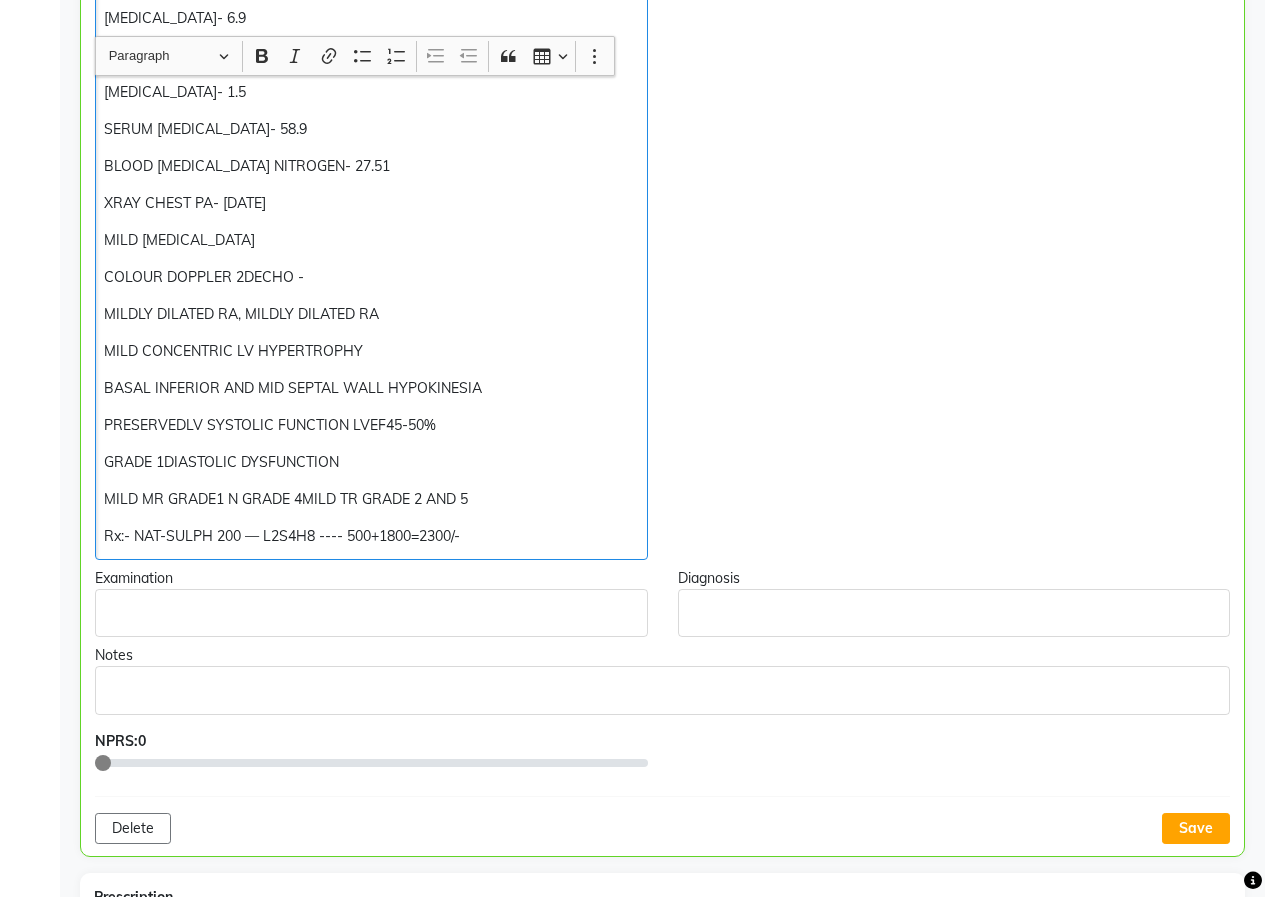 scroll, scrollTop: 2112, scrollLeft: 0, axis: vertical 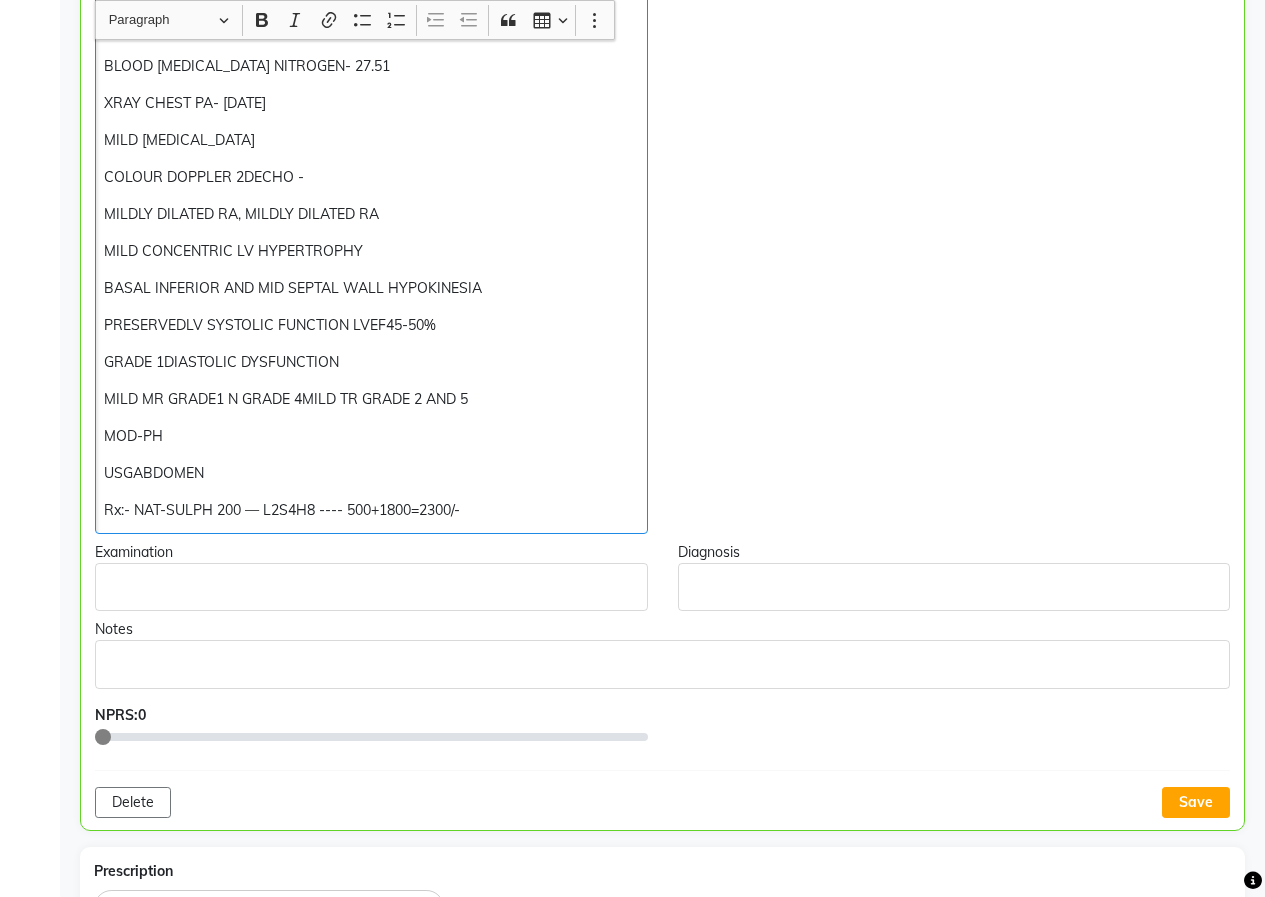 drag, startPoint x: 129, startPoint y: 458, endPoint x: 136, endPoint y: 472, distance: 15.652476 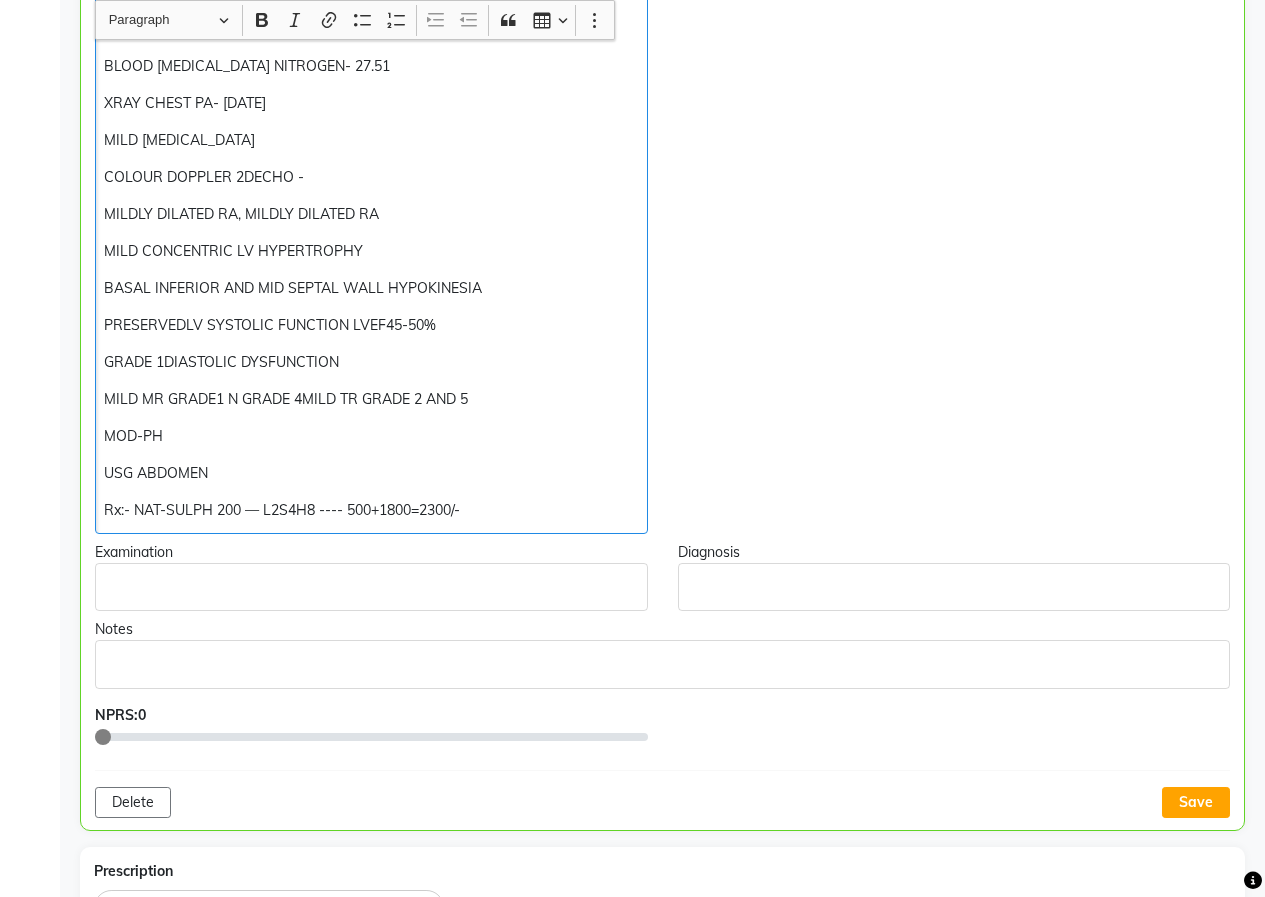 click on "1.IBS- FROM MARCH 2025  INITIALLY FEVER 100F NOW LOOSE MOTIONS 5- 6 TIMES/DAY BEFORE 15DAYS, TWICE, 9TIMES MOTION UNSATISFATORY MOTION NOT FEEL TO EAT APP- LOW THIRST - LOW CRAMPS ON LEGS, <LOOSE MOTION <NIGHT++ TINGLING NUMBNESS FROM 1WEEK BSET 5MCG/ MIRTAZ 7.5MG <GASES  BURNING AT ANAL REGION TAKING ACIDITY TABS DAILY < NONVEG++ < SPICY <DELAY FOOD <DAYTIME 2. INGUINAL HERNIA -OCT 2024 LOWER ABDOMEN PAIN+ GIVEN BELT TO TIE, BUT NOT TYING 3. BP-FROM 2005 MOSTLY NORMAL RATIO 4.DIABETES- INSULIN DEPENDANT- 2TIMES/ DAILY FROM 2005 INITIALLY 15YRS SUGAR UPTO 300- 500 LEVEL NOW FROM 5 YRS- 280 -300 LEVEL ON AND OFF LOW AND HIGH SUGAR  BY LOW SUGAR-- WEAKNESS AND SHIVERING> EATING <NIGHT 5.THYROID-  FROM 2000 AROUND 25YRS THYROXINE - 75MCG 6.FROZEN SHOULDER FROM 2014 2-4 TIMES/MON LEFT SIDE SHOULDER PAIN- ROTATED AND BY INJURY PUT ROD AROUND 2016  LEFT>RIGHT < WINTER++ <NIGHT MEDICAL REPORTS- 13/2/25 HB- 8.8 HCT- 30.5 RBC-3.03 MCHC- 29.0 ESR- 19 HBA1C- 6.9 CRP- 32.11 SERUM CREATININE- 1.5 SERUM UREA- 58.9" 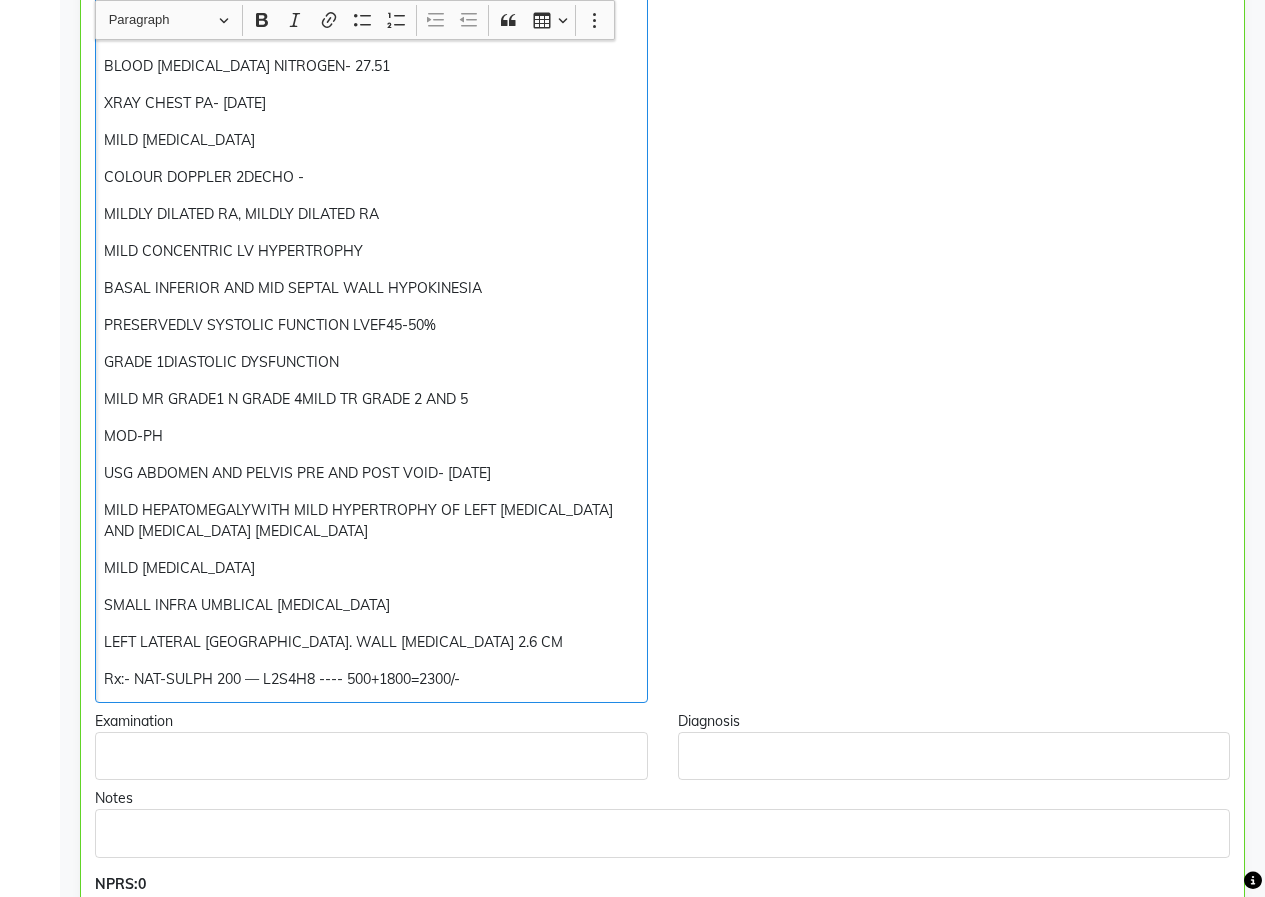 click on "LEFT LATERAL LOWER ABD. WALL HERNIA 2.6 CM" 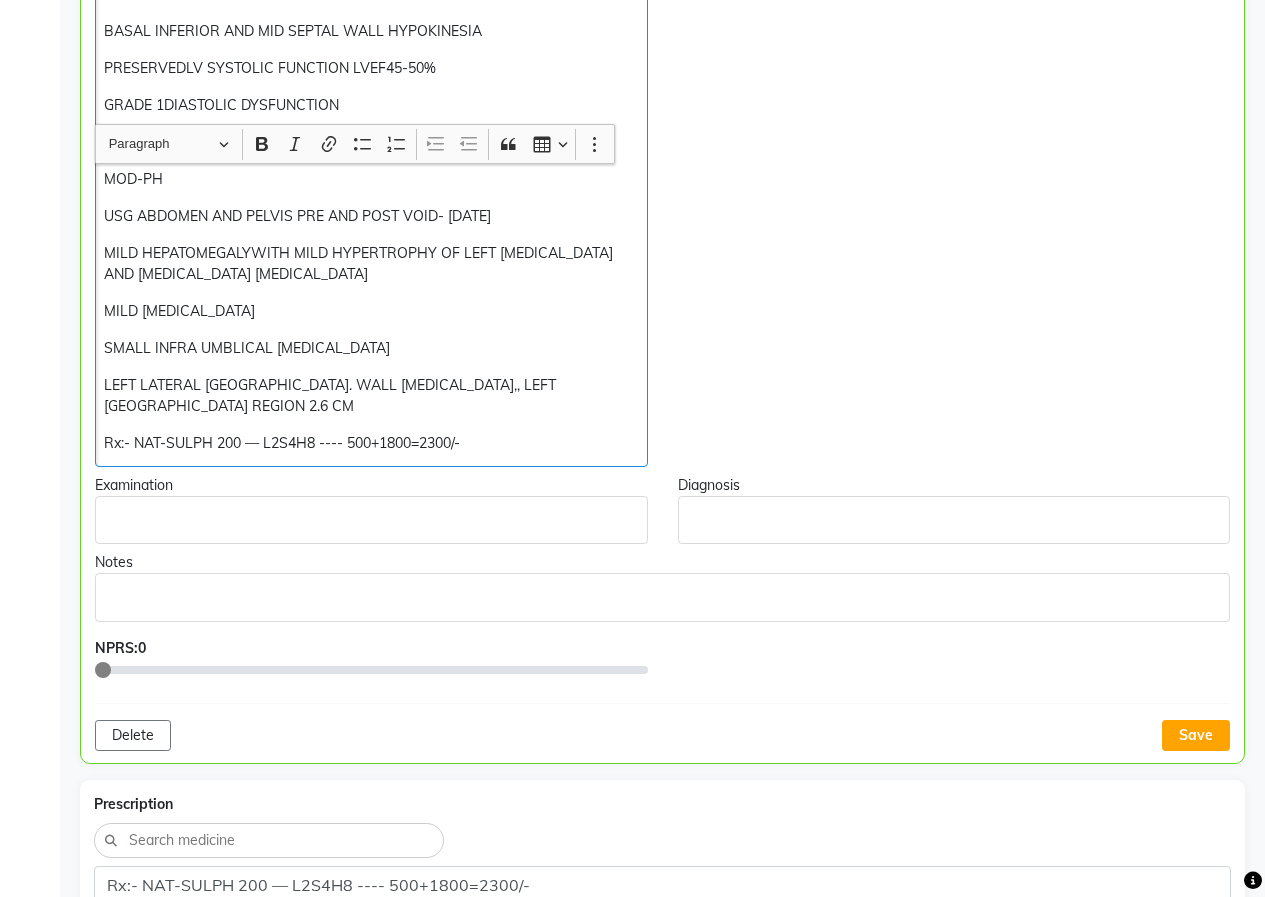 scroll, scrollTop: 2512, scrollLeft: 0, axis: vertical 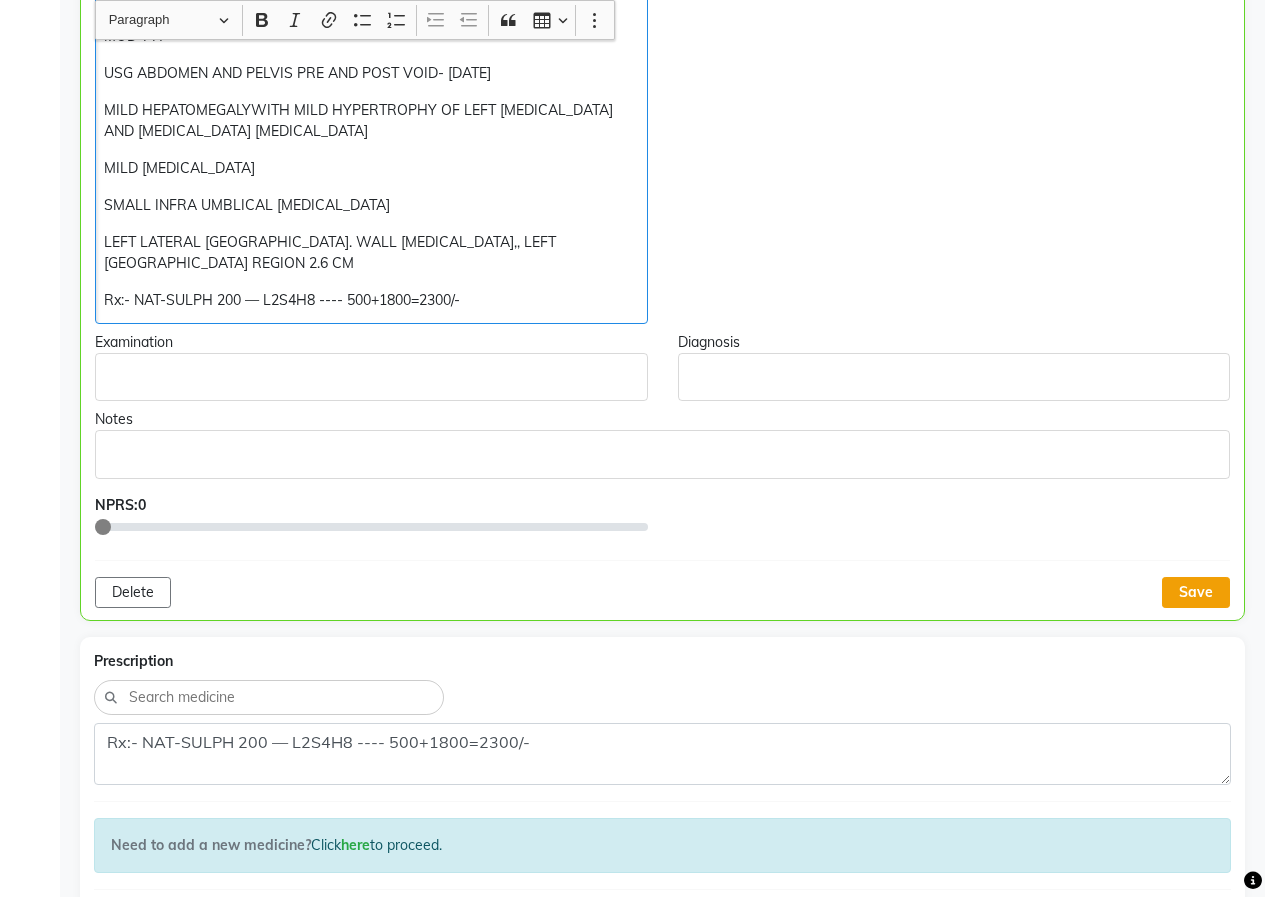 click on "Save" 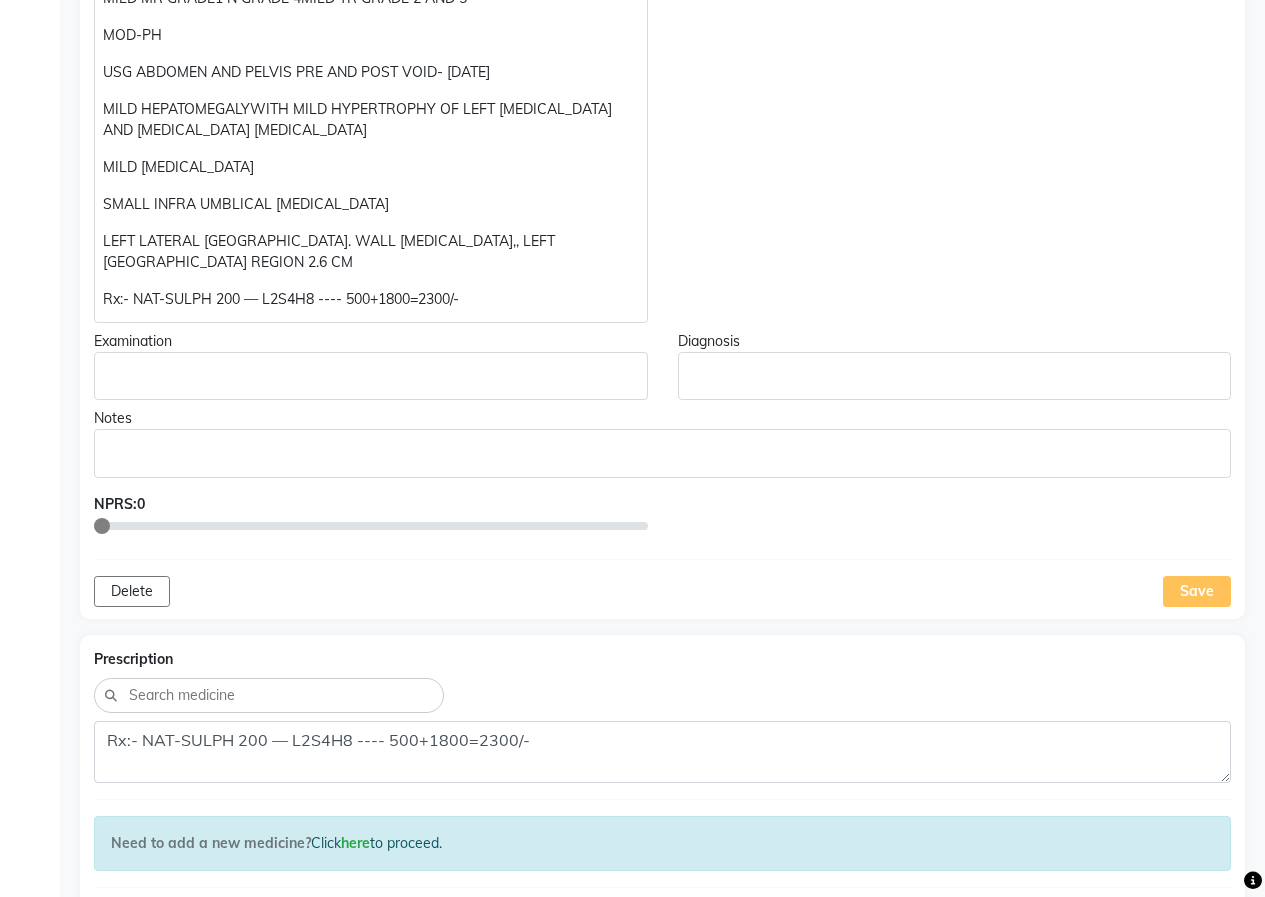 click 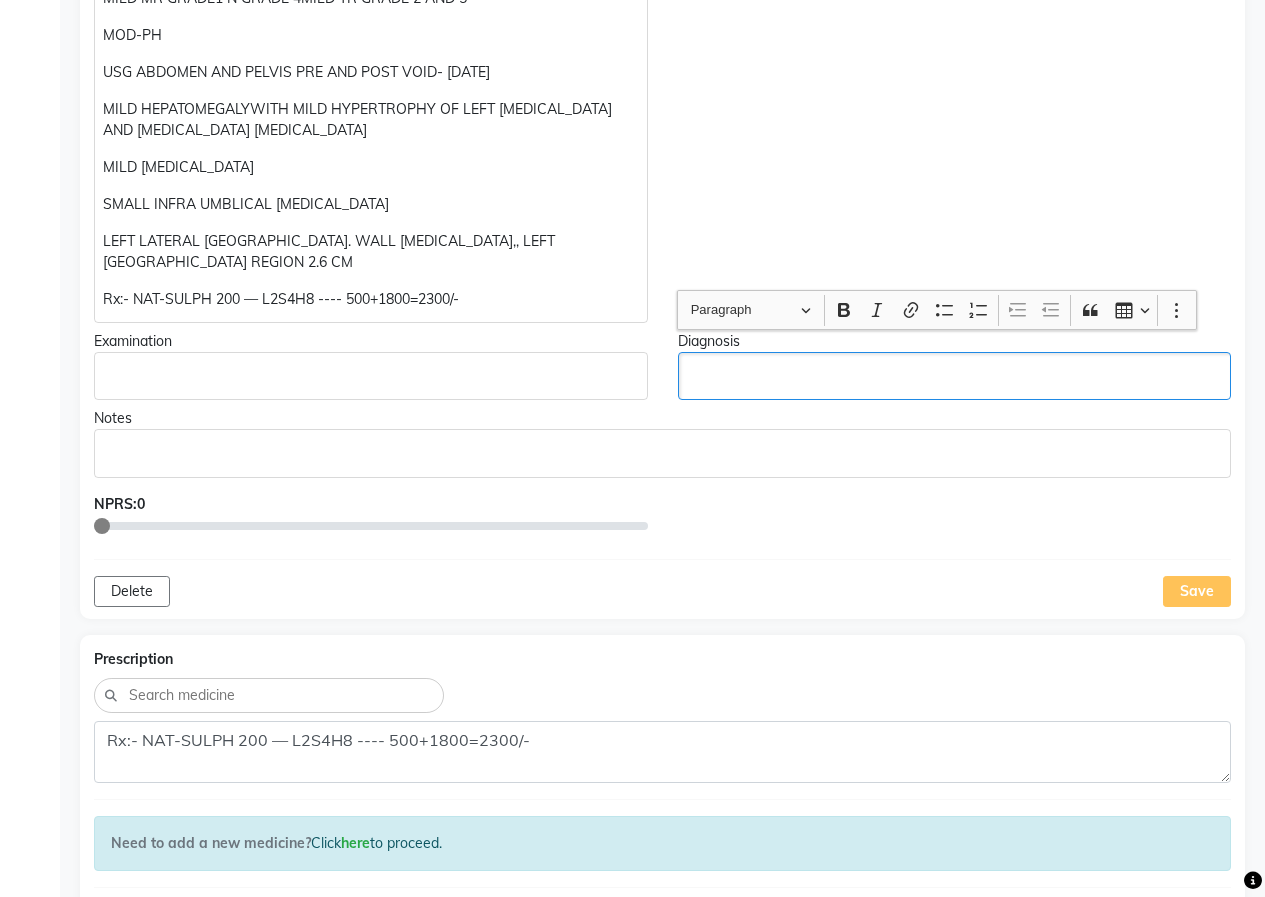 click 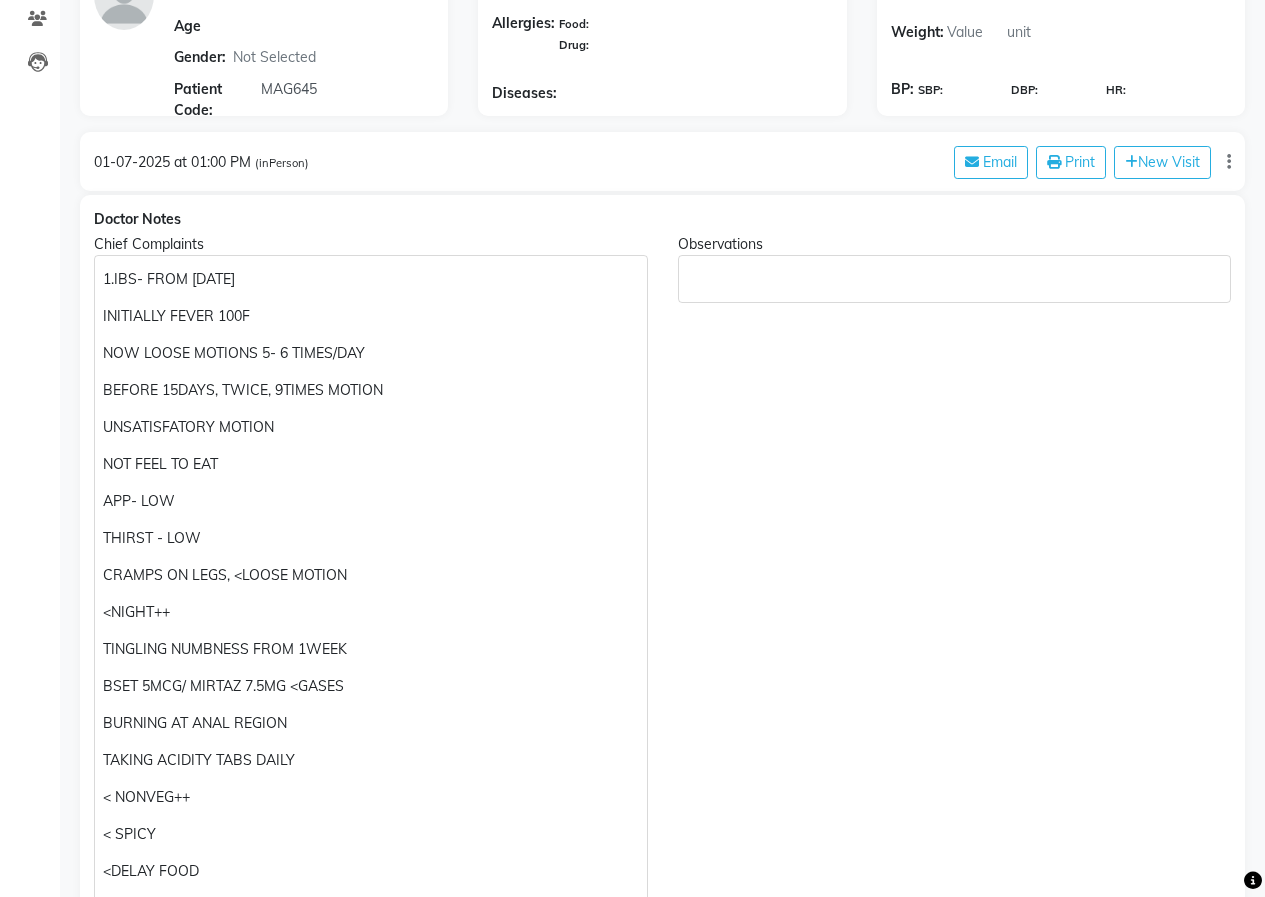 scroll, scrollTop: 0, scrollLeft: 0, axis: both 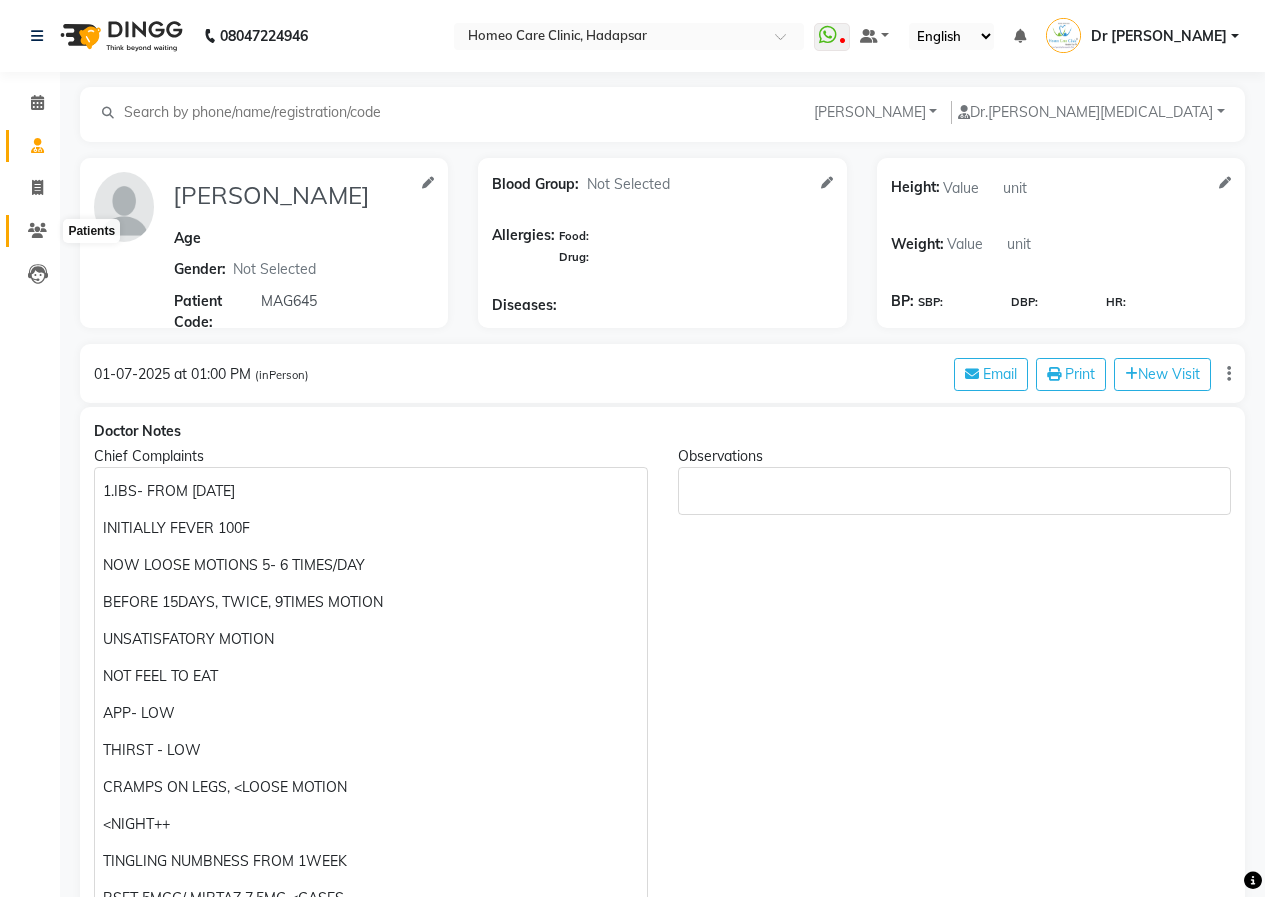 click 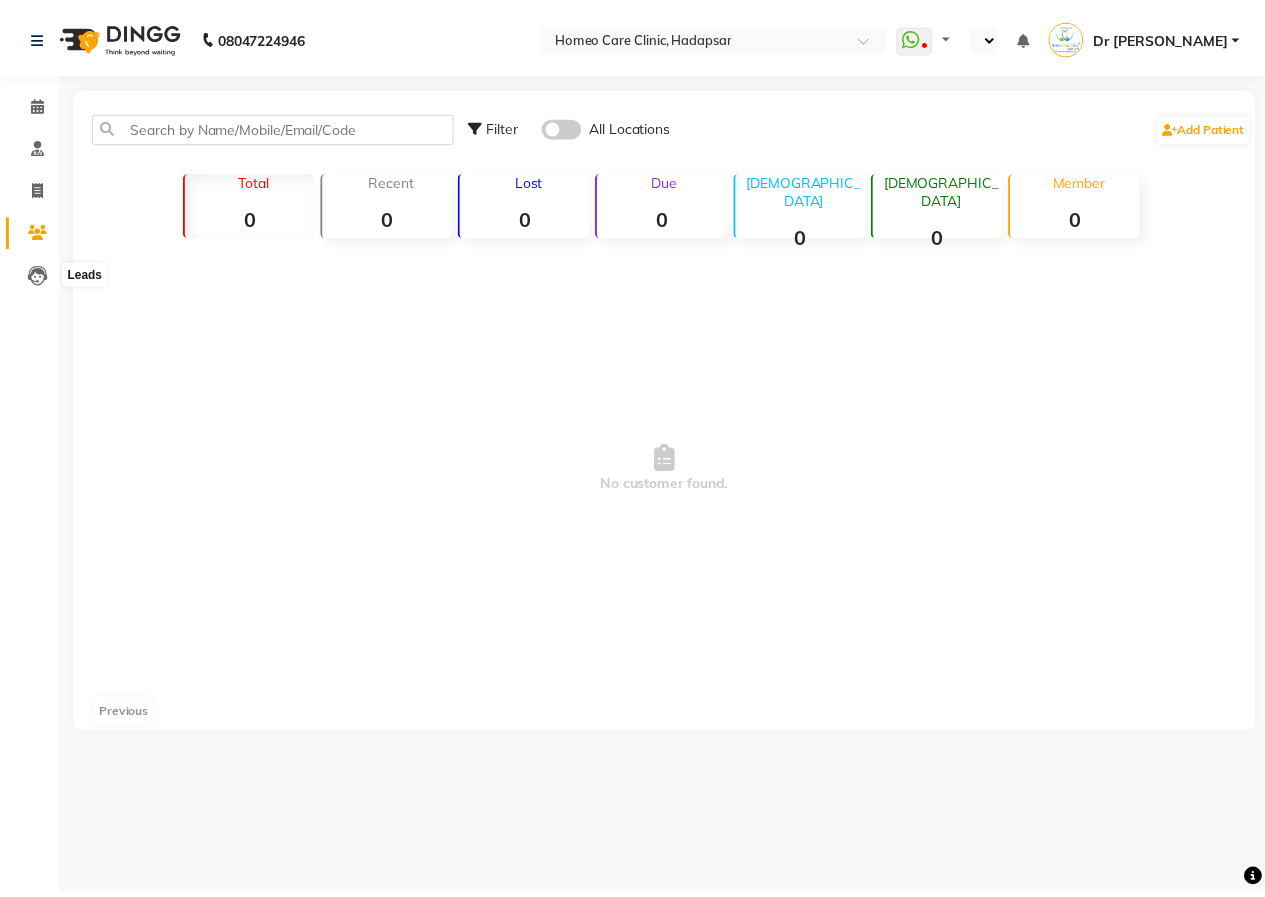 scroll, scrollTop: 0, scrollLeft: 0, axis: both 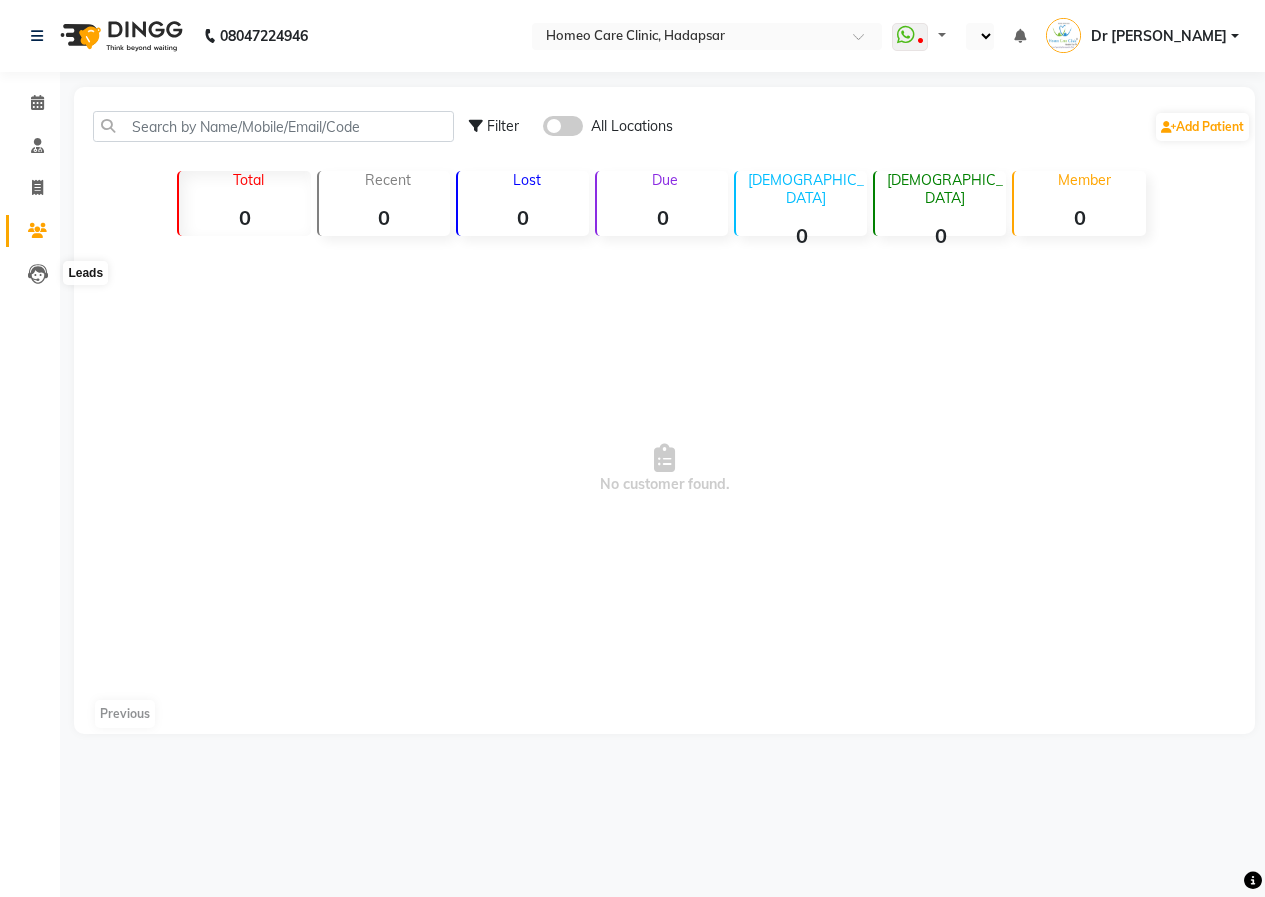 select on "en" 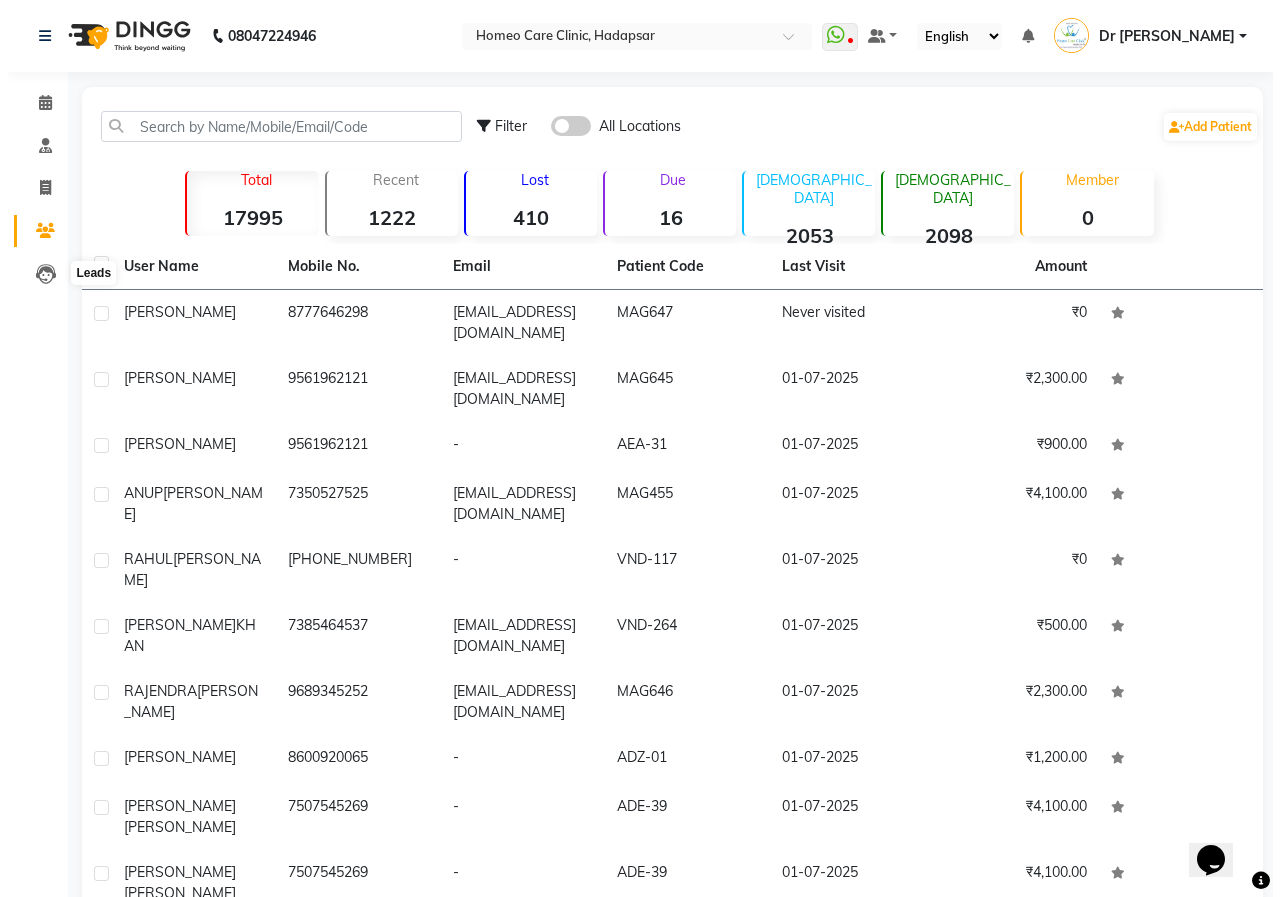 scroll, scrollTop: 0, scrollLeft: 0, axis: both 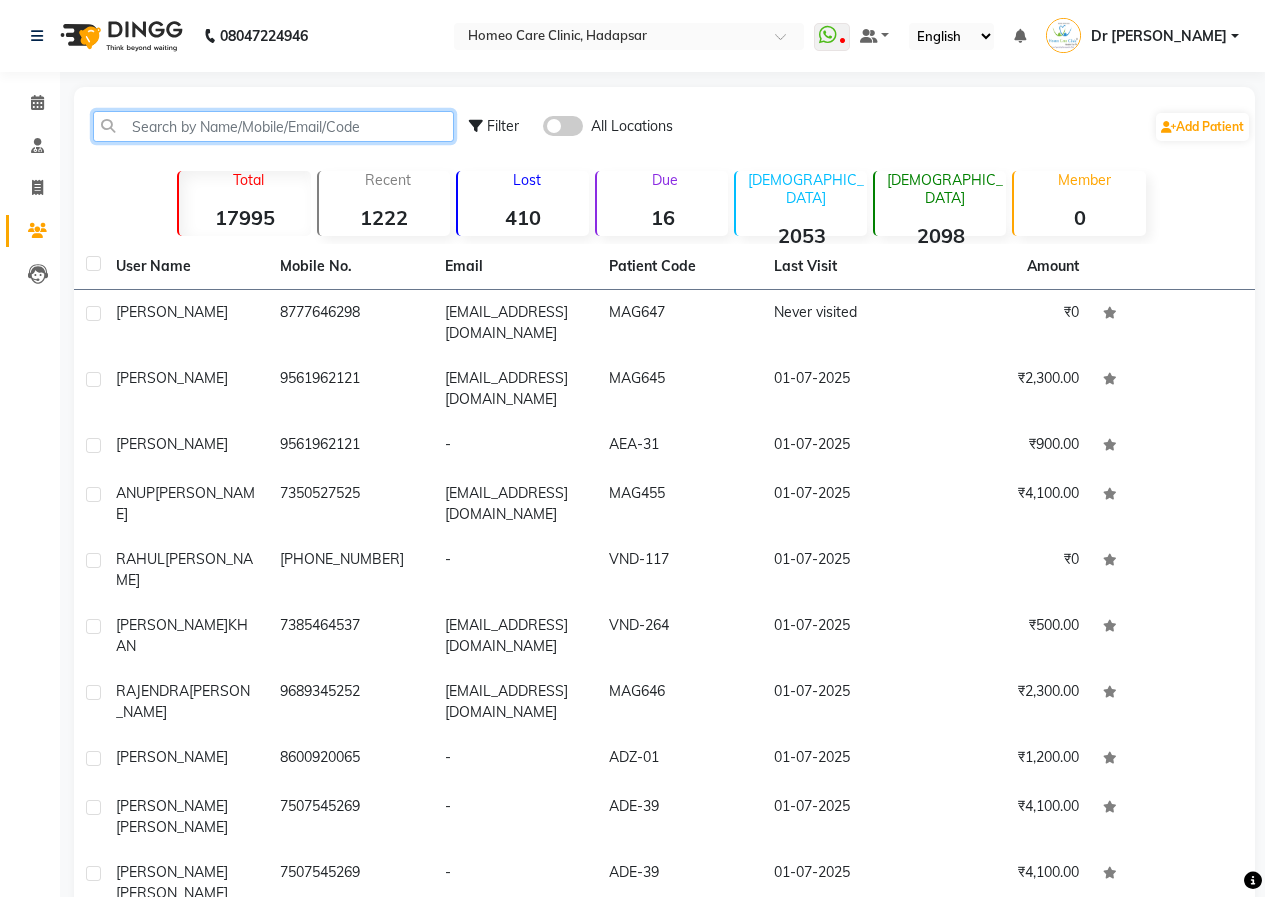 click 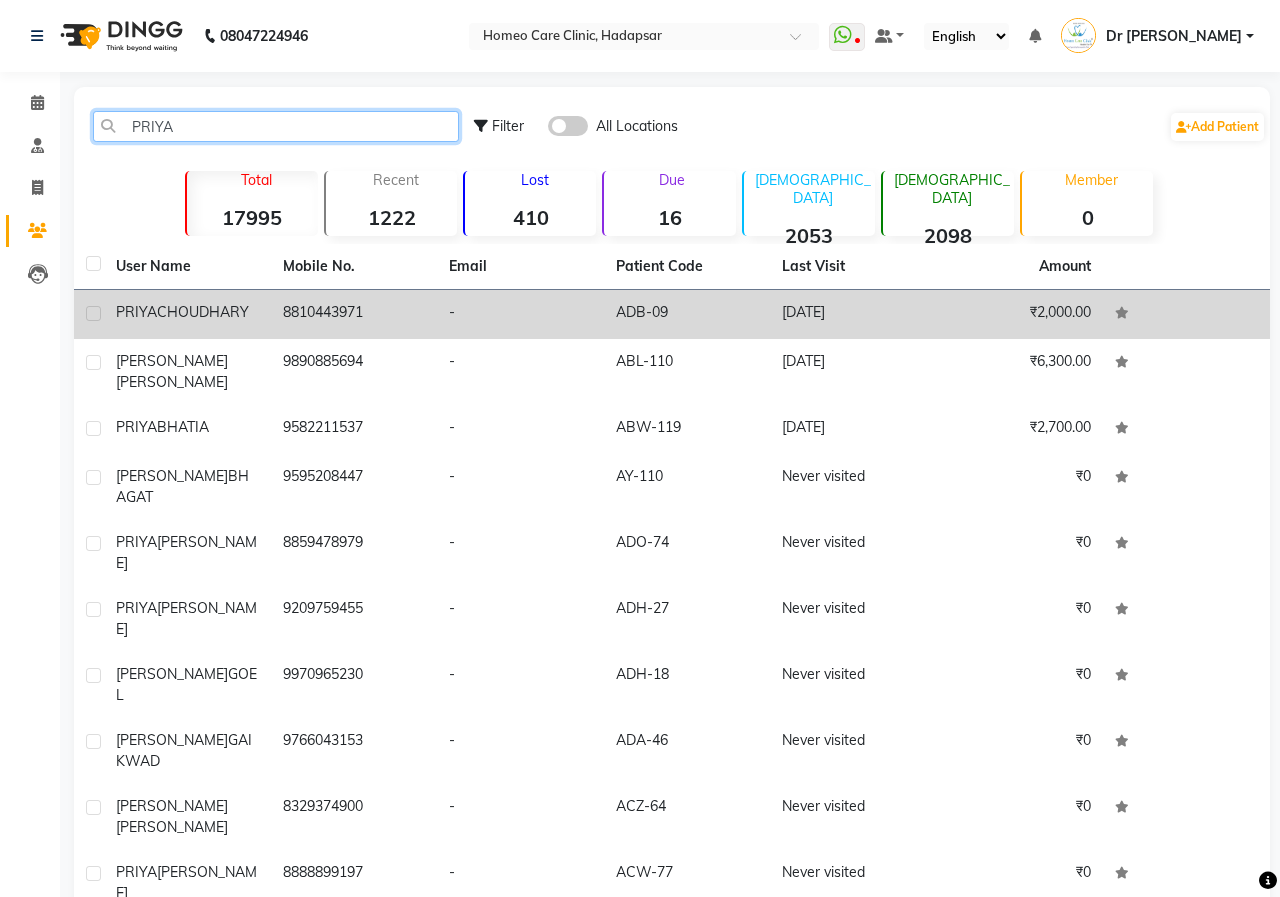 type on "PRIYA" 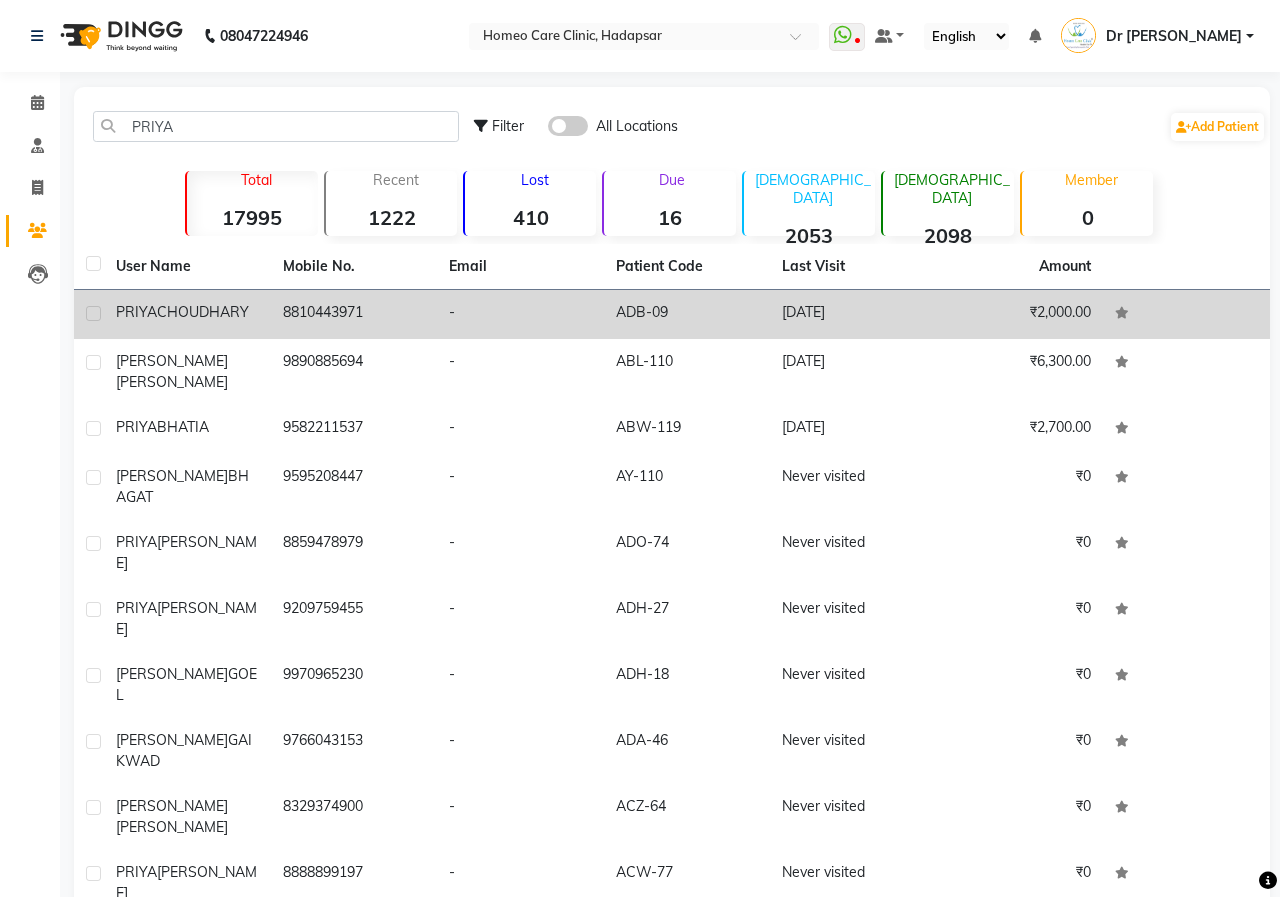 click on "[PERSON_NAME]" 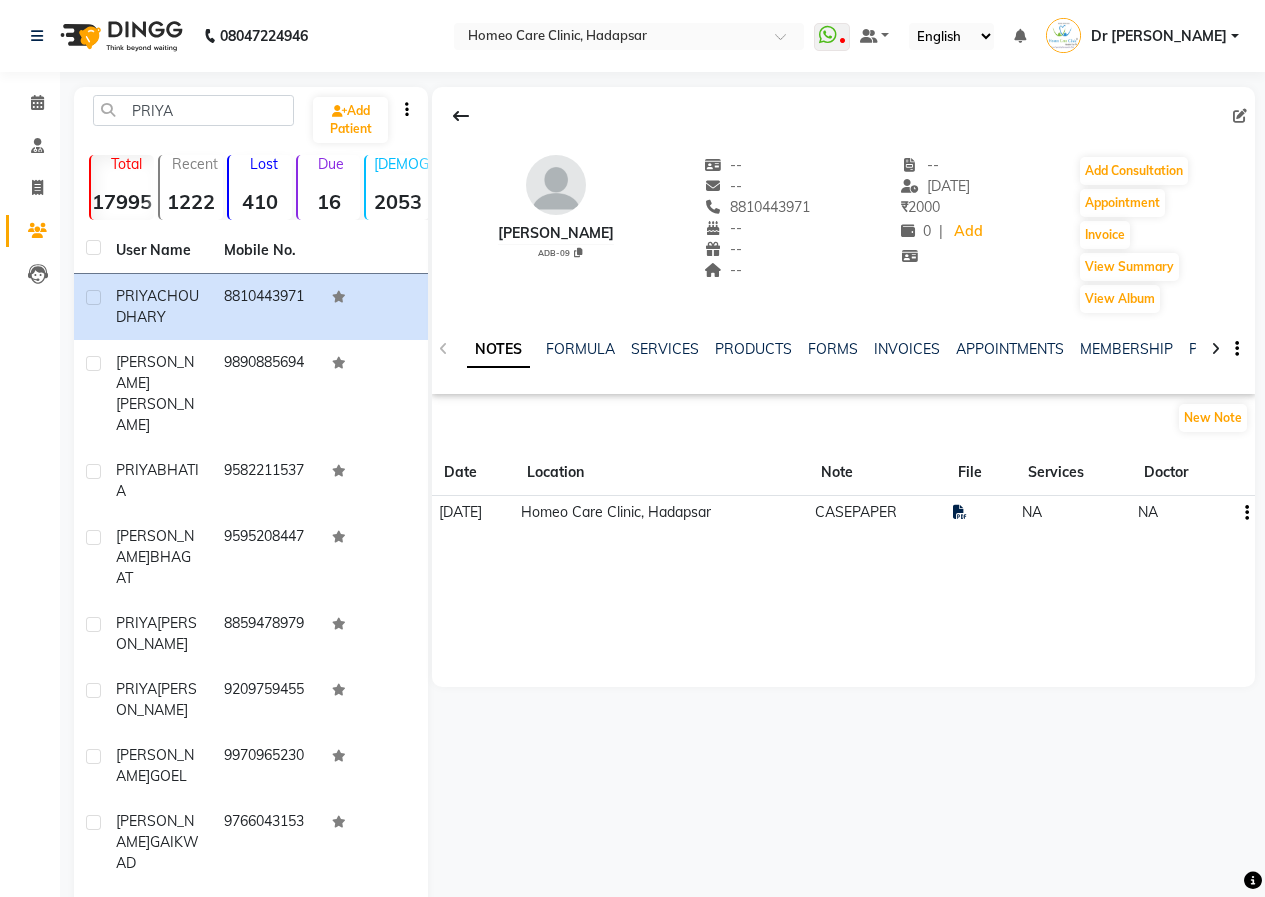 drag, startPoint x: 729, startPoint y: 207, endPoint x: 830, endPoint y: 215, distance: 101.31634 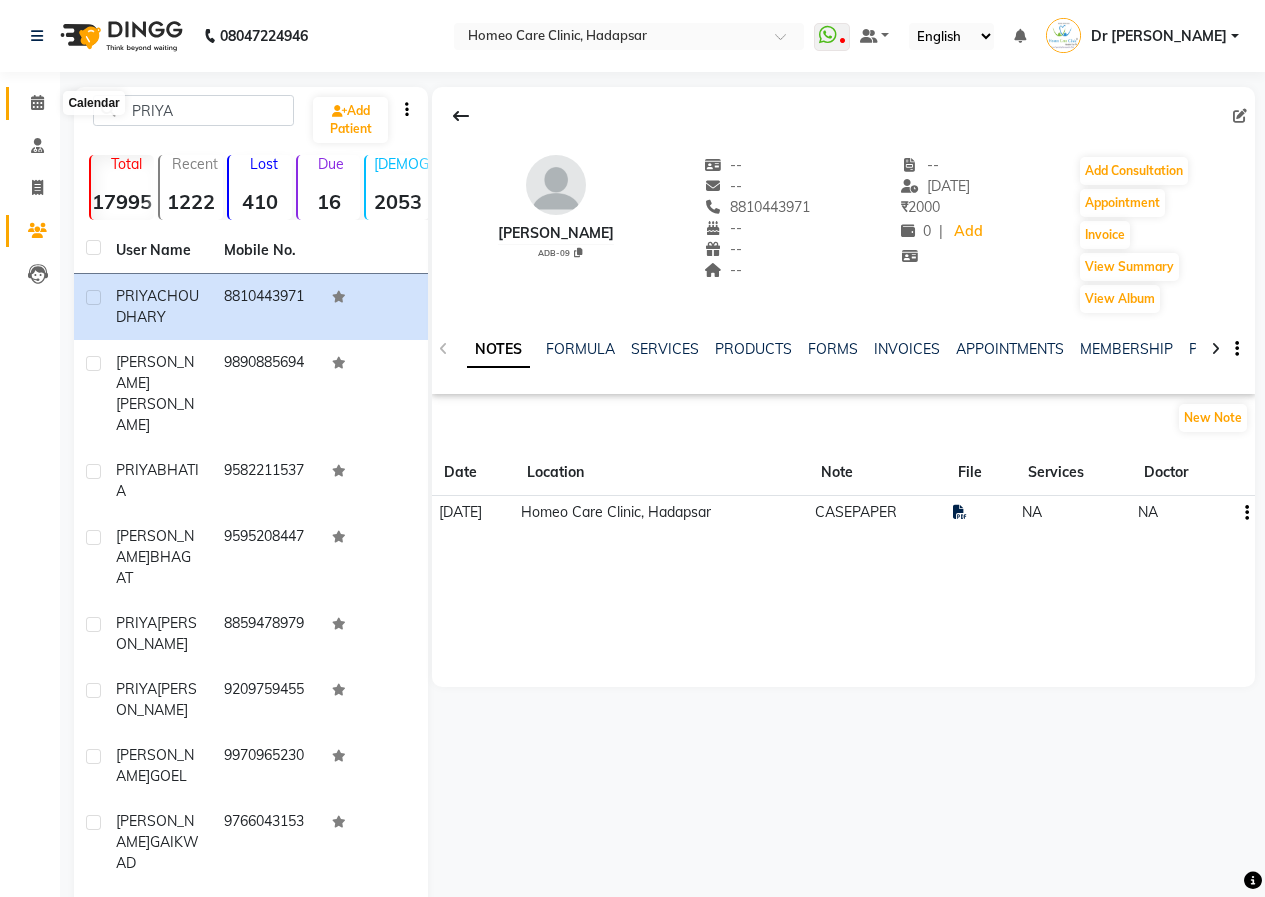 click on "Calendar" 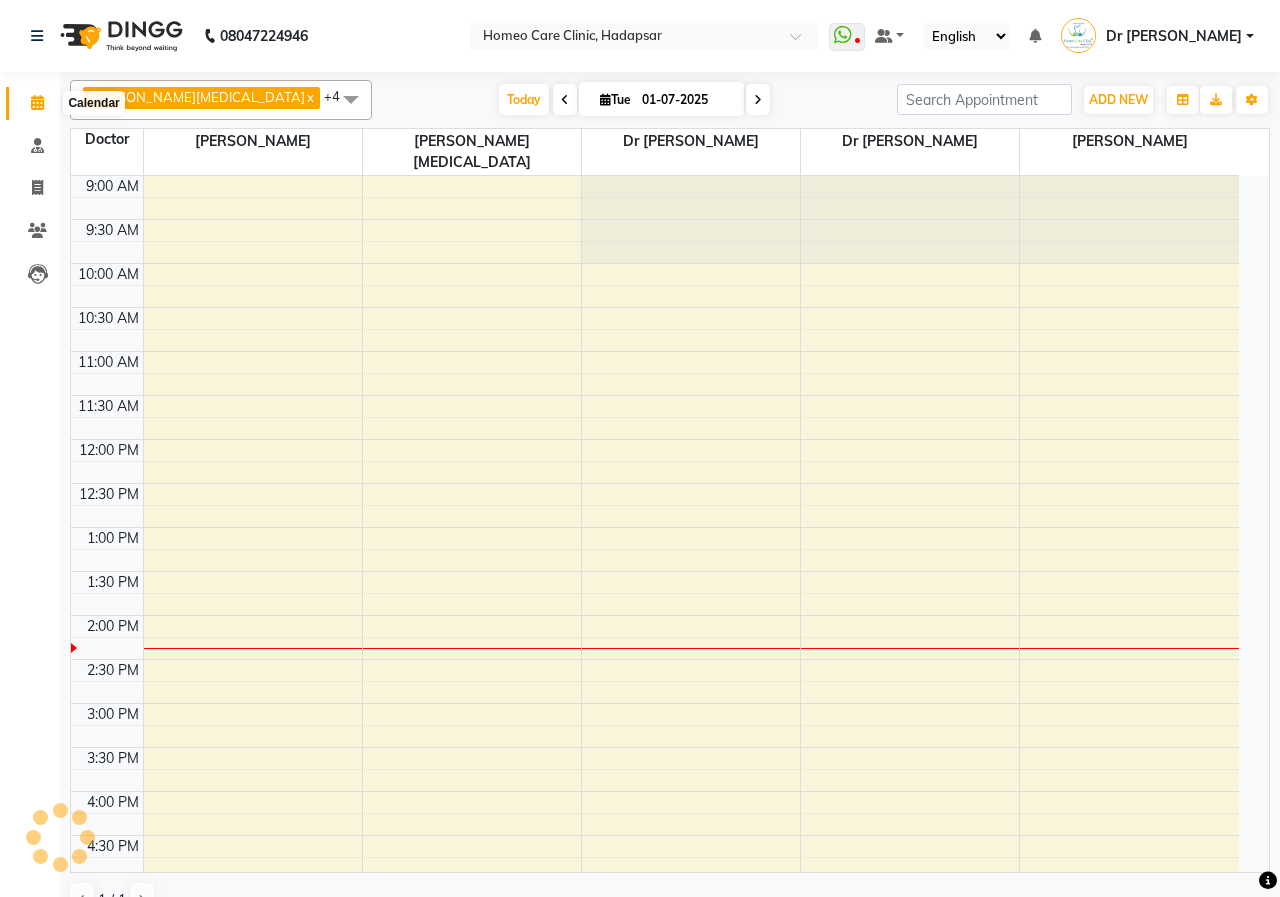 scroll, scrollTop: 0, scrollLeft: 0, axis: both 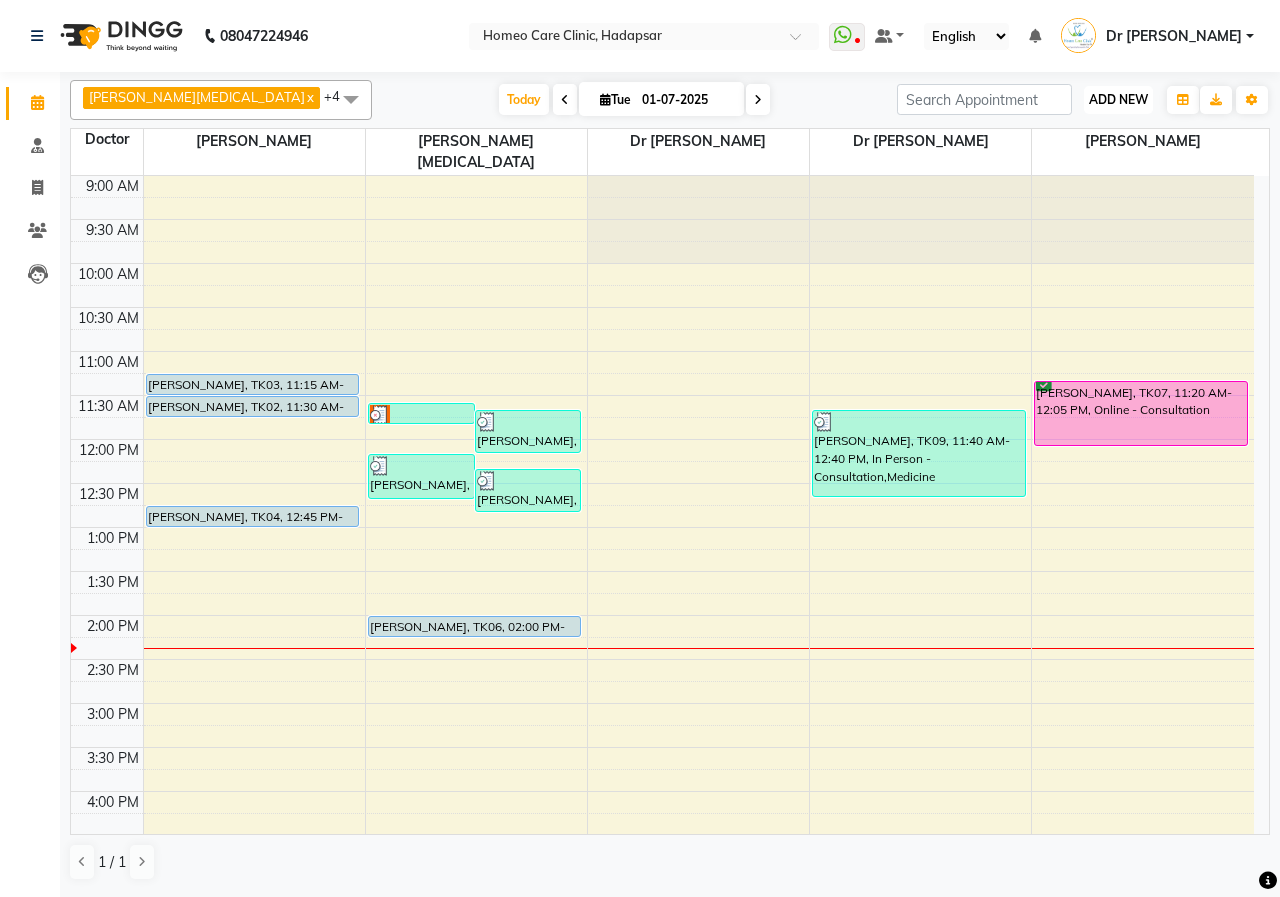 click on "ADD NEW" at bounding box center [1118, 99] 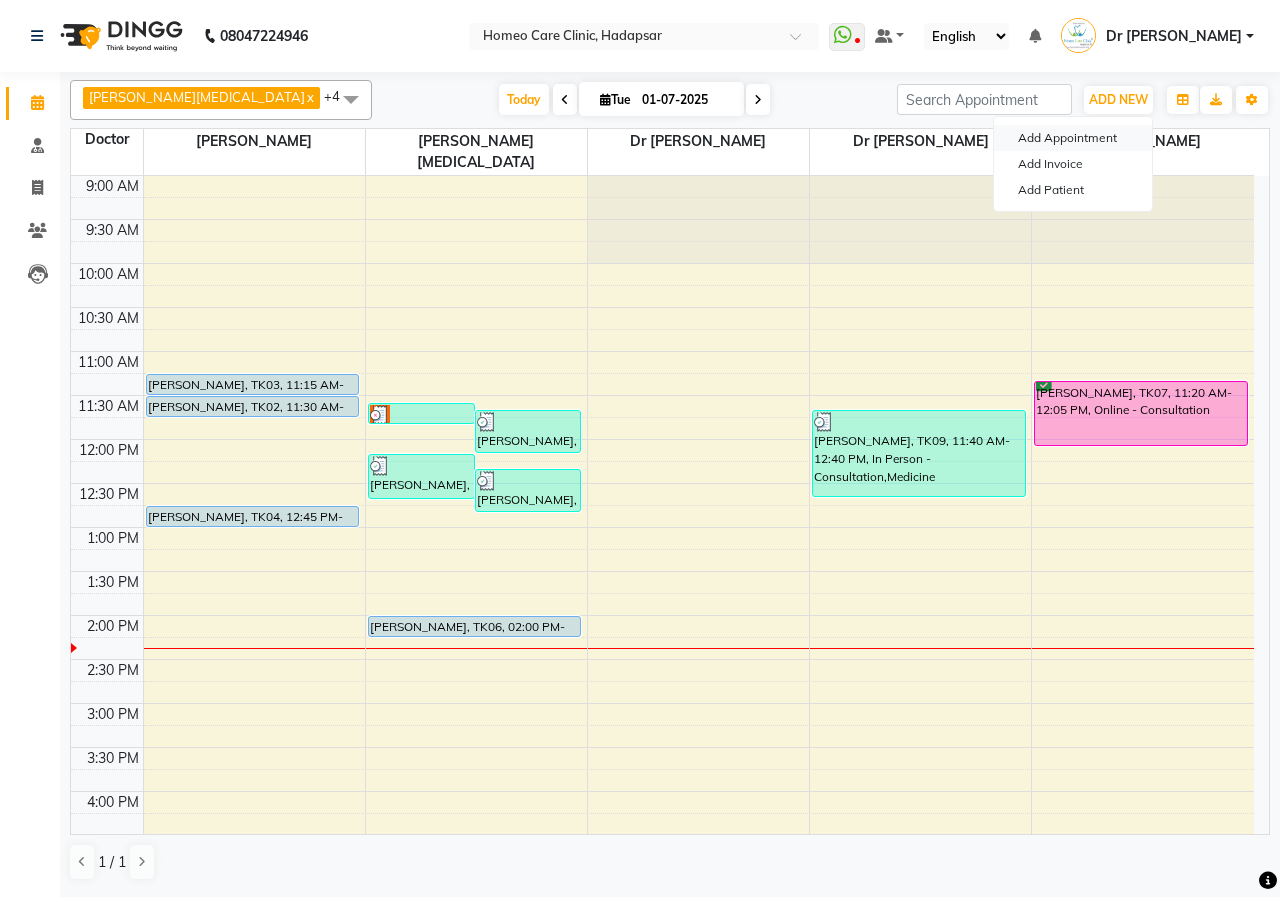 click on "Add Appointment" at bounding box center (1073, 138) 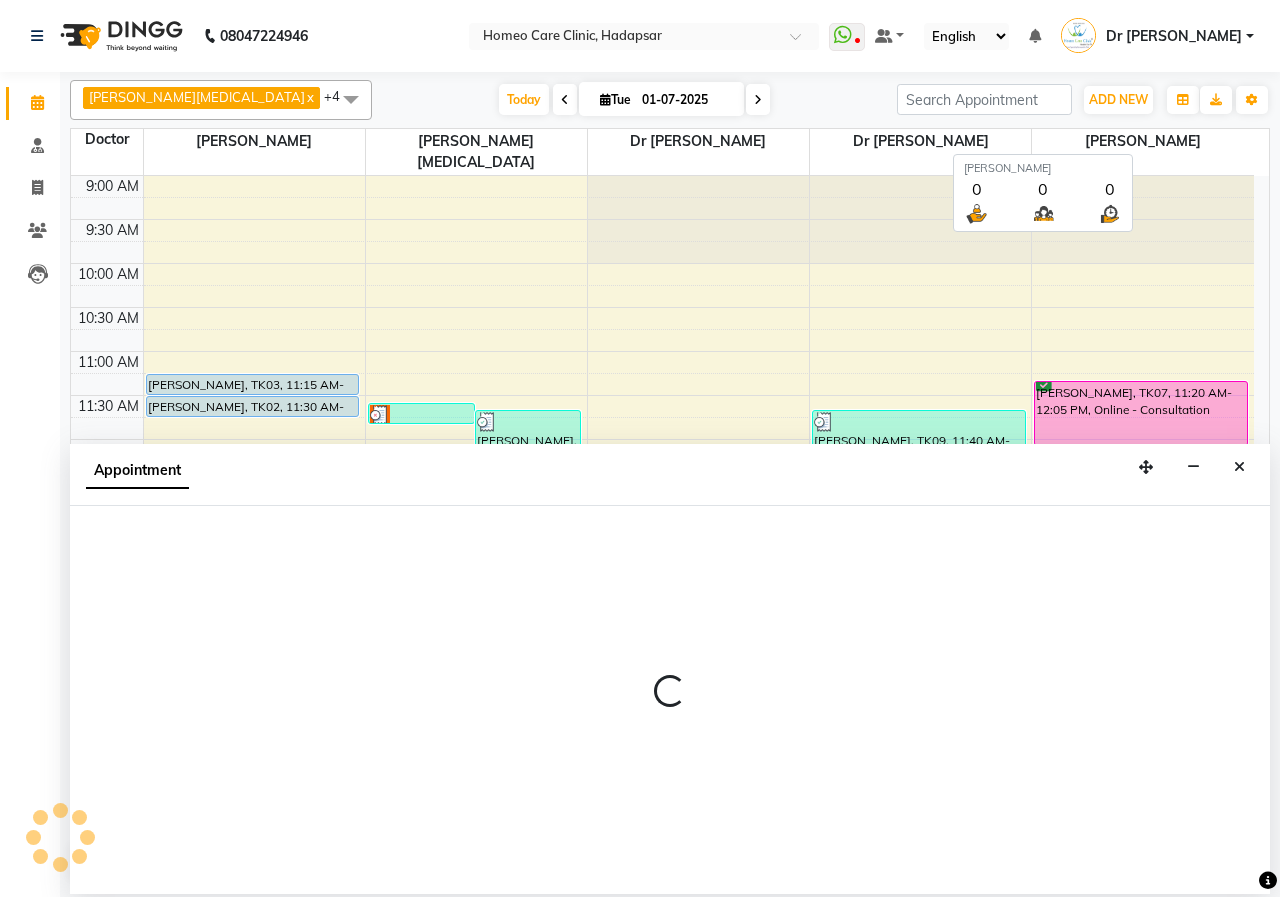 select on "600" 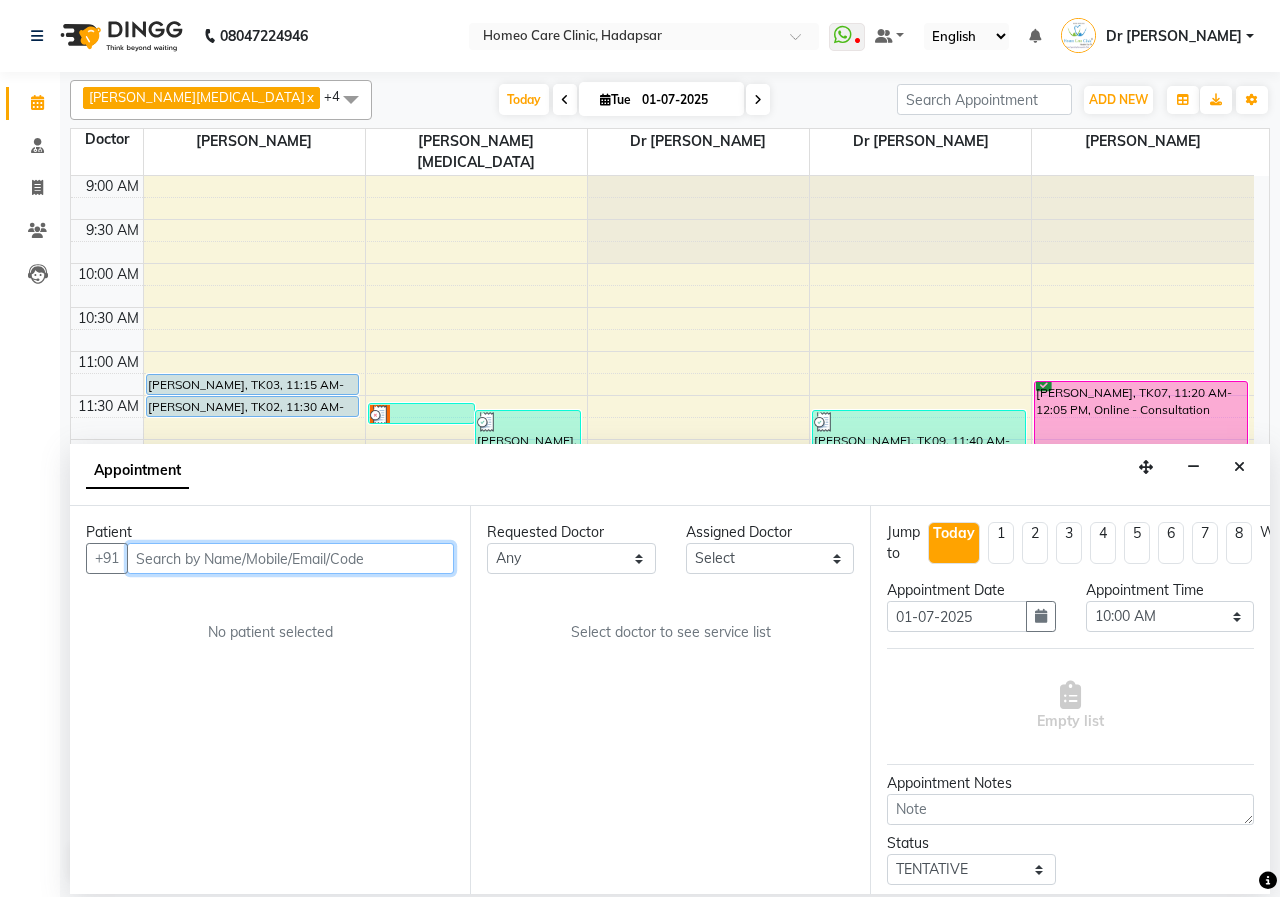 click at bounding box center (290, 558) 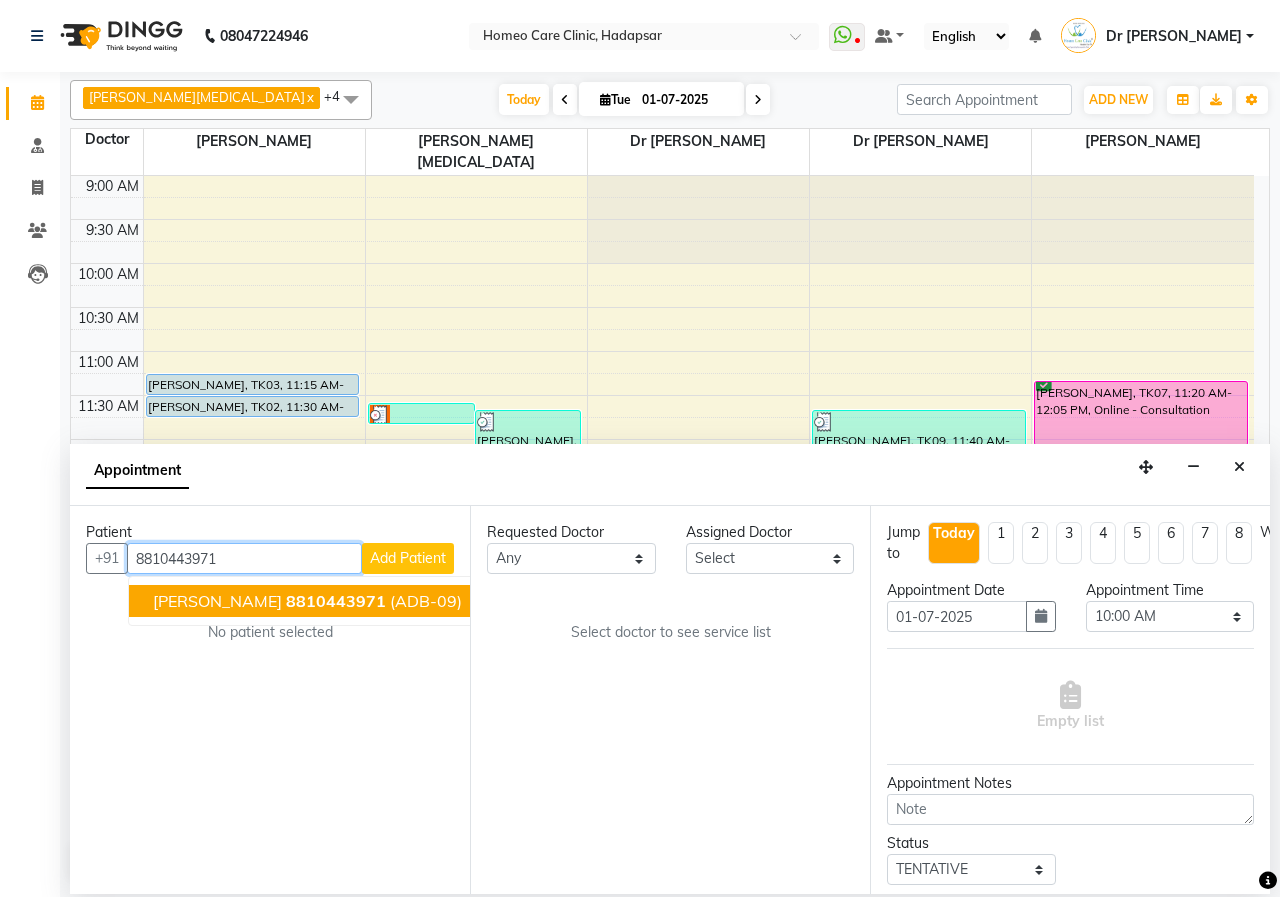 click on "8810443971" 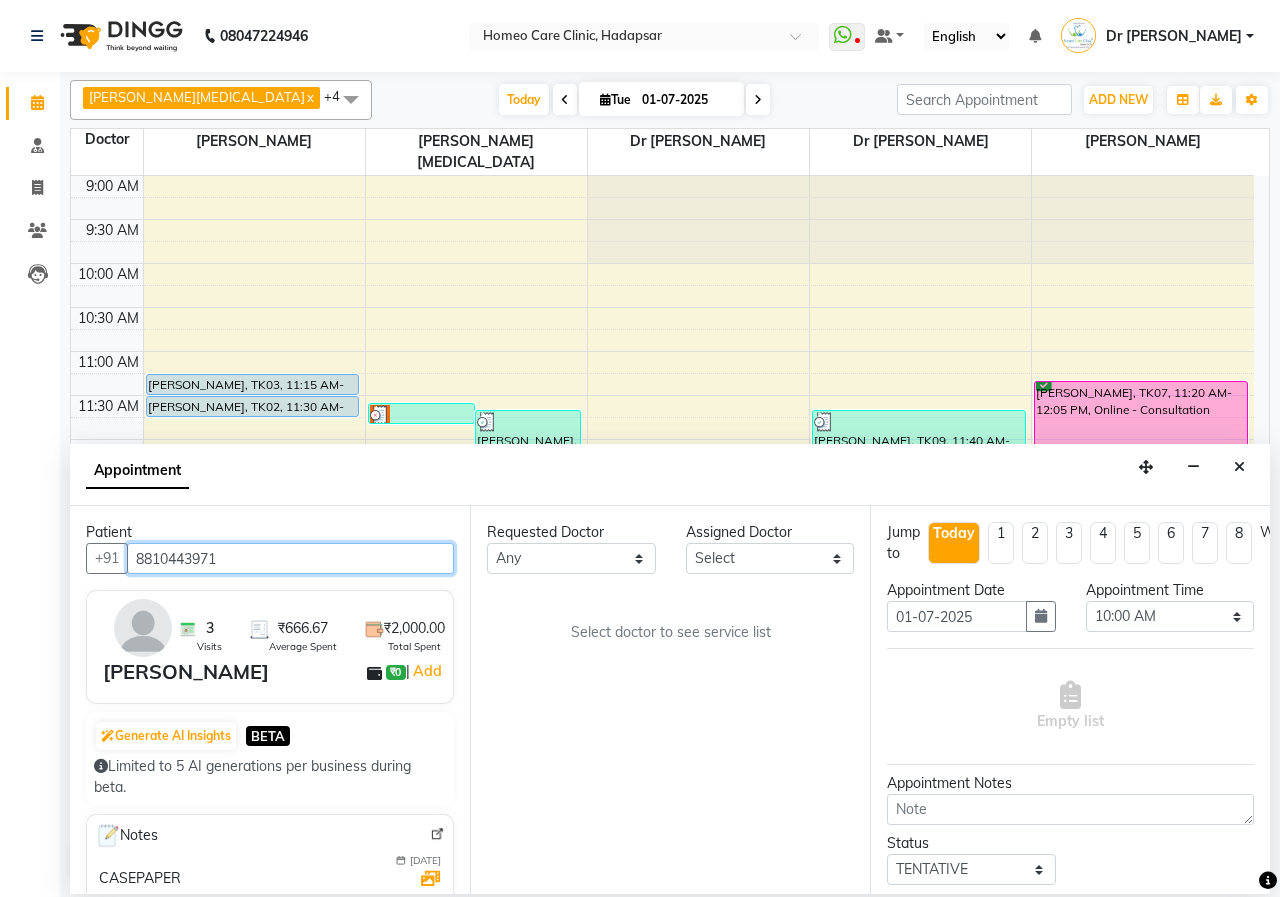 type on "8810443971" 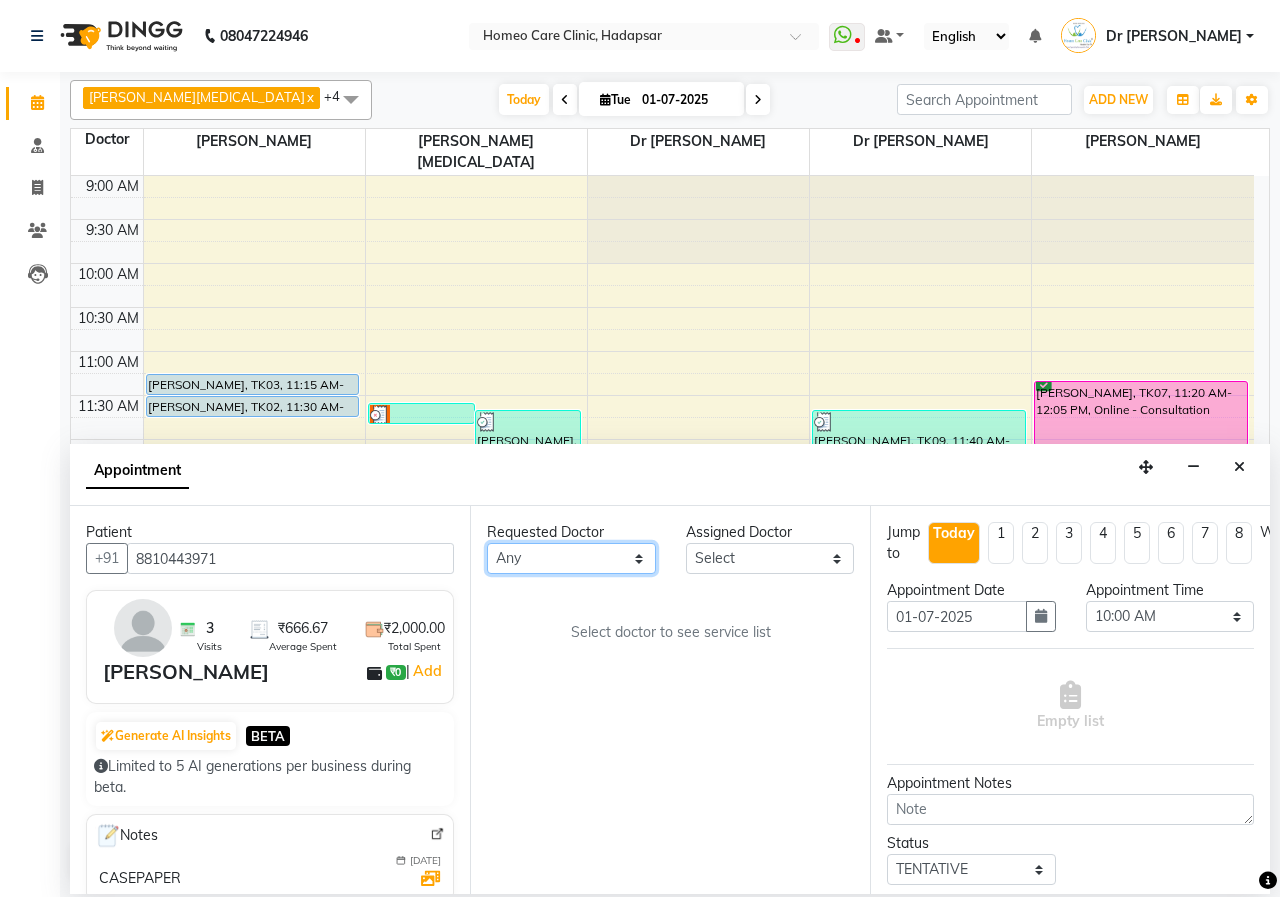 click on "Any Dingg Support [PERSON_NAME] [PERSON_NAME] [PERSON_NAME] [PERSON_NAME]  [PERSON_NAME] [PERSON_NAME][MEDICAL_DATA] [PERSON_NAME] Dr [PERSON_NAME] Dr [PERSON_NAME] [PERSON_NAME] [PERSON_NAME] [MEDICAL_DATA][PERSON_NAME]" at bounding box center (571, 558) 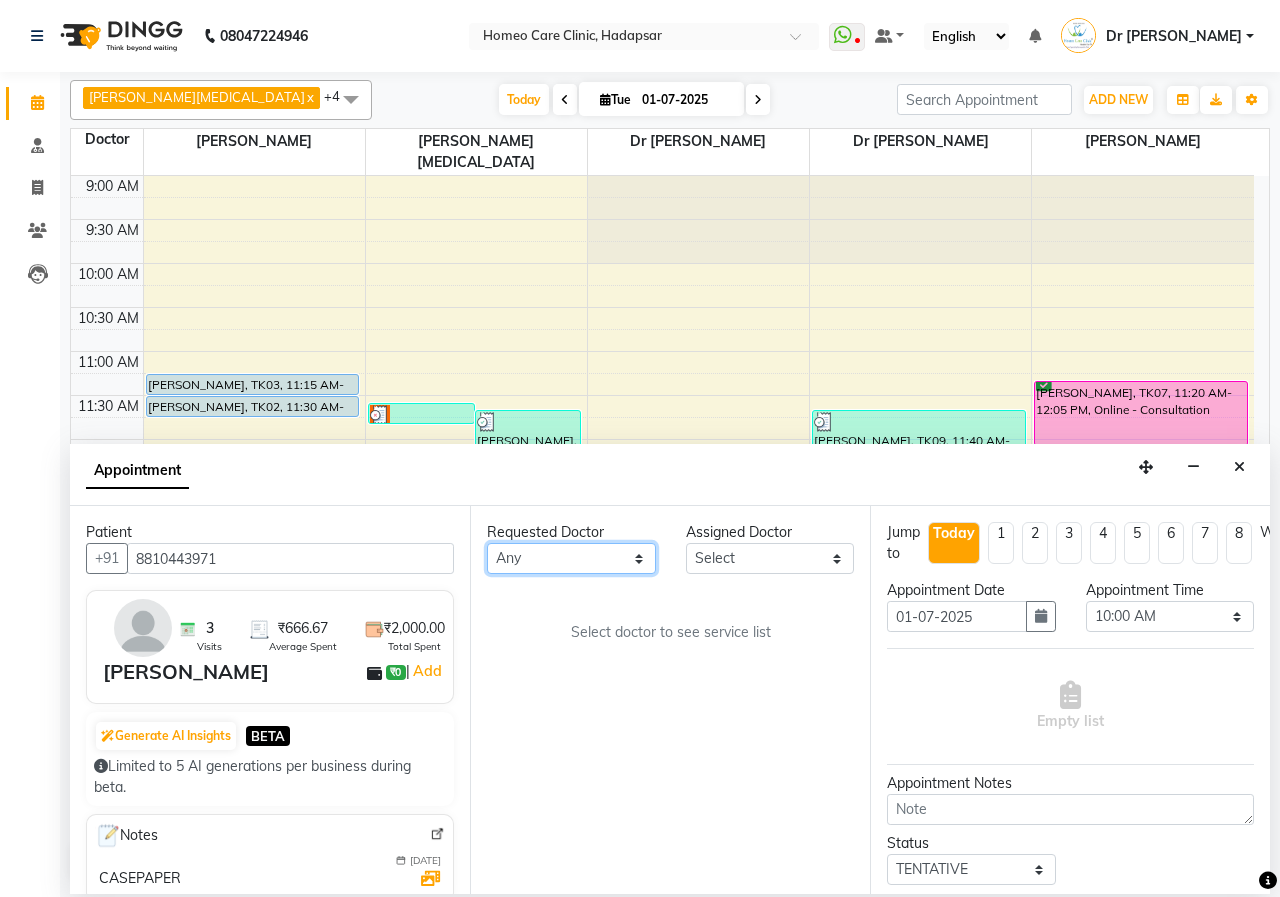 select on "65969" 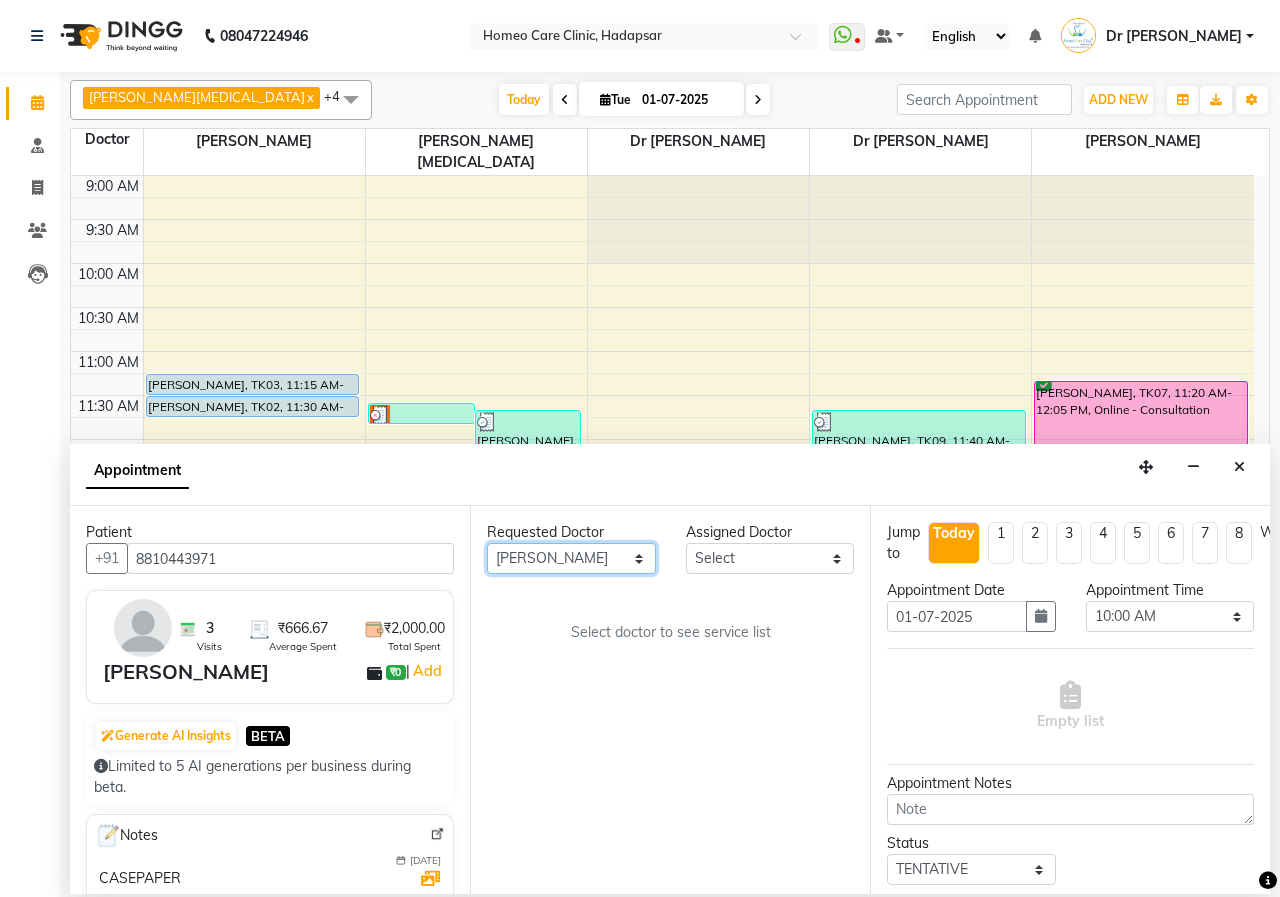 click on "Any Dingg Support [PERSON_NAME] [PERSON_NAME] [PERSON_NAME] [PERSON_NAME]  [PERSON_NAME] [PERSON_NAME][MEDICAL_DATA] [PERSON_NAME] Dr [PERSON_NAME] Dr [PERSON_NAME] [PERSON_NAME] [PERSON_NAME] [MEDICAL_DATA][PERSON_NAME]" at bounding box center (571, 558) 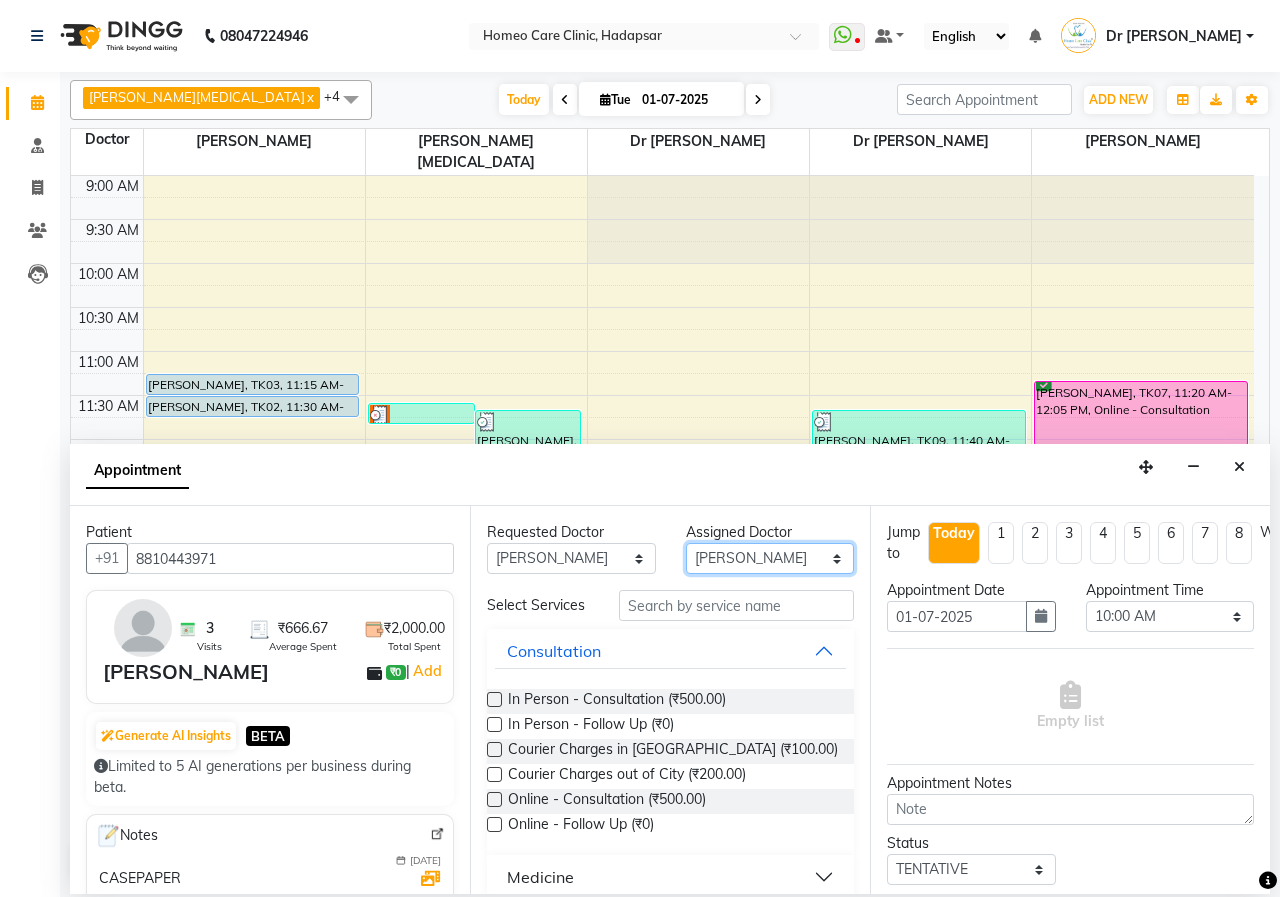 click on "Select Dingg Support [PERSON_NAME] [PERSON_NAME] [PERSON_NAME] [PERSON_NAME]  [PERSON_NAME] [PERSON_NAME][MEDICAL_DATA] [PERSON_NAME] Dr [PERSON_NAME] Dr [PERSON_NAME] [PERSON_NAME] [PERSON_NAME] [MEDICAL_DATA][PERSON_NAME]" at bounding box center [770, 558] 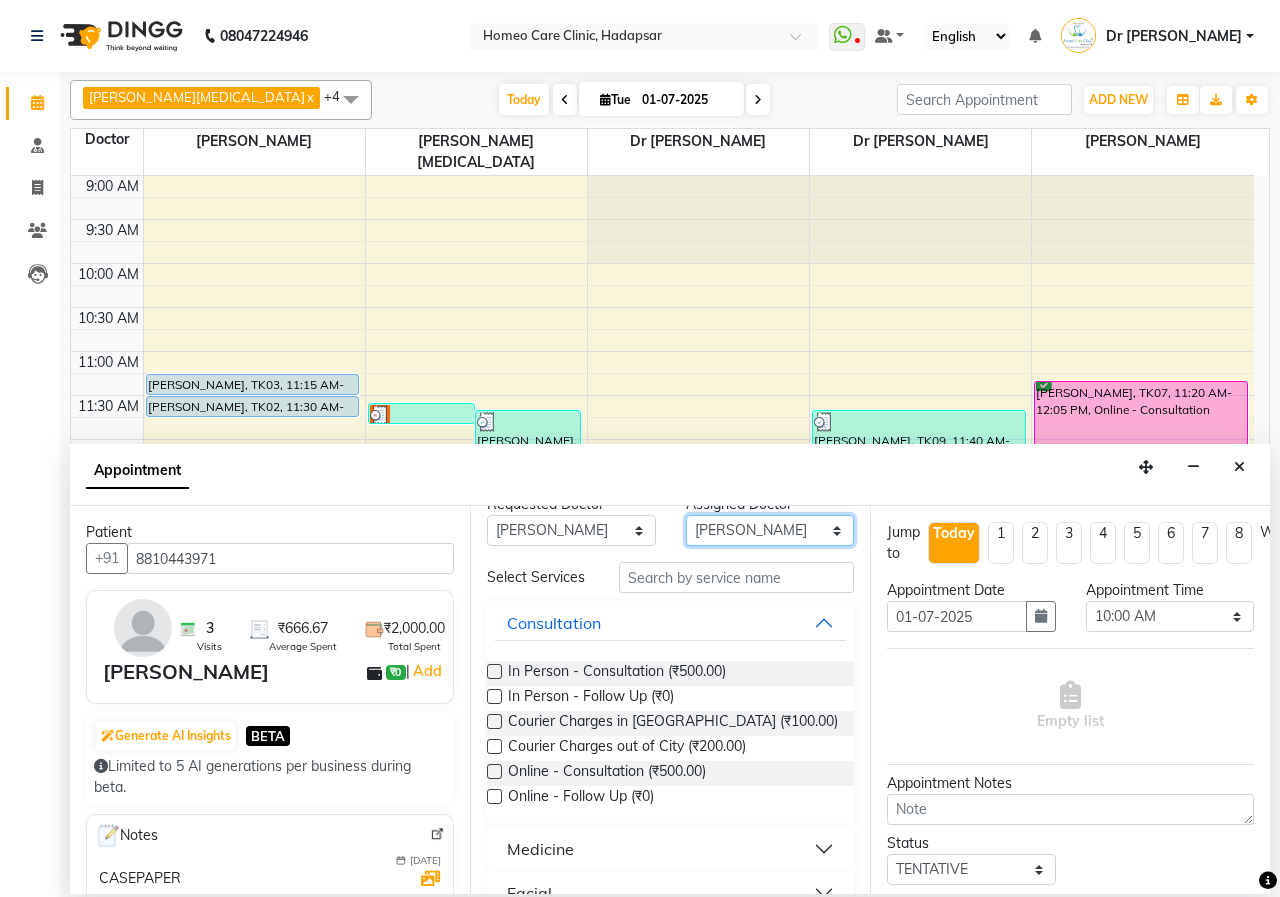 scroll, scrollTop: 0, scrollLeft: 0, axis: both 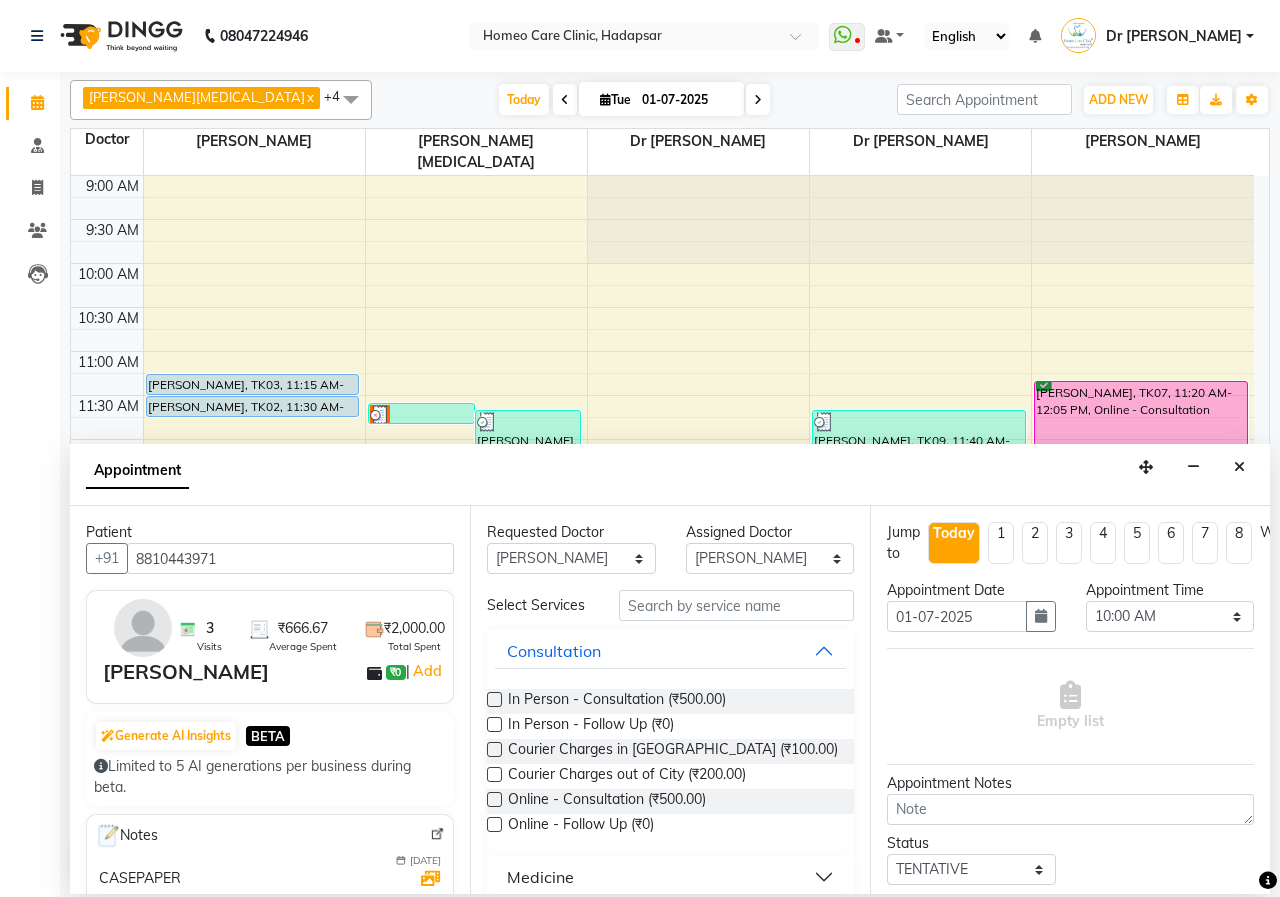 click at bounding box center [494, 724] 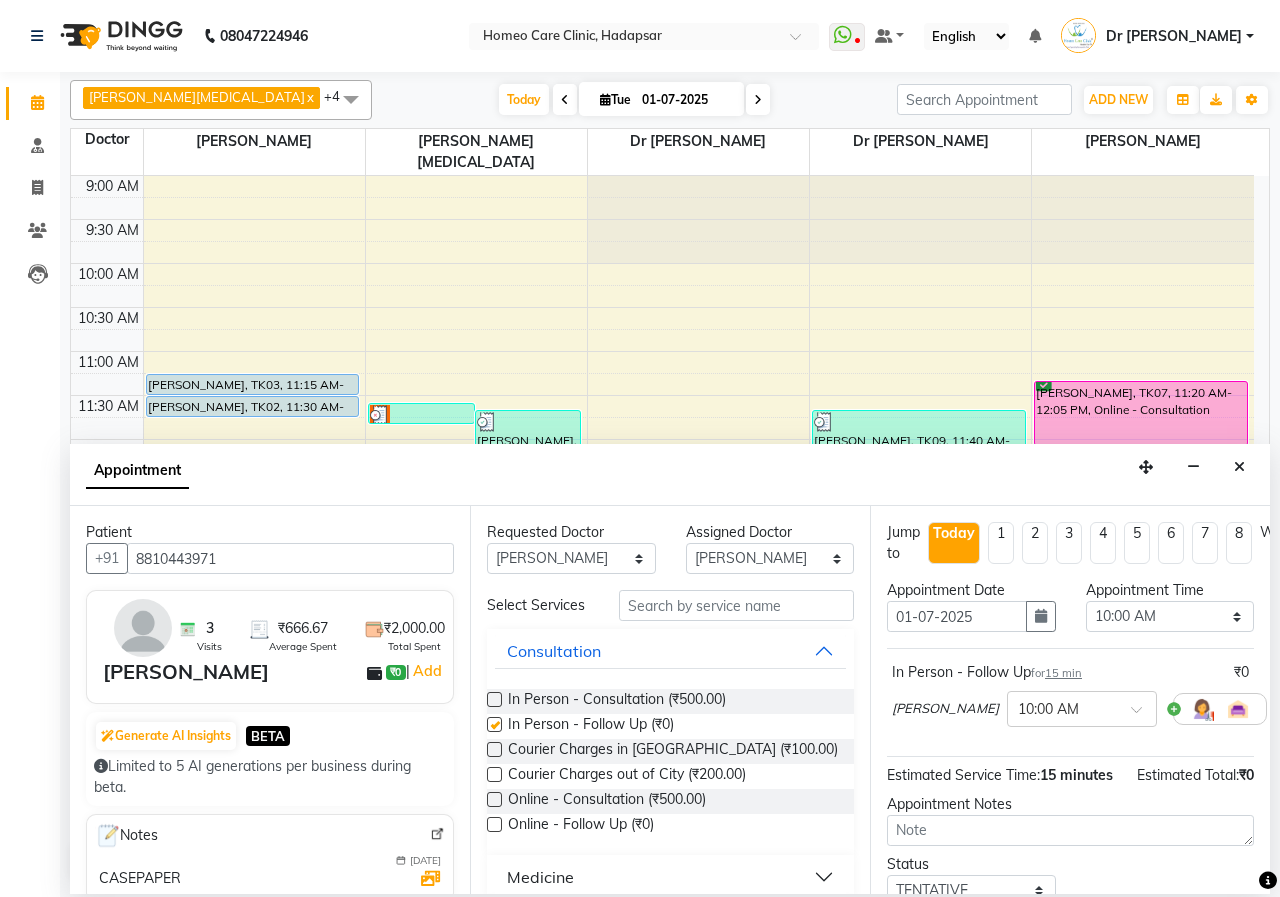 checkbox on "false" 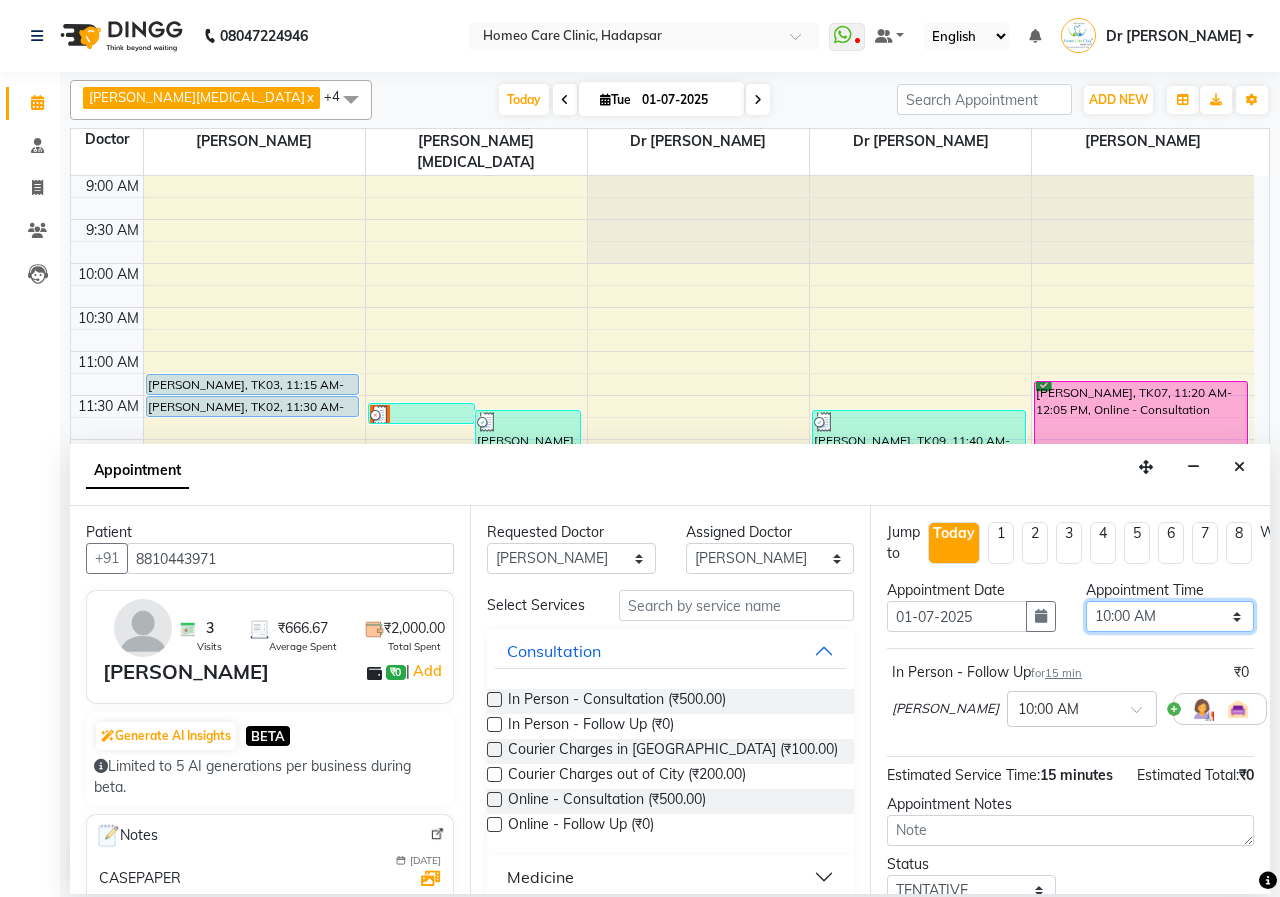 click on "Select 10:00 AM 10:05 AM 10:10 AM 10:15 AM 10:20 AM 10:25 AM 10:30 AM 10:35 AM 10:40 AM 10:45 AM 10:50 AM 10:55 AM 11:00 AM 11:05 AM 11:10 AM 11:15 AM 11:20 AM 11:25 AM 11:30 AM 11:35 AM 11:40 AM 11:45 AM 11:50 AM 11:55 AM 12:00 PM 12:05 PM 12:10 PM 12:15 PM 12:20 PM 12:25 PM 12:30 PM 12:35 PM 12:40 PM 12:45 PM 12:50 PM 12:55 PM 01:00 PM 01:05 PM 01:10 PM 01:15 PM 01:20 PM 01:25 PM 01:30 PM 01:35 PM 01:40 PM 01:45 PM 01:50 PM 01:55 PM 02:00 PM 02:05 PM 02:10 PM 02:15 PM 02:20 PM 02:25 PM 02:30 PM 02:35 PM 02:40 PM 02:45 PM 02:50 PM 02:55 PM 03:00 PM 03:05 PM 03:10 PM 03:15 PM 03:20 PM 03:25 PM 03:30 PM 03:35 PM 03:40 PM 03:45 PM 03:50 PM 03:55 PM 04:00 PM 04:05 PM 04:10 PM 04:15 PM 04:20 PM 04:25 PM 04:30 PM 04:35 PM 04:40 PM 04:45 PM 04:50 PM 04:55 PM 05:00 PM 05:05 PM 05:10 PM 05:15 PM 05:20 PM 05:25 PM 05:30 PM 05:35 PM 05:40 PM 05:45 PM 05:50 PM 05:55 PM 06:00 PM 06:05 PM 06:10 PM 06:15 PM 06:20 PM 06:25 PM 06:30 PM 06:35 PM 06:40 PM 06:45 PM 06:50 PM 06:55 PM 07:00 PM 07:05 PM 07:10 PM 07:15 PM 07:20 PM" at bounding box center [1170, 616] 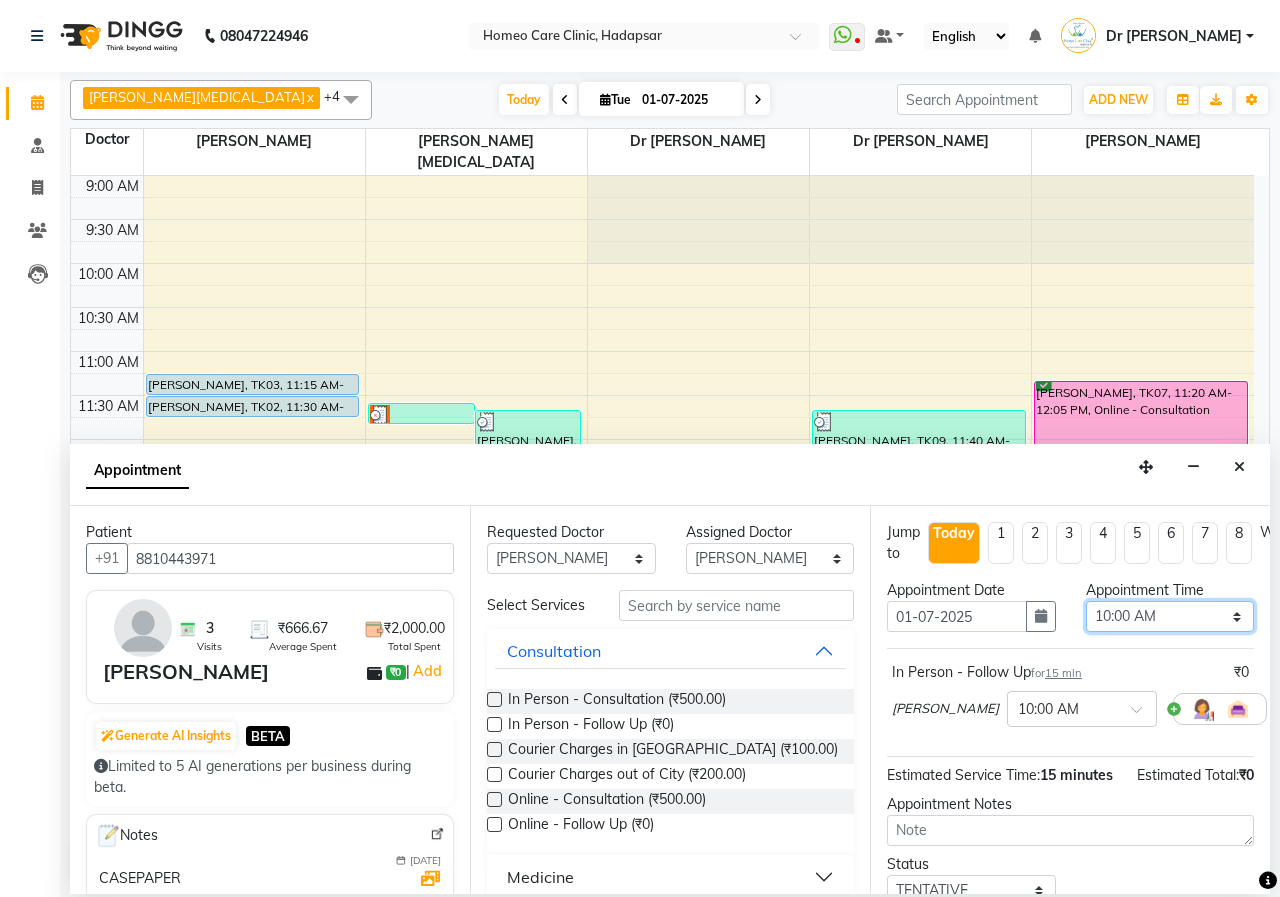 select on "865" 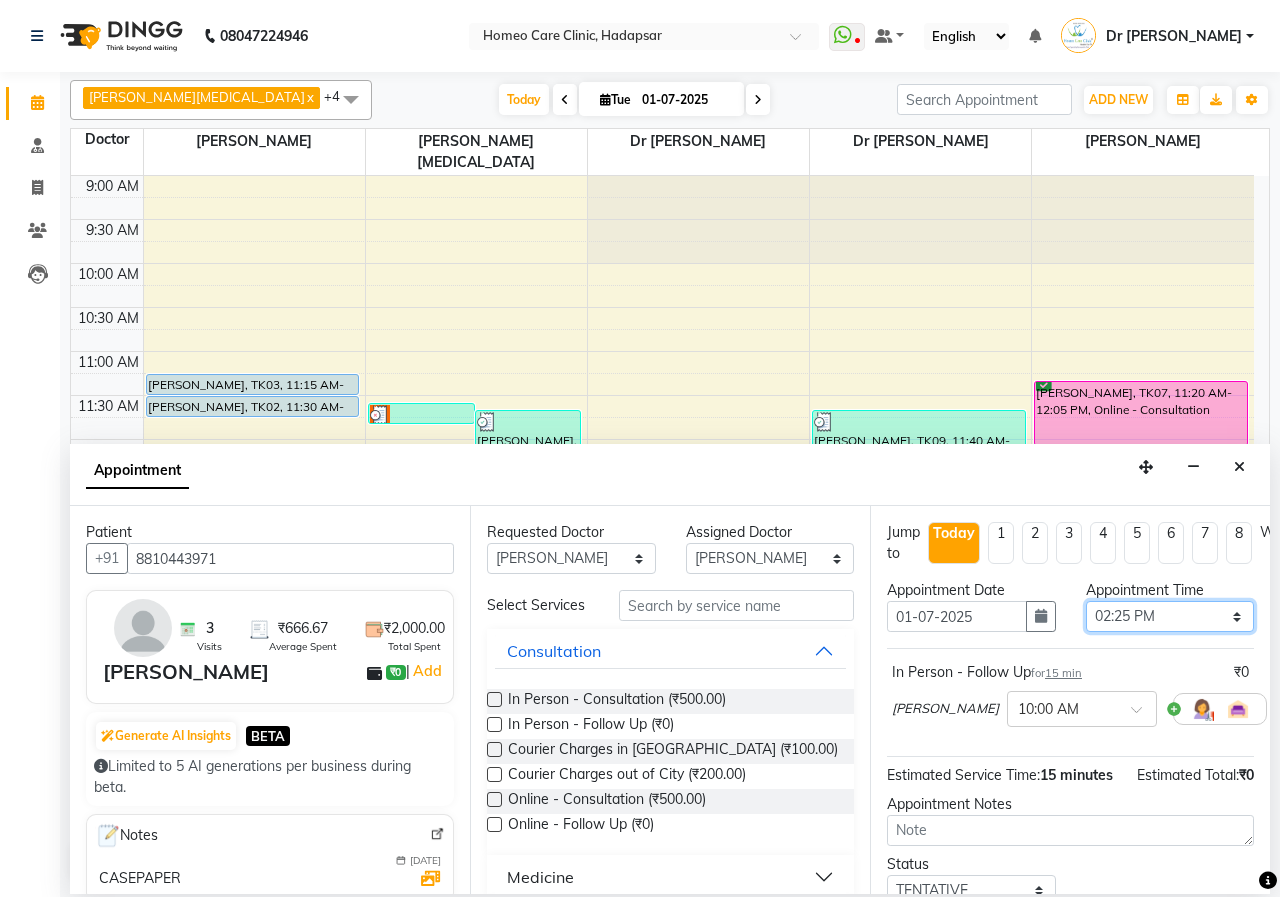 click on "Select 10:00 AM 10:05 AM 10:10 AM 10:15 AM 10:20 AM 10:25 AM 10:30 AM 10:35 AM 10:40 AM 10:45 AM 10:50 AM 10:55 AM 11:00 AM 11:05 AM 11:10 AM 11:15 AM 11:20 AM 11:25 AM 11:30 AM 11:35 AM 11:40 AM 11:45 AM 11:50 AM 11:55 AM 12:00 PM 12:05 PM 12:10 PM 12:15 PM 12:20 PM 12:25 PM 12:30 PM 12:35 PM 12:40 PM 12:45 PM 12:50 PM 12:55 PM 01:00 PM 01:05 PM 01:10 PM 01:15 PM 01:20 PM 01:25 PM 01:30 PM 01:35 PM 01:40 PM 01:45 PM 01:50 PM 01:55 PM 02:00 PM 02:05 PM 02:10 PM 02:15 PM 02:20 PM 02:25 PM 02:30 PM 02:35 PM 02:40 PM 02:45 PM 02:50 PM 02:55 PM 03:00 PM 03:05 PM 03:10 PM 03:15 PM 03:20 PM 03:25 PM 03:30 PM 03:35 PM 03:40 PM 03:45 PM 03:50 PM 03:55 PM 04:00 PM 04:05 PM 04:10 PM 04:15 PM 04:20 PM 04:25 PM 04:30 PM 04:35 PM 04:40 PM 04:45 PM 04:50 PM 04:55 PM 05:00 PM 05:05 PM 05:10 PM 05:15 PM 05:20 PM 05:25 PM 05:30 PM 05:35 PM 05:40 PM 05:45 PM 05:50 PM 05:55 PM 06:00 PM 06:05 PM 06:10 PM 06:15 PM 06:20 PM 06:25 PM 06:30 PM 06:35 PM 06:40 PM 06:45 PM 06:50 PM 06:55 PM 07:00 PM 07:05 PM 07:10 PM 07:15 PM 07:20 PM" at bounding box center (1170, 616) 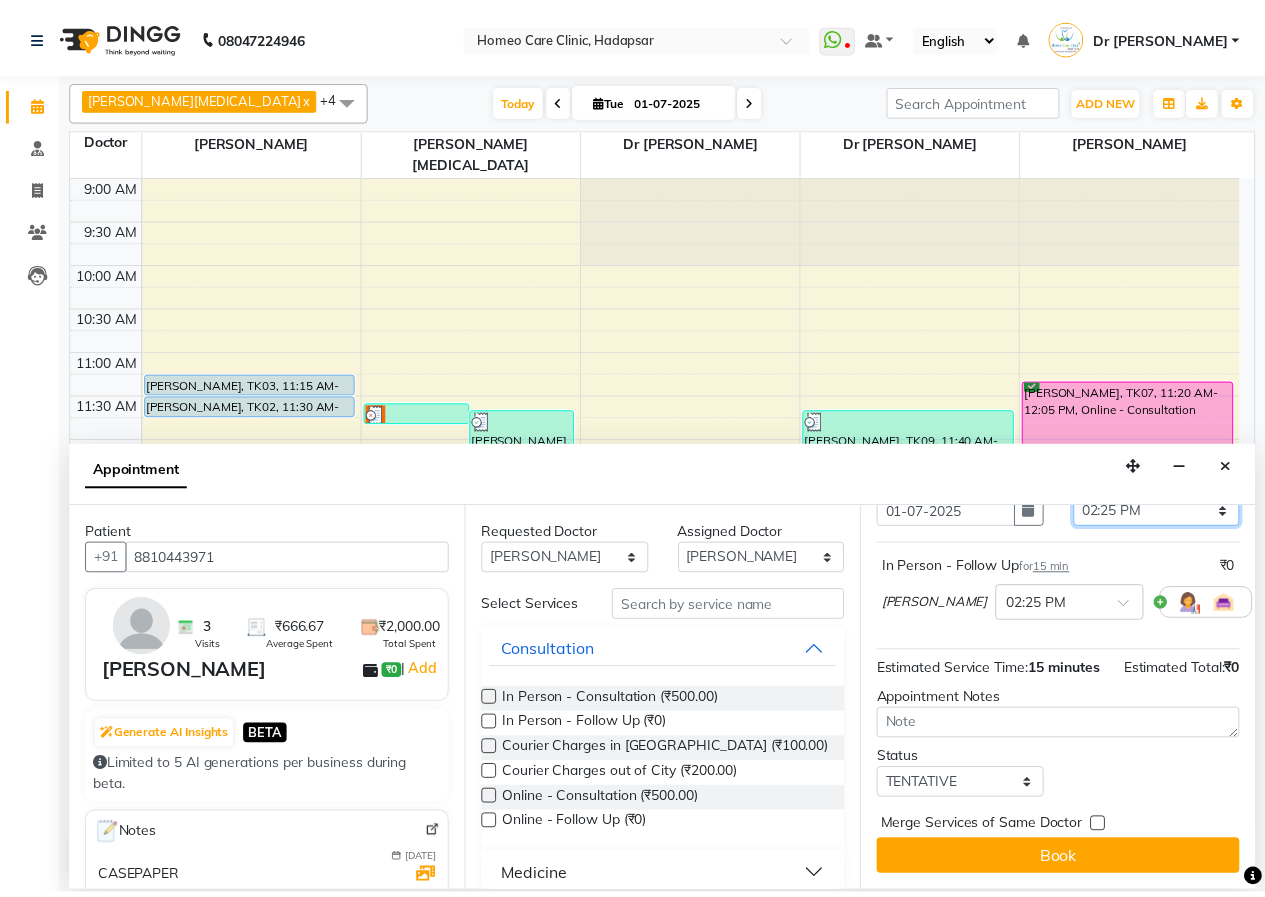 scroll, scrollTop: 144, scrollLeft: 0, axis: vertical 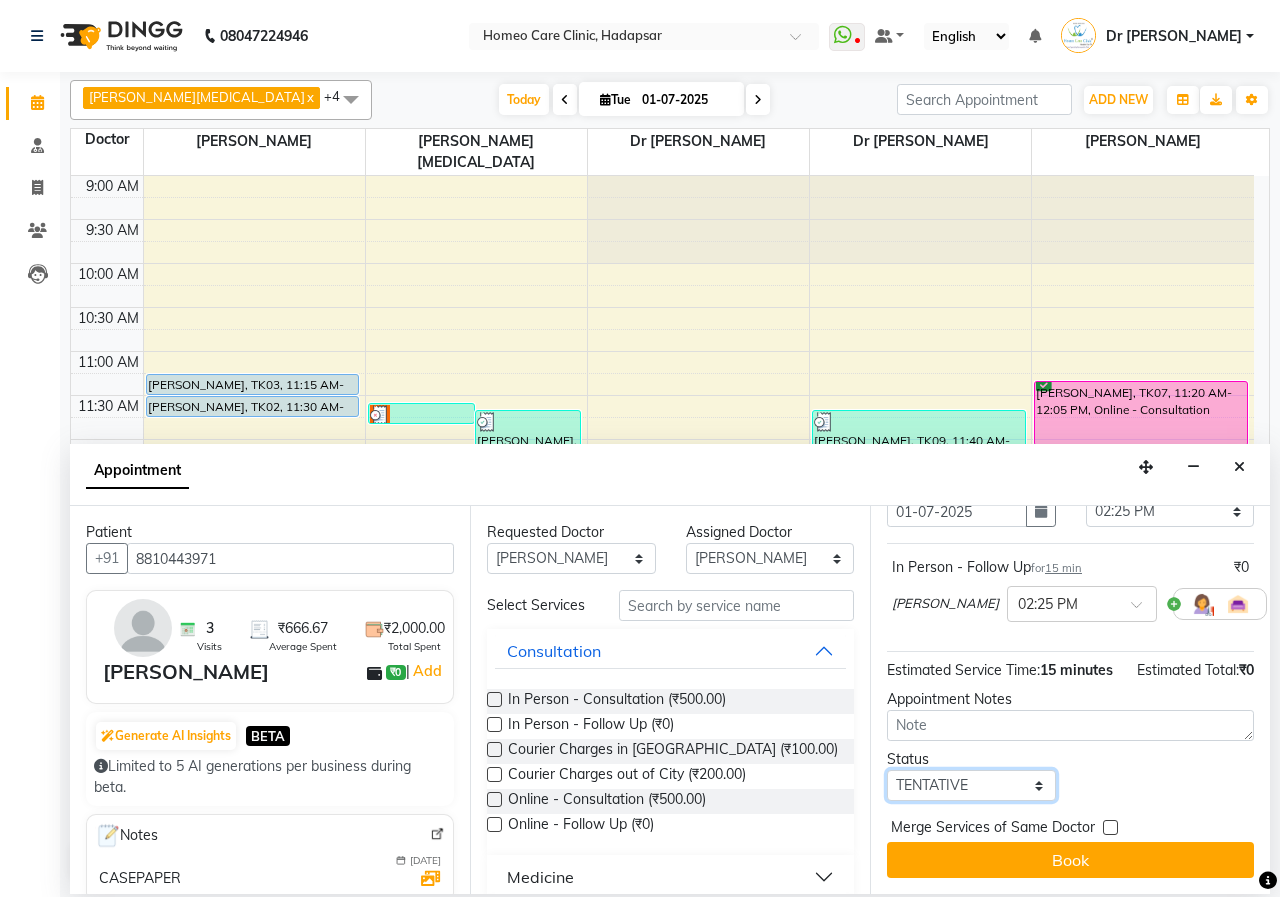click on "Select TENTATIVE CONFIRM CHECK-IN UPCOMING" at bounding box center [971, 785] 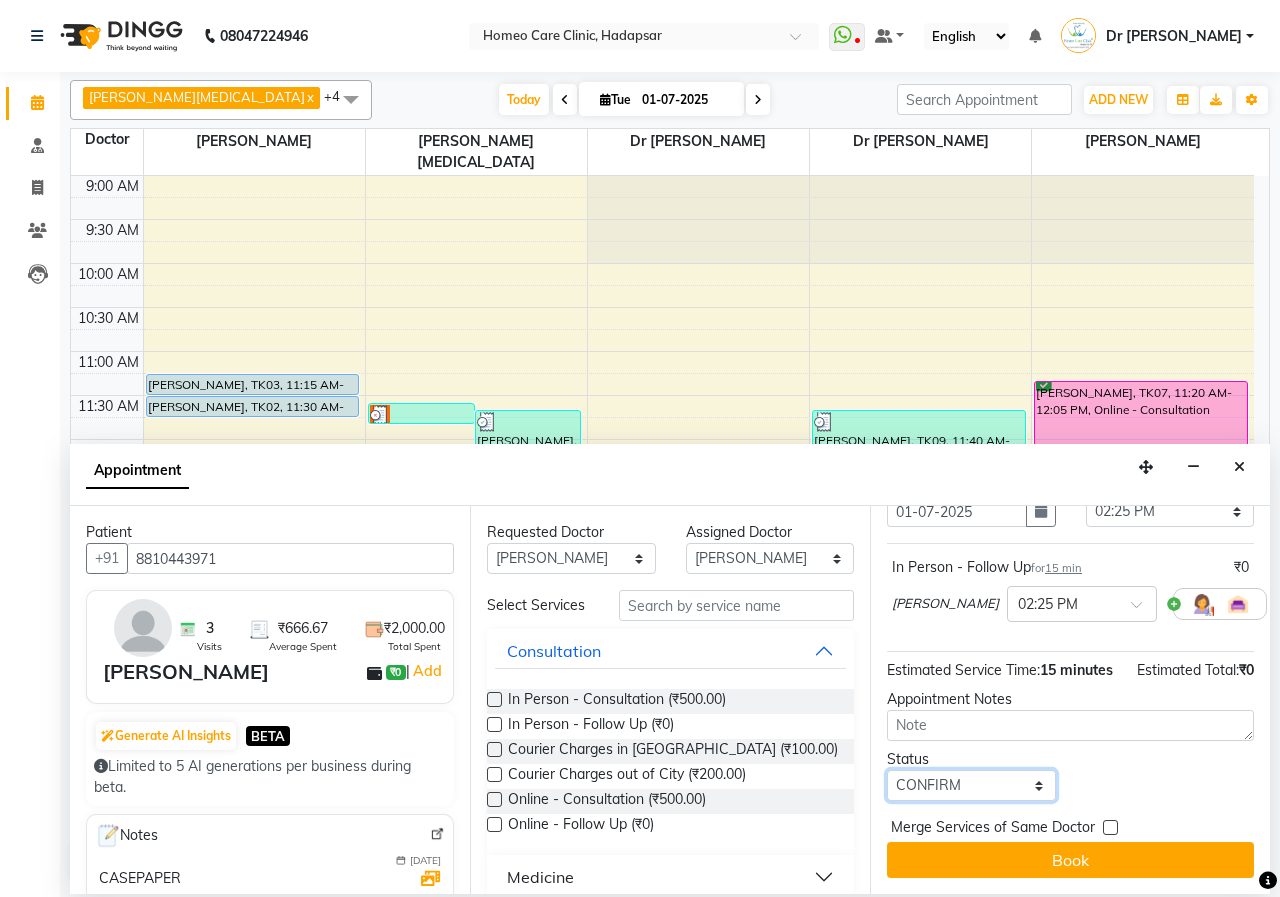 click on "Select TENTATIVE CONFIRM CHECK-IN UPCOMING" at bounding box center (971, 785) 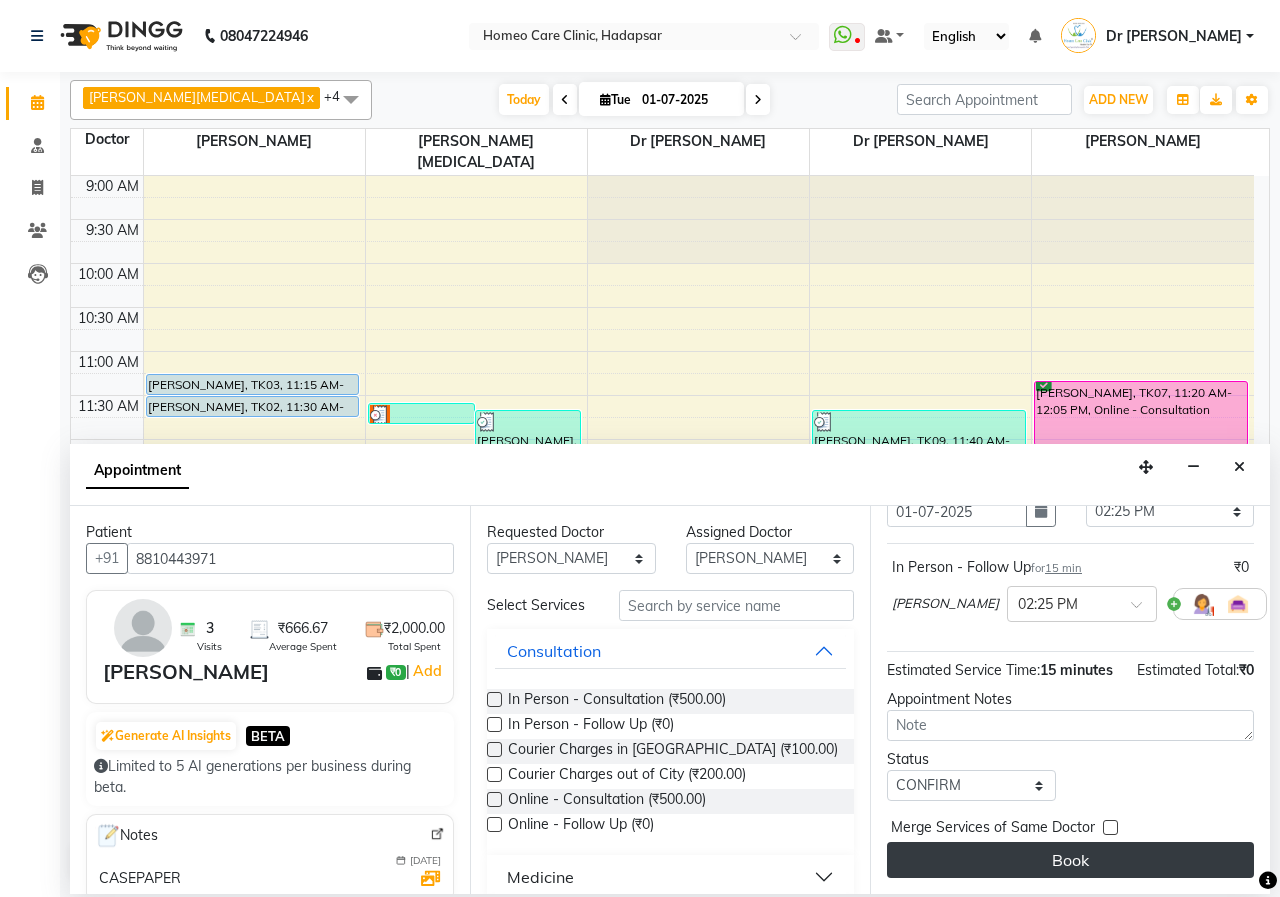 click on "Book" at bounding box center (1070, 860) 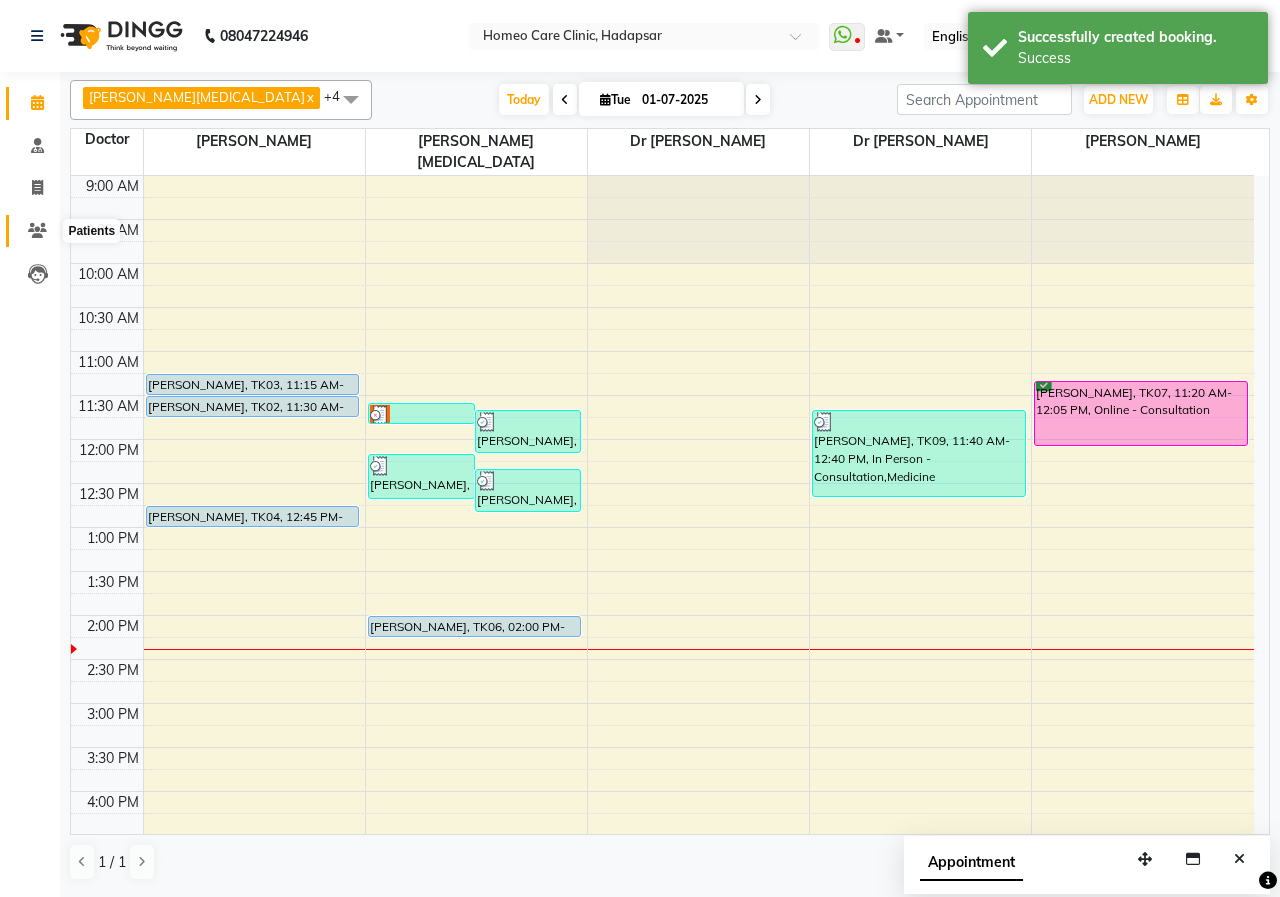 click 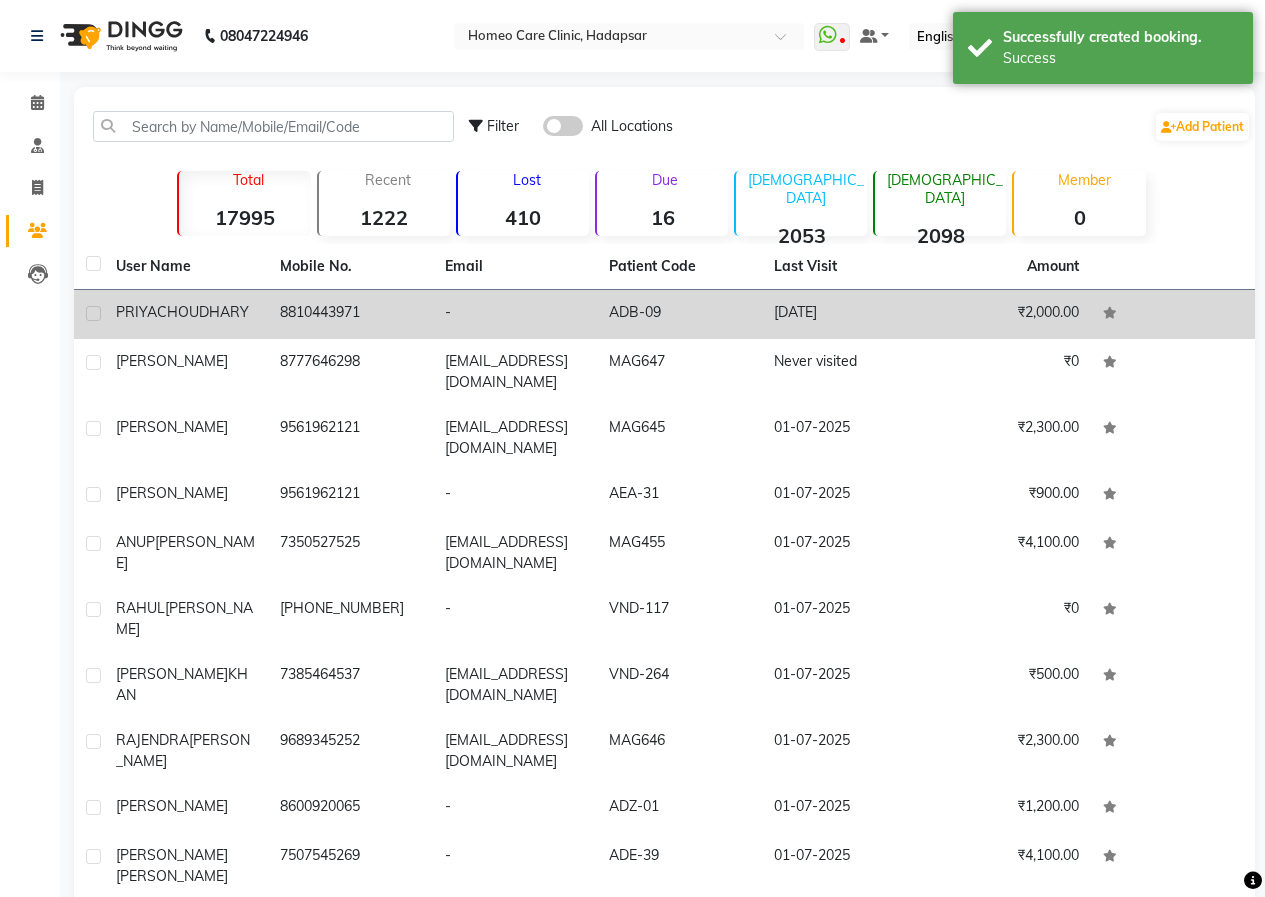 click on "8810443971" 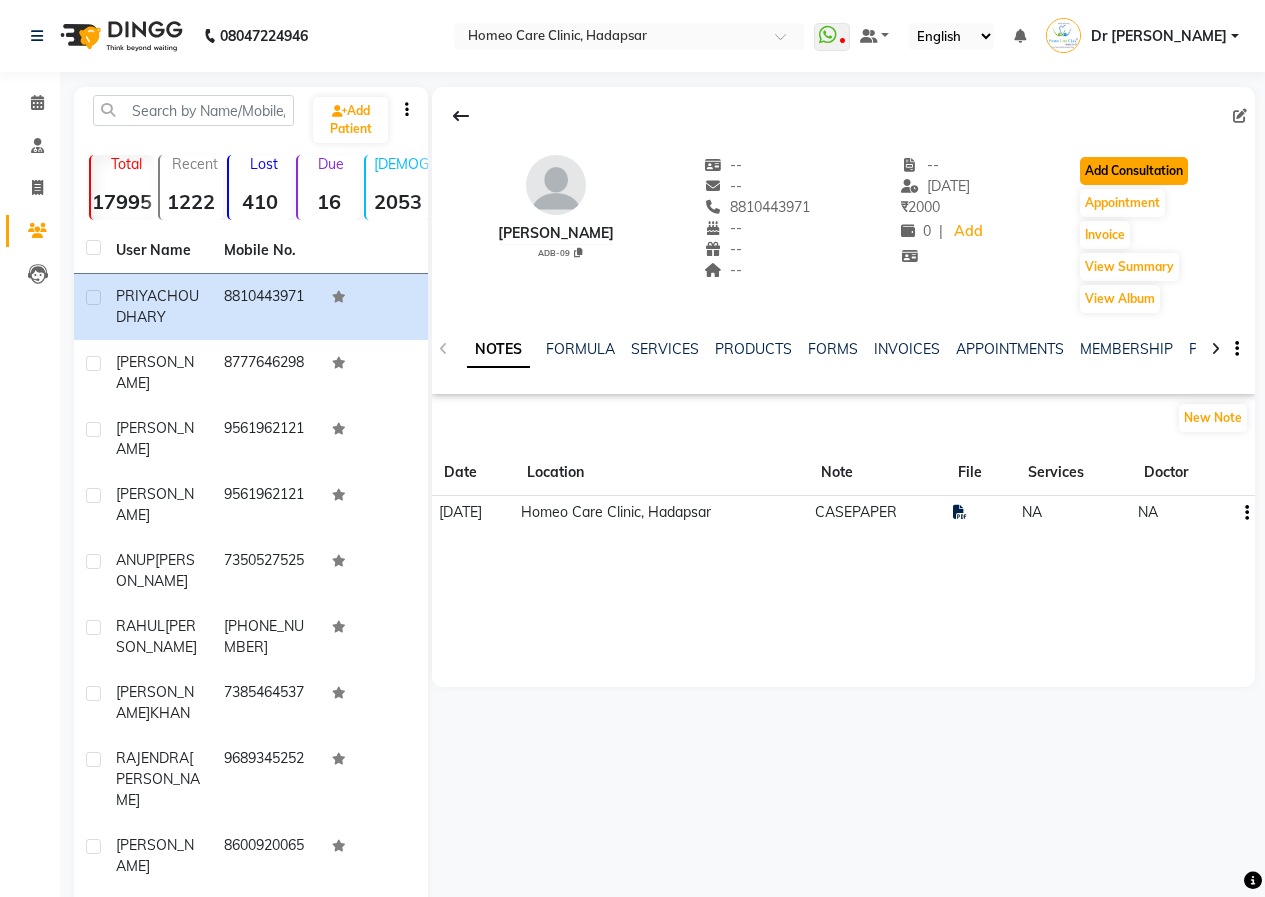 click on "Add Consultation" 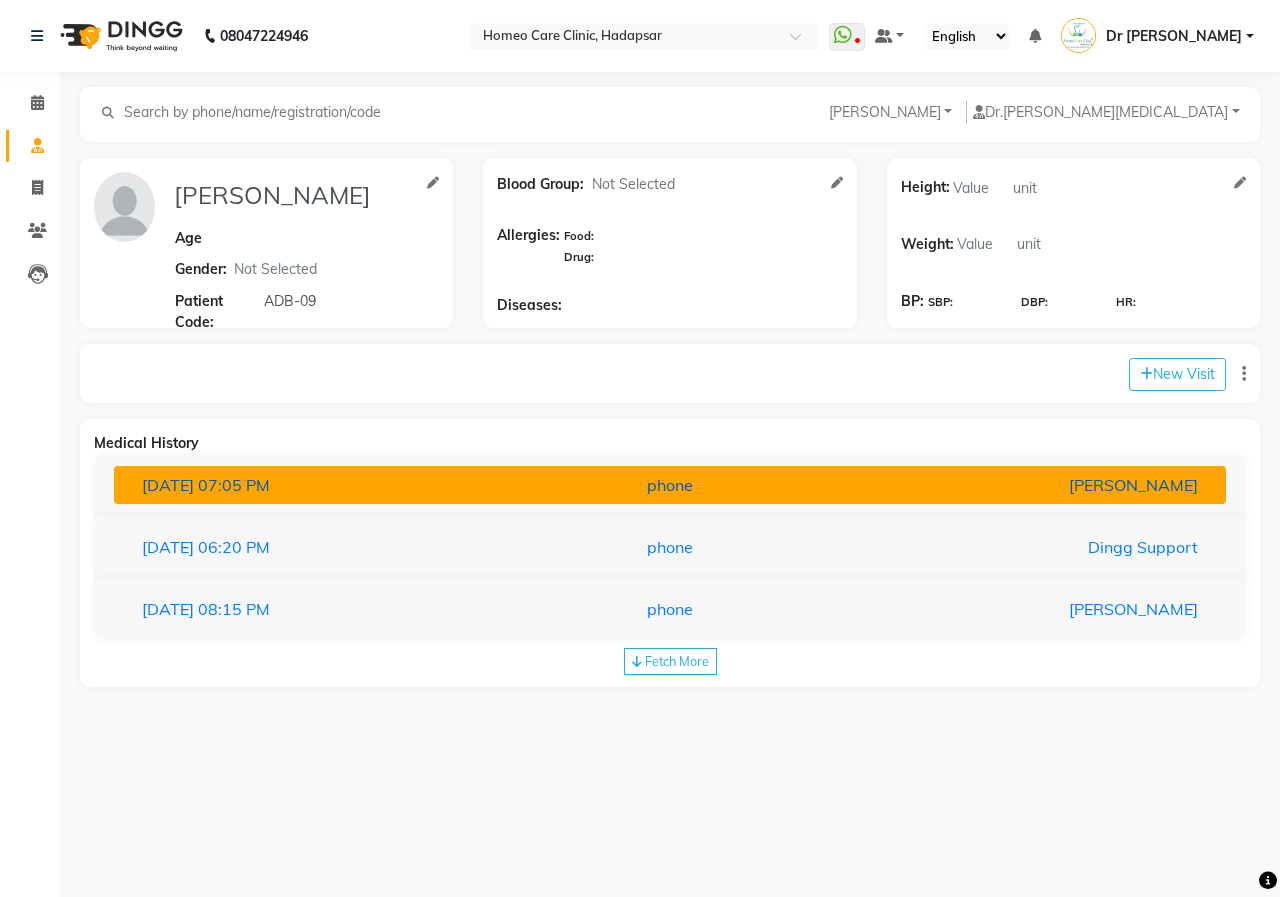 click on "[DATE] 07:05 PM" at bounding box center (308, 485) 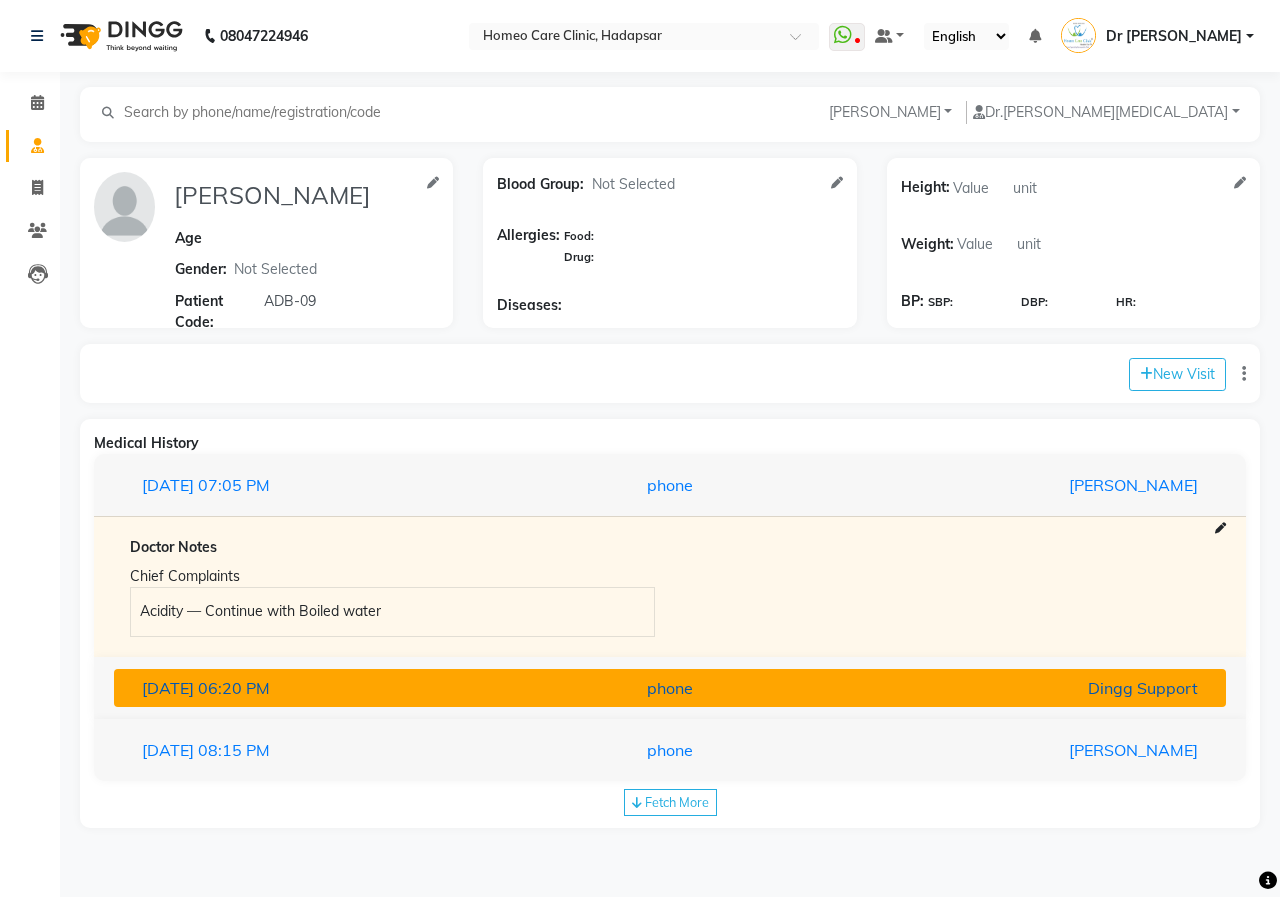 click on "[DATE] 06:20 PM" at bounding box center (308, 688) 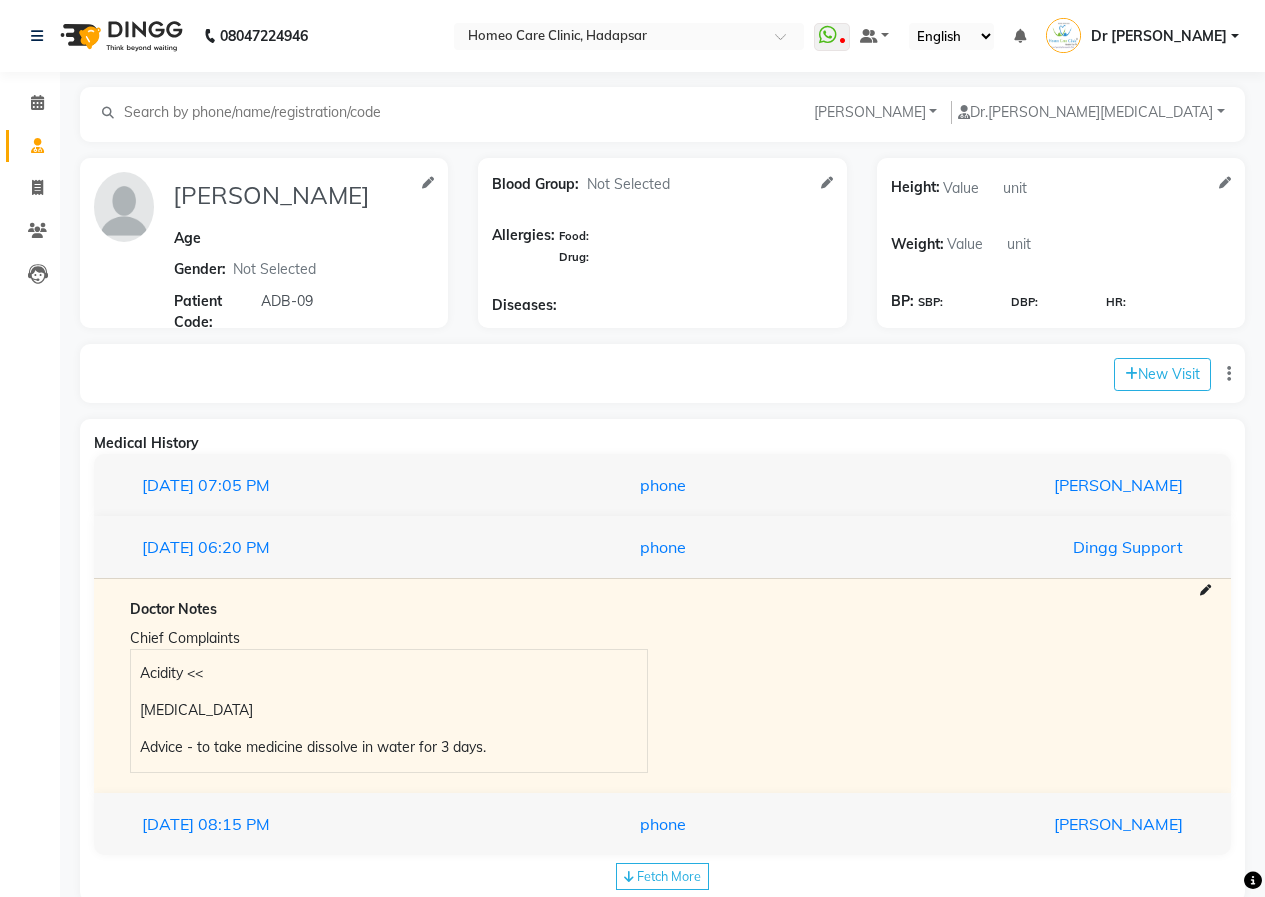 scroll, scrollTop: 45, scrollLeft: 0, axis: vertical 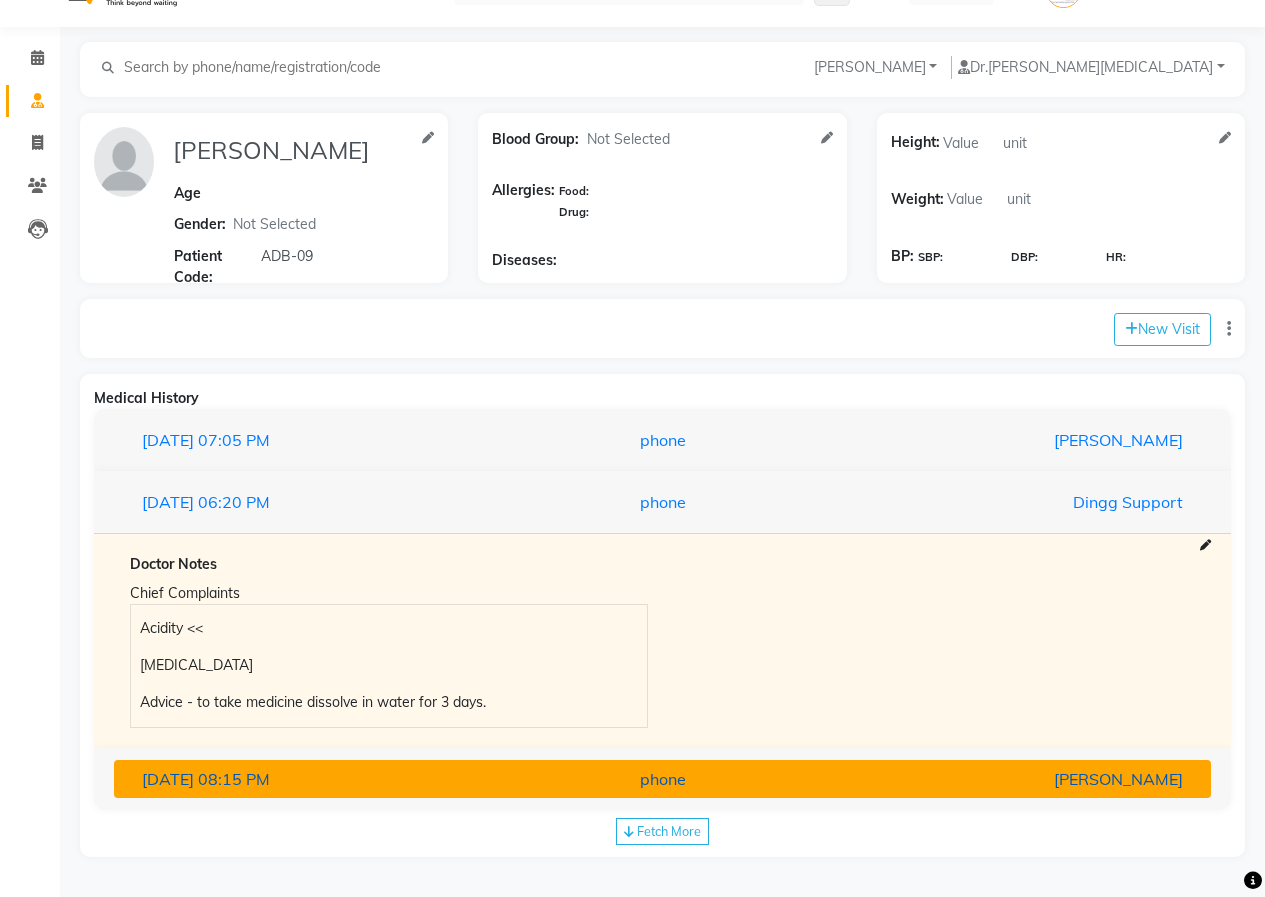 click on "[DATE] 08:15 PM" at bounding box center [305, 779] 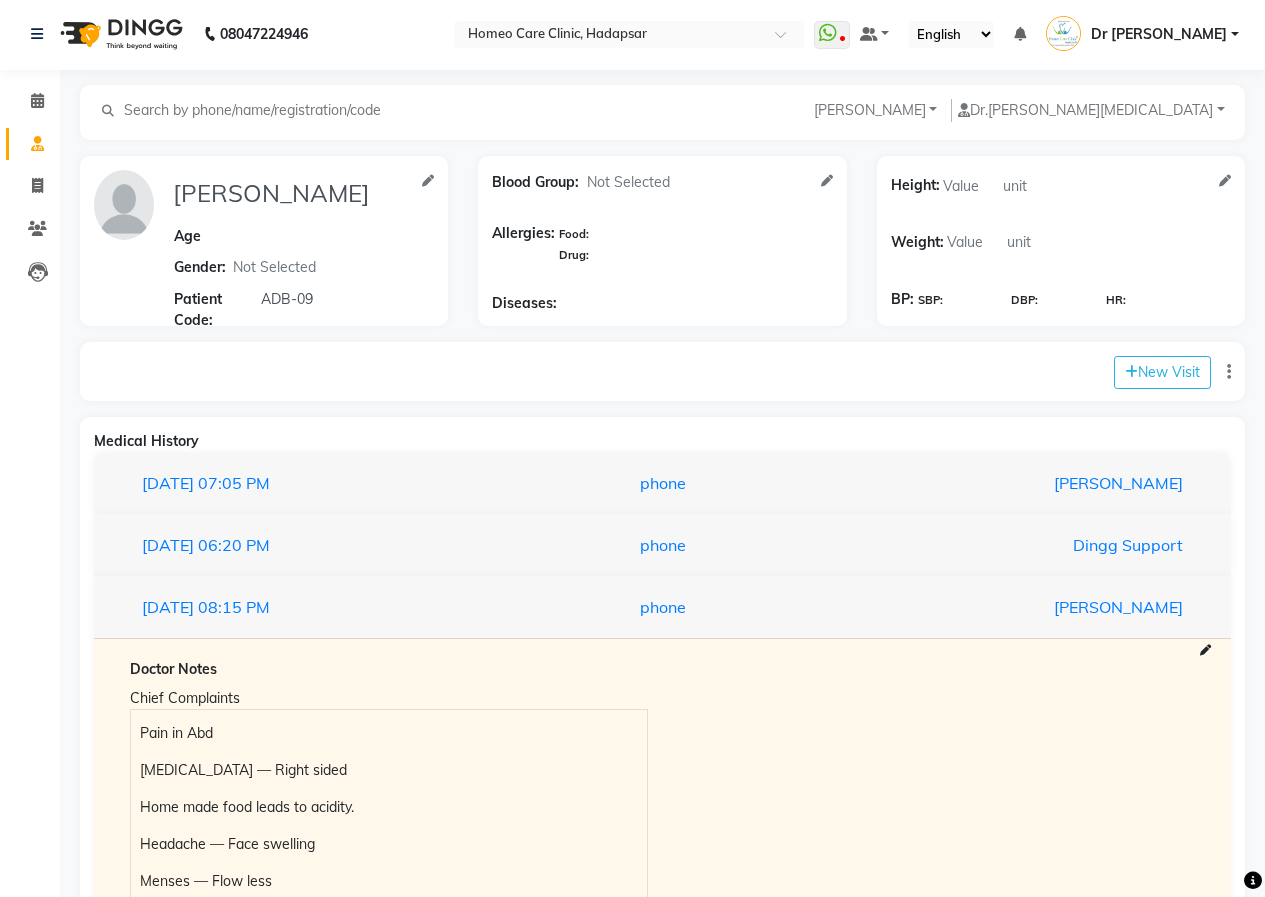 scroll, scrollTop: 0, scrollLeft: 0, axis: both 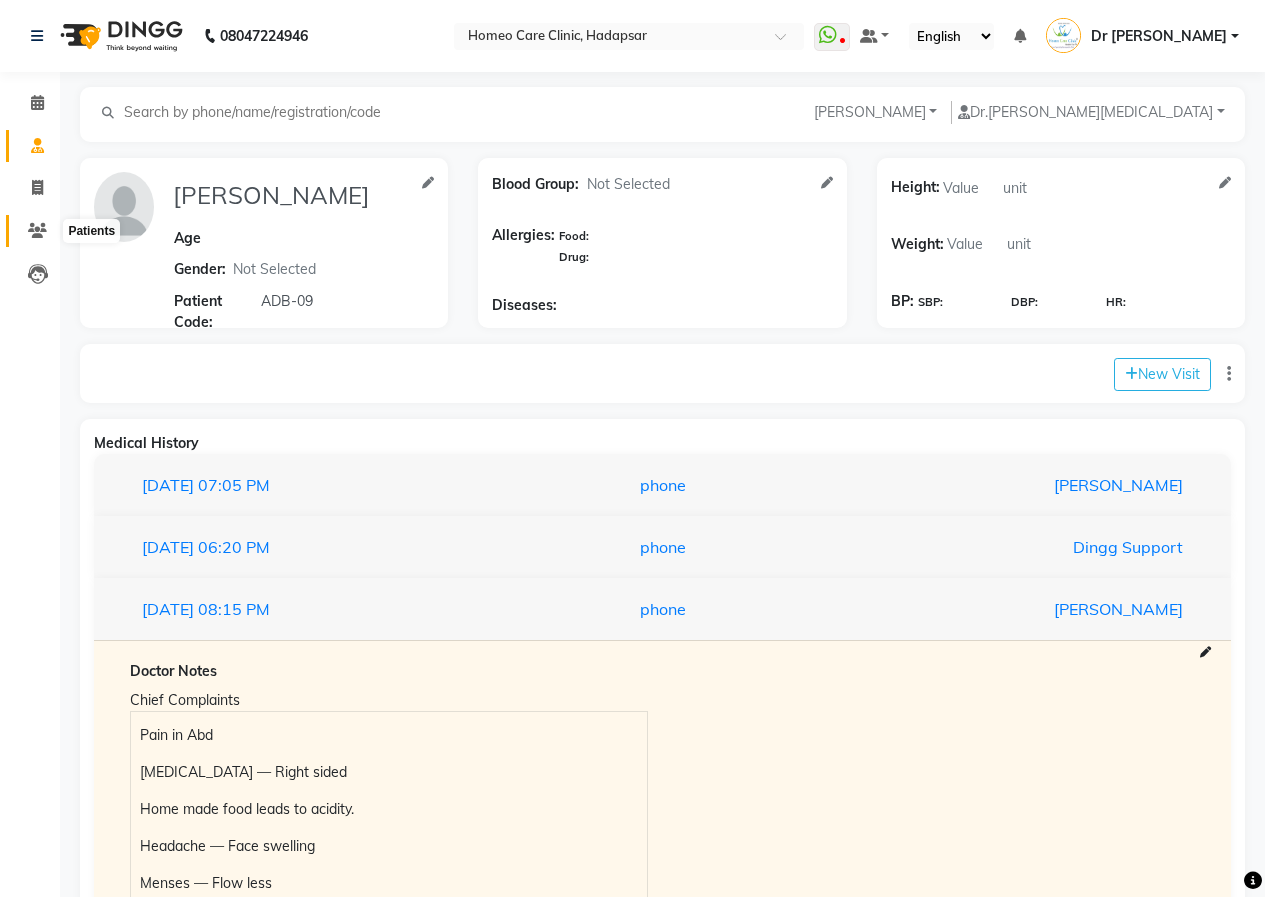 click 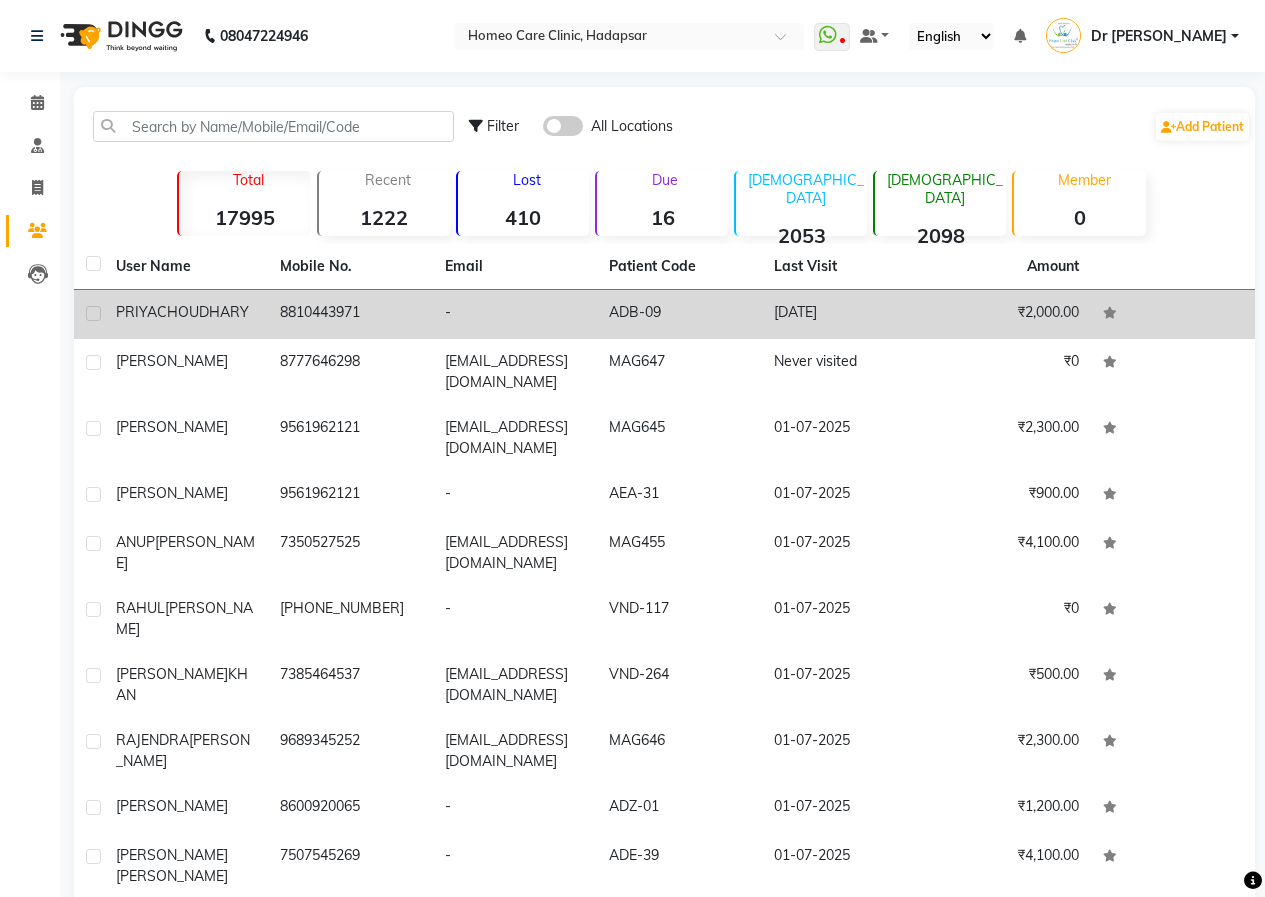 click on "CHOUDHARY" 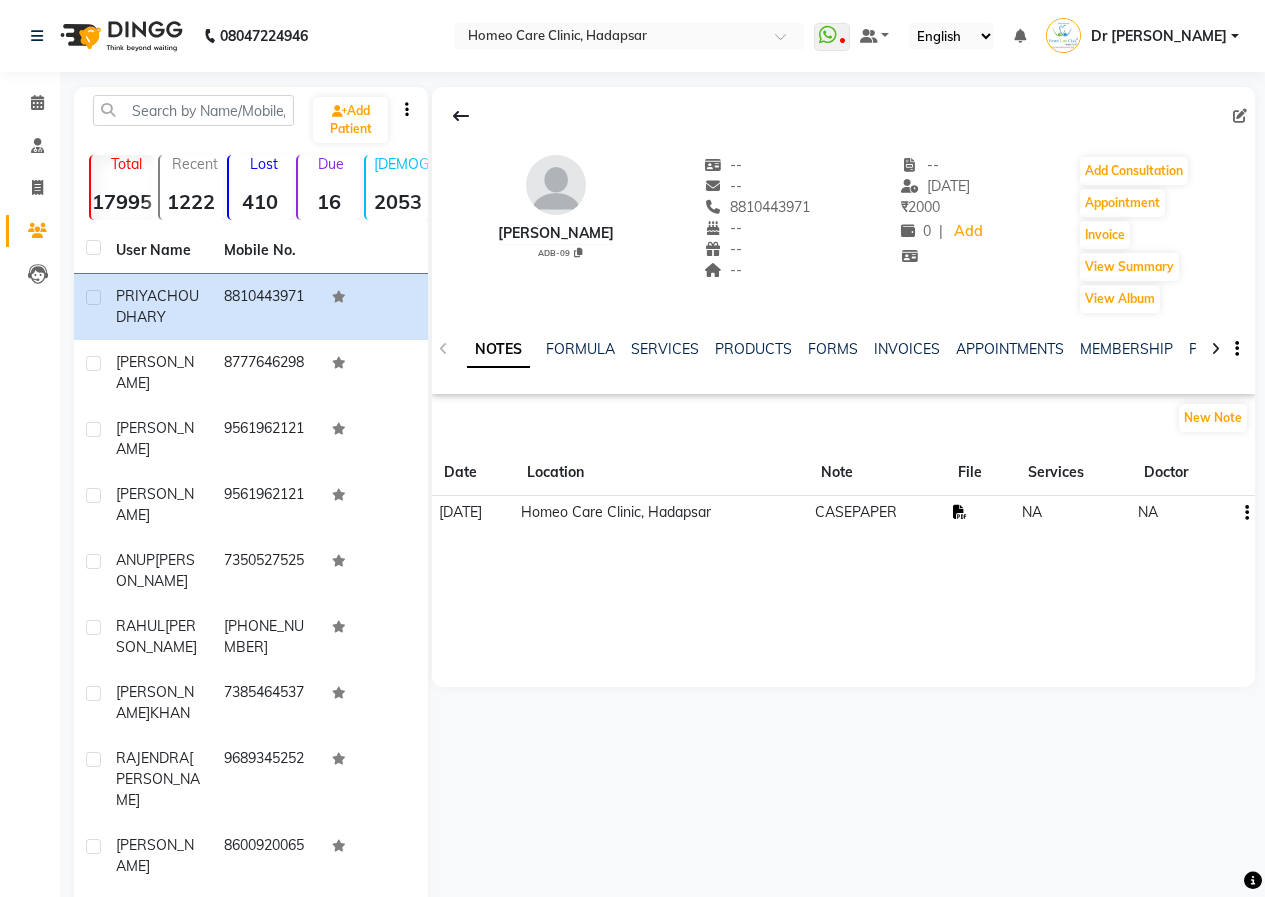 click 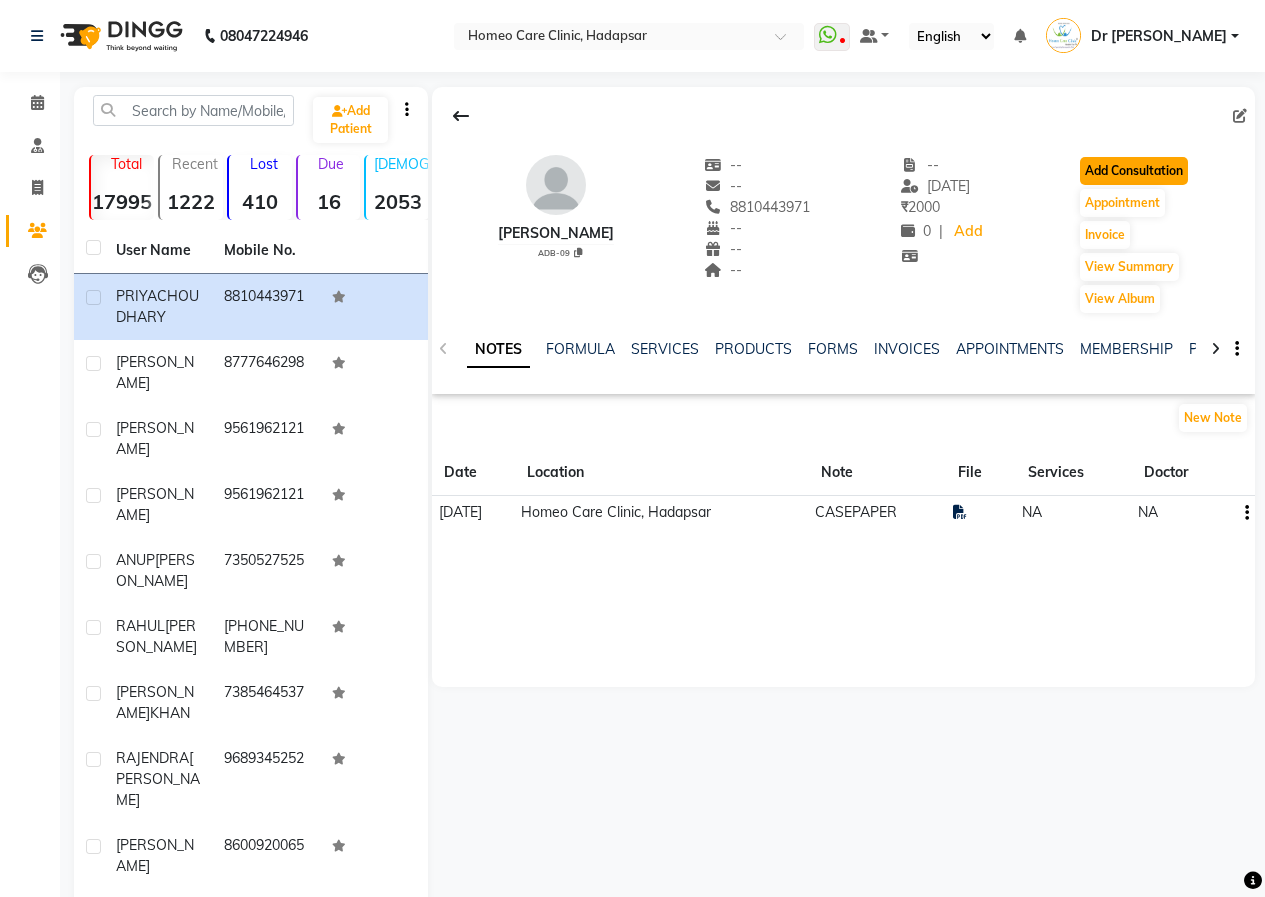 click on "Add Consultation" 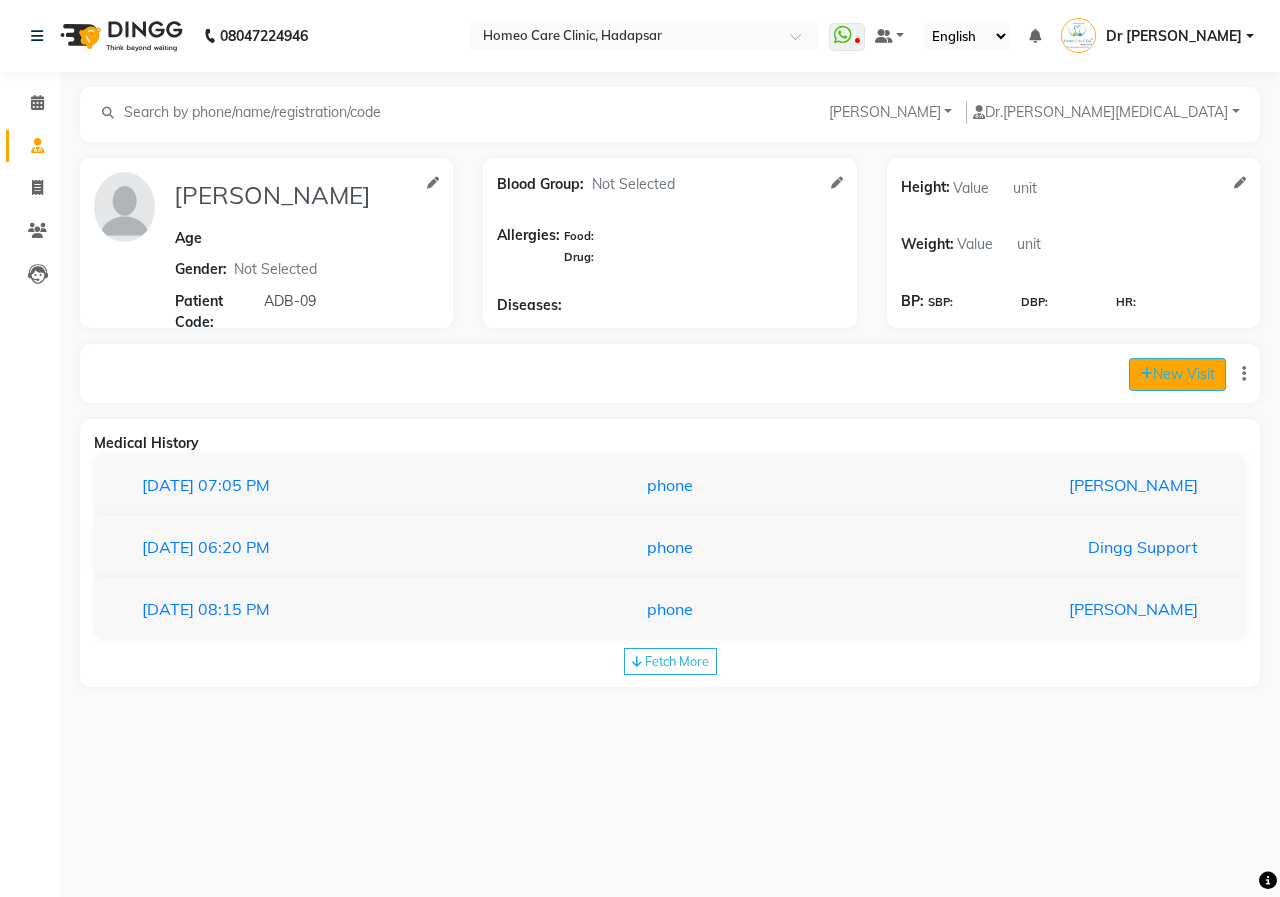 click on "New Visit" 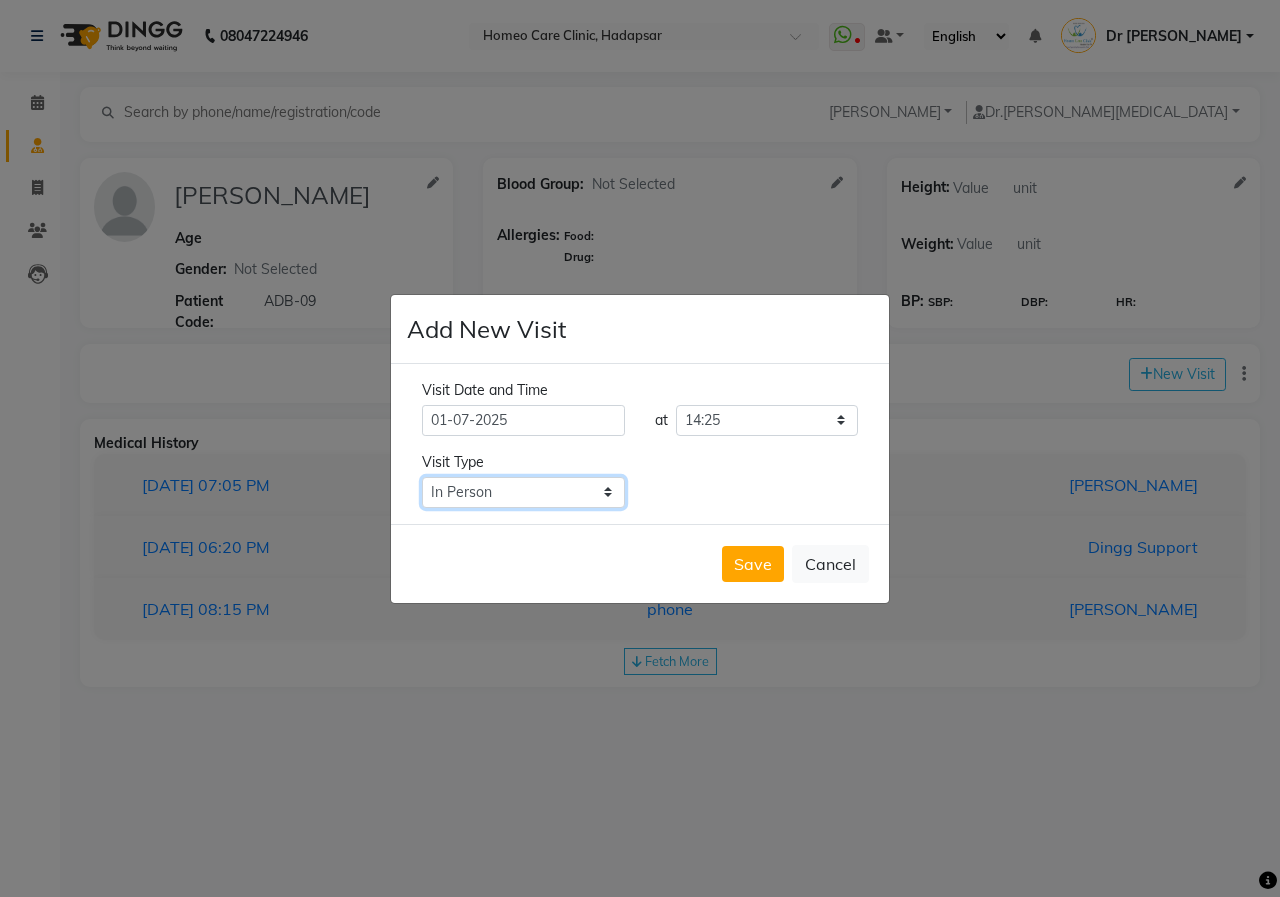 click on "Select Type In Person Video Phone Chat" 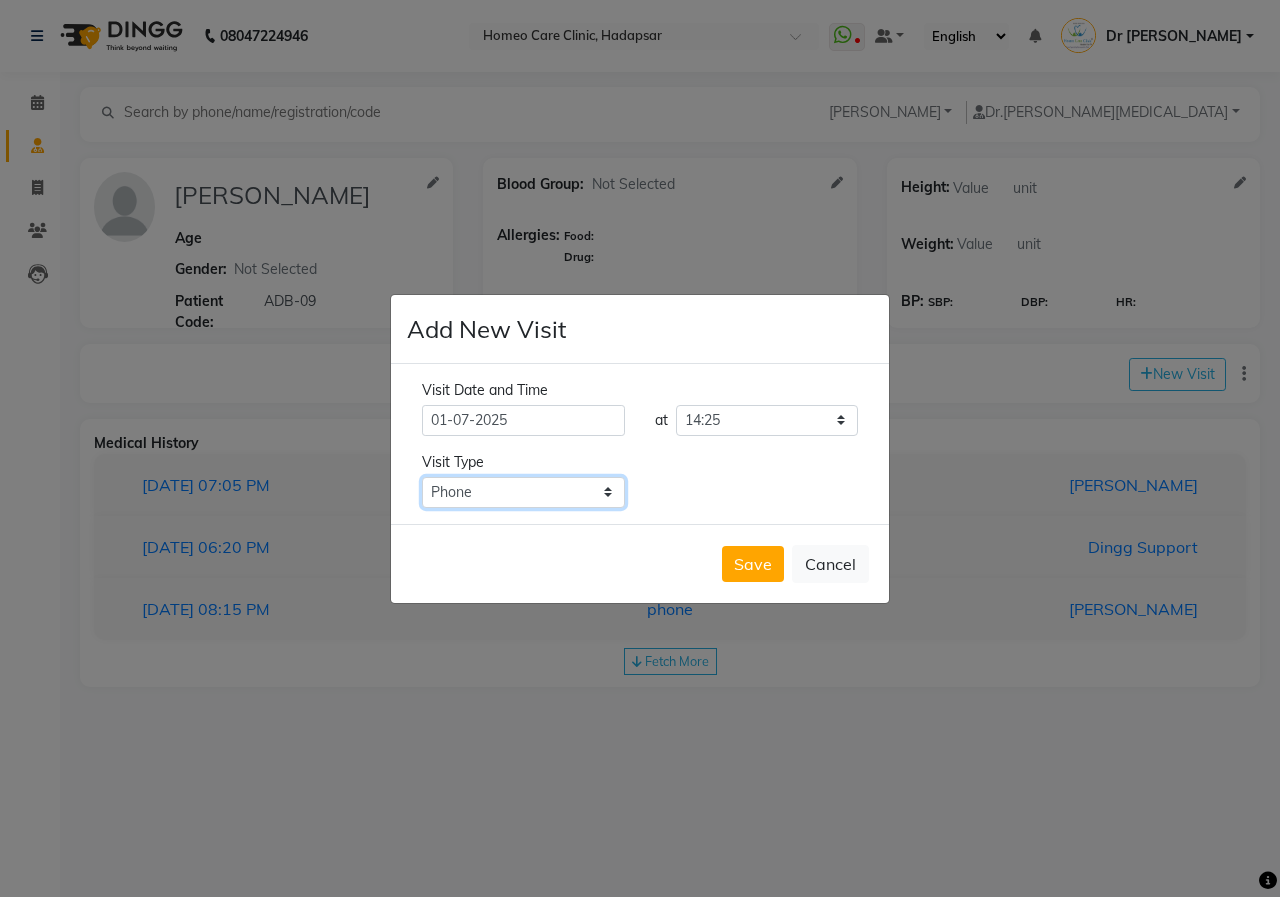 click on "Select Type In Person Video Phone Chat" 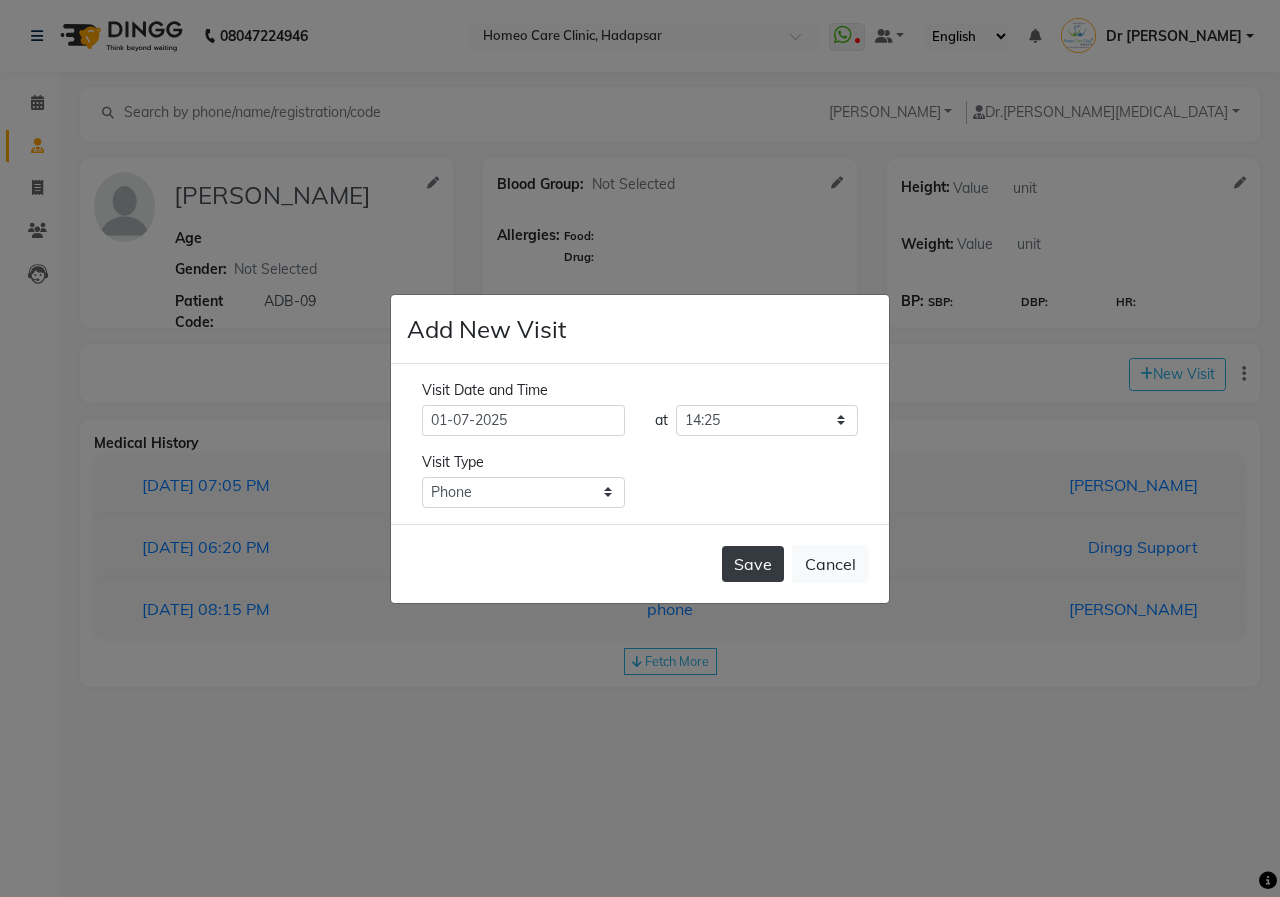 click on "Save" 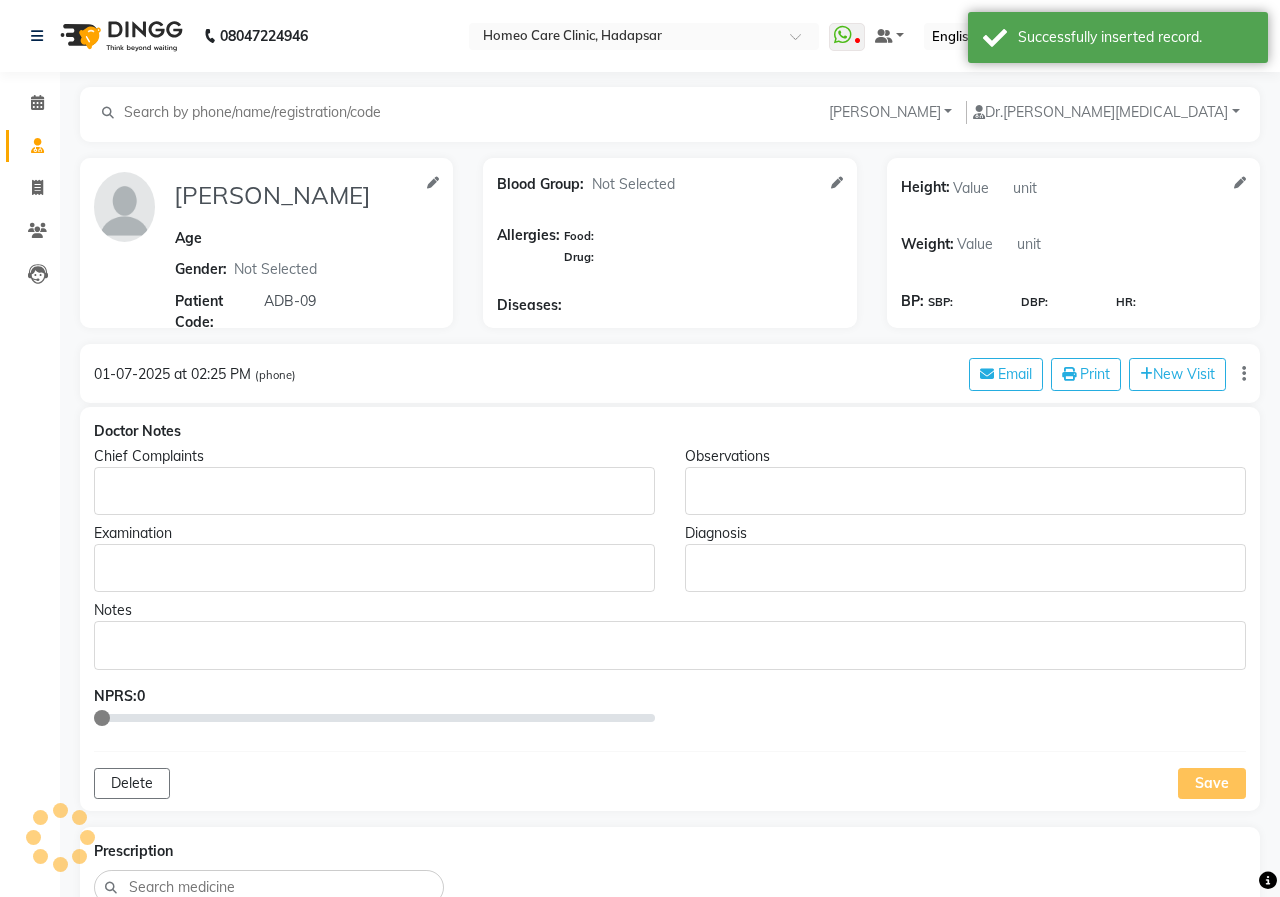 type on "[PERSON_NAME]" 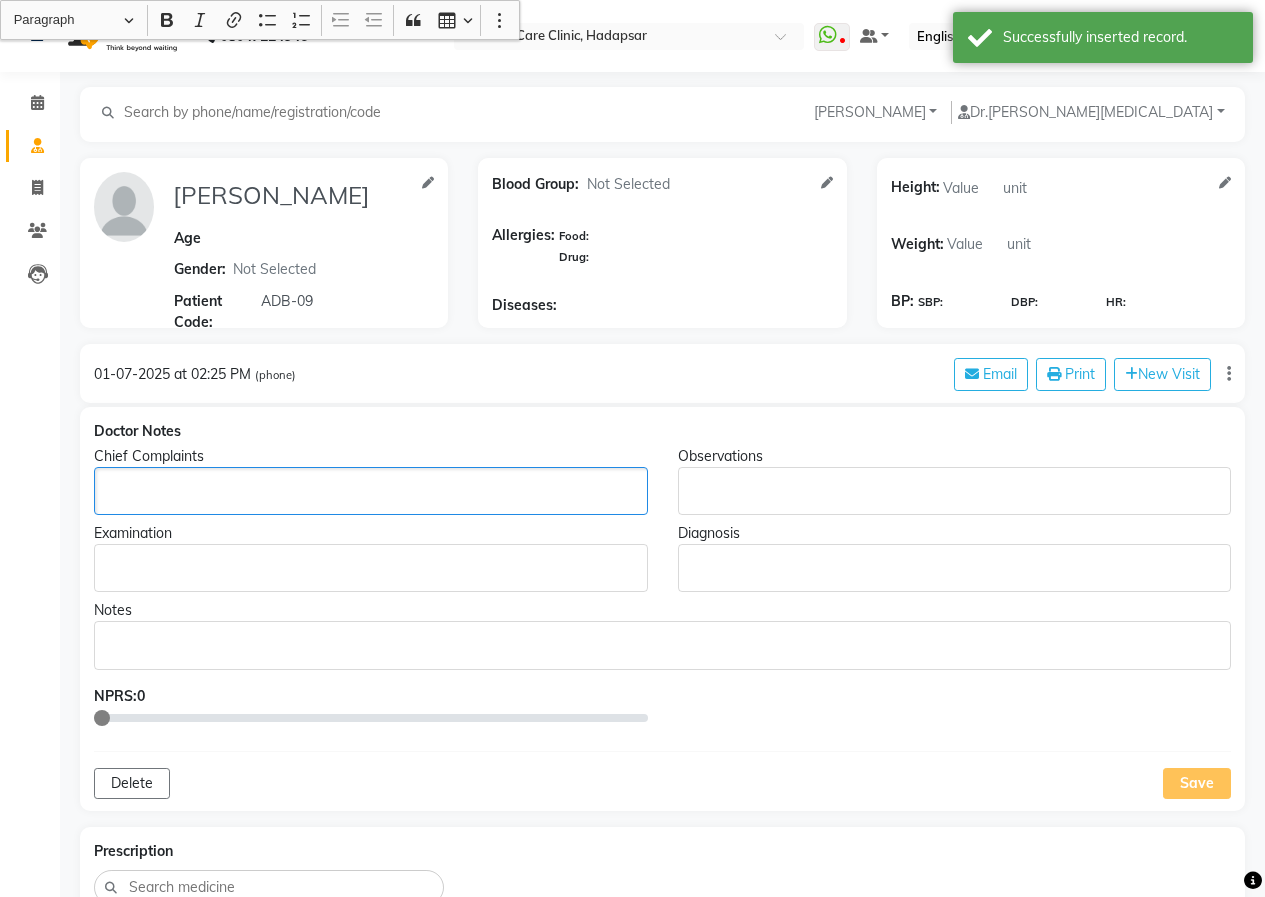 click 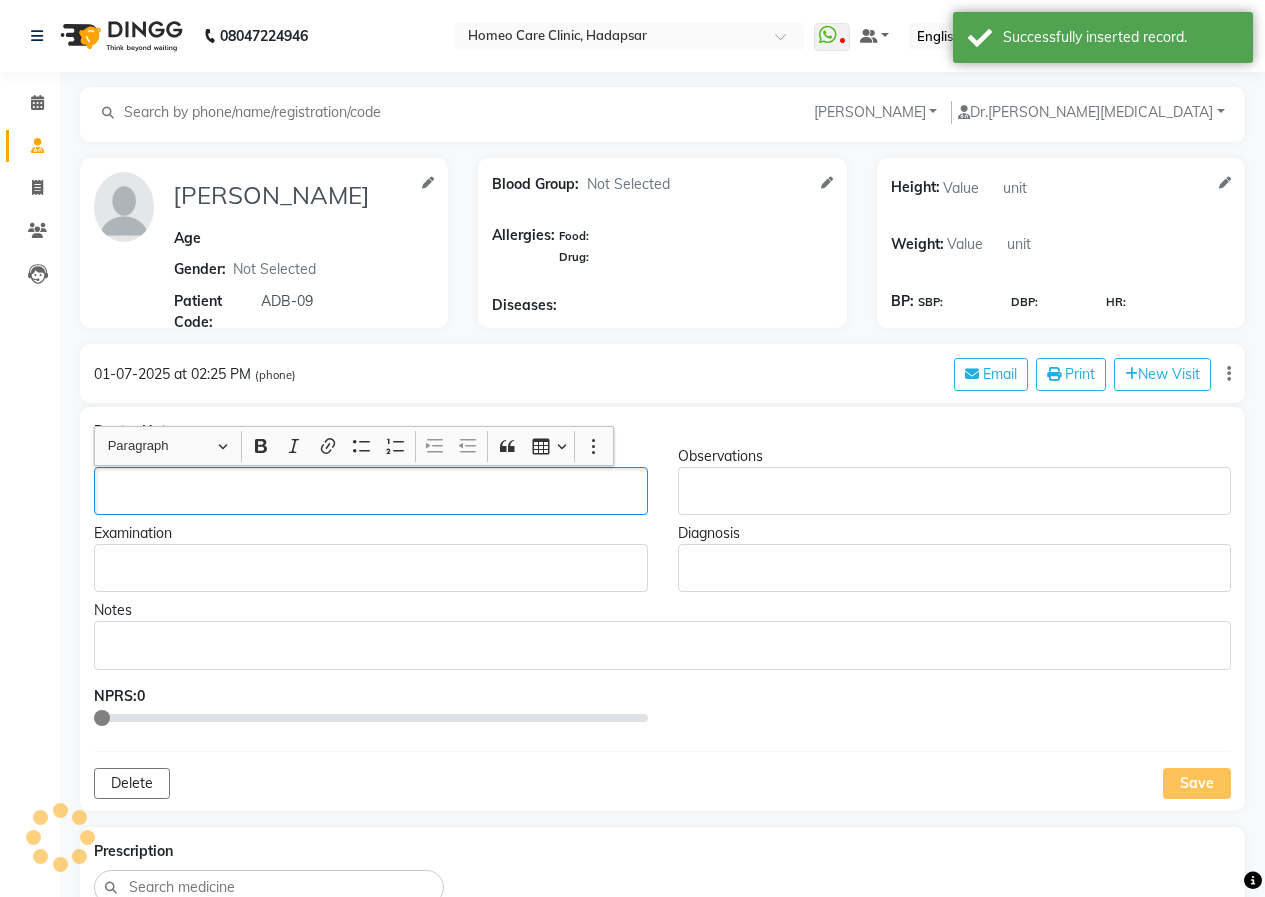 type 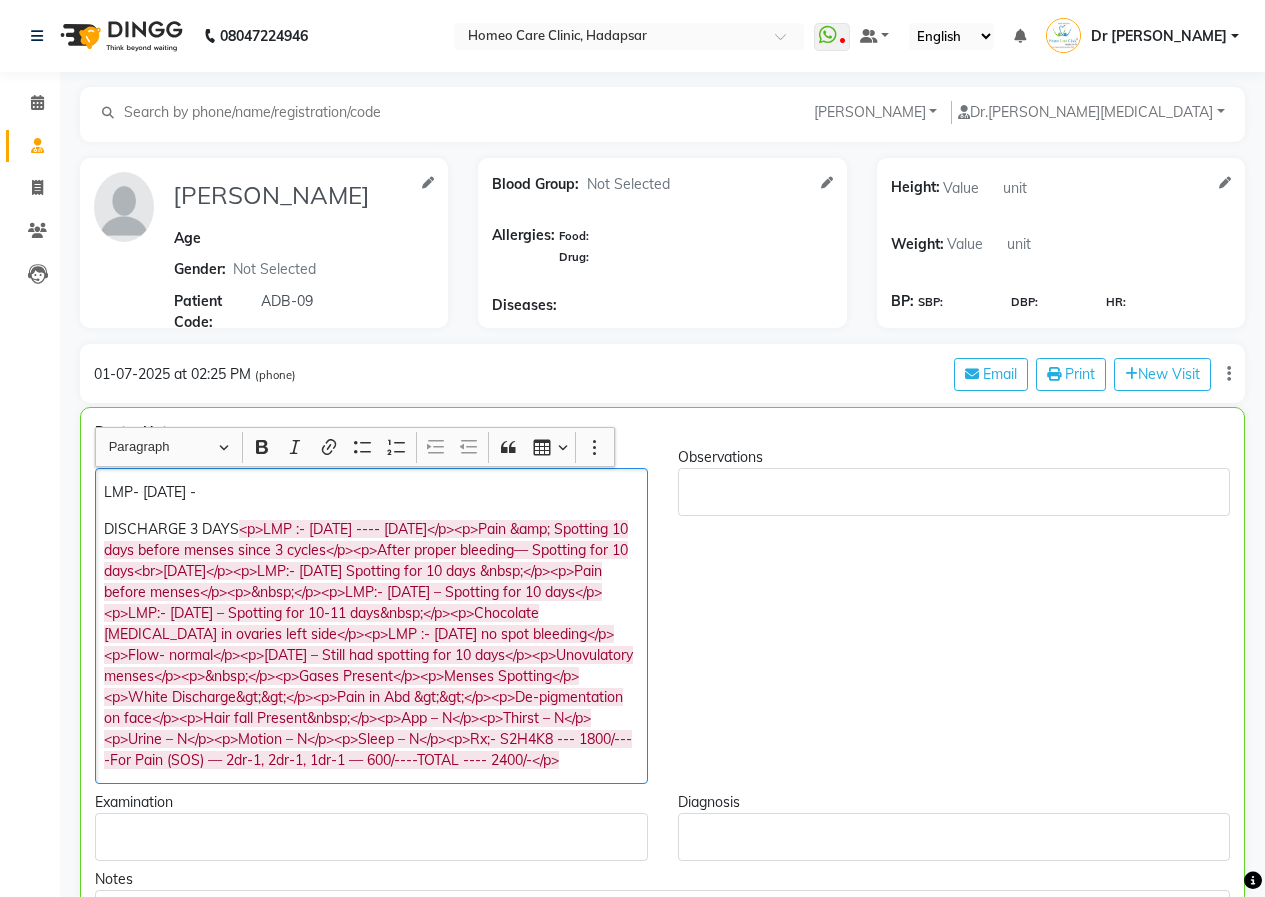 drag, startPoint x: 238, startPoint y: 529, endPoint x: 406, endPoint y: 799, distance: 318 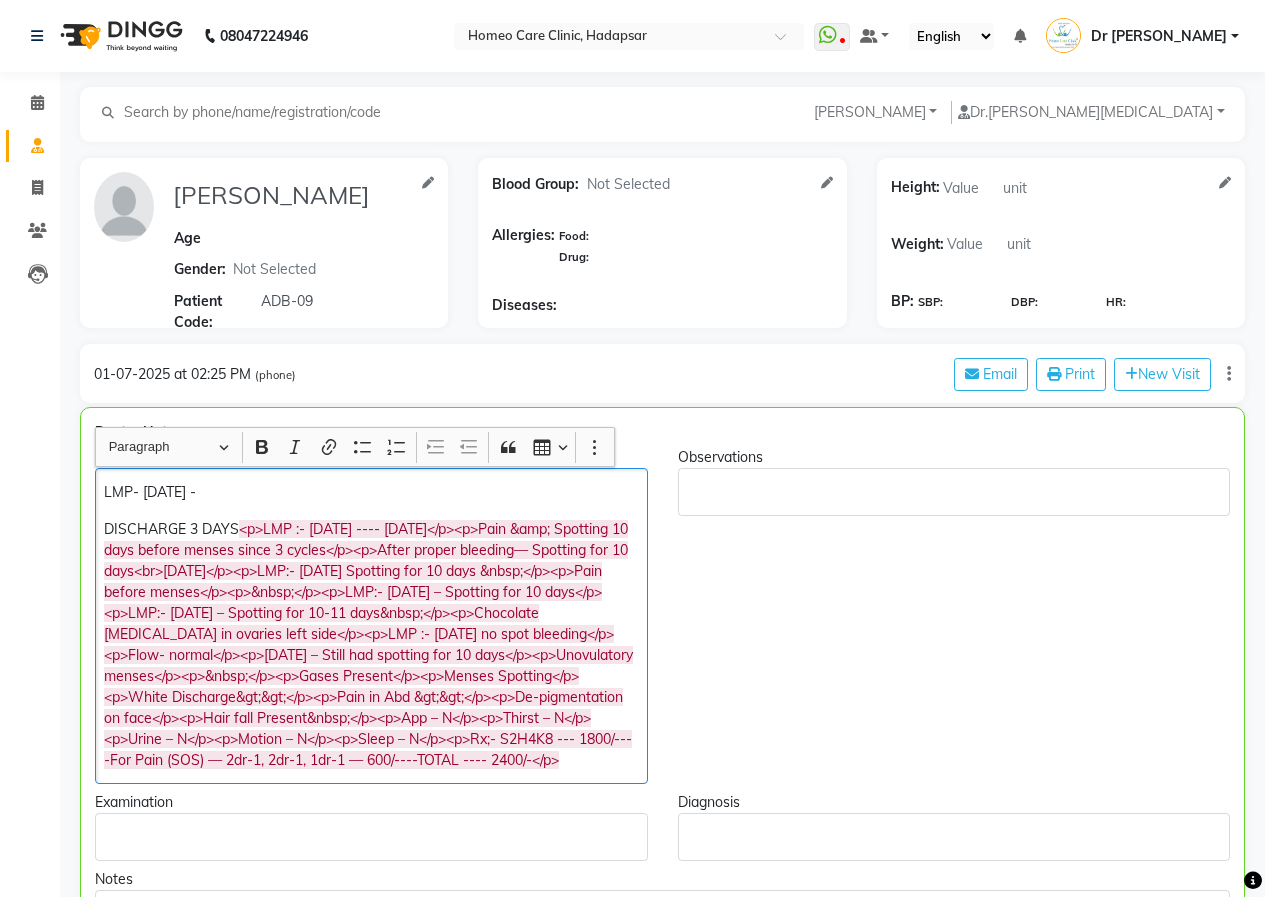 click on "LMP- [DATE] - DISCHARGE 3 DAYS   <p>LMP :- [DATE] ---- [DATE]</p><p>Pain &amp; Spotting 10 days before menses since 3 cycles</p><p>After proper bleeding— Spotting for 10 days<br>[DATE]</p><p>LMP:- [DATE] Spotting for 10 days &nbsp;</p><p>Pain before menses</p><p>&nbsp;</p><p>LMP:- [DATE] – Spotting for 10 days</p><p>LMP:- [DATE] – Spotting for 10-11 days&nbsp;</p><p>Chocolate [MEDICAL_DATA] in ovaries left side</p><p>LMP :- [DATE] no spot bleeding</p><p>Flow- normal</p><p>[DATE] – Still had spotting for 10 days</p><p>Unovulatory menses</p><p>&nbsp;</p><p>Gases Present</p><p>Menses Spotting</p><p>White Discharge&gt;&gt;</p><p>Pain in Abd &gt;&gt;</p><p>De-pigmentation on face</p><p>Hair fall Present&nbsp;</p><p>App – N</p><p>Thirst – N</p><p>Urine – N</p><p>Motion – N</p><p>Sleep – N</p><p>Rx;- S2H4K8 --- 1800/----For Pain (SOS) — 2dr-1, 2dr-1, 1dr-1 — 600/----TOTAL ---- 2400/-</p>" 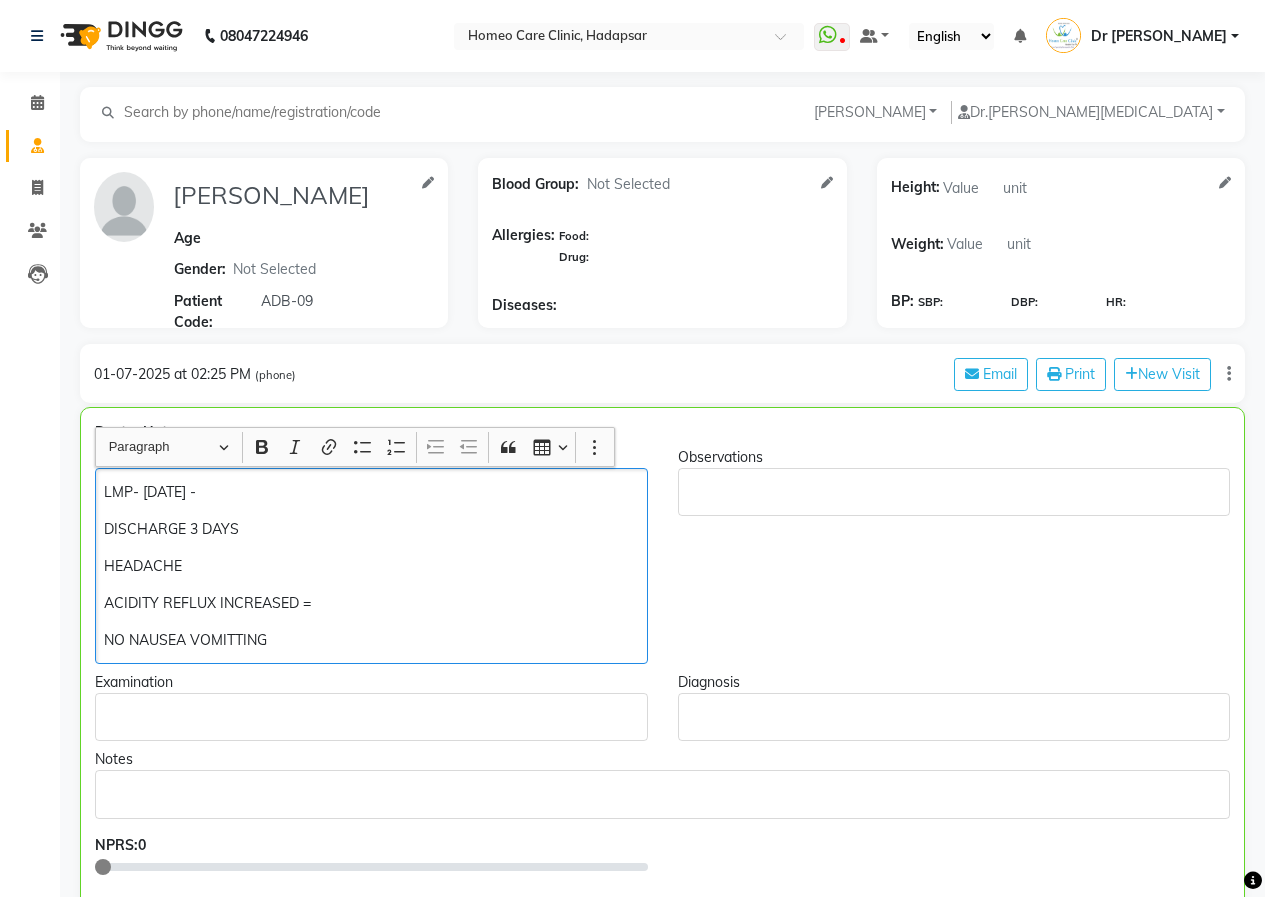 click on "HEADACHE" 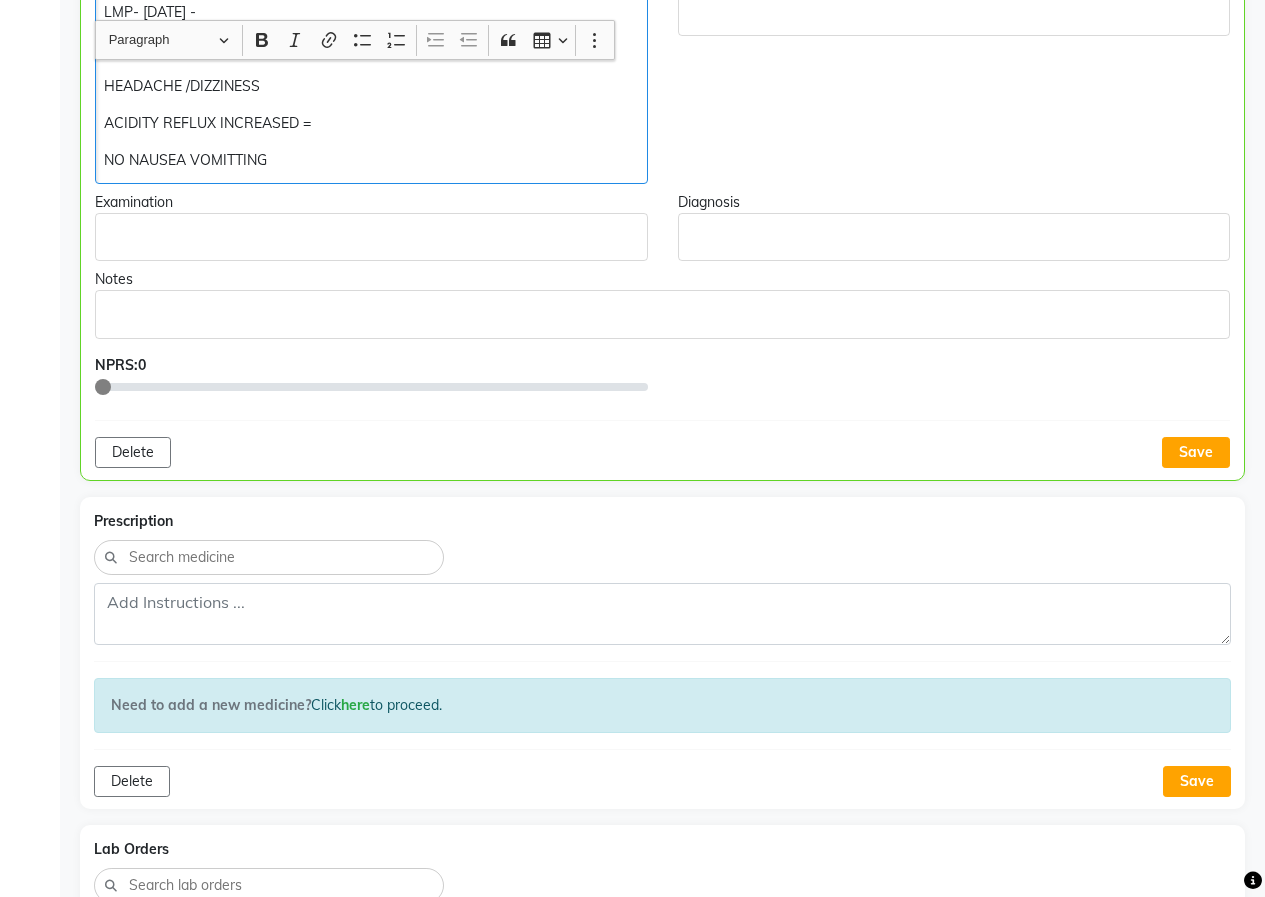 scroll, scrollTop: 500, scrollLeft: 0, axis: vertical 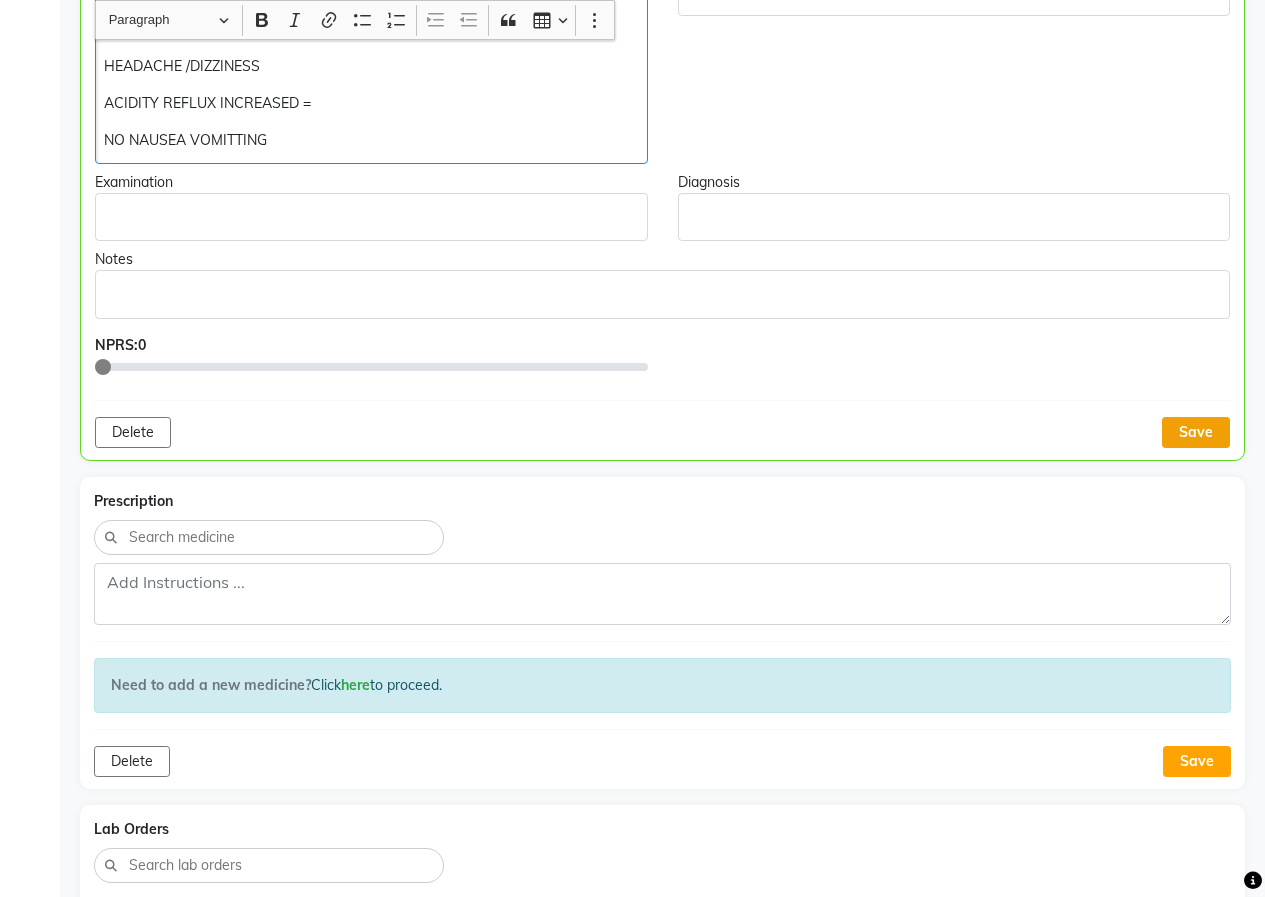click on "Save" 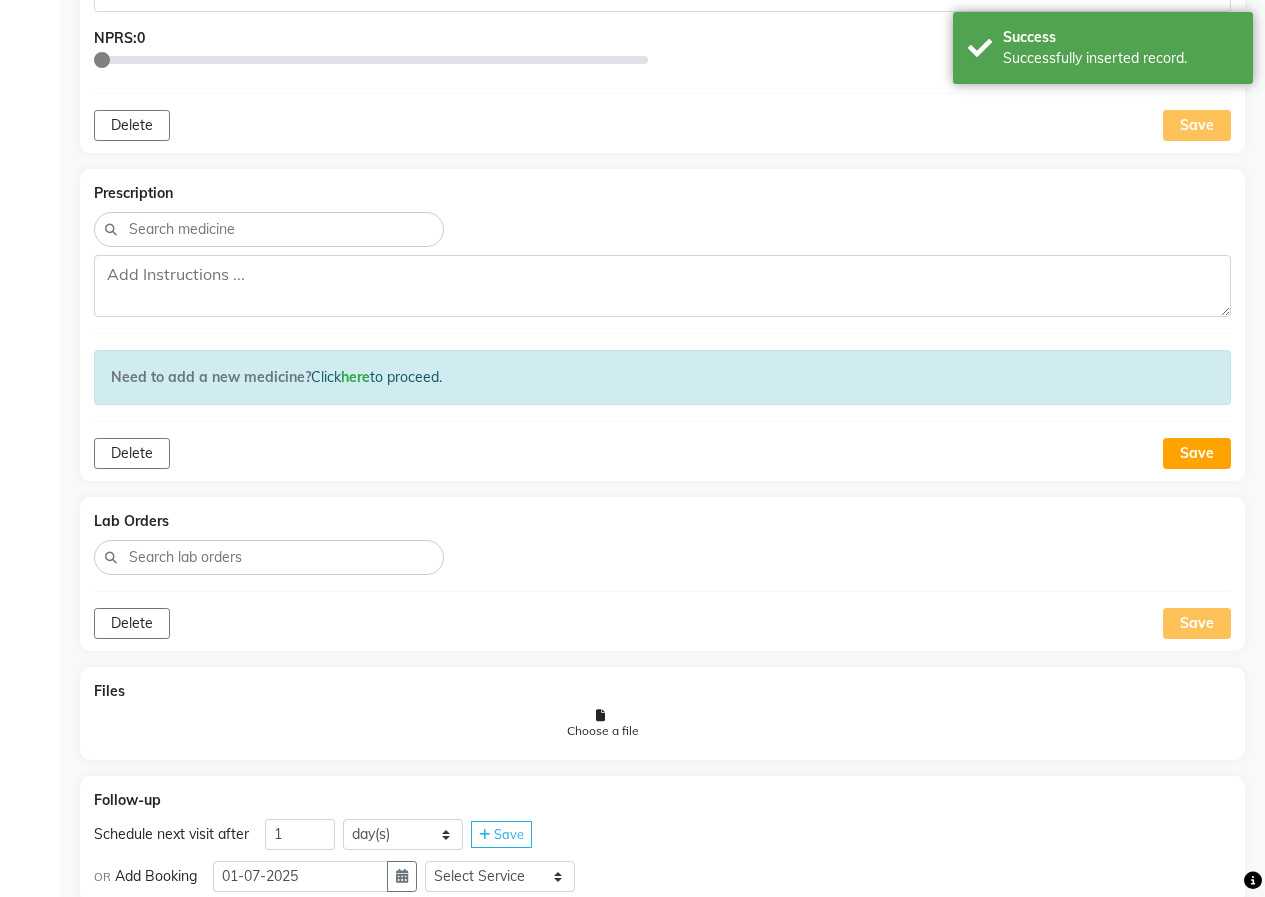 scroll, scrollTop: 1075, scrollLeft: 0, axis: vertical 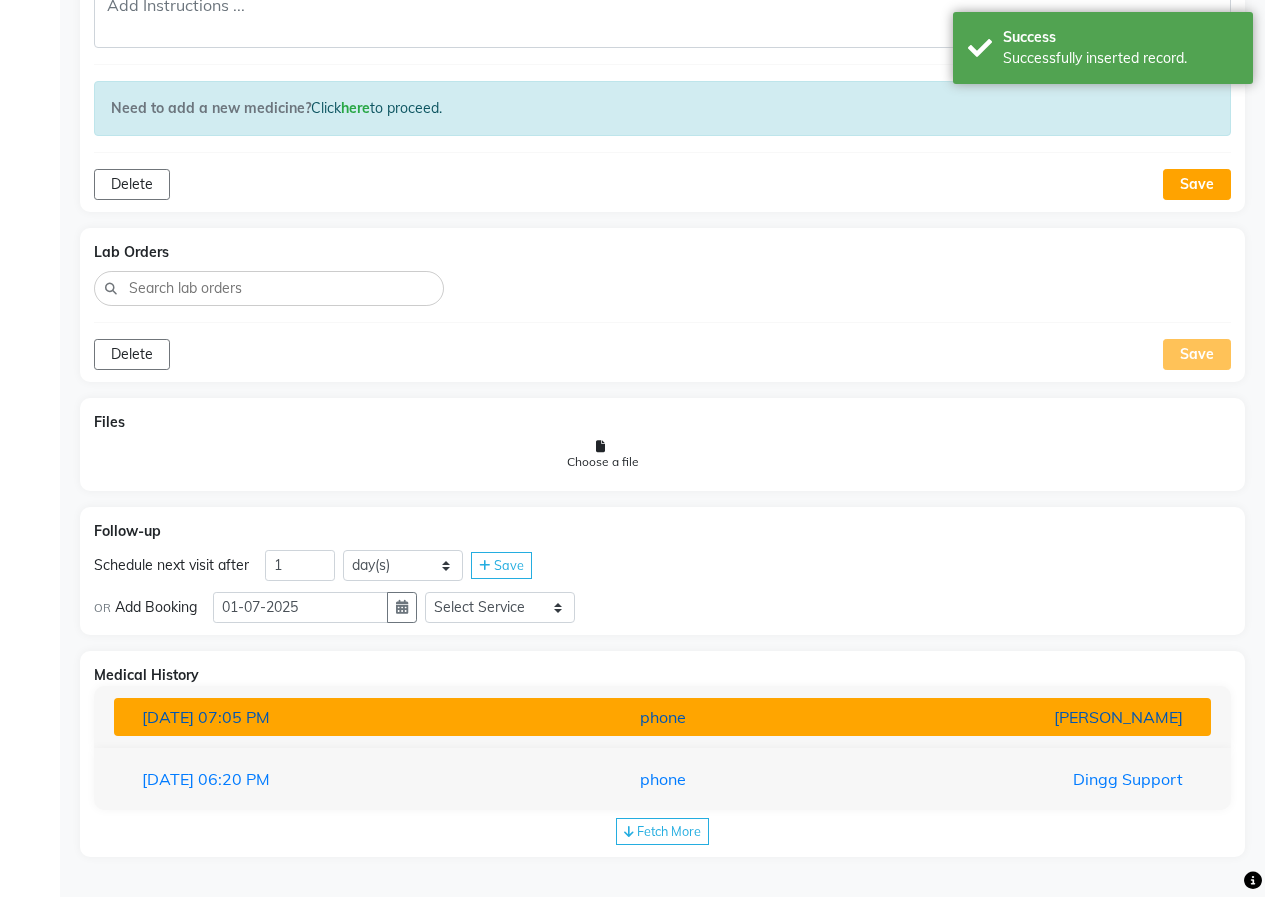 click on "phone" at bounding box center (662, 717) 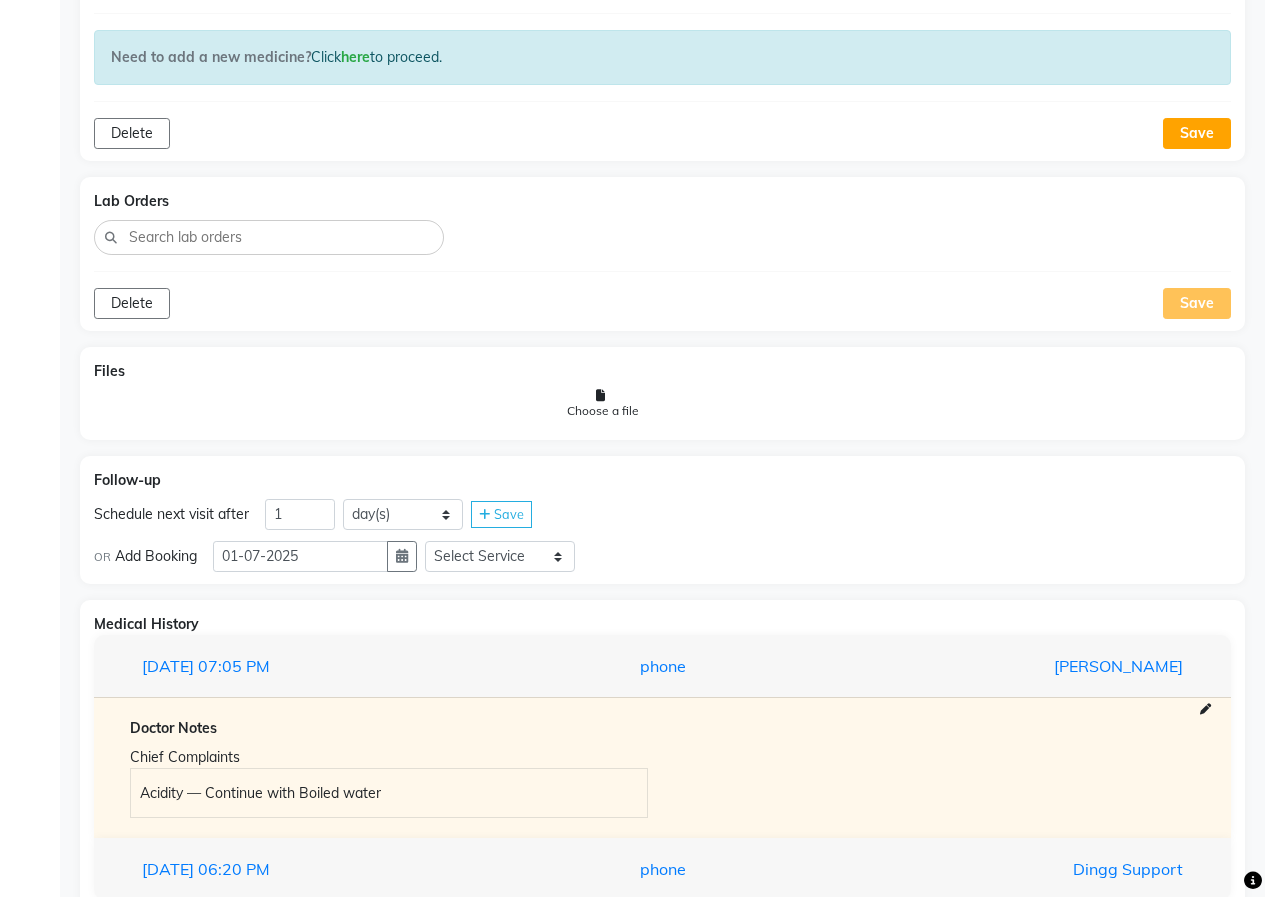 scroll, scrollTop: 1216, scrollLeft: 0, axis: vertical 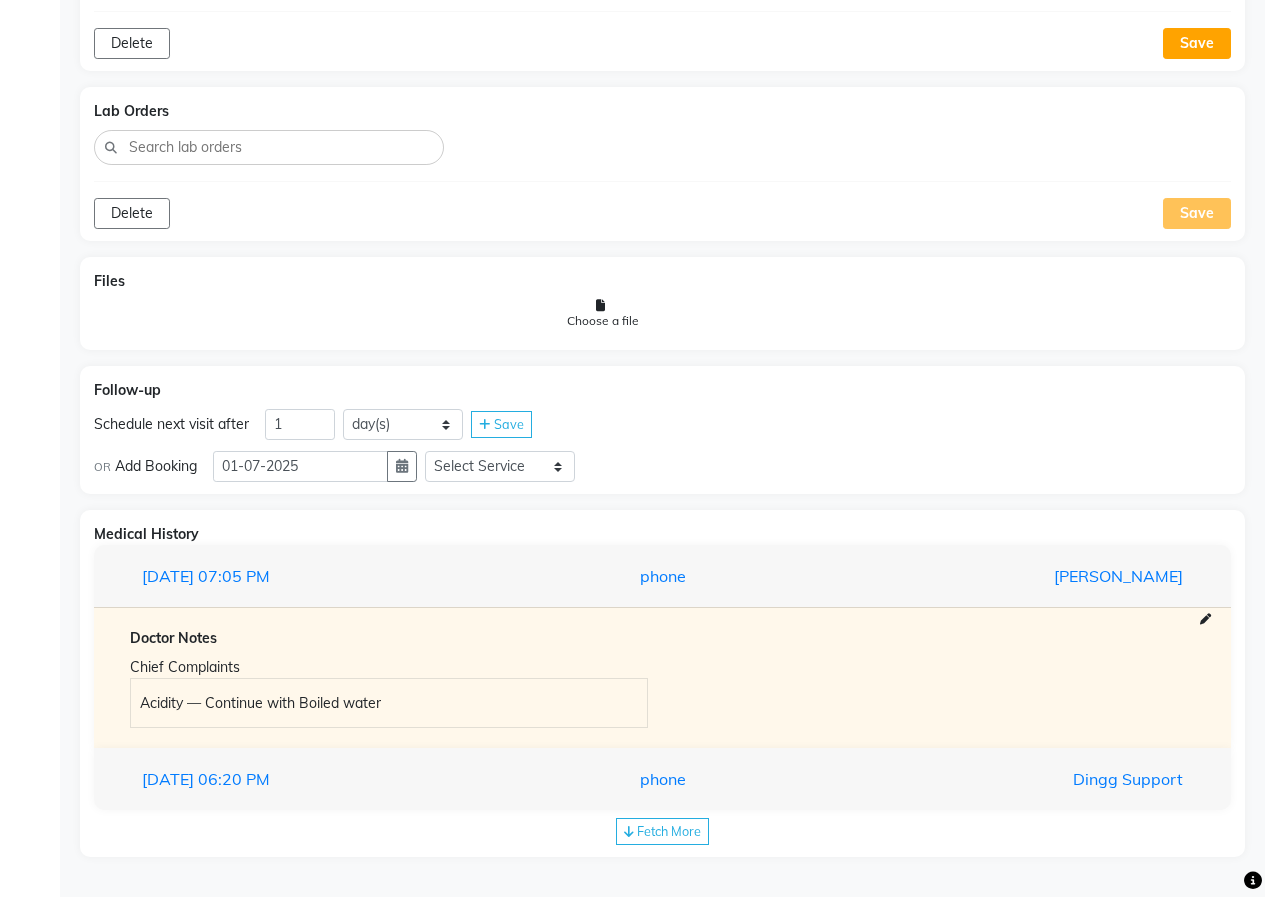 click on "[DATE] 06:20 PM phone Dingg Support" at bounding box center [662, 779] 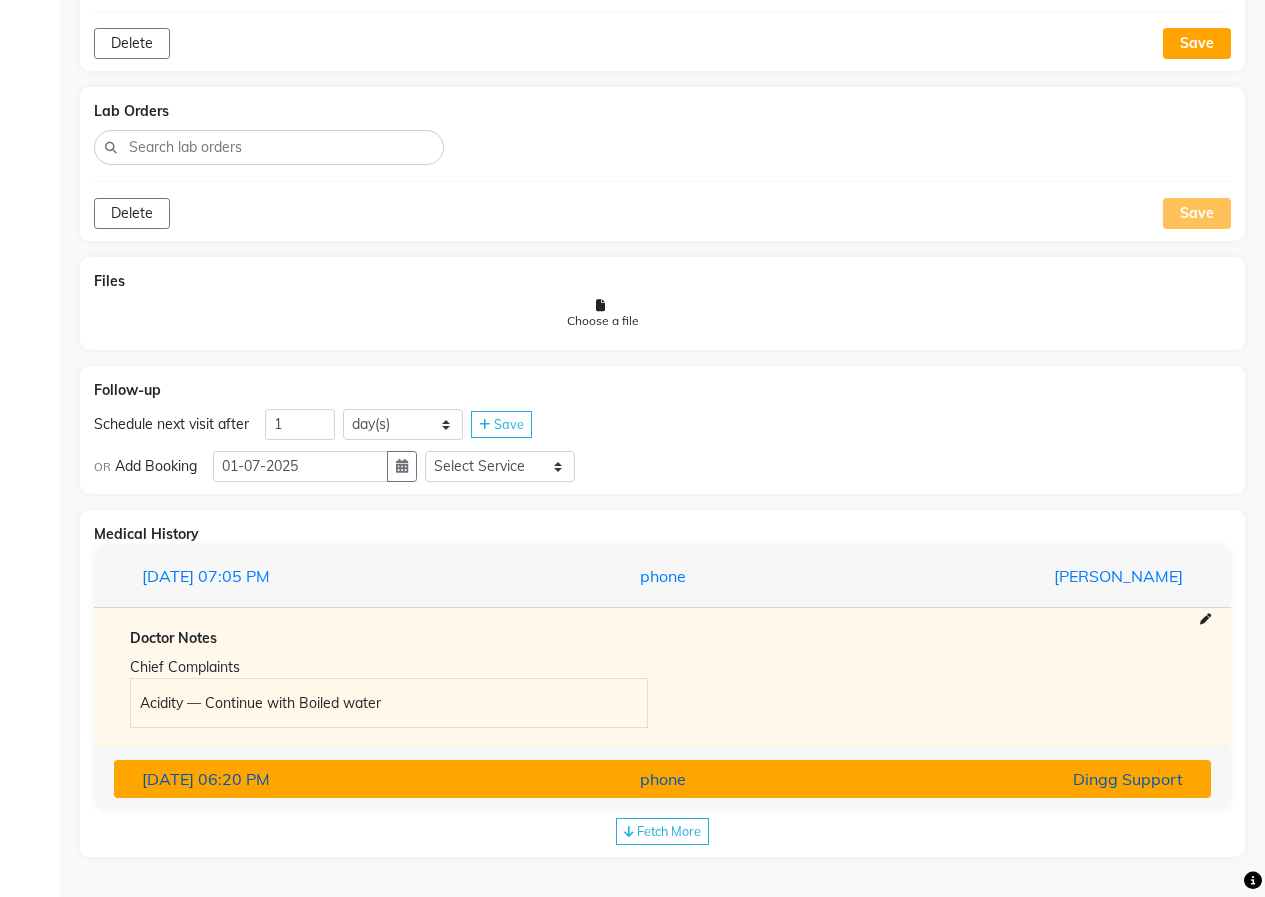 click on "phone" at bounding box center (662, 779) 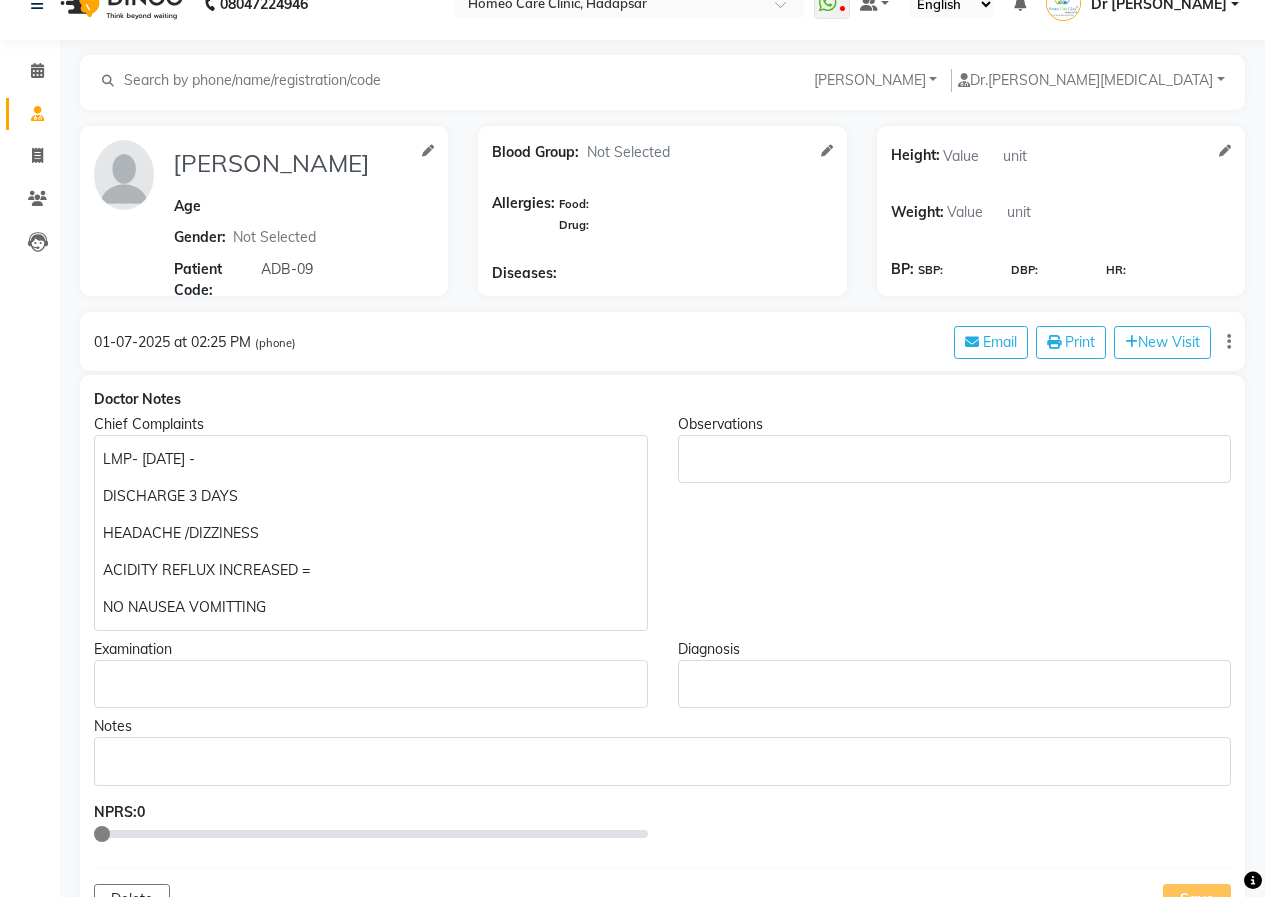 scroll, scrollTop: 0, scrollLeft: 0, axis: both 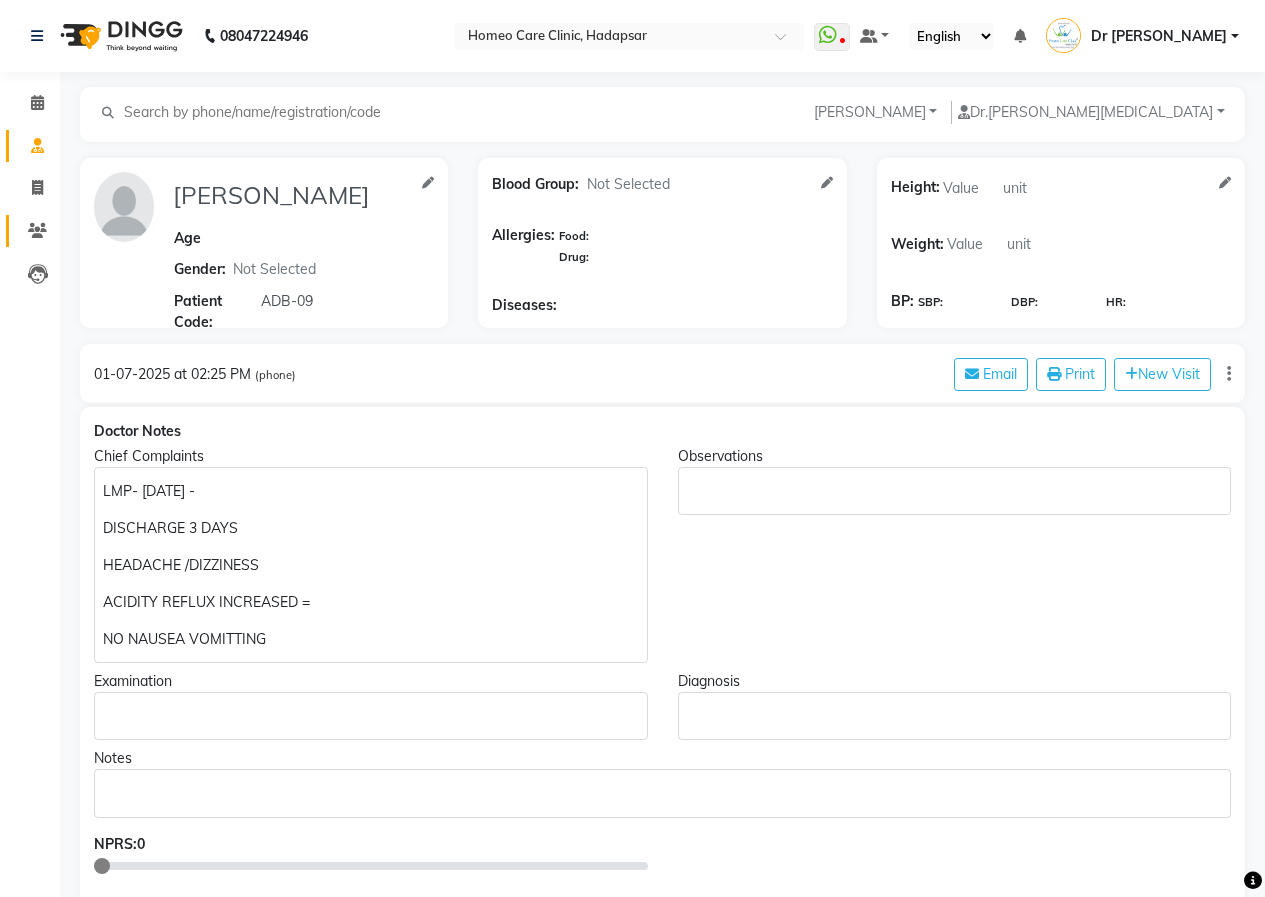 click on "Patients" 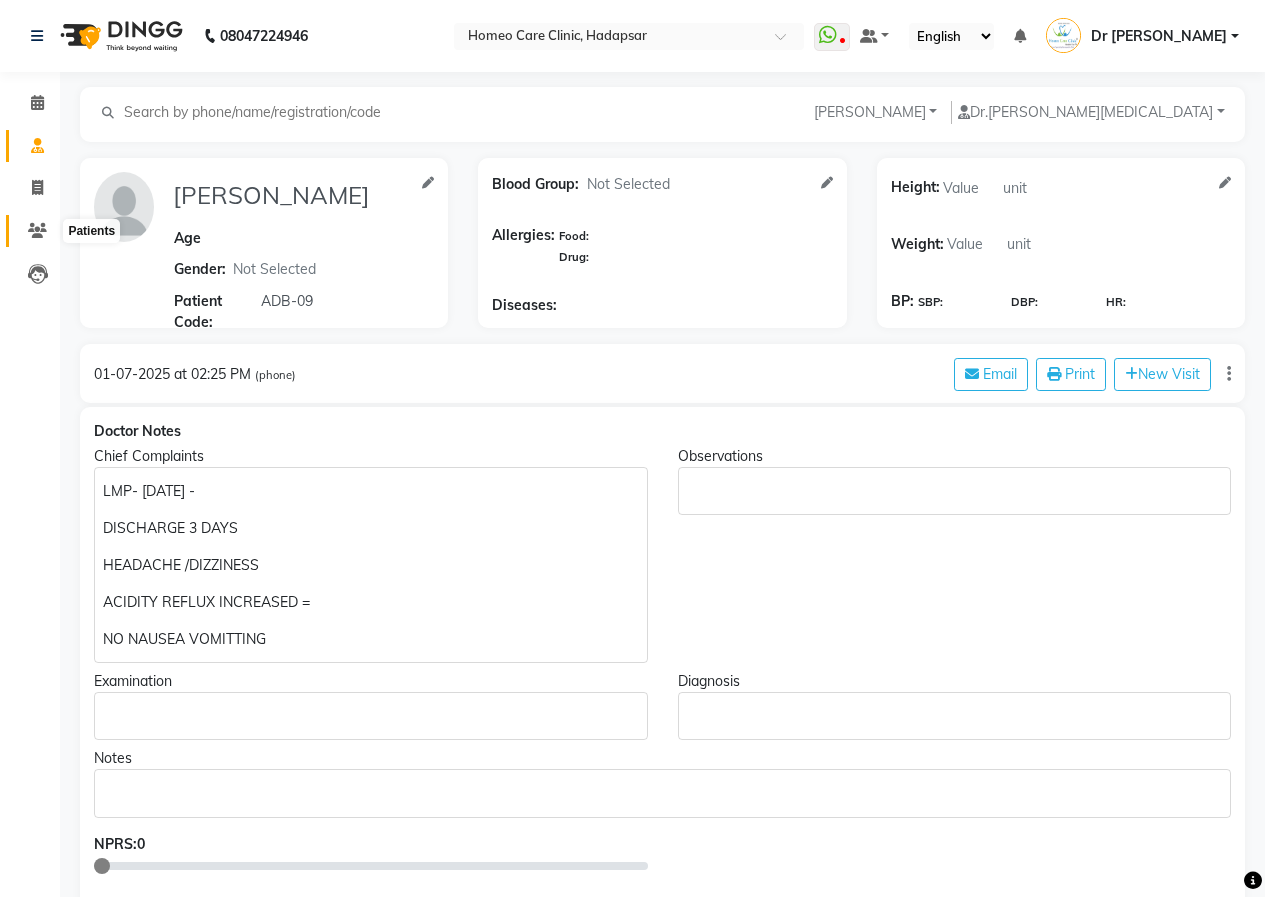click 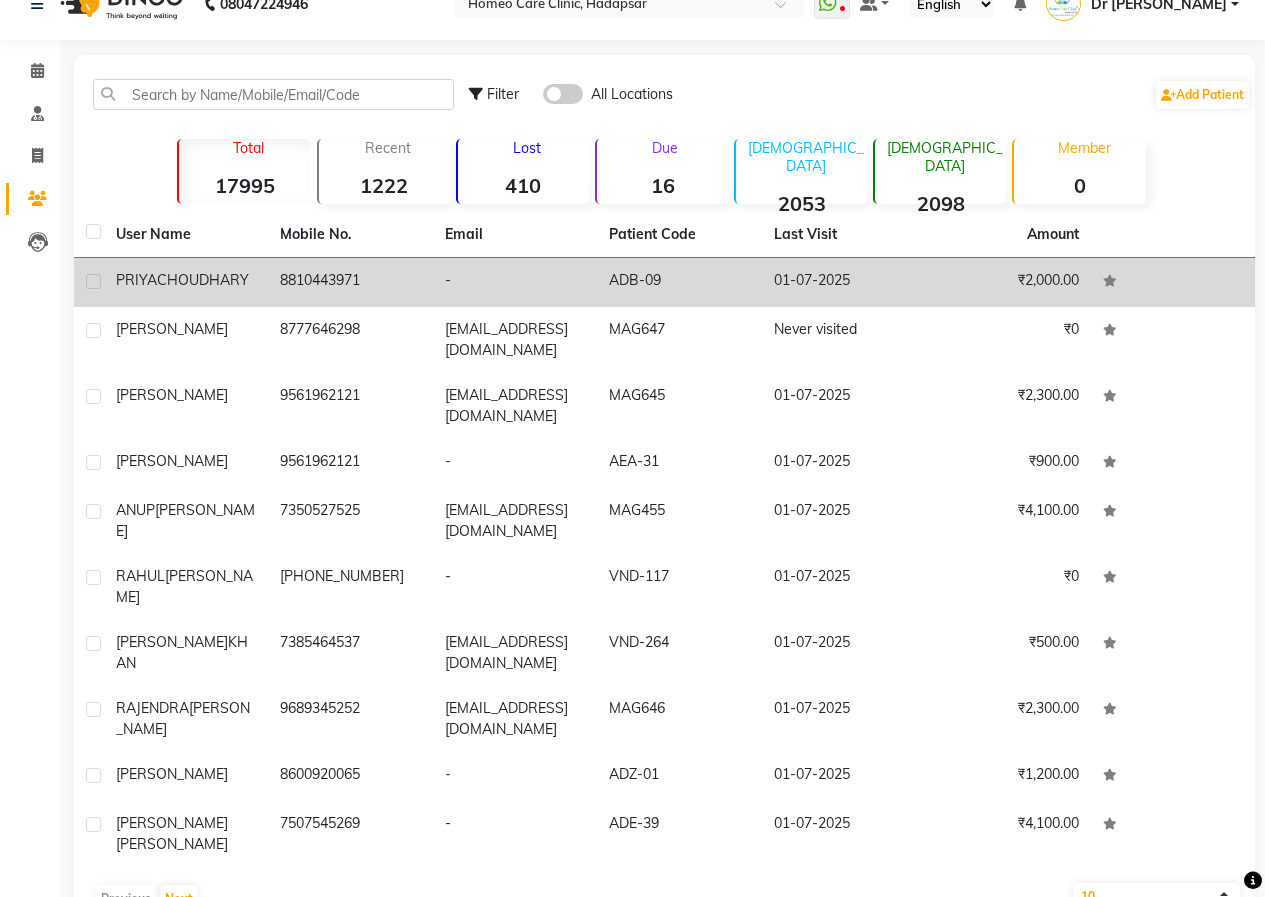 scroll, scrollTop: 37, scrollLeft: 0, axis: vertical 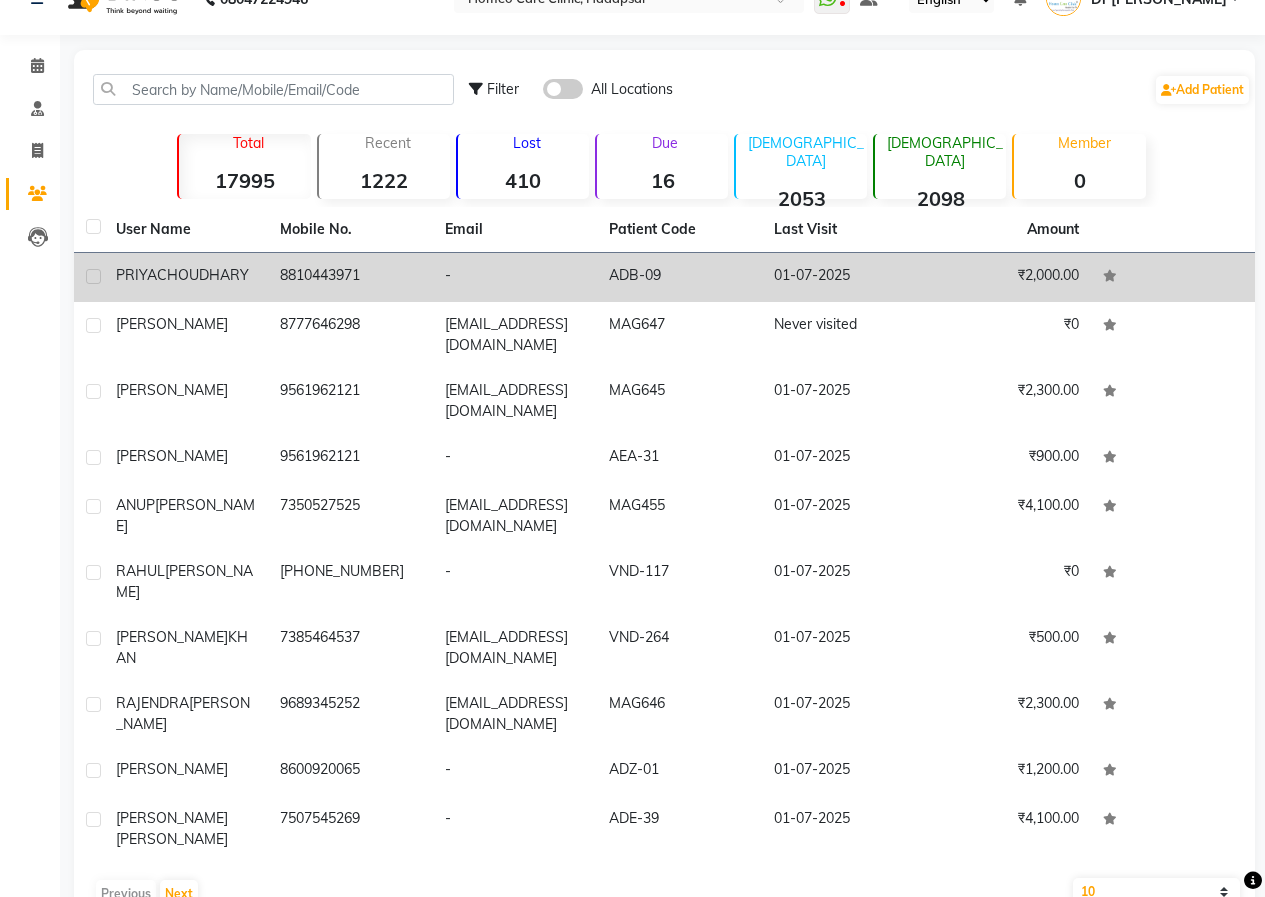 click on "8810443971" 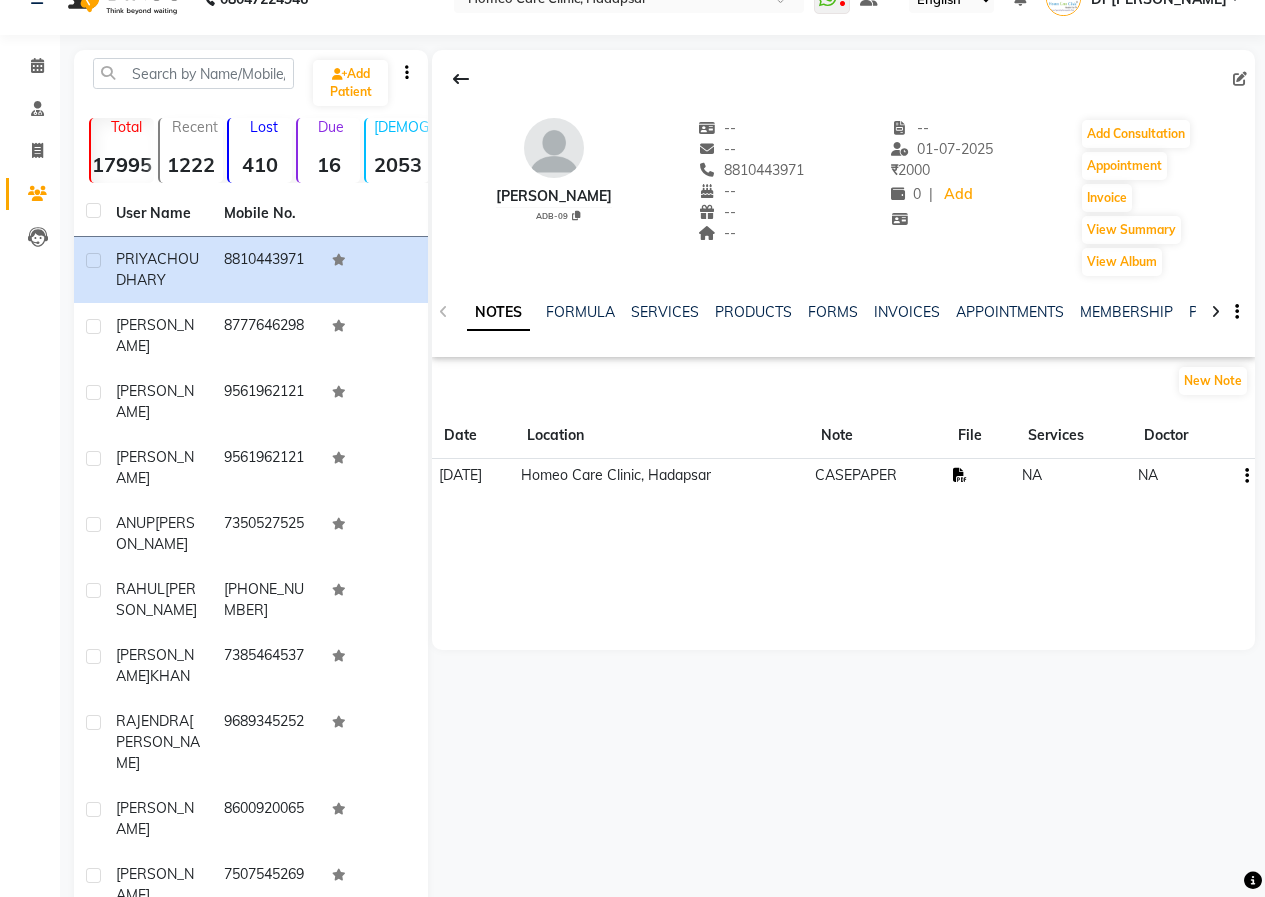 click 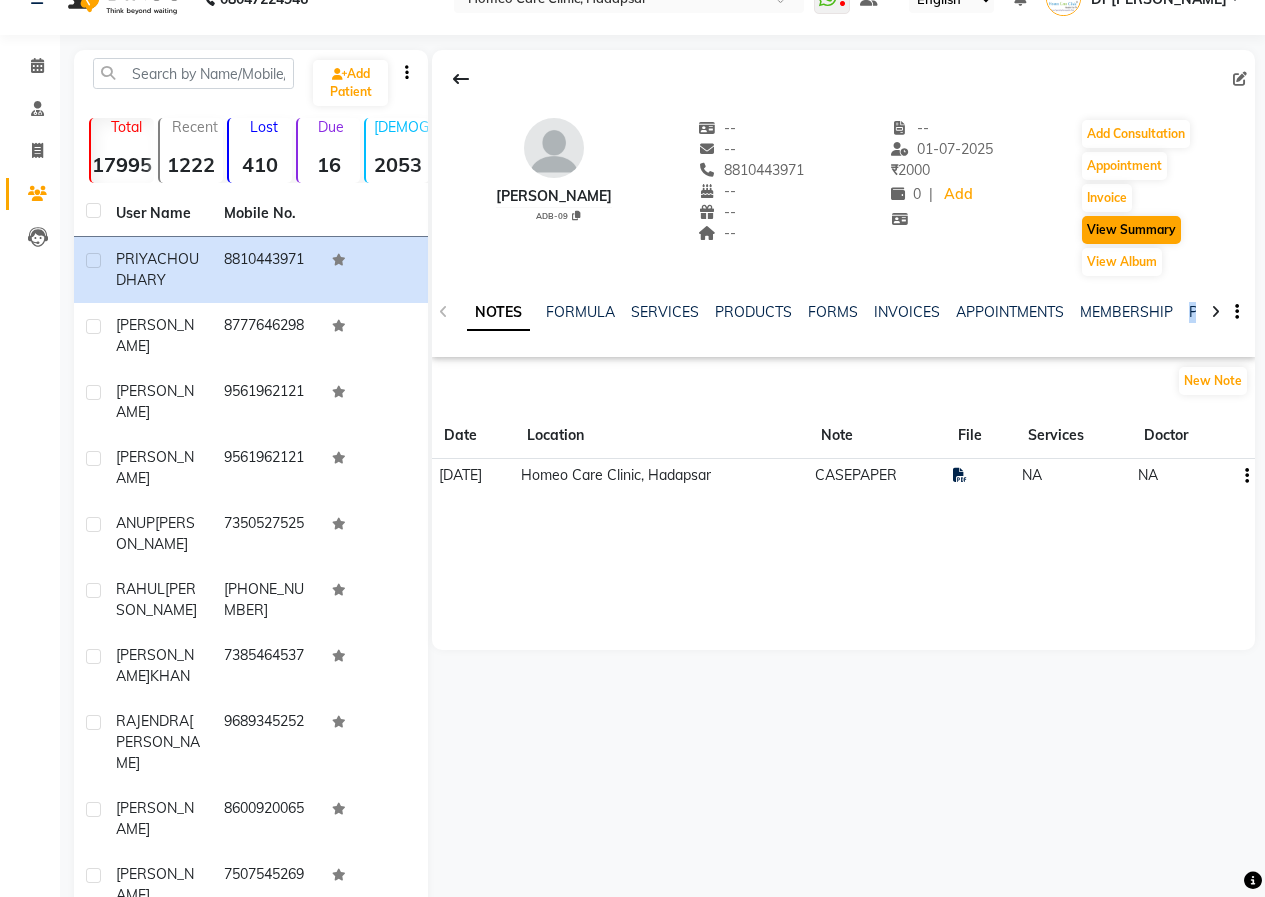 drag, startPoint x: 1190, startPoint y: 350, endPoint x: 1103, endPoint y: 225, distance: 152.29576 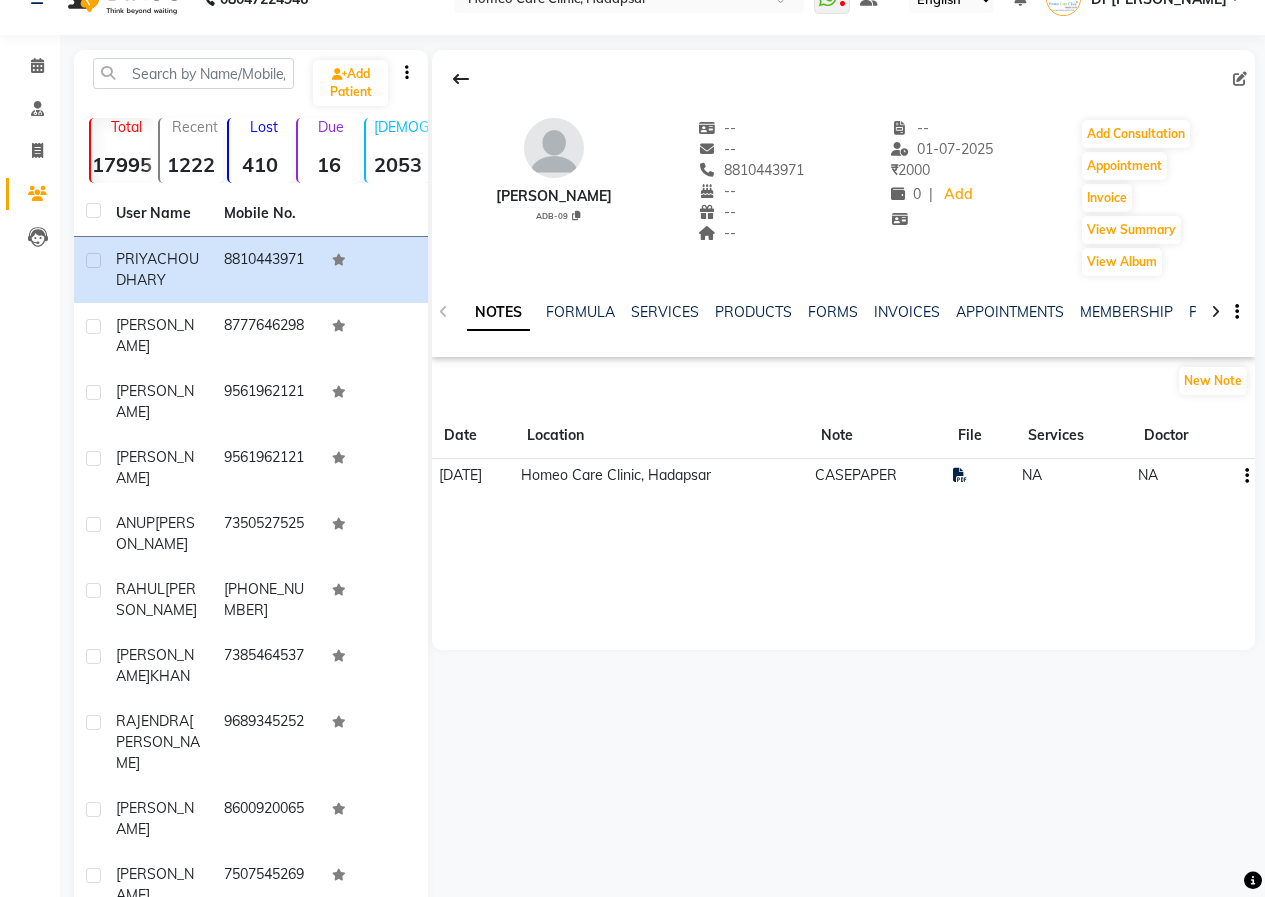 click on "[PERSON_NAME]   ADB-09   --   --   8810443971  --  --  --  -- [DATE] ₹    2000 0 |  Add   Add Consultation   Appointment   Invoice  View Summary  View Album" 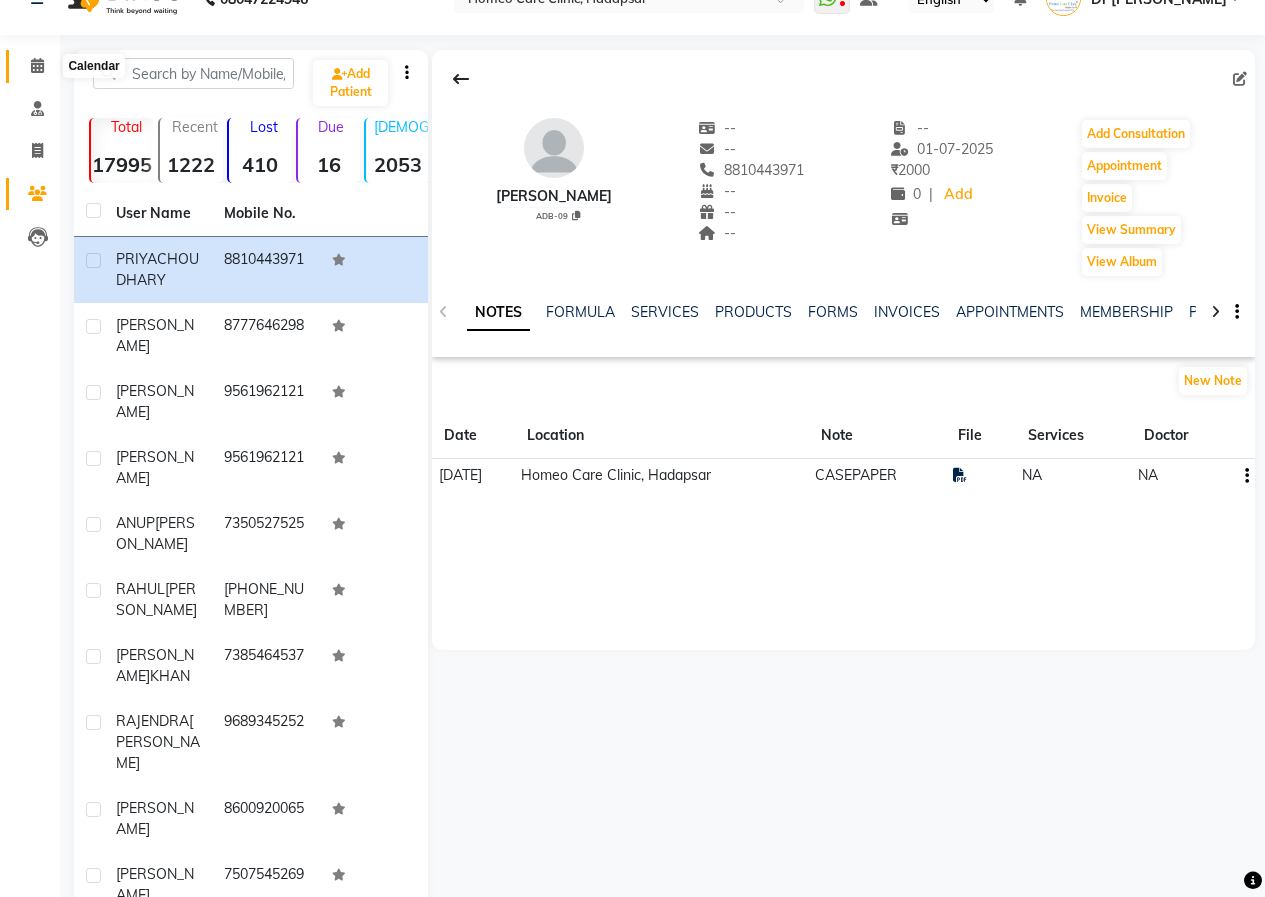 click 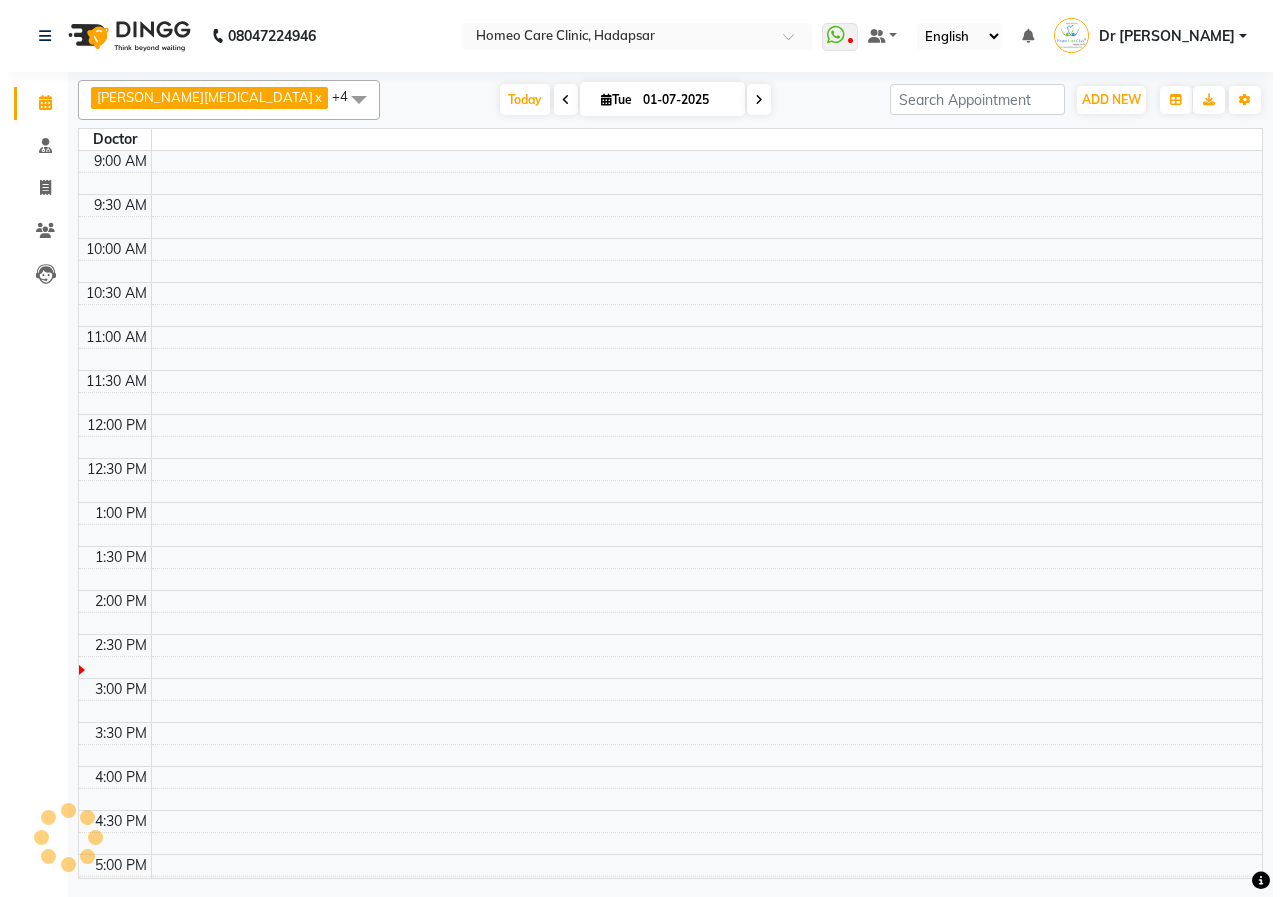 scroll, scrollTop: 0, scrollLeft: 0, axis: both 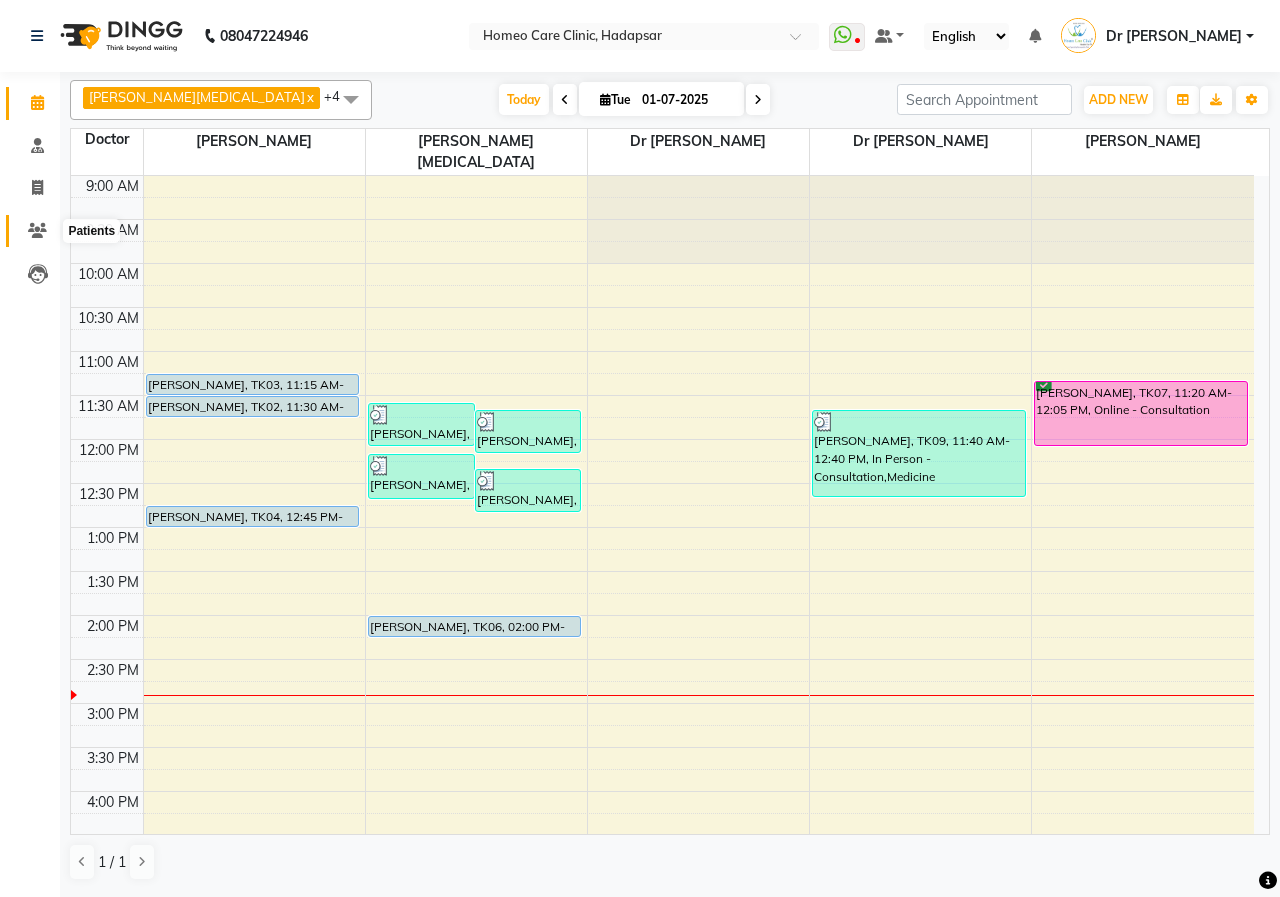 drag, startPoint x: 34, startPoint y: 227, endPoint x: 44, endPoint y: 212, distance: 18.027756 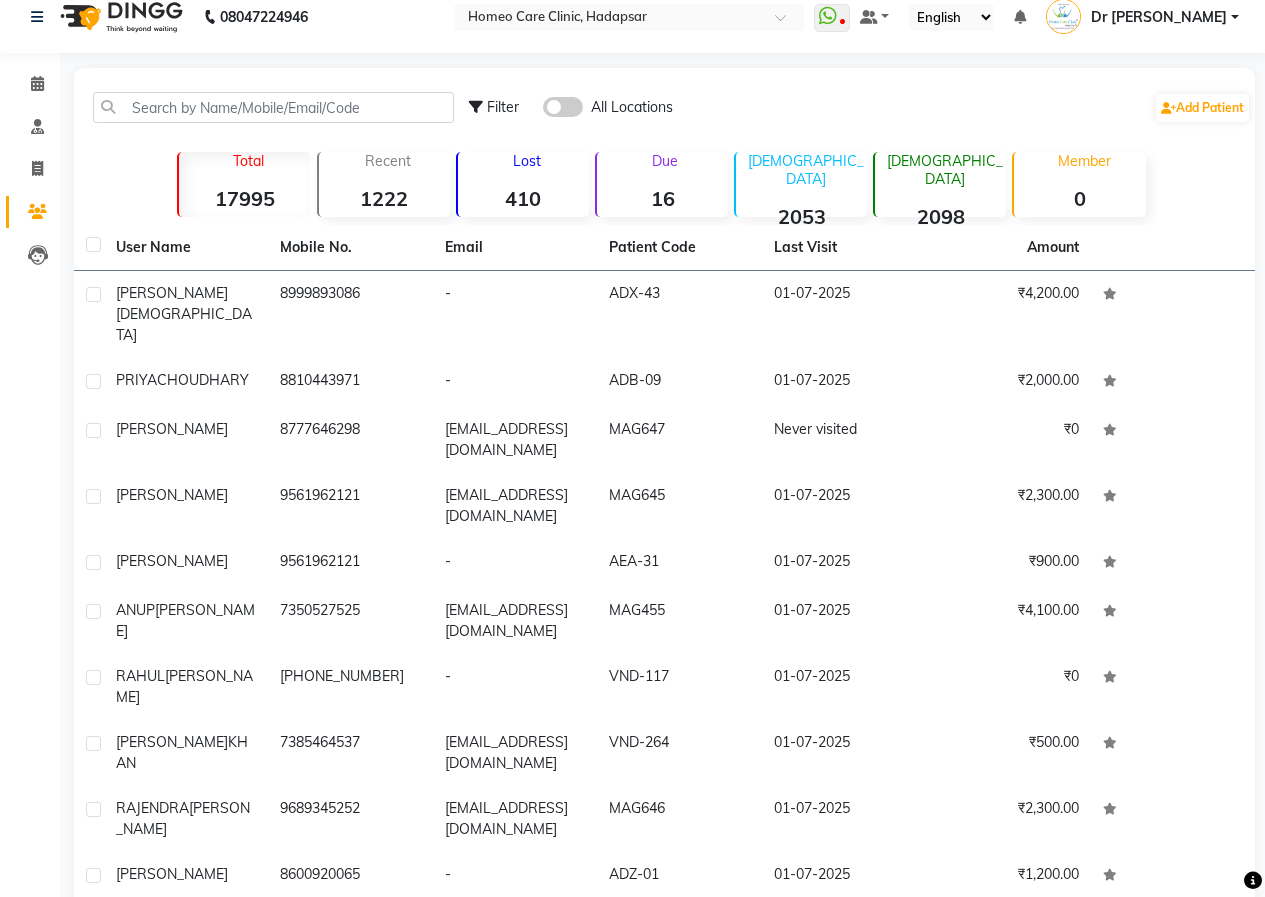 scroll, scrollTop: 0, scrollLeft: 0, axis: both 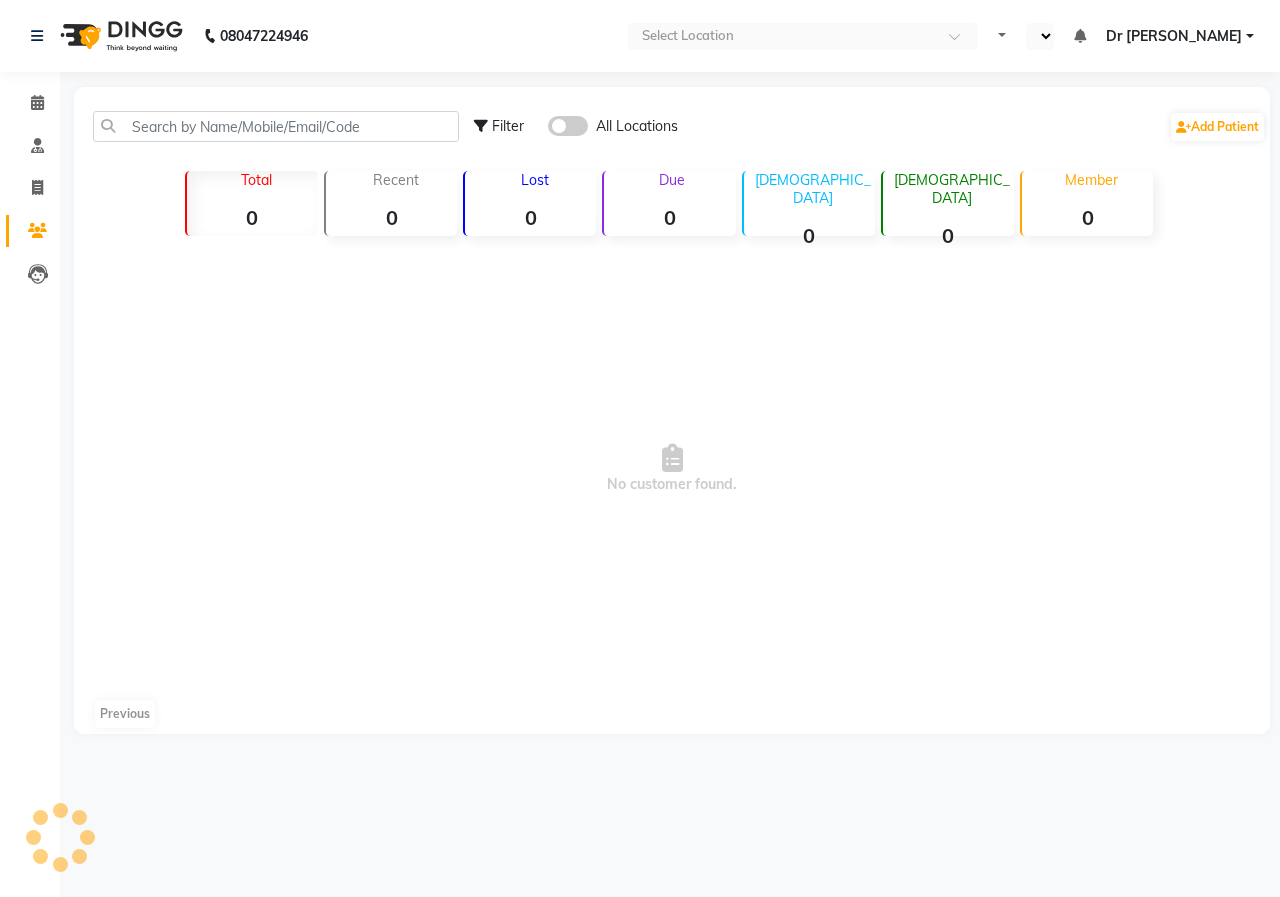 select on "en" 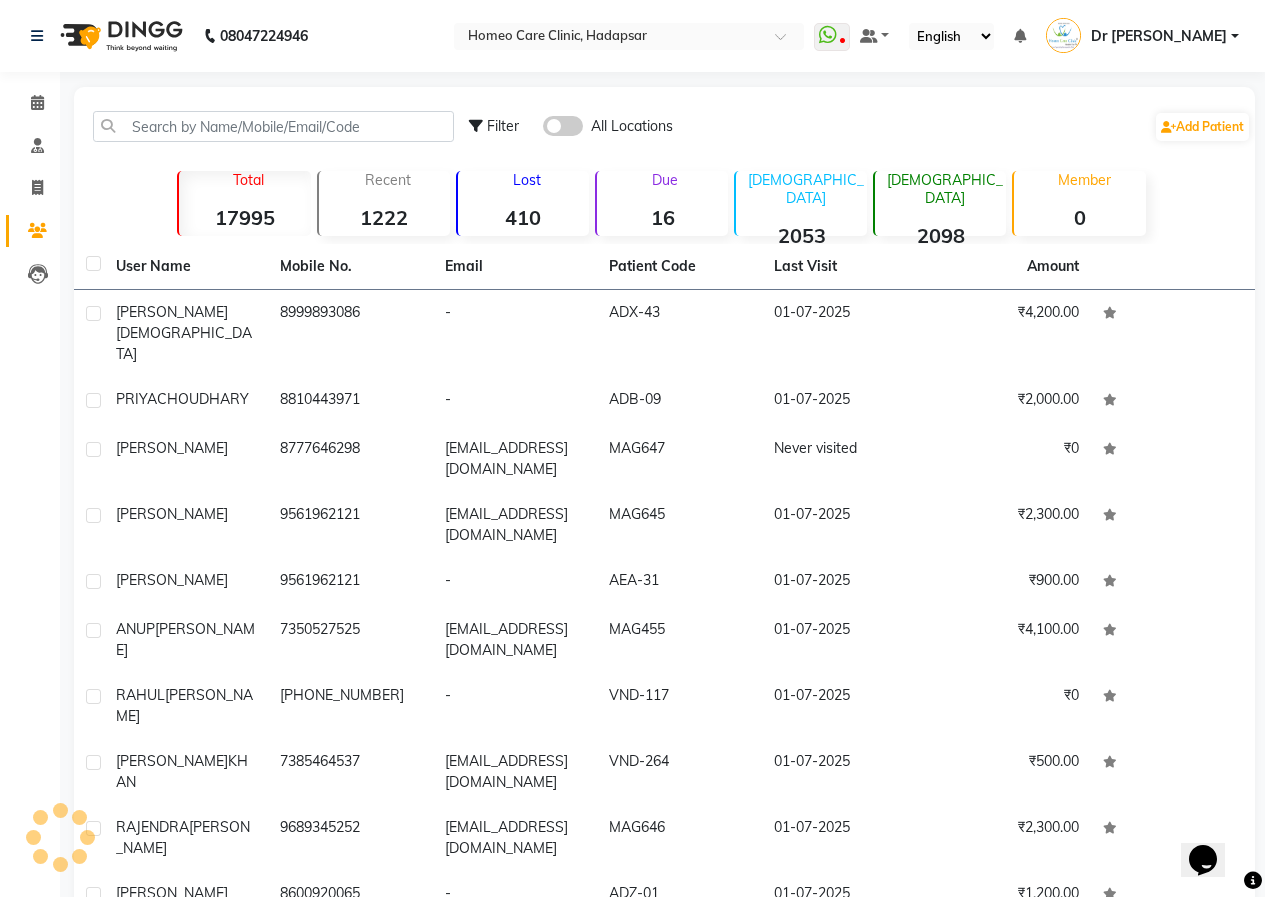 scroll, scrollTop: 0, scrollLeft: 0, axis: both 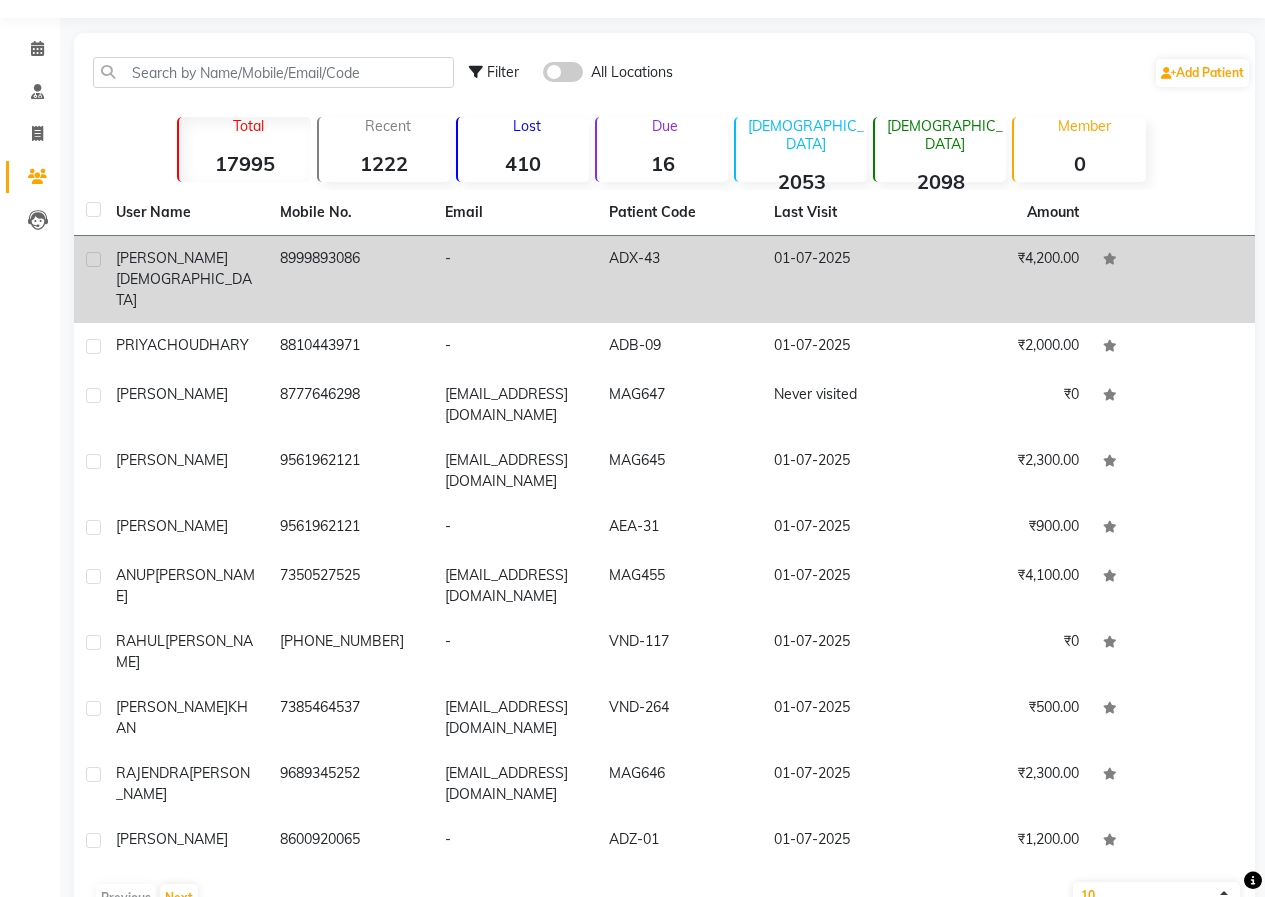 click on "[DEMOGRAPHIC_DATA]" 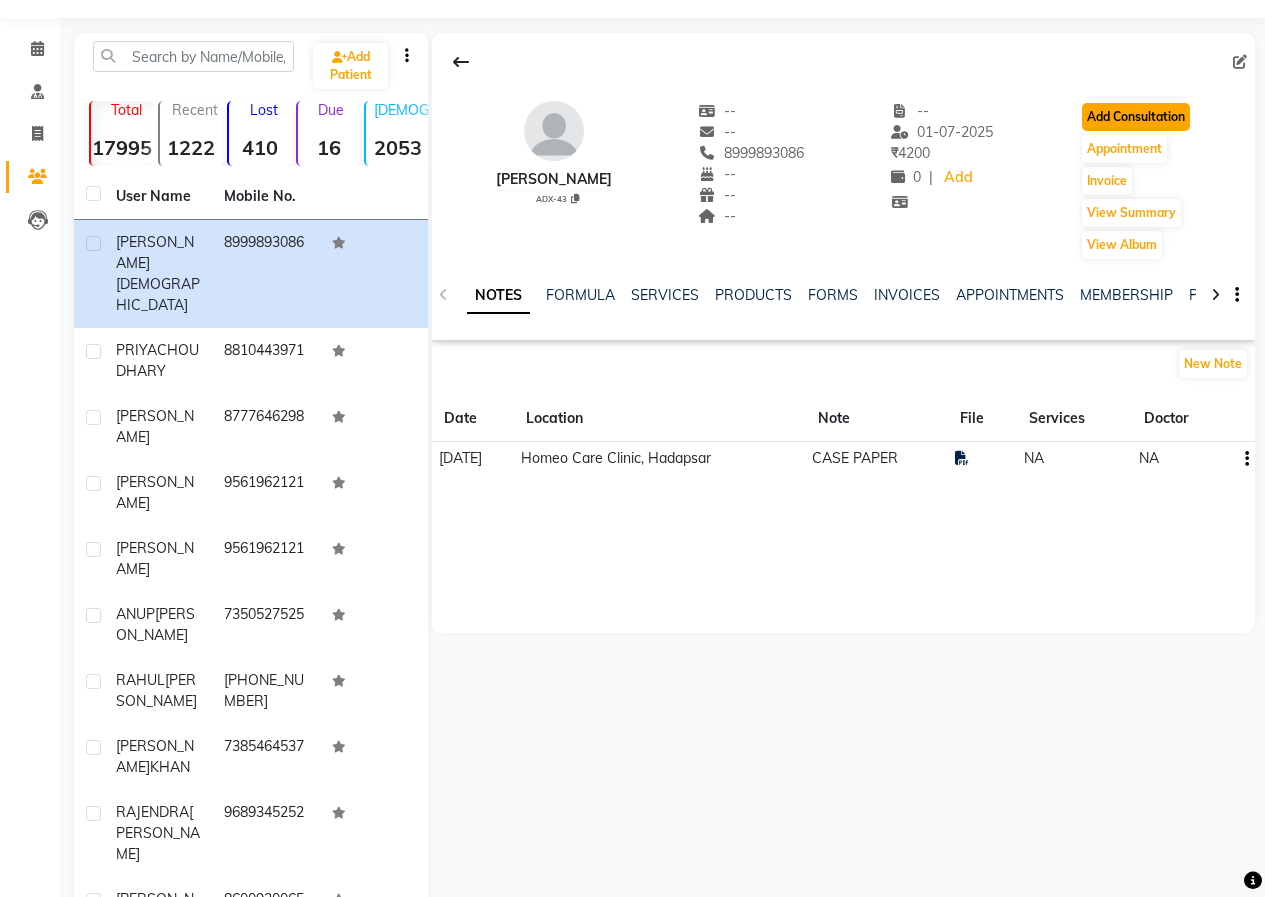click on "Add Consultation" 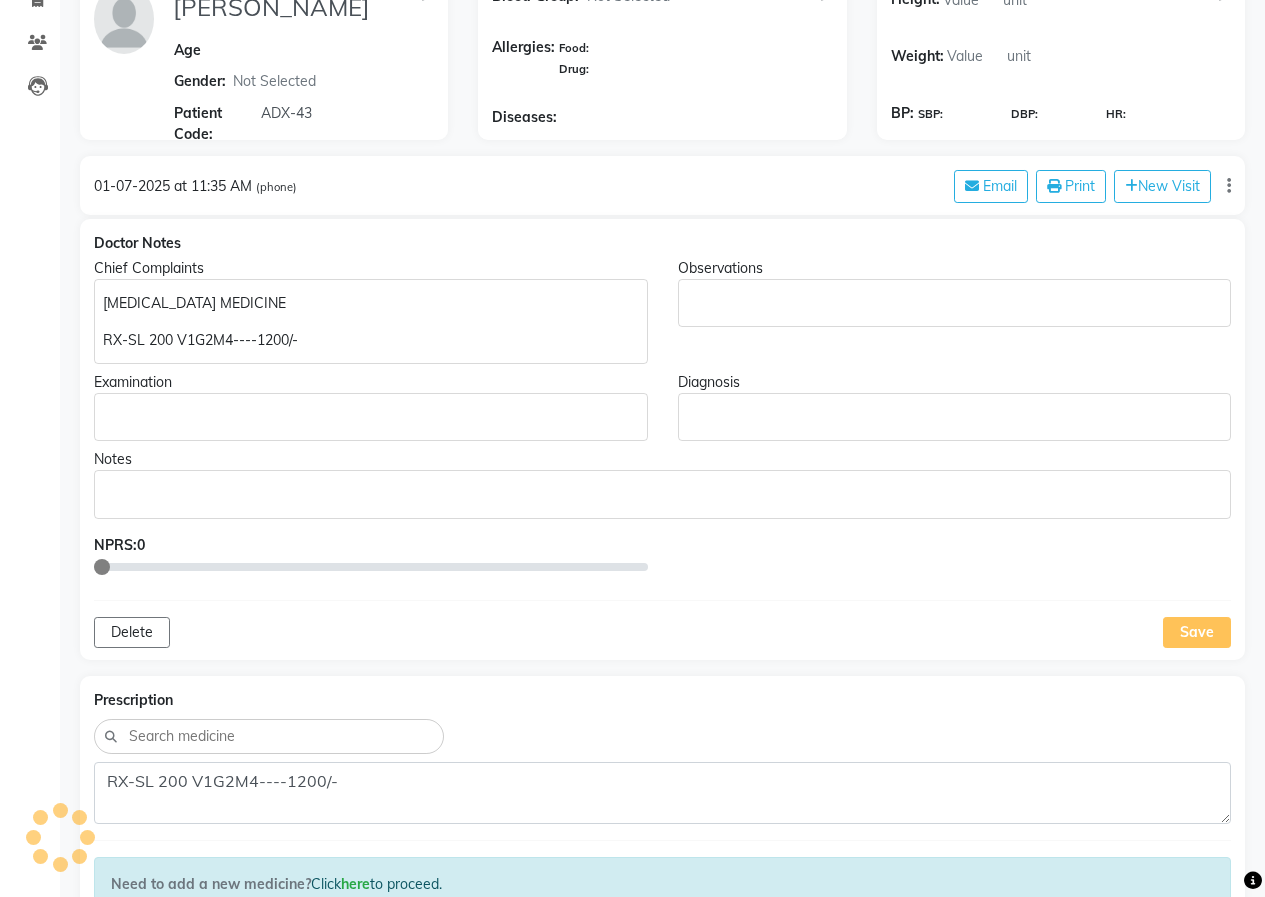 scroll, scrollTop: 300, scrollLeft: 0, axis: vertical 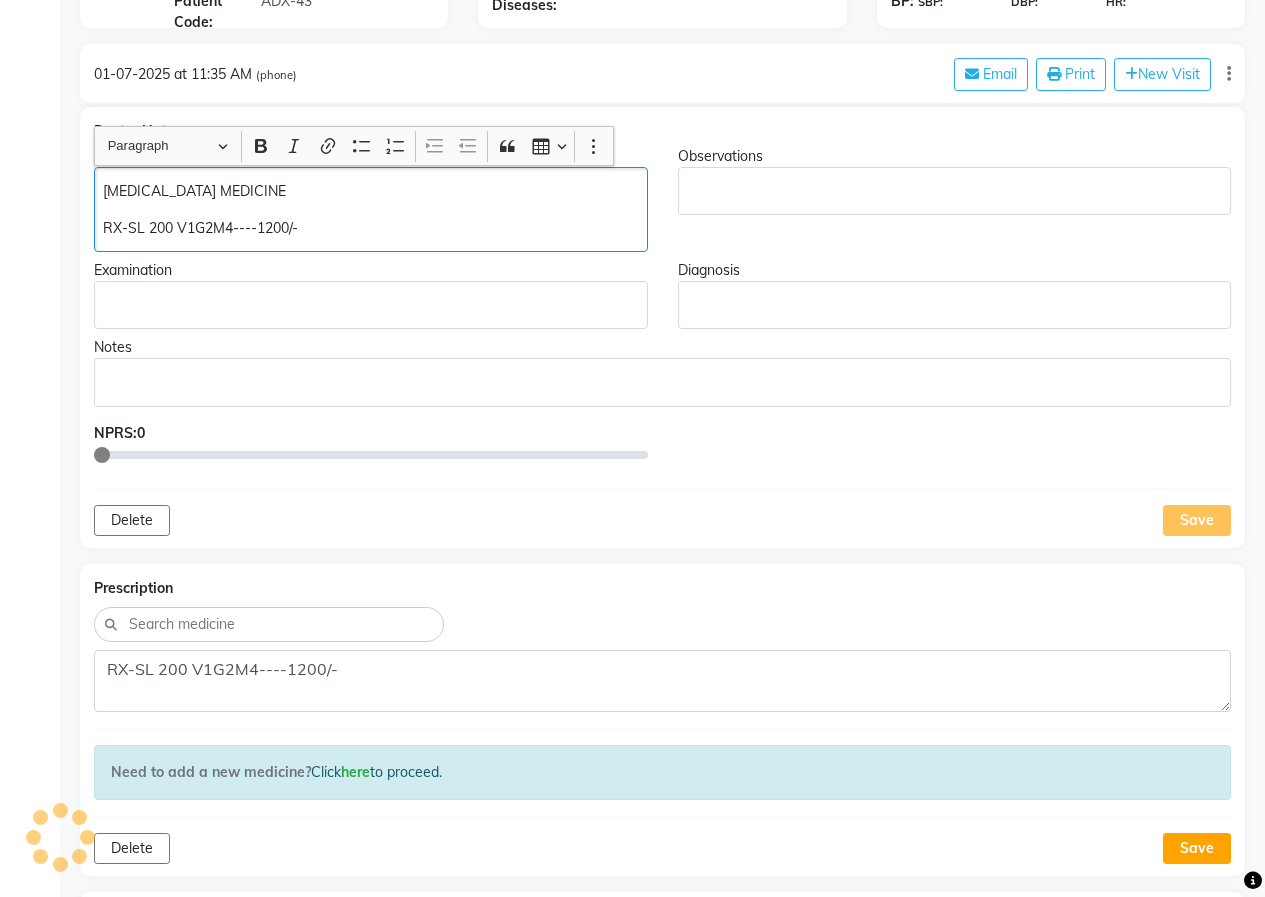click on "VITILIGO MEDICINE  RX-SL 200 V1G2M4----1200/-" 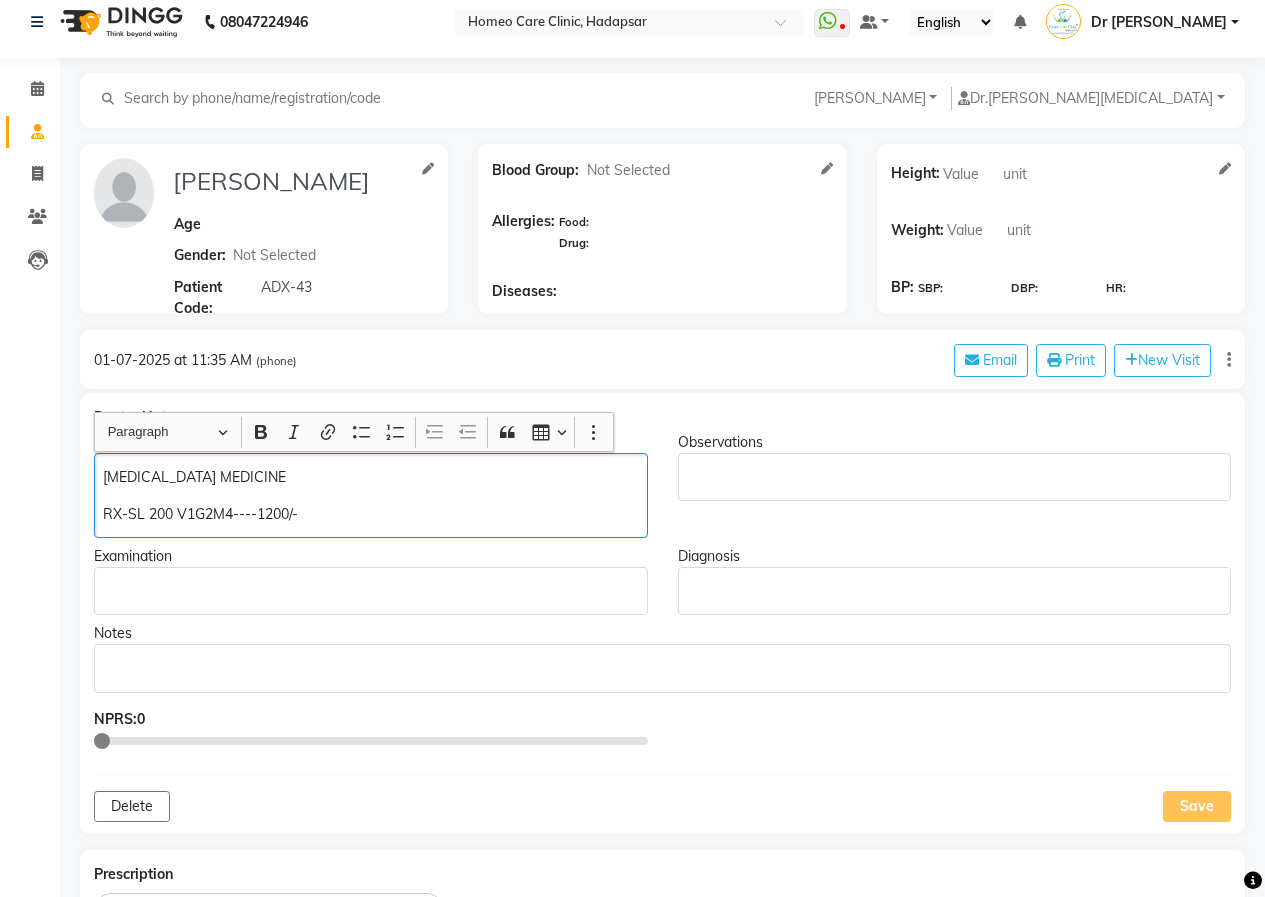 scroll, scrollTop: 0, scrollLeft: 0, axis: both 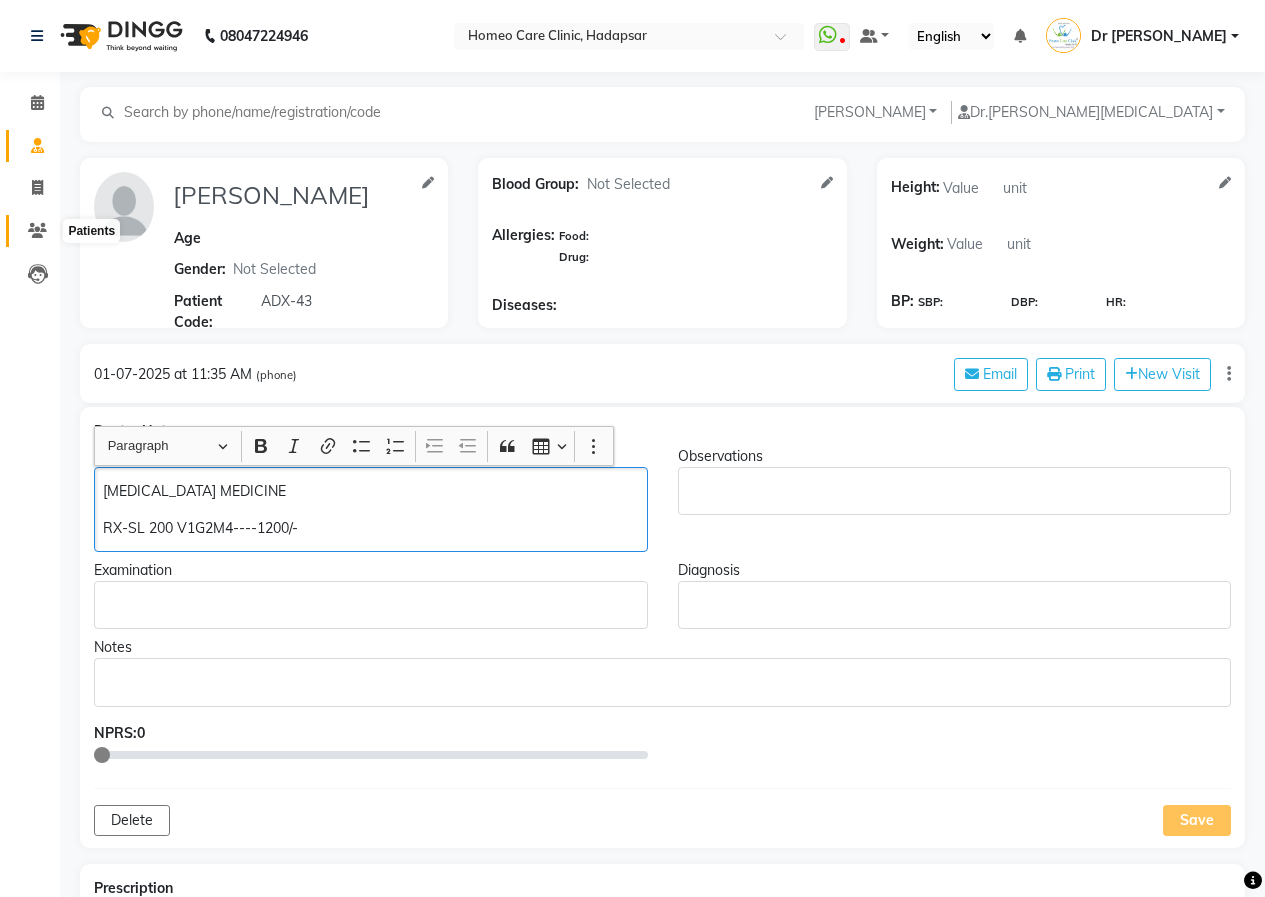 click 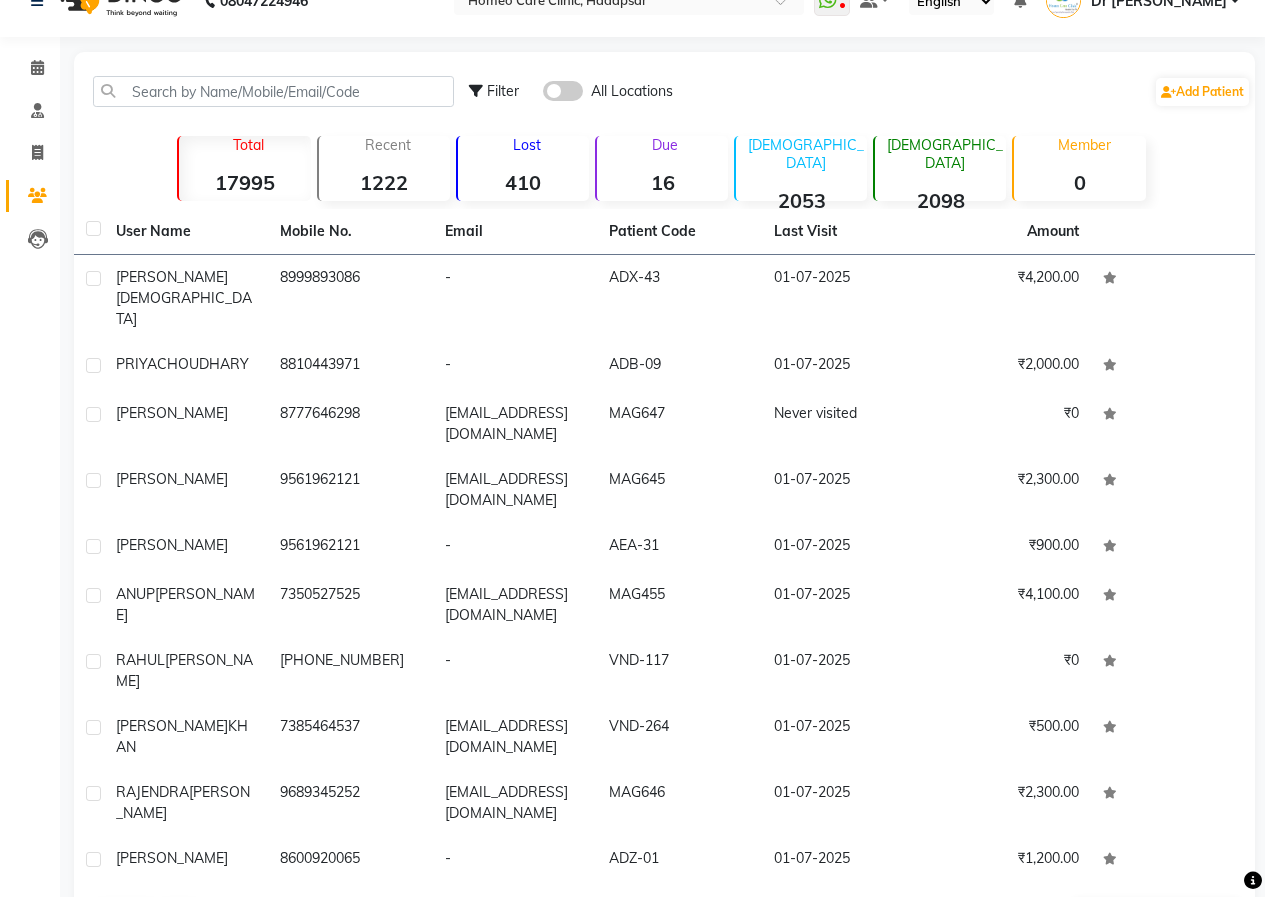 scroll, scrollTop: 54, scrollLeft: 0, axis: vertical 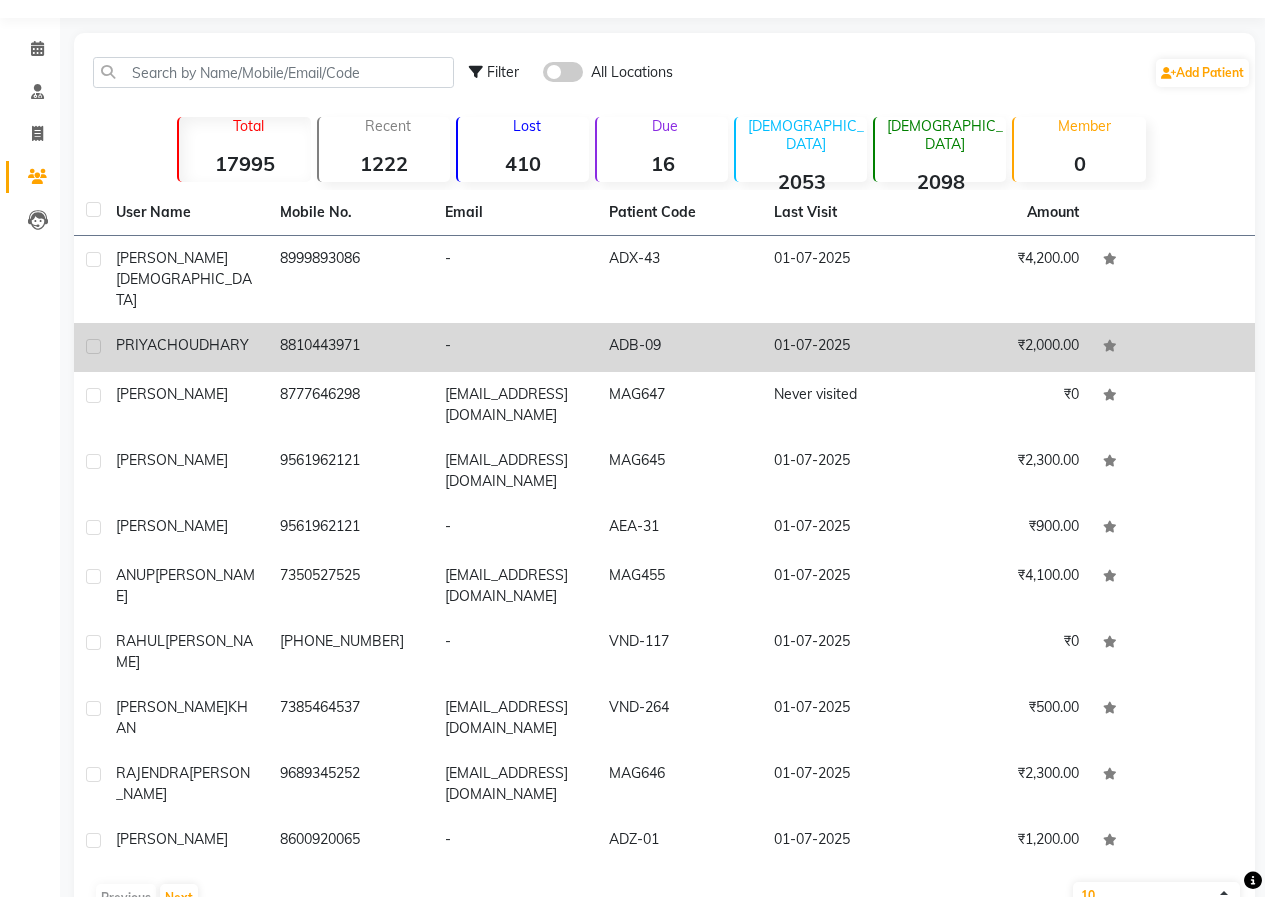 click on "-" 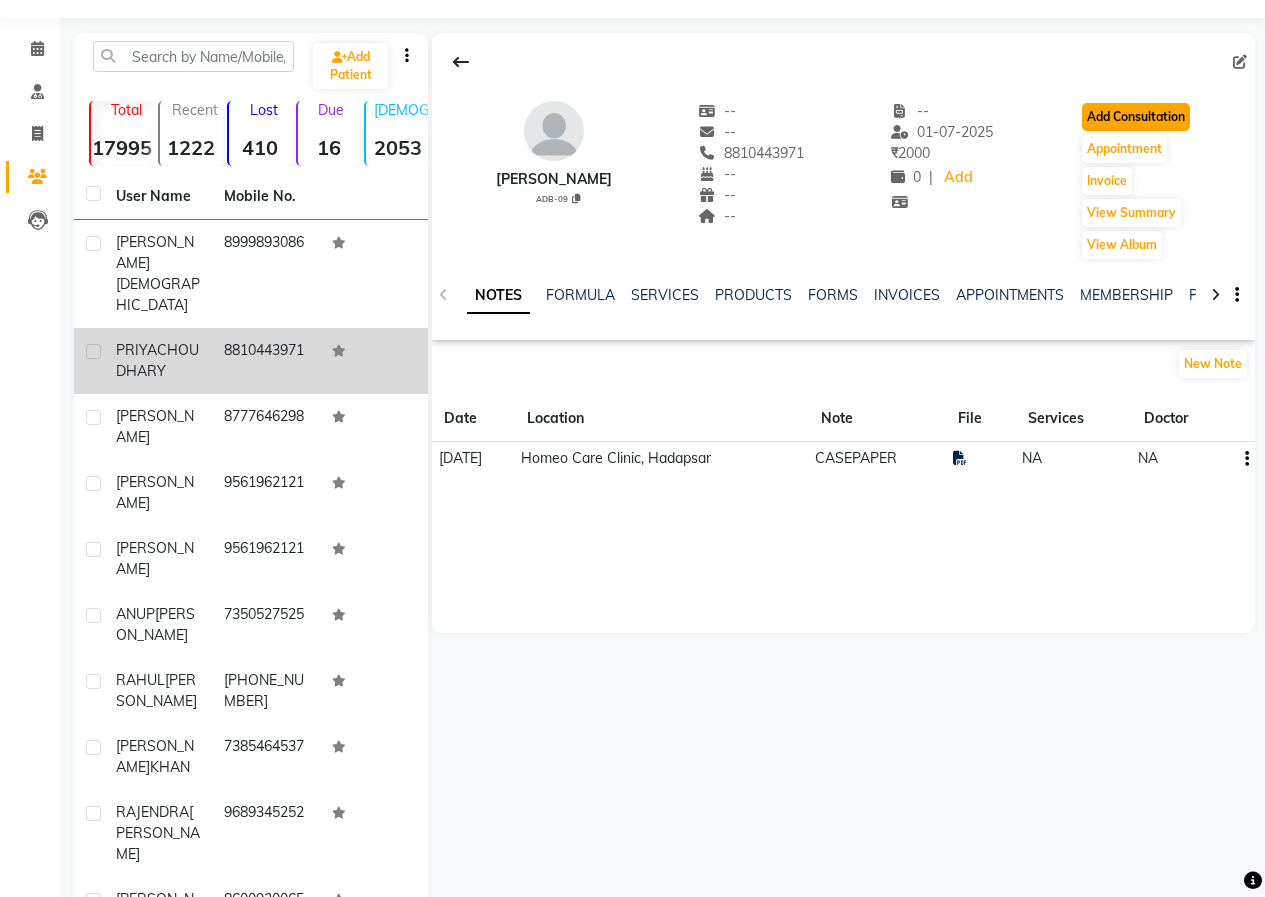 click on "Add Consultation" 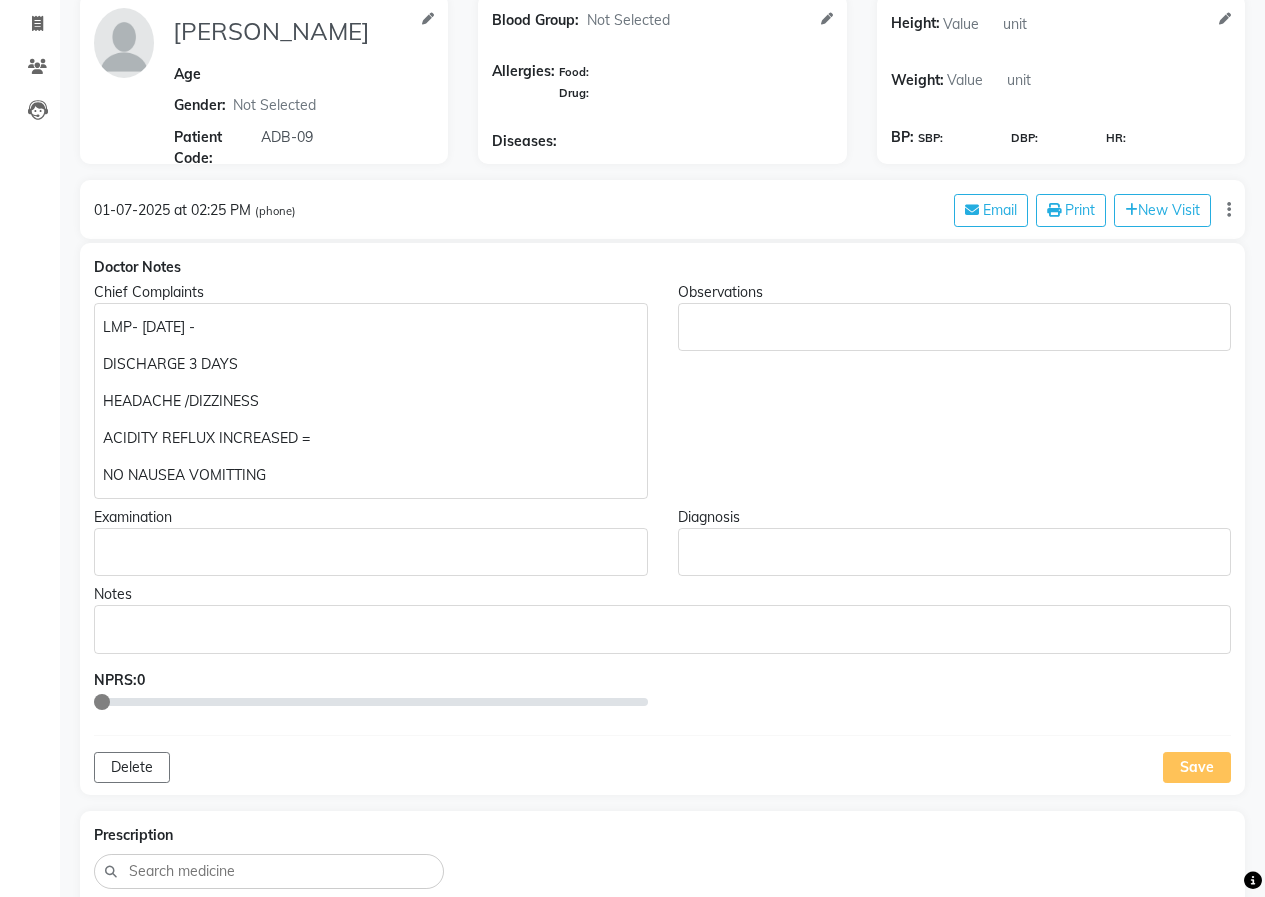 scroll, scrollTop: 300, scrollLeft: 0, axis: vertical 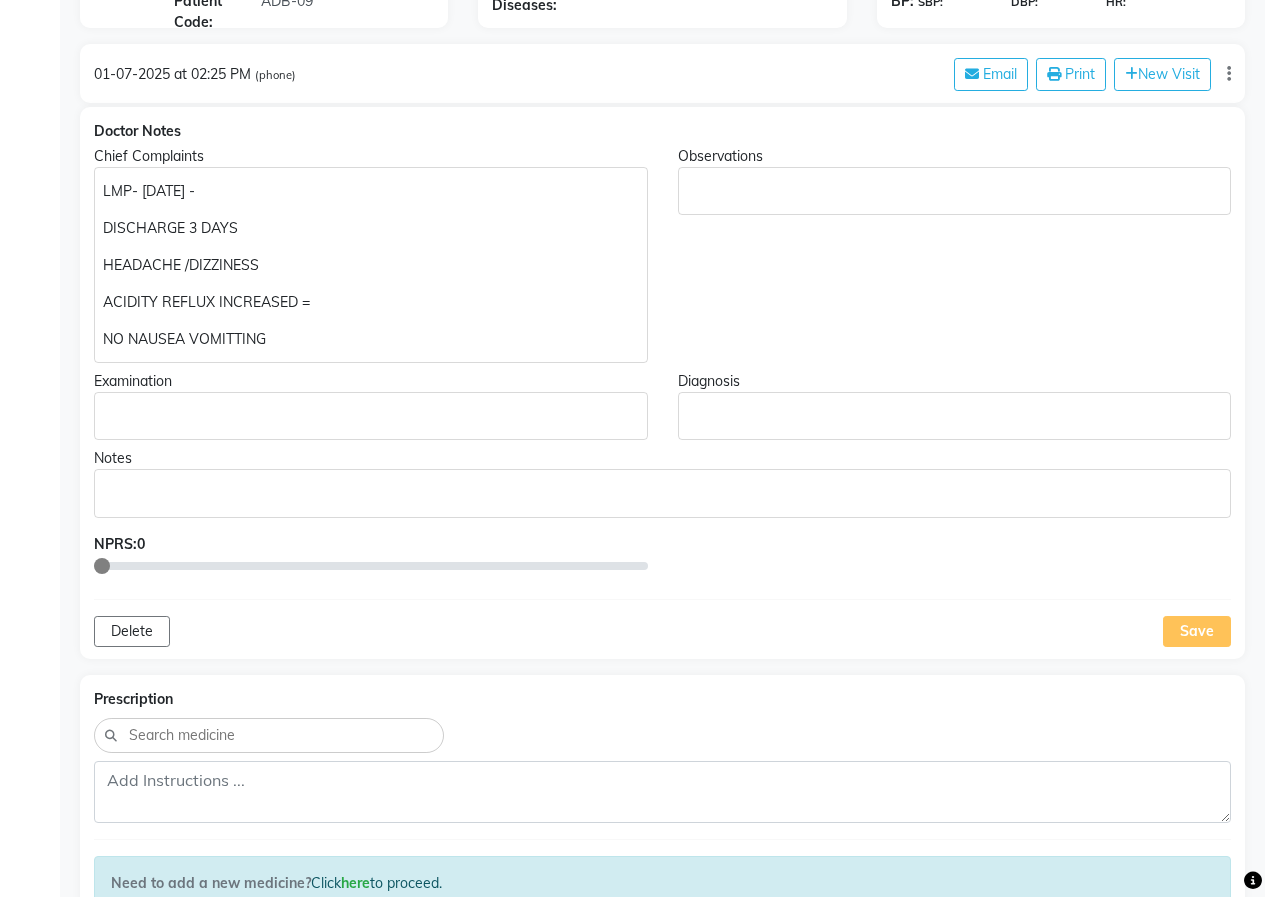 click on "LMP- 21/6/2025 - DISCHARGE 3 DAYS HEADACHE /DIZZINESS  ACIDITY REFLUX INCREASED = NO NAUSEA VOMITTING" 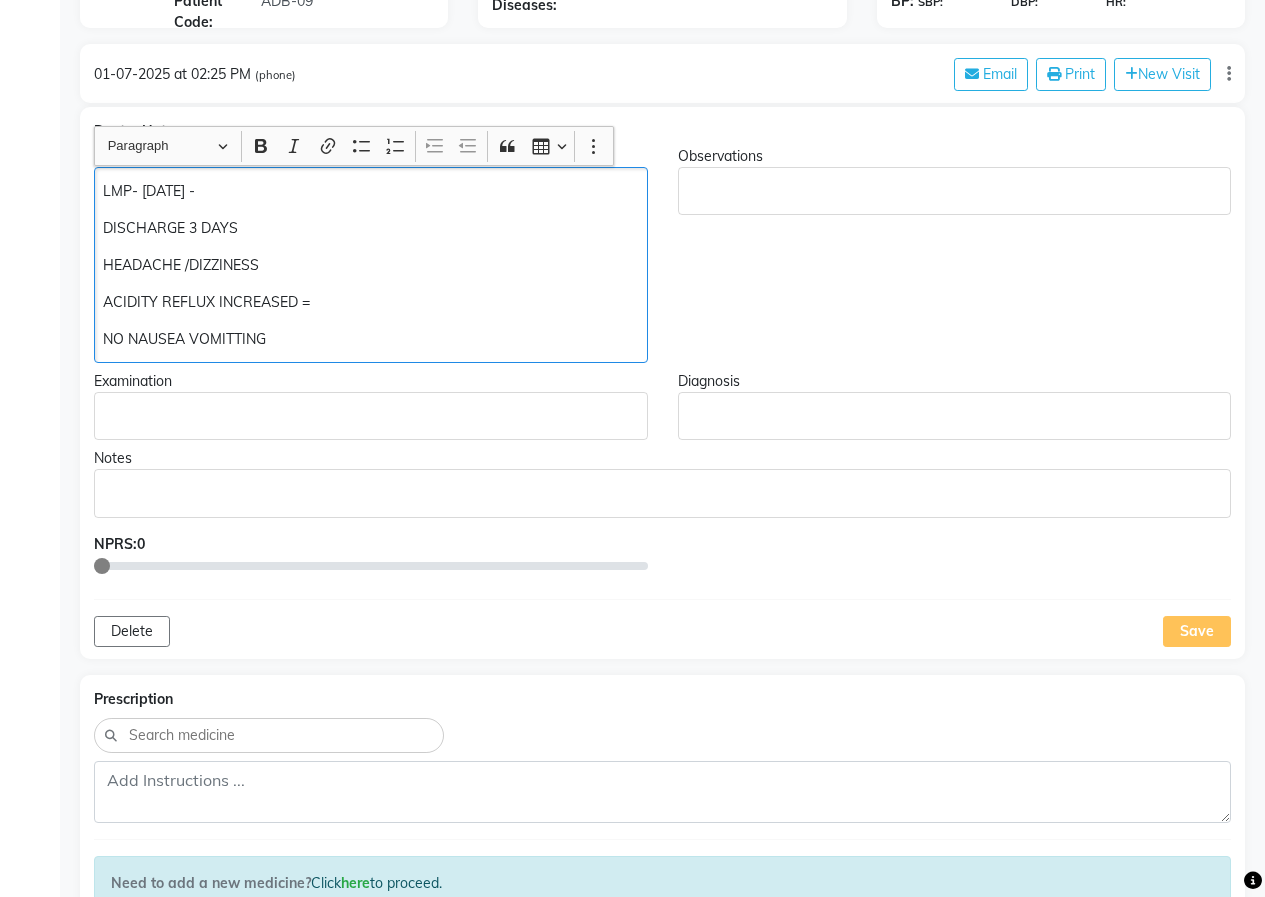 scroll, scrollTop: 301, scrollLeft: 0, axis: vertical 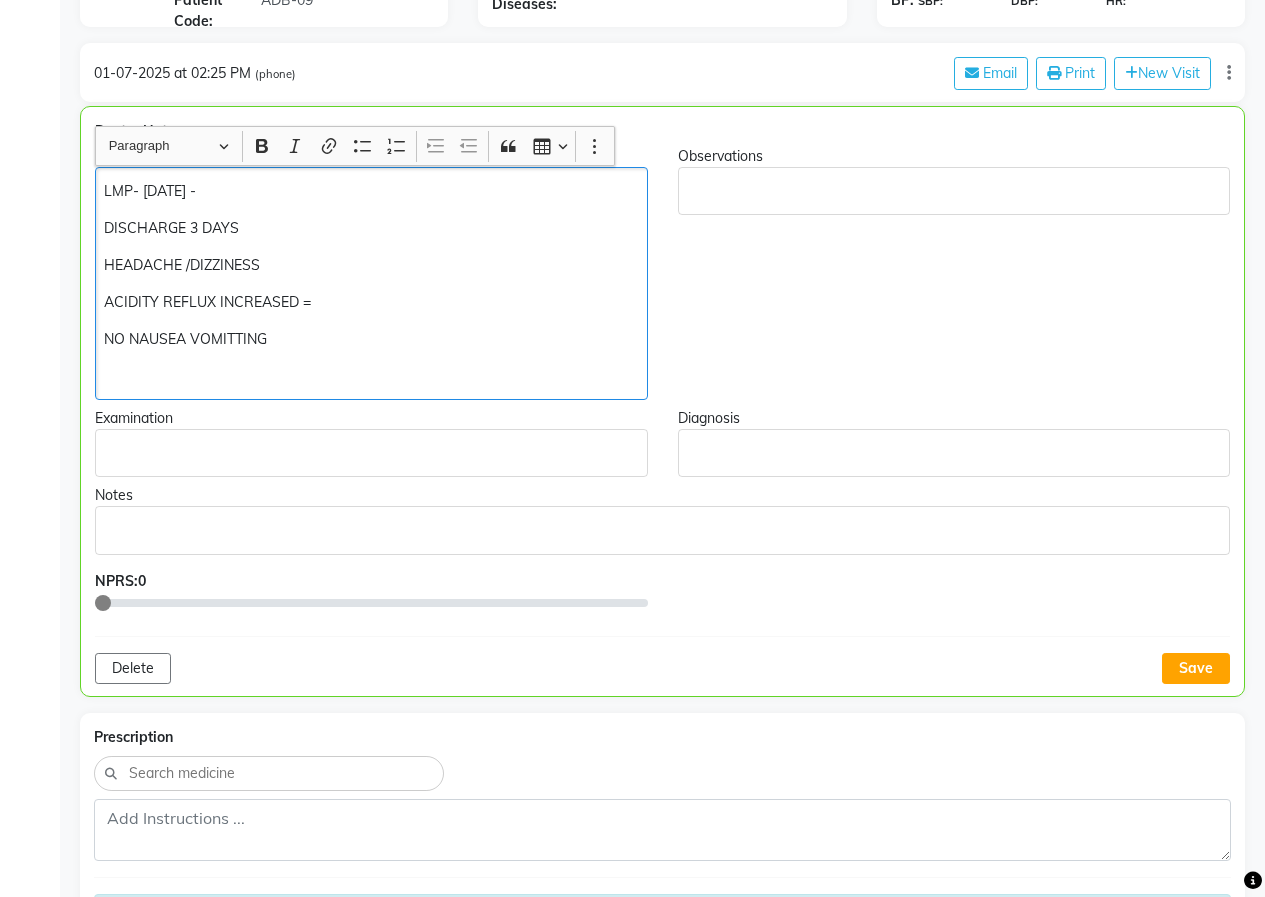 type 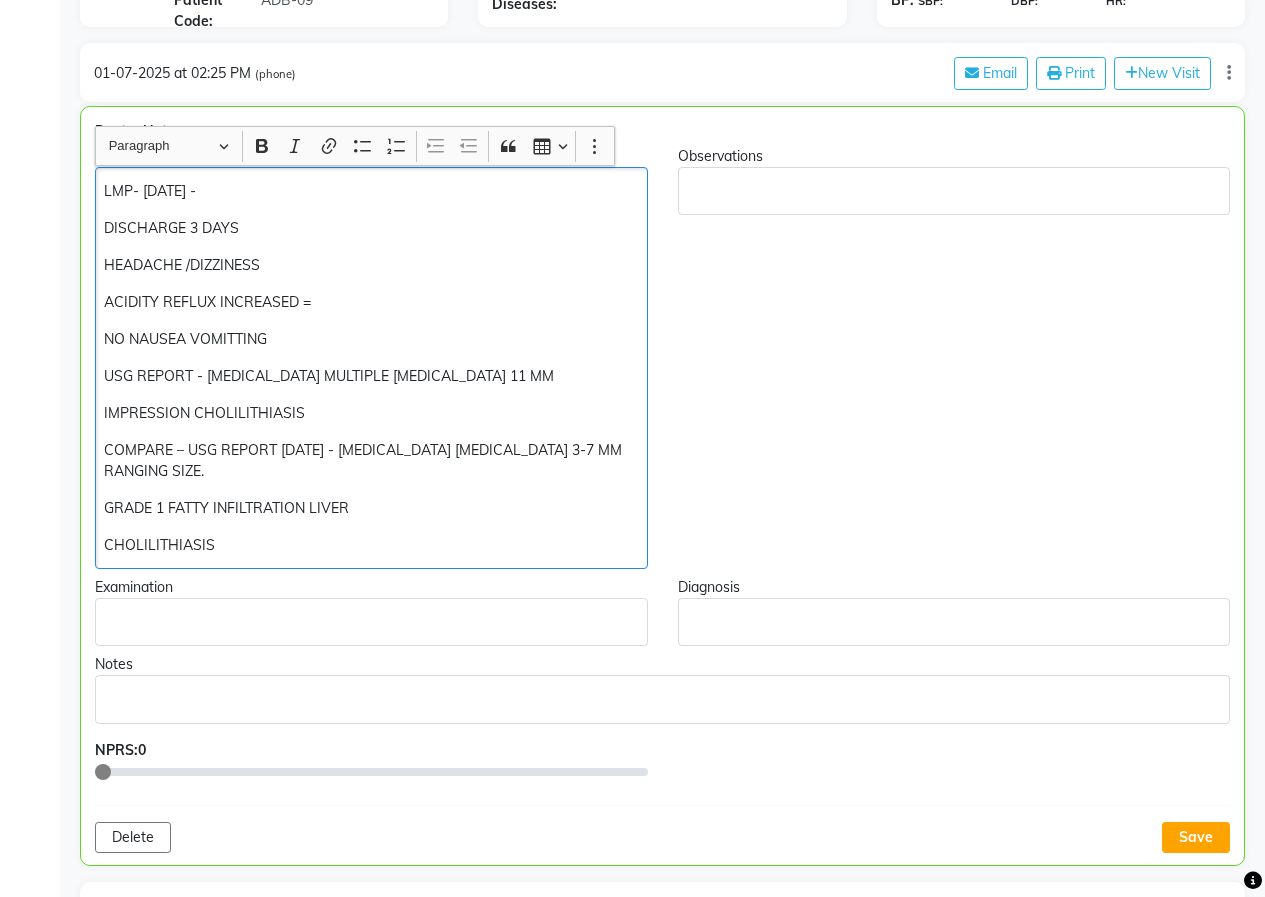 click on "LMP- 21/6/2025 - DISCHARGE 3 DAYS HEADACHE /DIZZINESS  ACIDITY REFLUX INCREASED = NO NAUSEA VOMITTING USG REPORT - GALL BLADDER MULTIPLE CALCULI 11 MM IMPRESSION CHOLILITHIASIS  COMPARE – USG REPORT 21/7/24 - GALL BLADDER CALCULI 3-7 MM RANGING SIZE. GRADE 1 FATTY INFILTRATION LIVER  CHOLILITHIASIS" 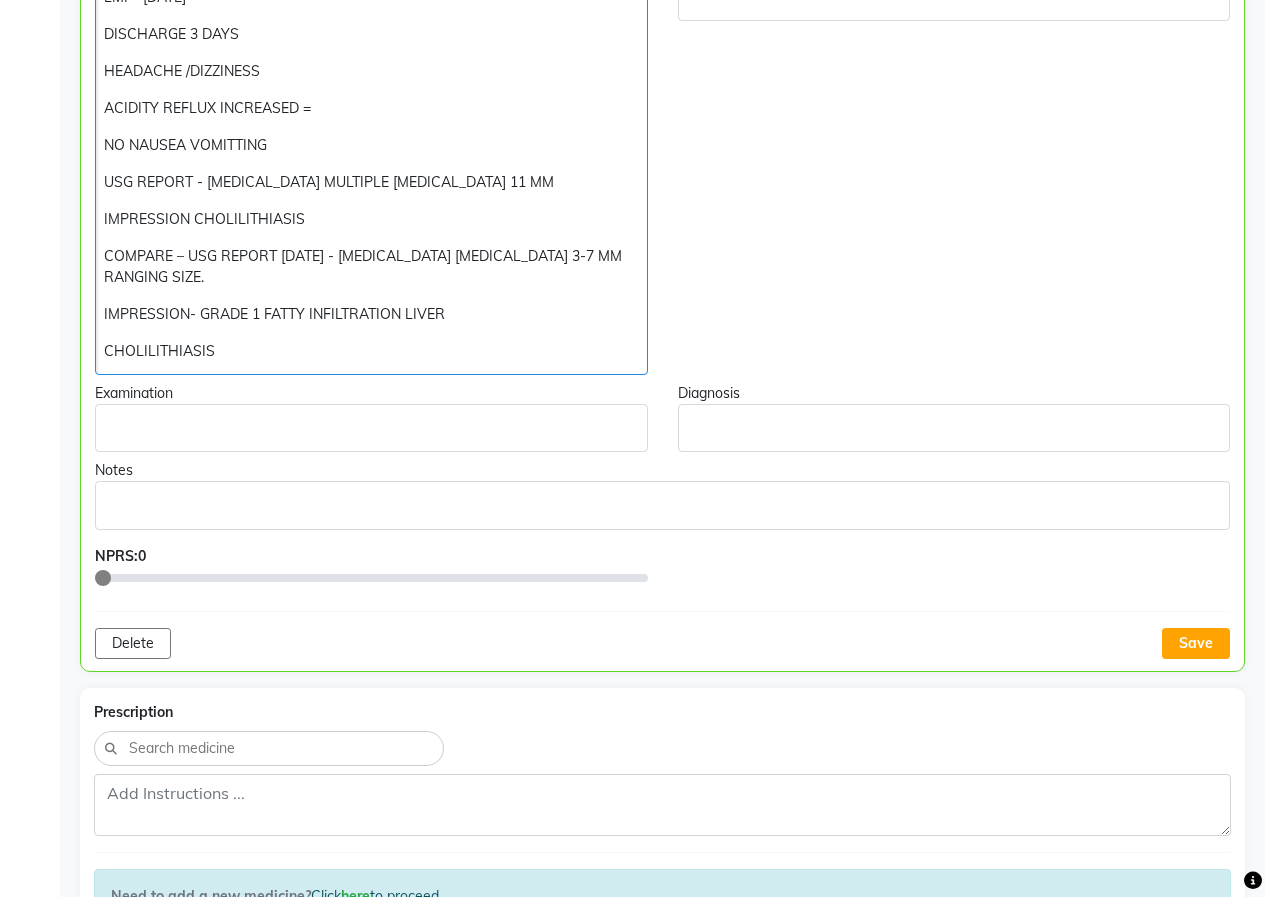 scroll, scrollTop: 501, scrollLeft: 0, axis: vertical 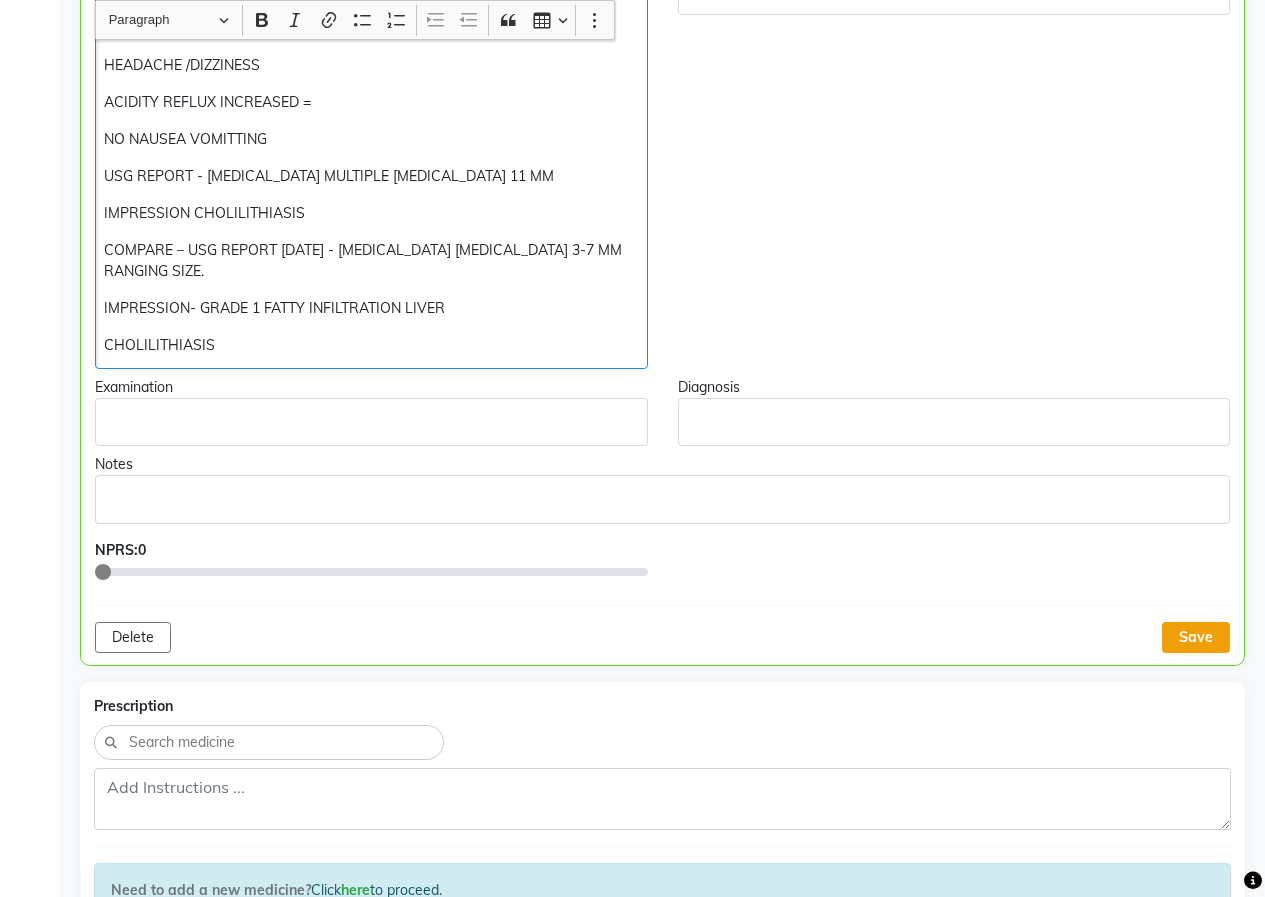 click on "Save" 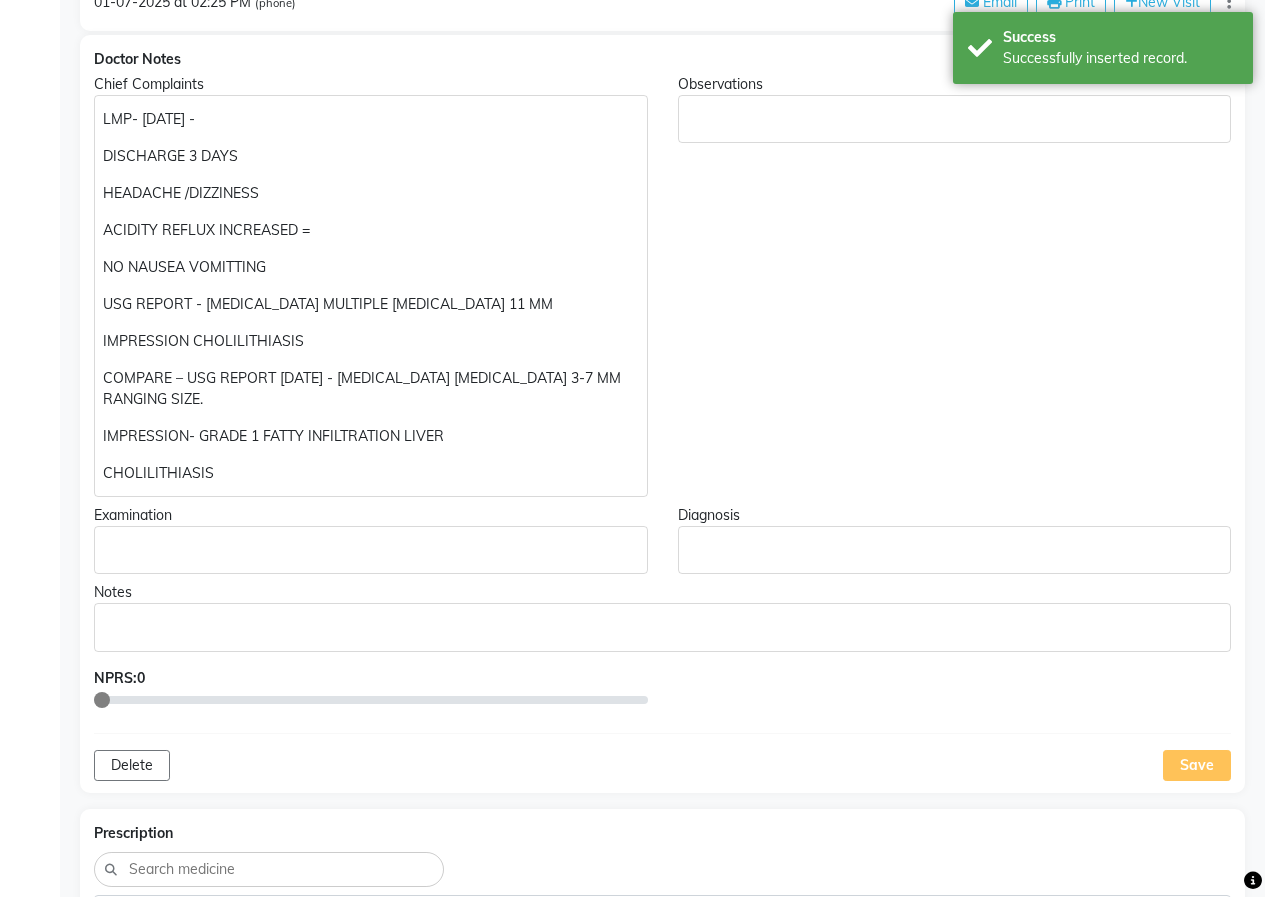 scroll, scrollTop: 400, scrollLeft: 0, axis: vertical 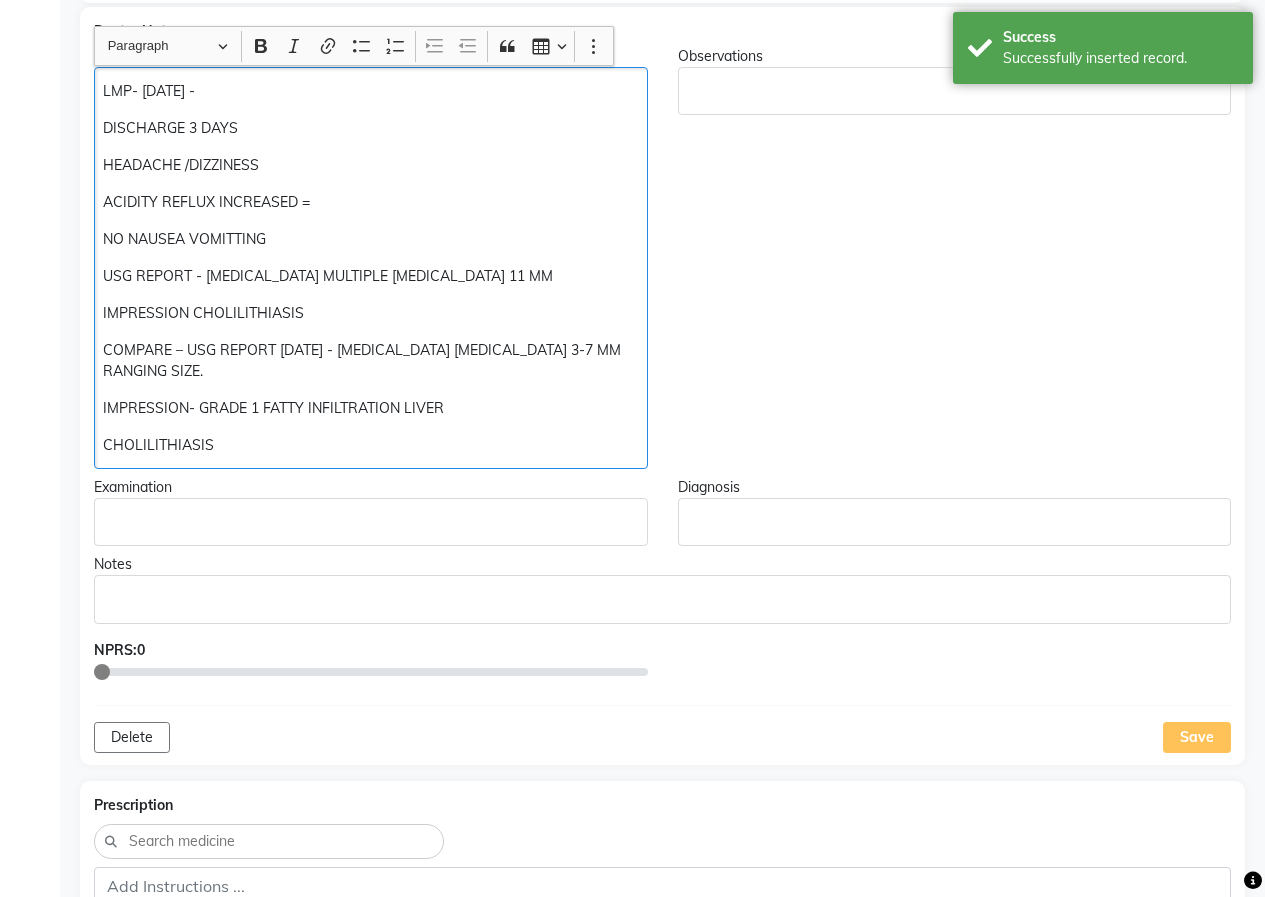 click on "CHOLILITHIASIS" 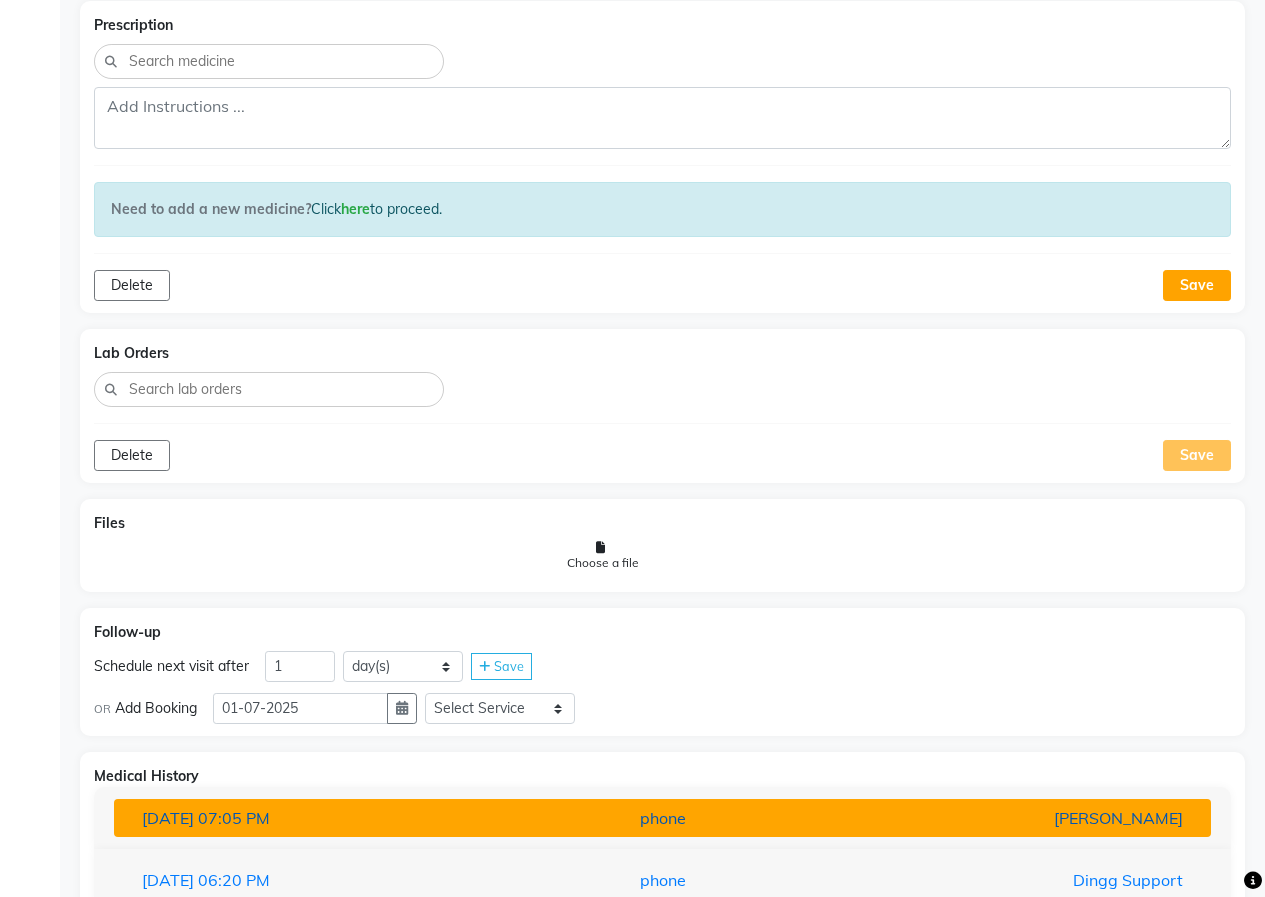 scroll, scrollTop: 1320, scrollLeft: 0, axis: vertical 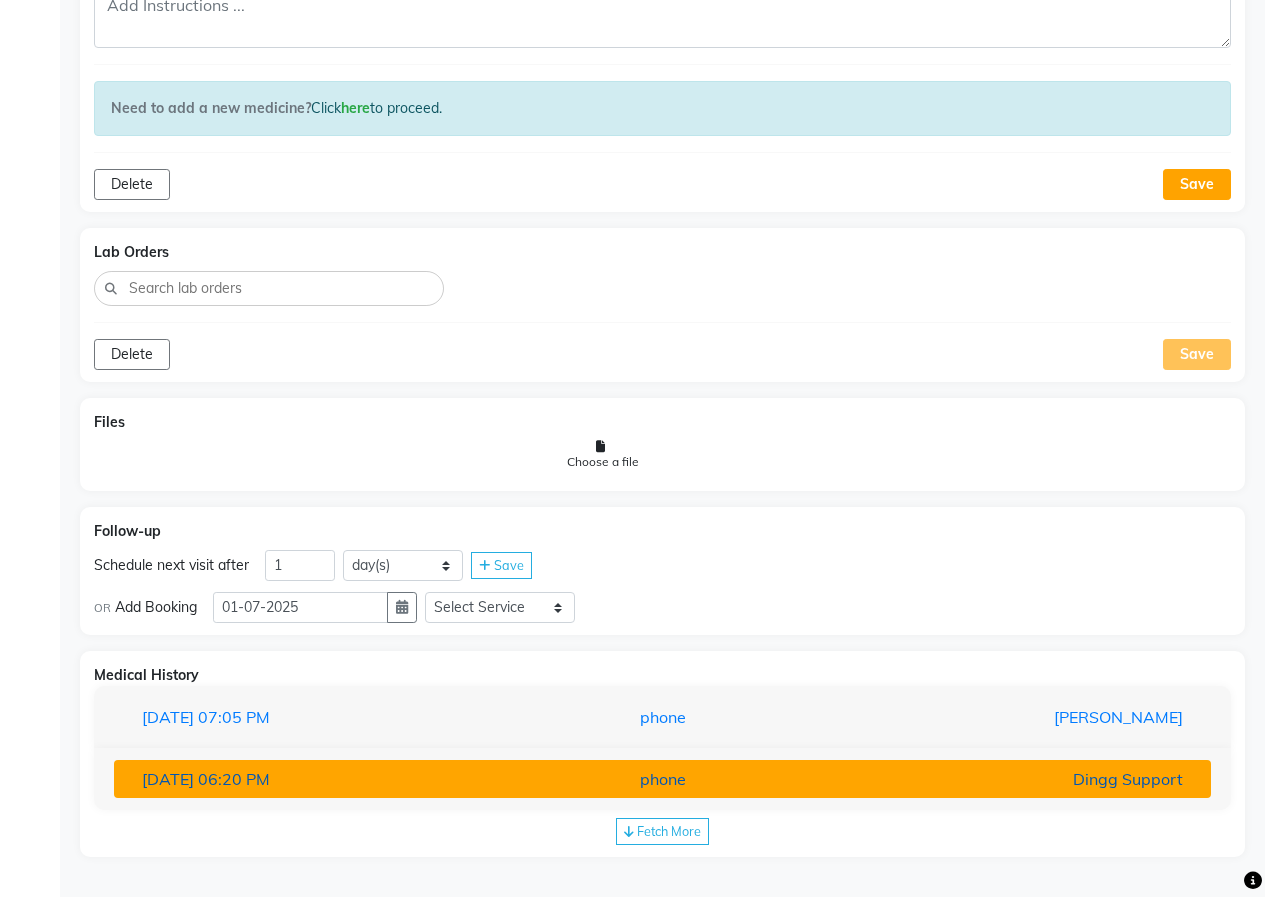 click on "[DATE] 06:20 PM phone Dingg Support" at bounding box center (662, 779) 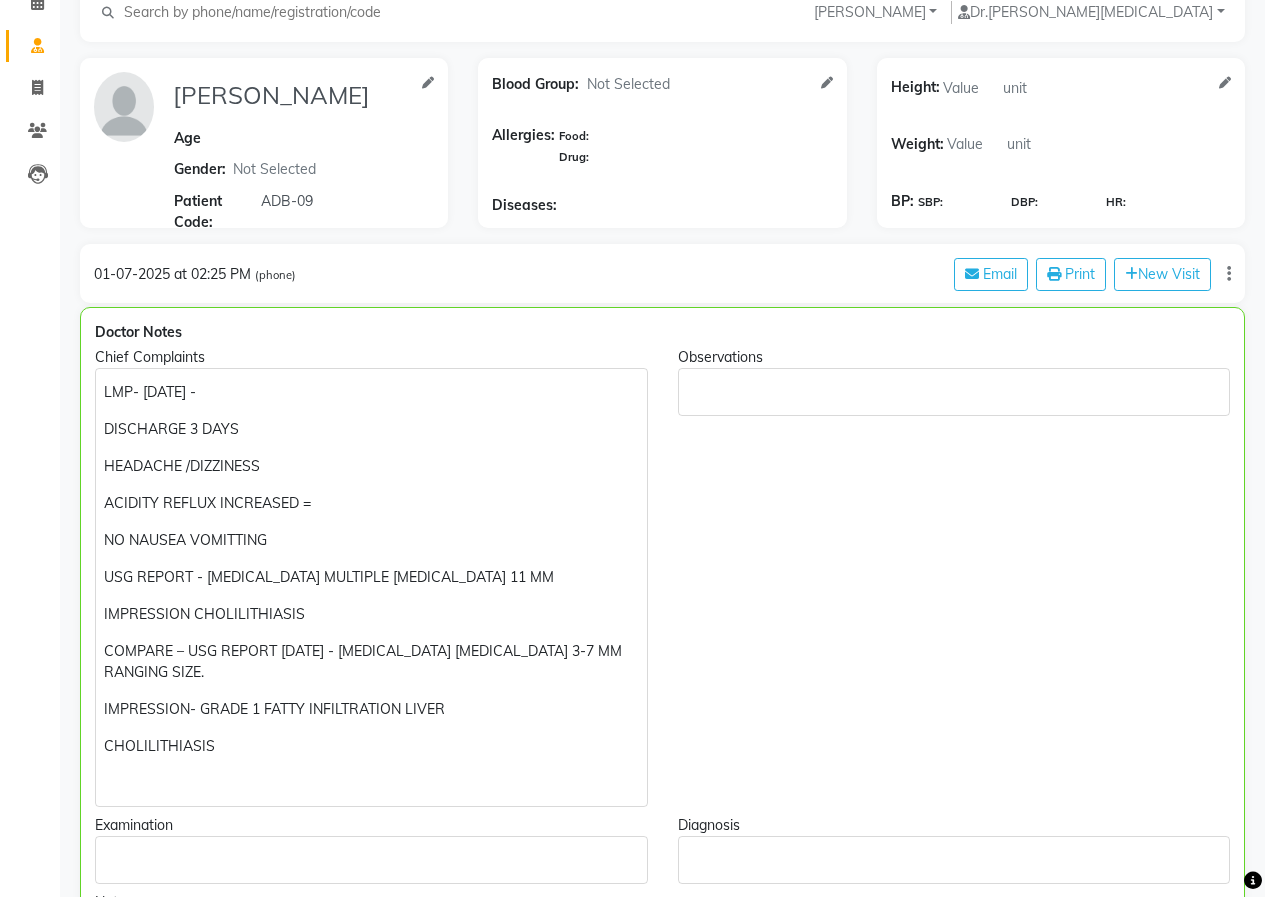 scroll, scrollTop: 0, scrollLeft: 0, axis: both 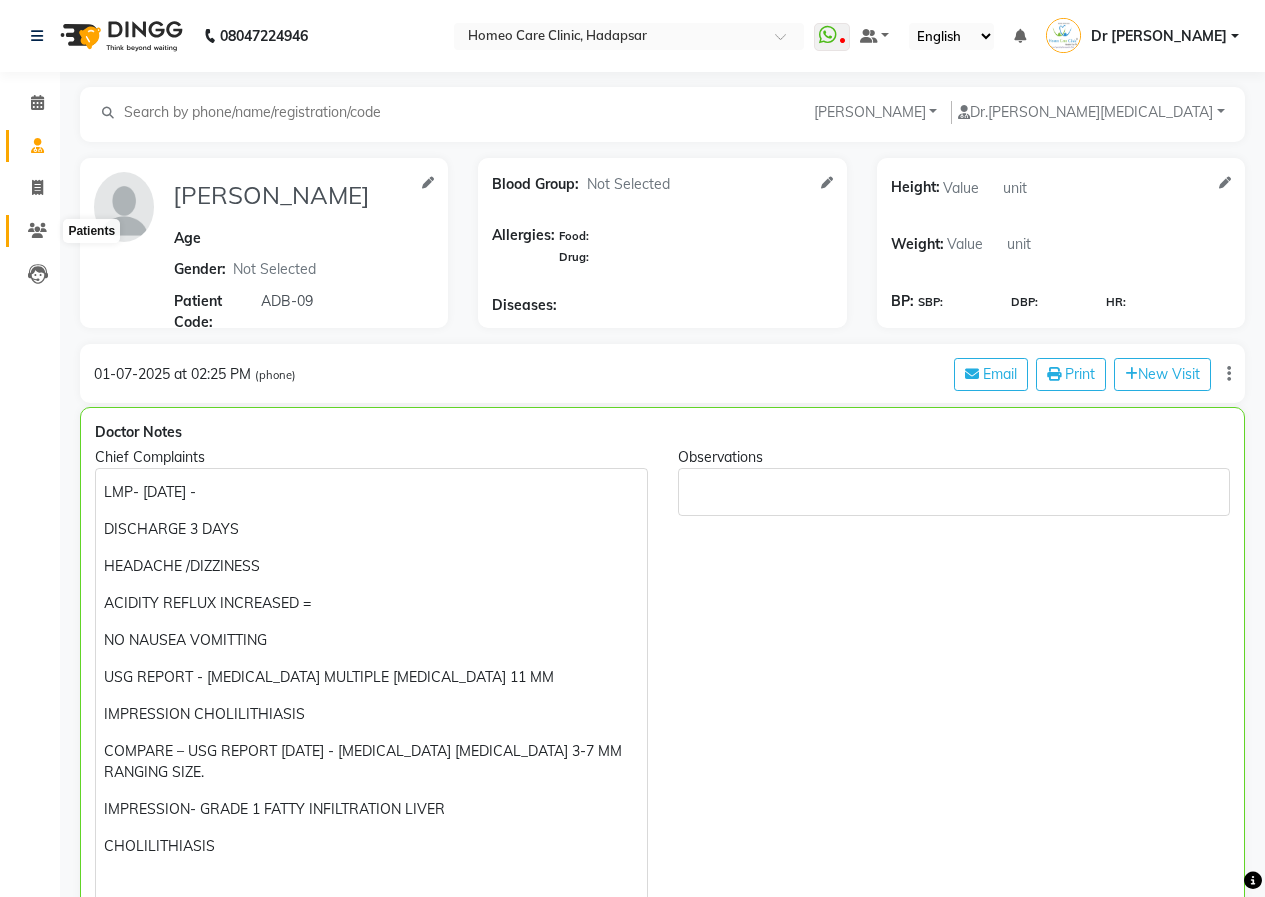 click 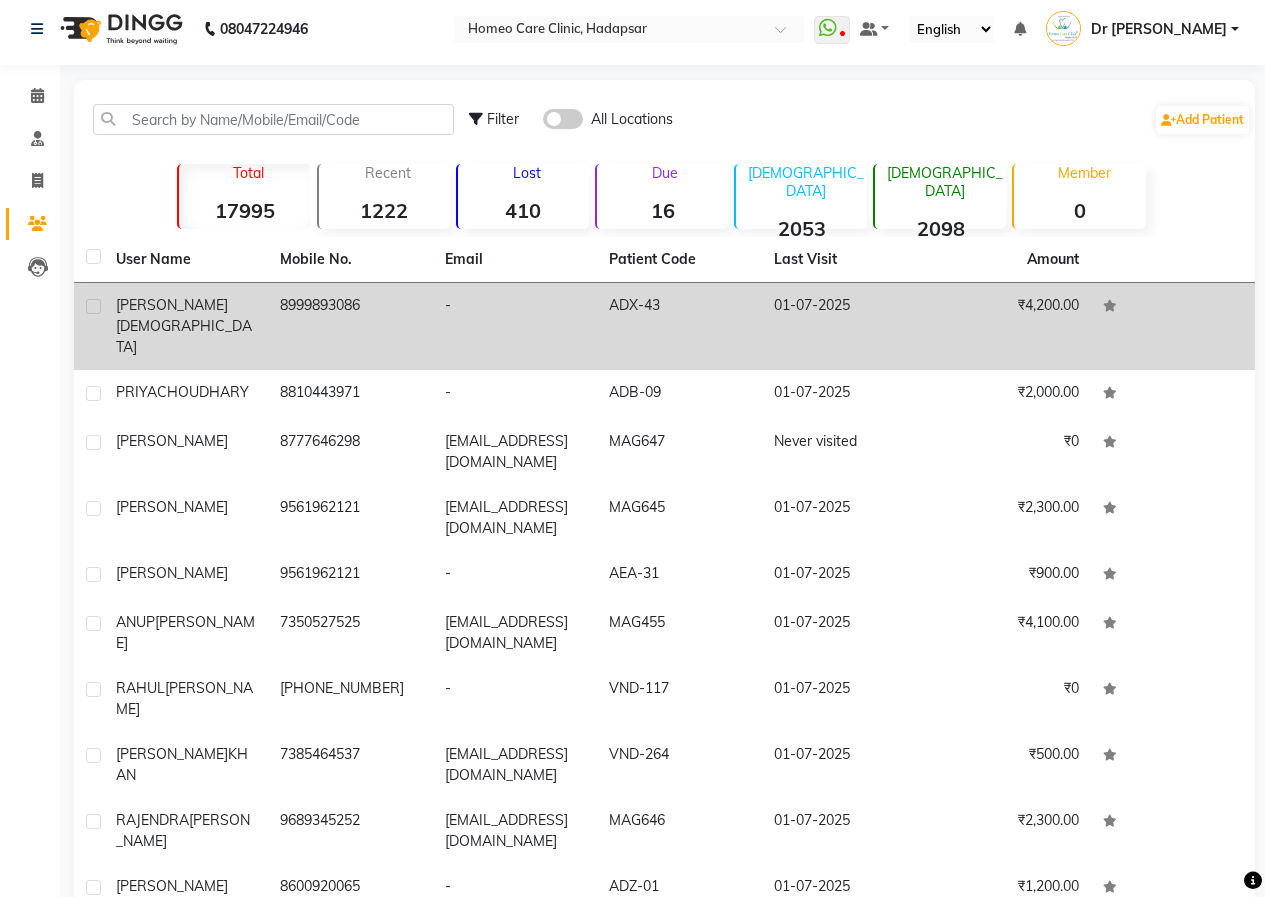 scroll, scrollTop: 54, scrollLeft: 0, axis: vertical 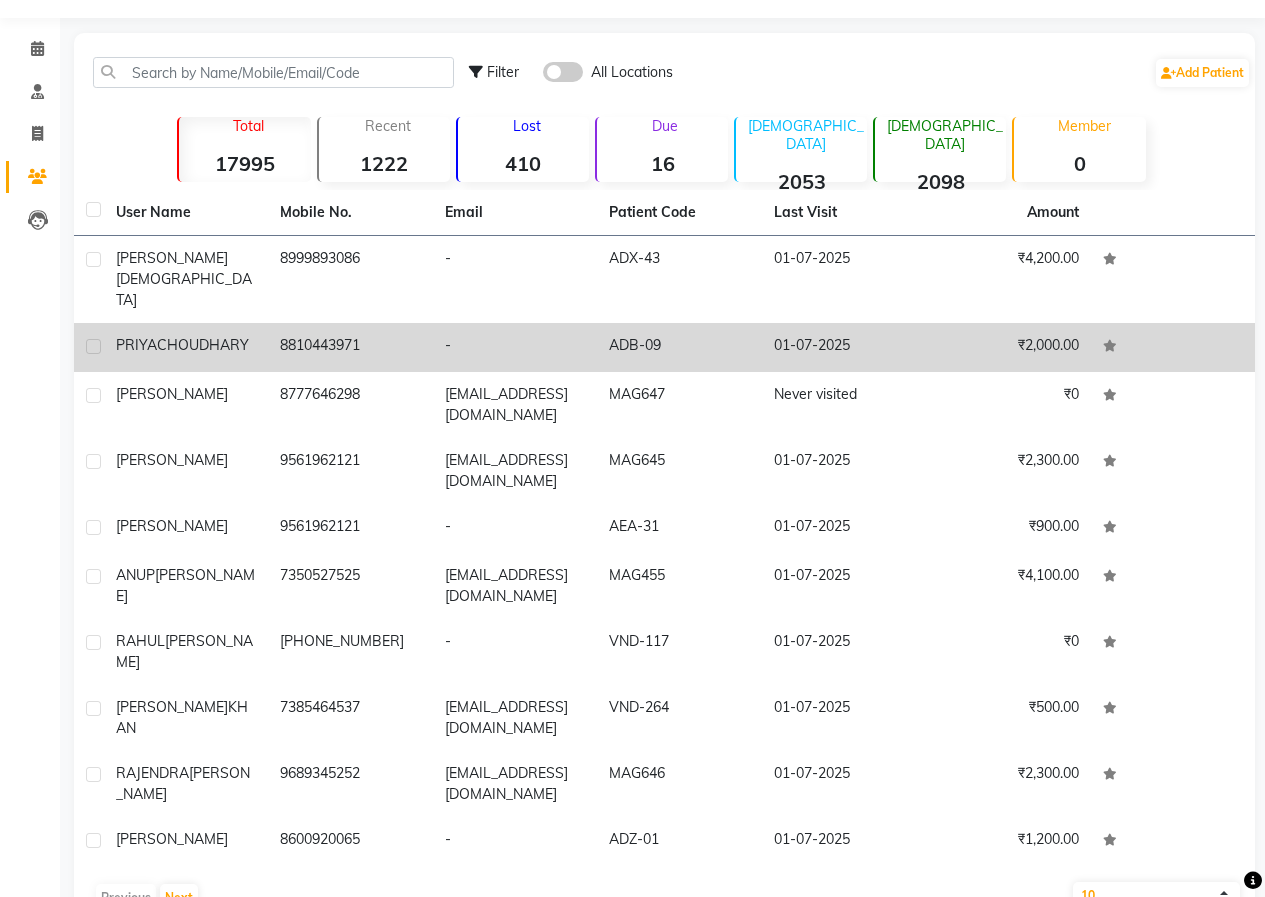 click on "8777646298" 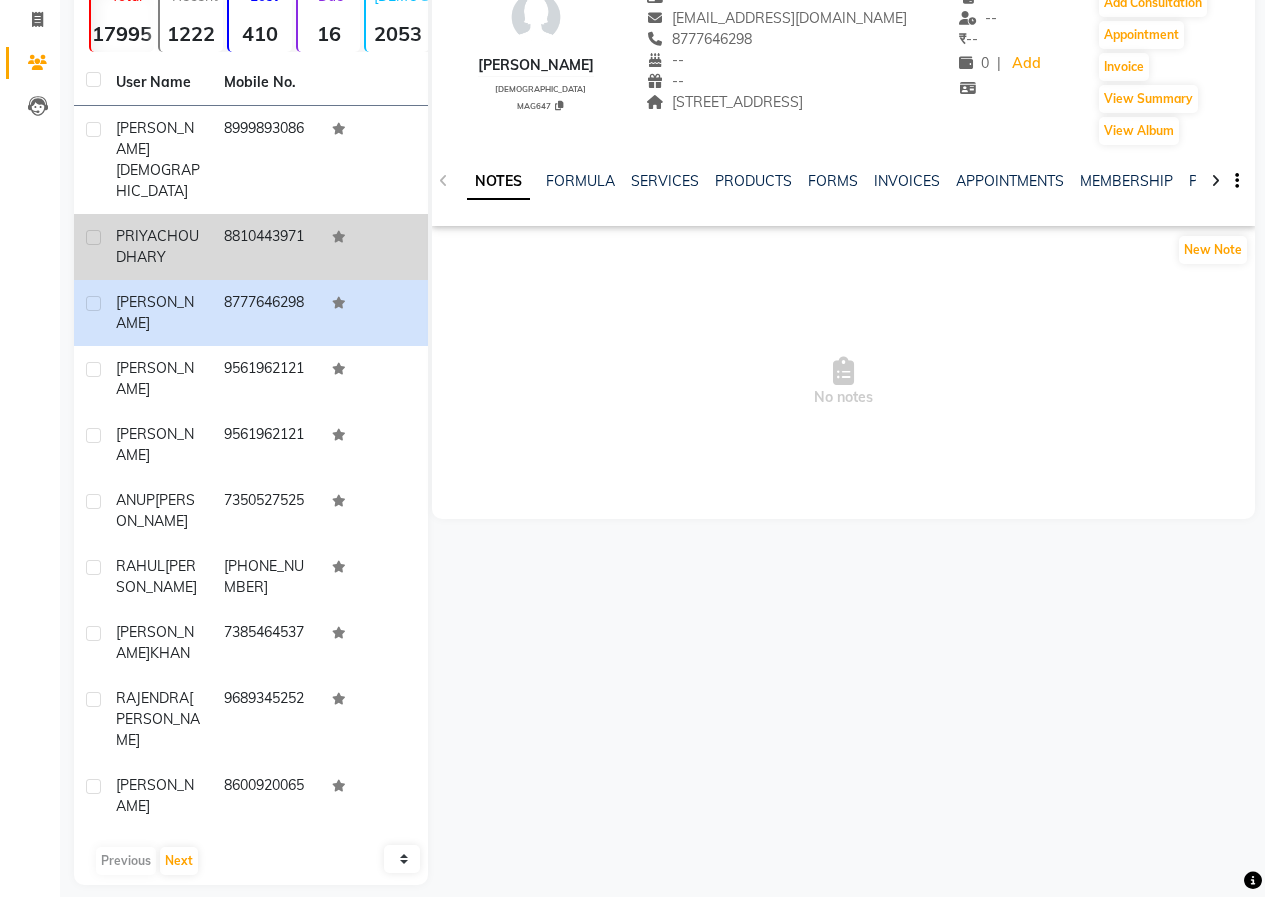 scroll, scrollTop: 0, scrollLeft: 0, axis: both 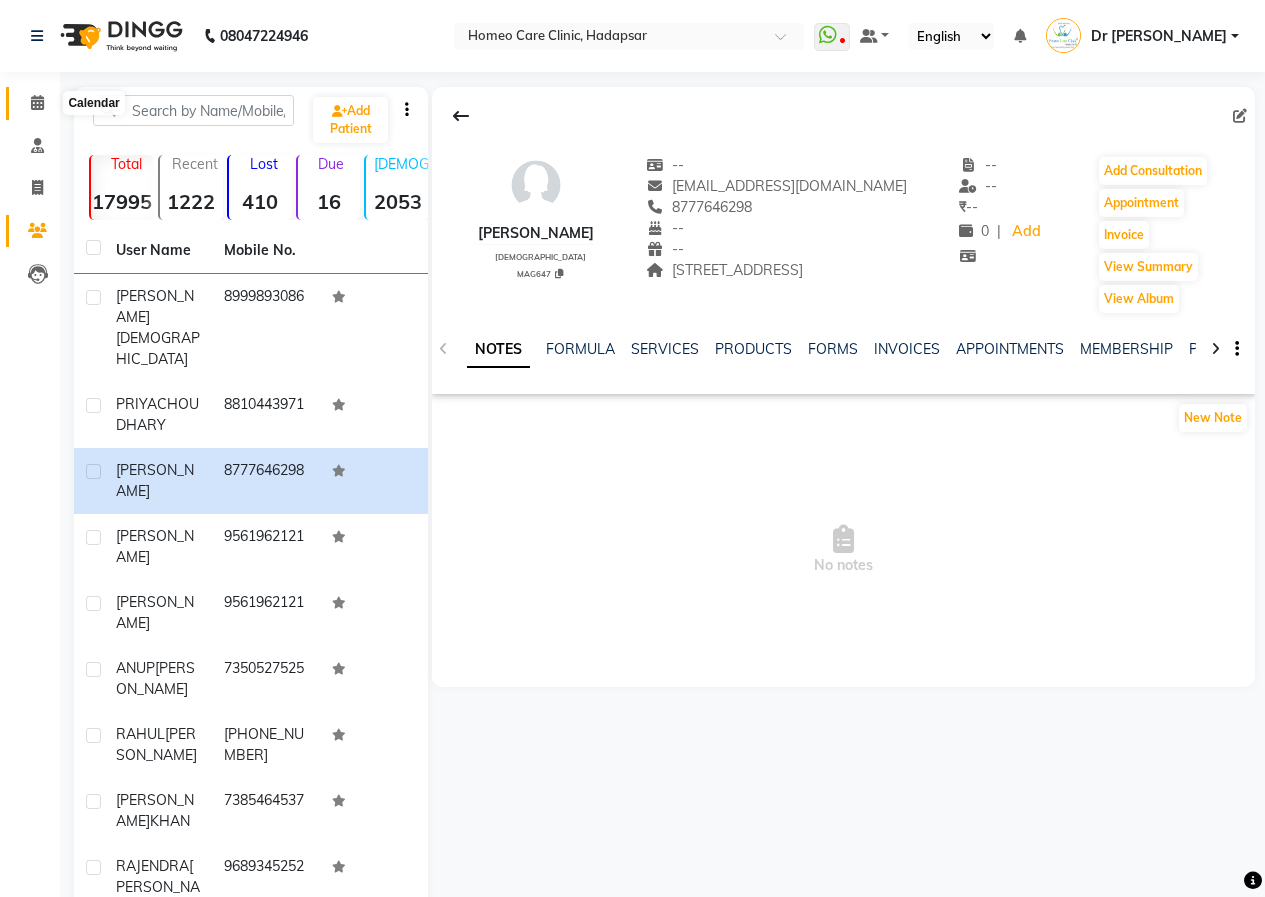 click 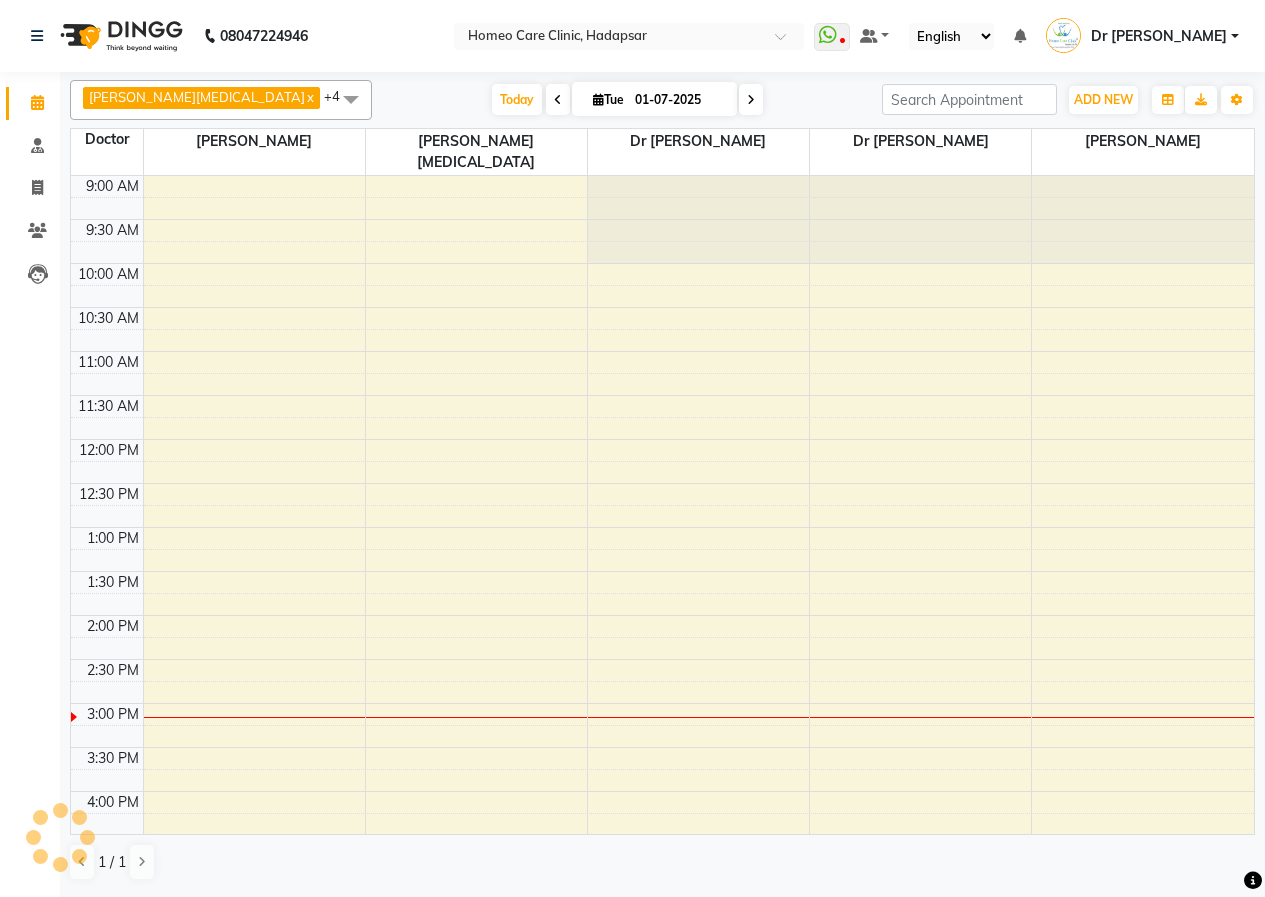 scroll, scrollTop: 0, scrollLeft: 0, axis: both 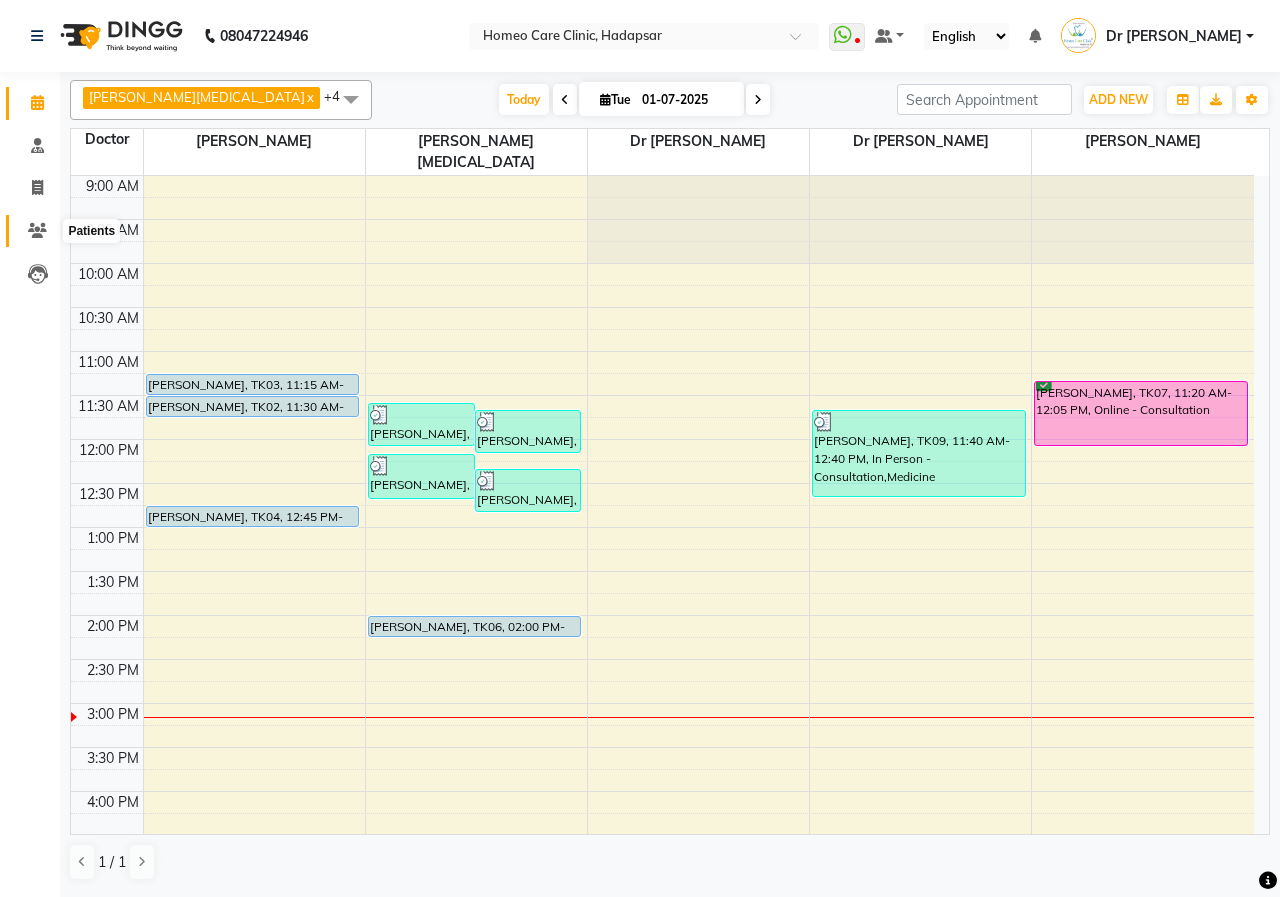click 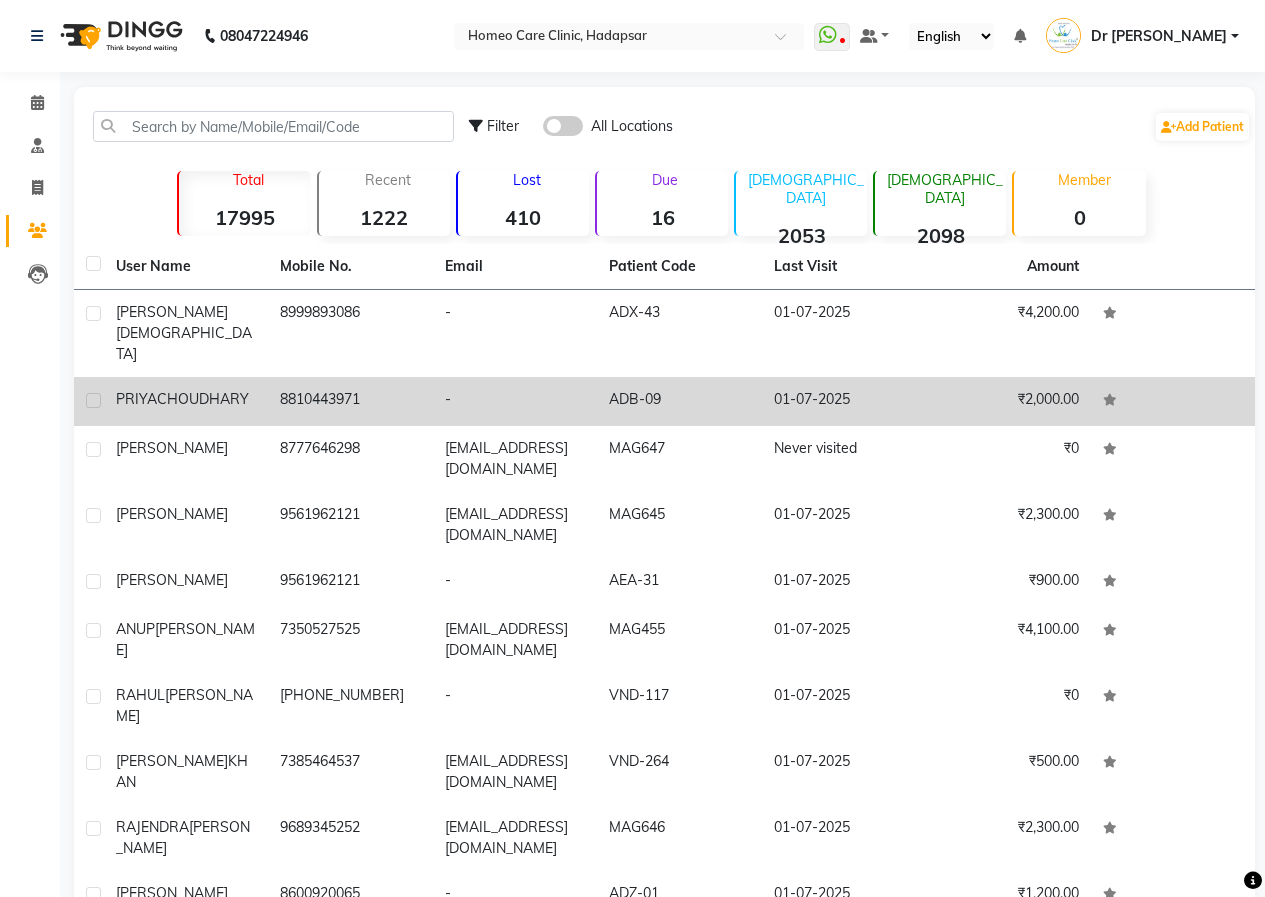 click on "[PERSON_NAME]" 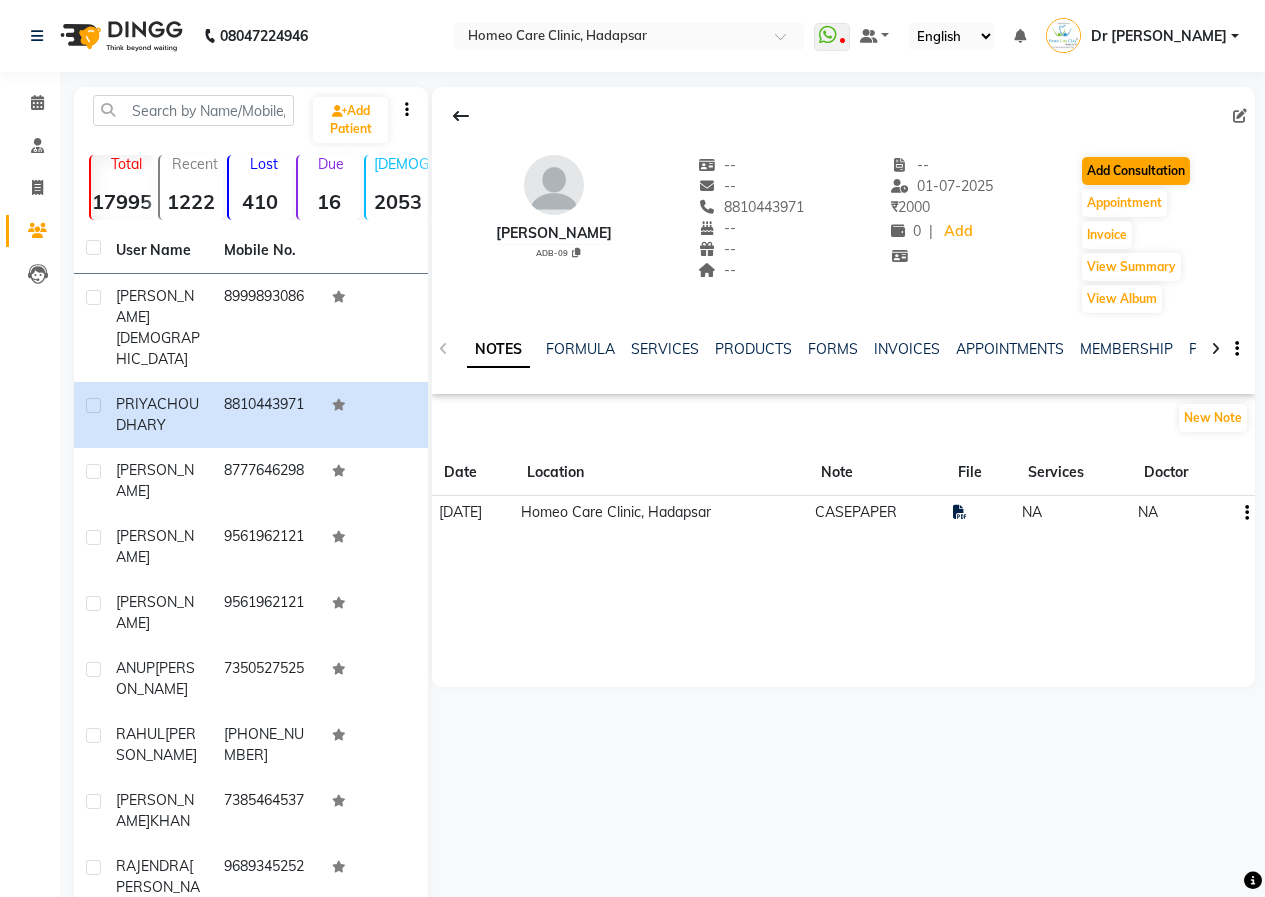drag, startPoint x: 1154, startPoint y: 154, endPoint x: 1146, endPoint y: 161, distance: 10.630146 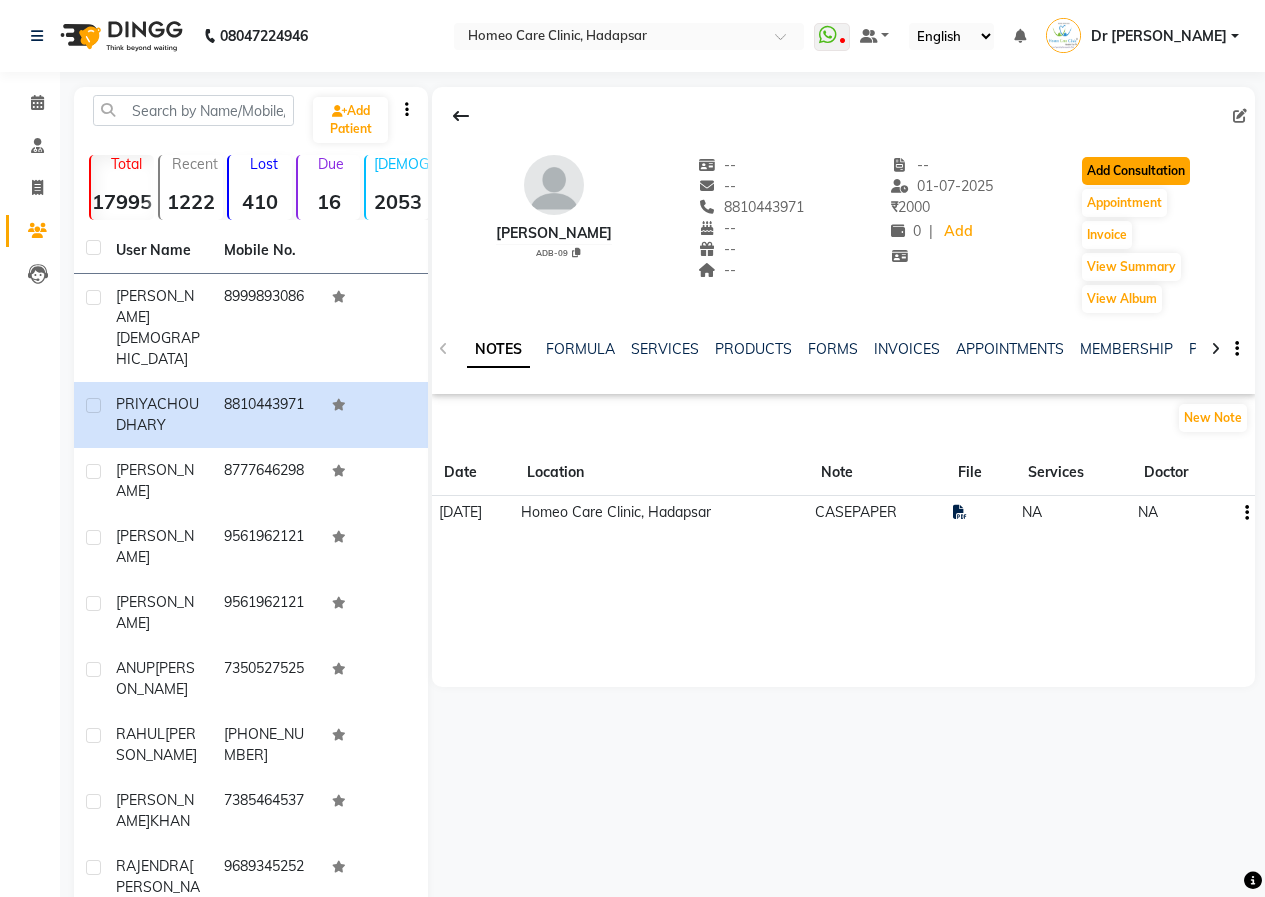click on "Add Consultation" 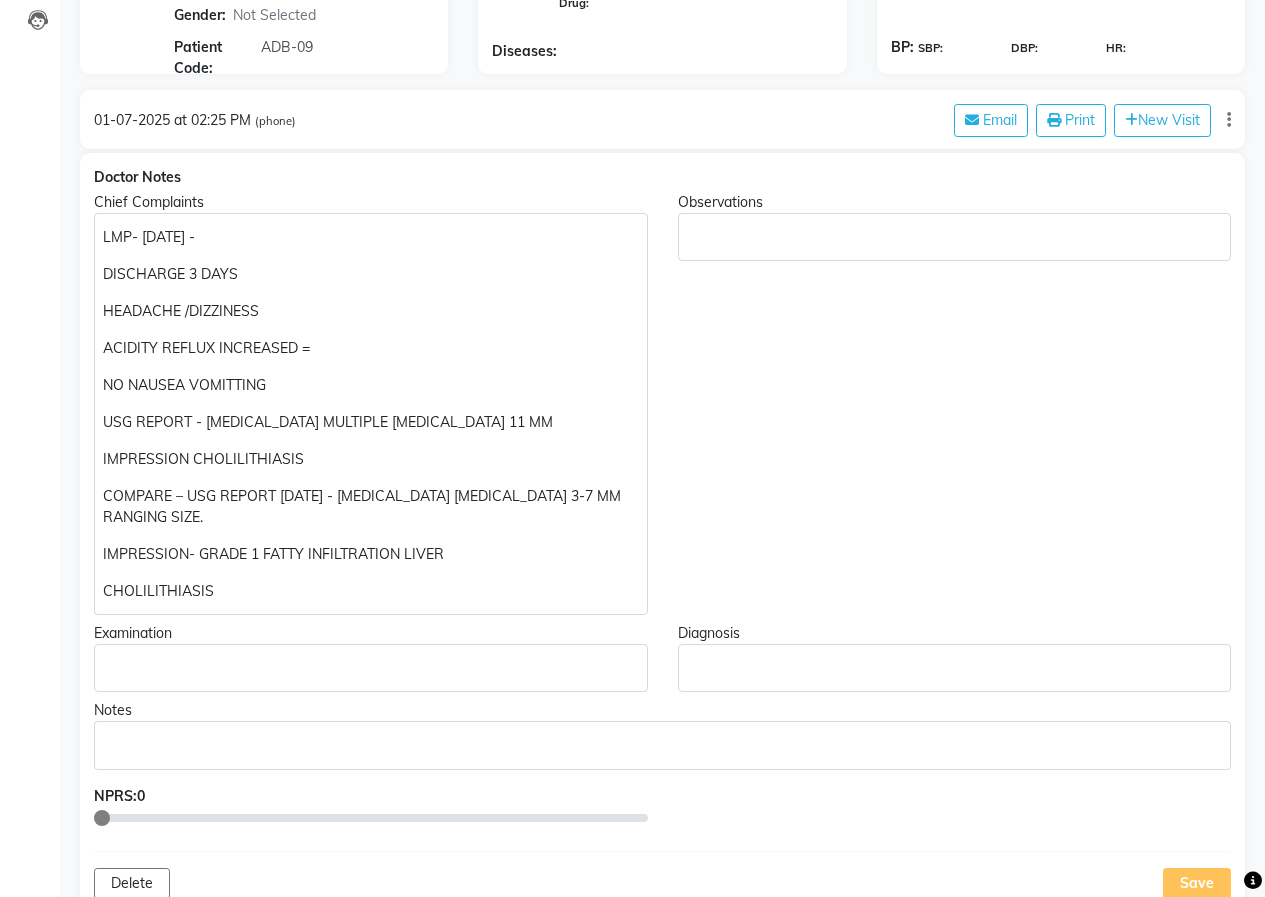 scroll, scrollTop: 100, scrollLeft: 0, axis: vertical 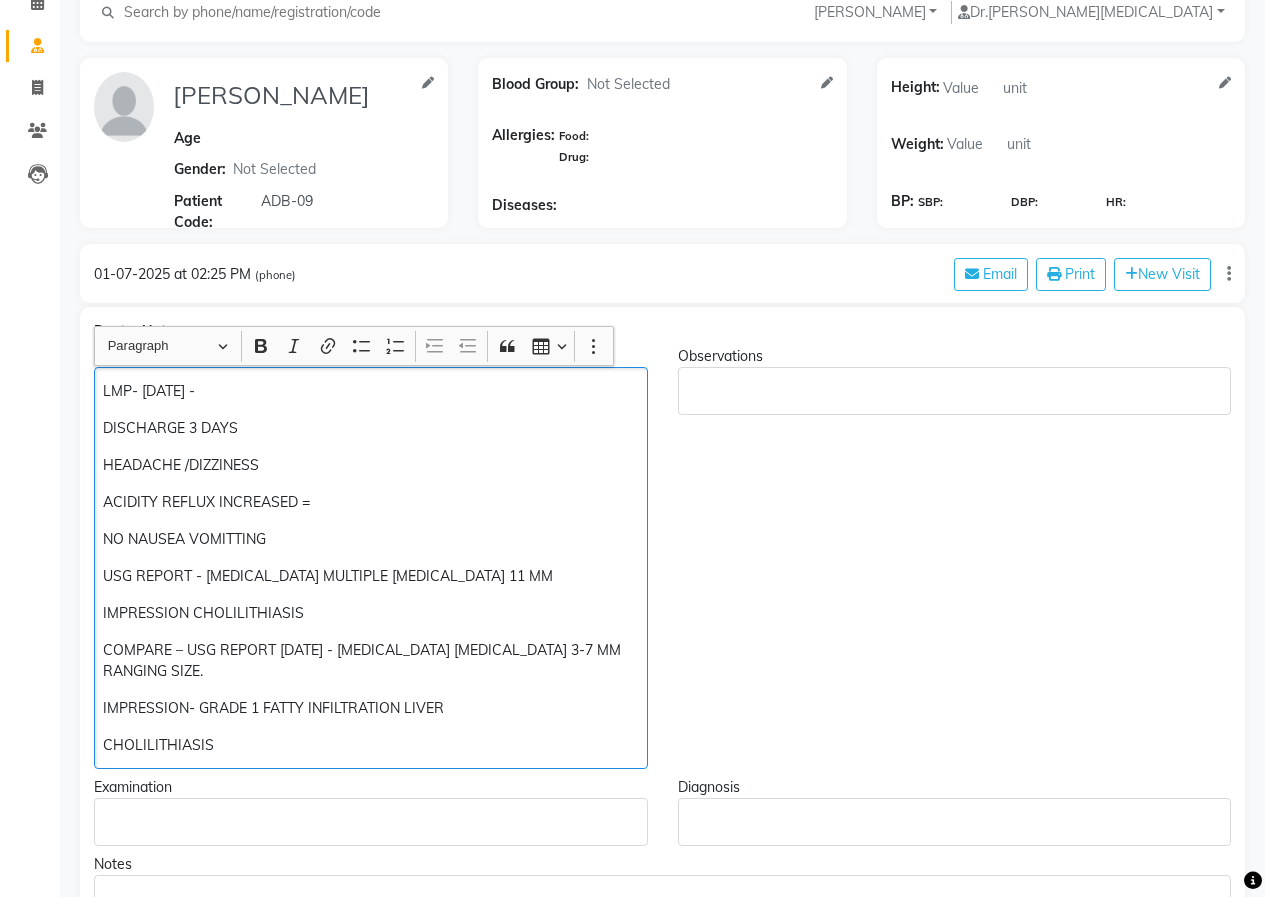 click on "LMP- [DATE] -" 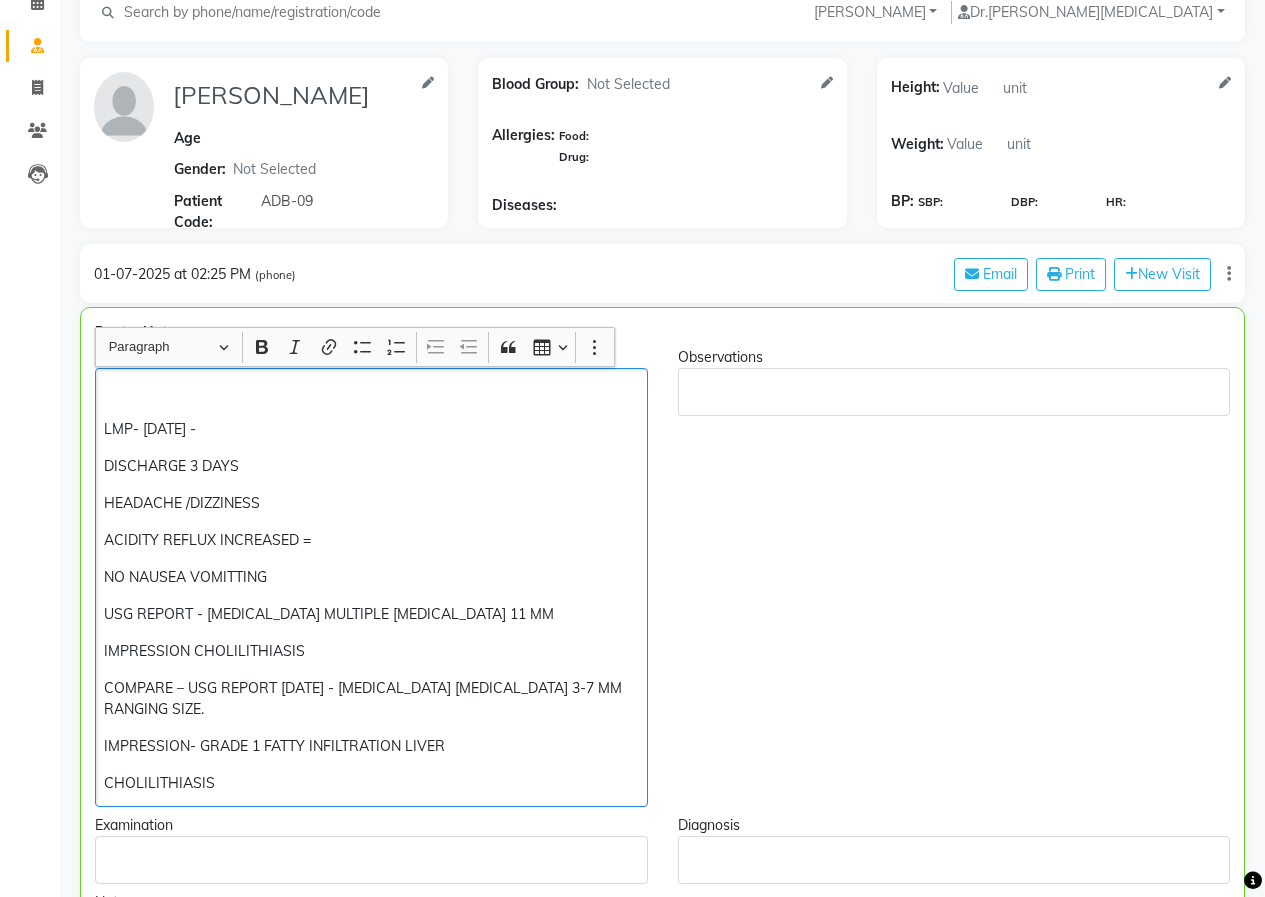 scroll, scrollTop: 101, scrollLeft: 0, axis: vertical 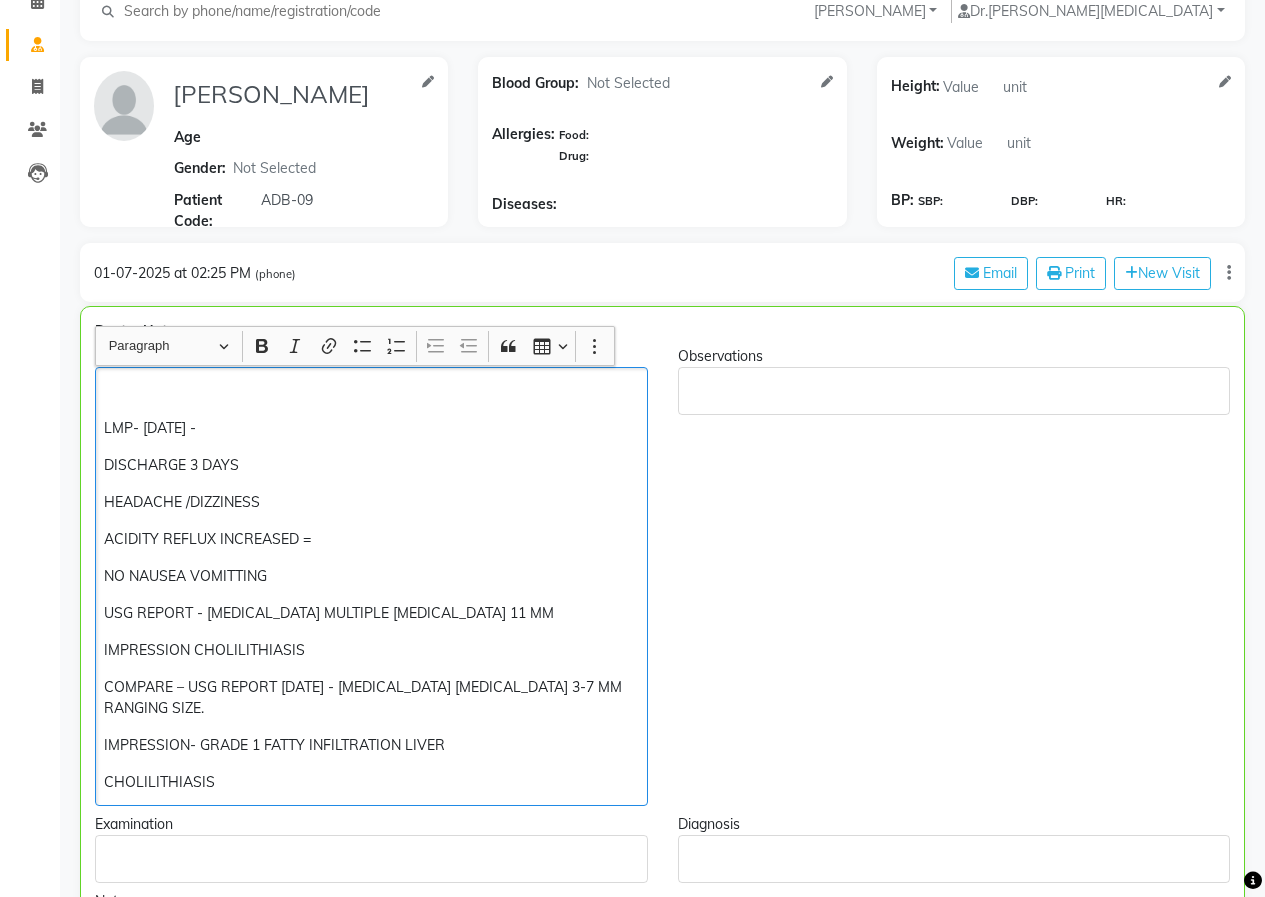 click on "LMP- 21/6/2025 - DISCHARGE 3 DAYS HEADACHE /DIZZINESS  ACIDITY REFLUX INCREASED = NO NAUSEA VOMITTING USG REPORT - GALL BLADDER MULTIPLE CALCULI 11 MM IMPRESSION CHOLILITHIASIS  COMPARE – USG REPORT 21/7/24 - GALL BLADDER CALCULI 3-7 MM RANGING SIZE. IMPRESSION- GRADE 1 FATTY INFILTRATION LIVER  CHOLILITHIASIS" 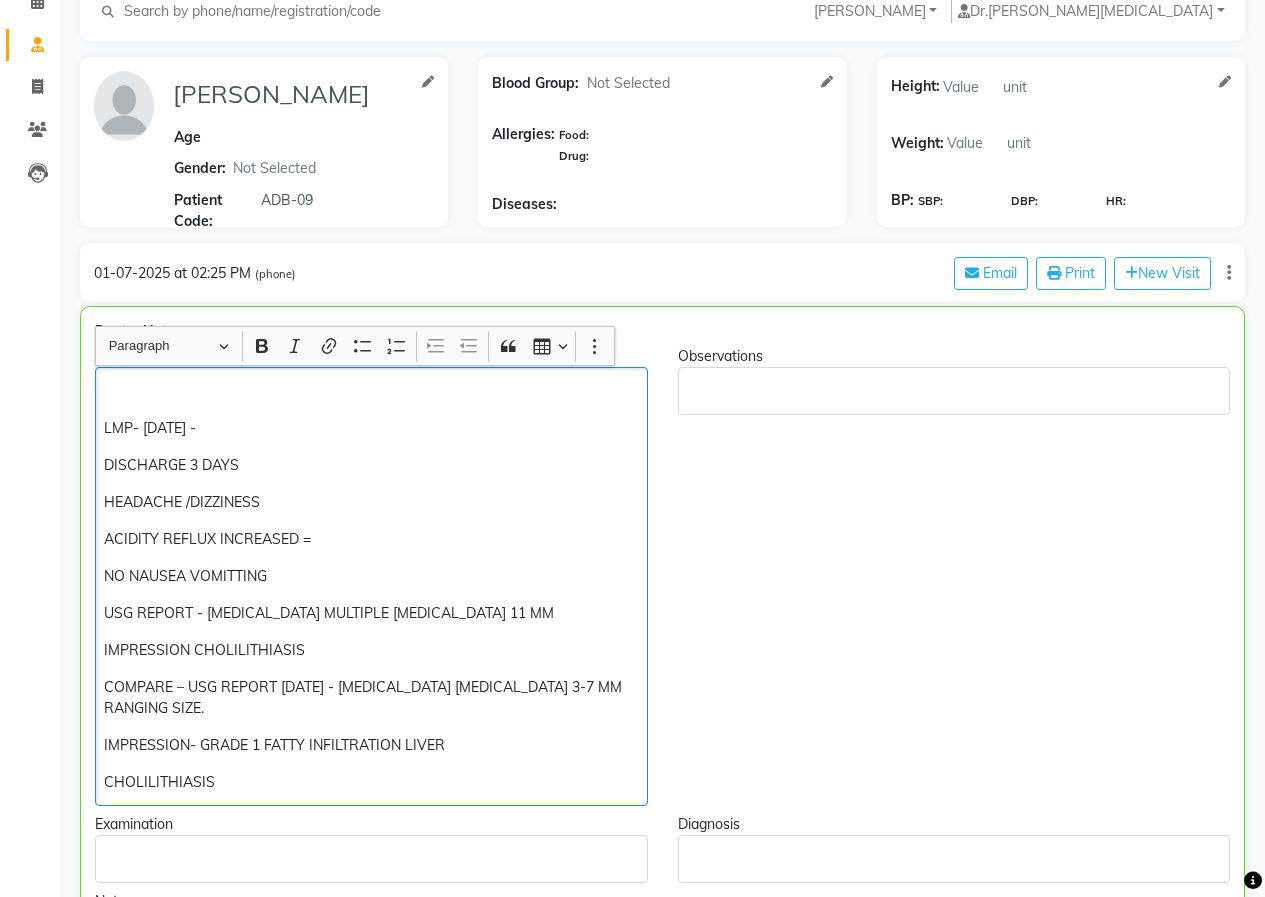 type 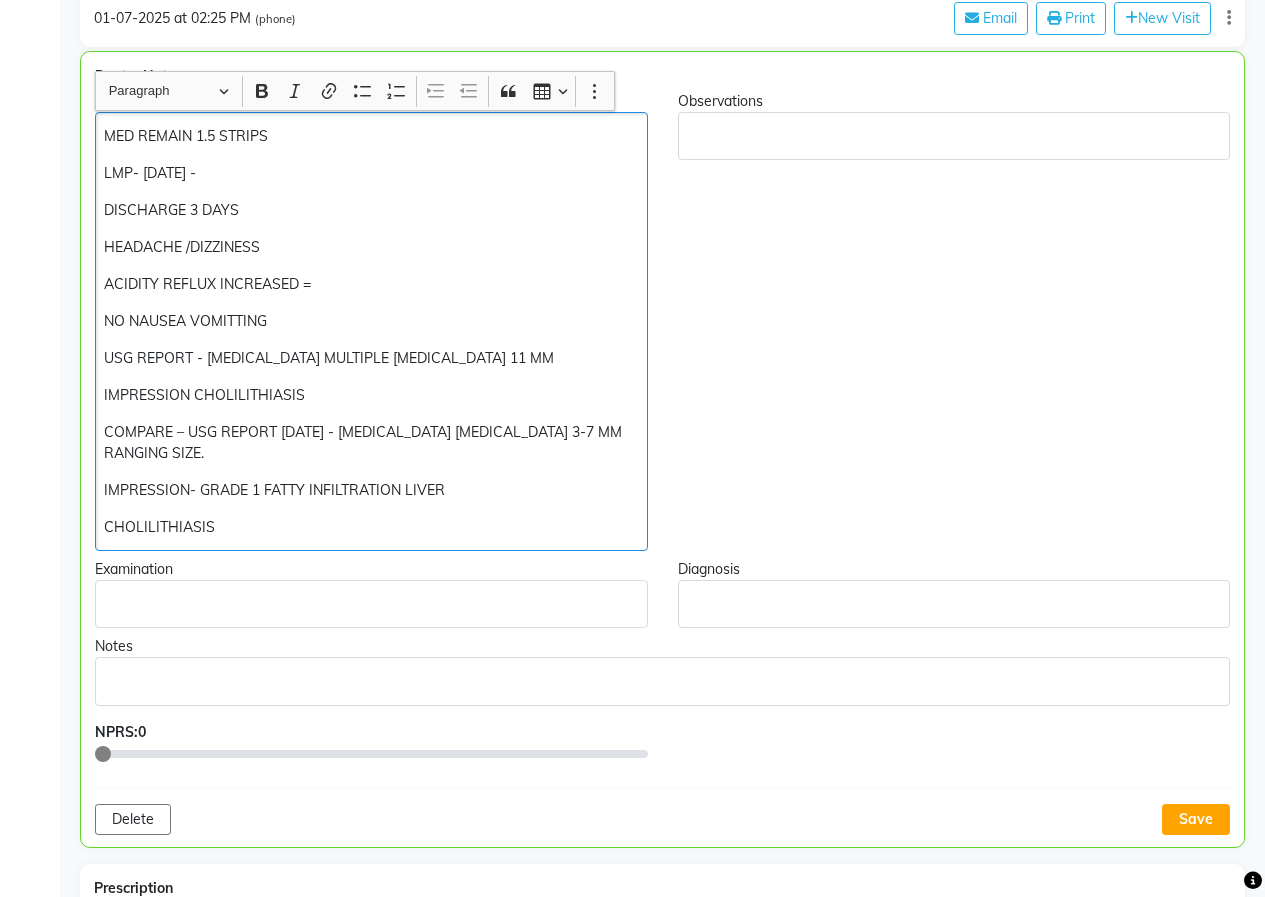 scroll, scrollTop: 401, scrollLeft: 0, axis: vertical 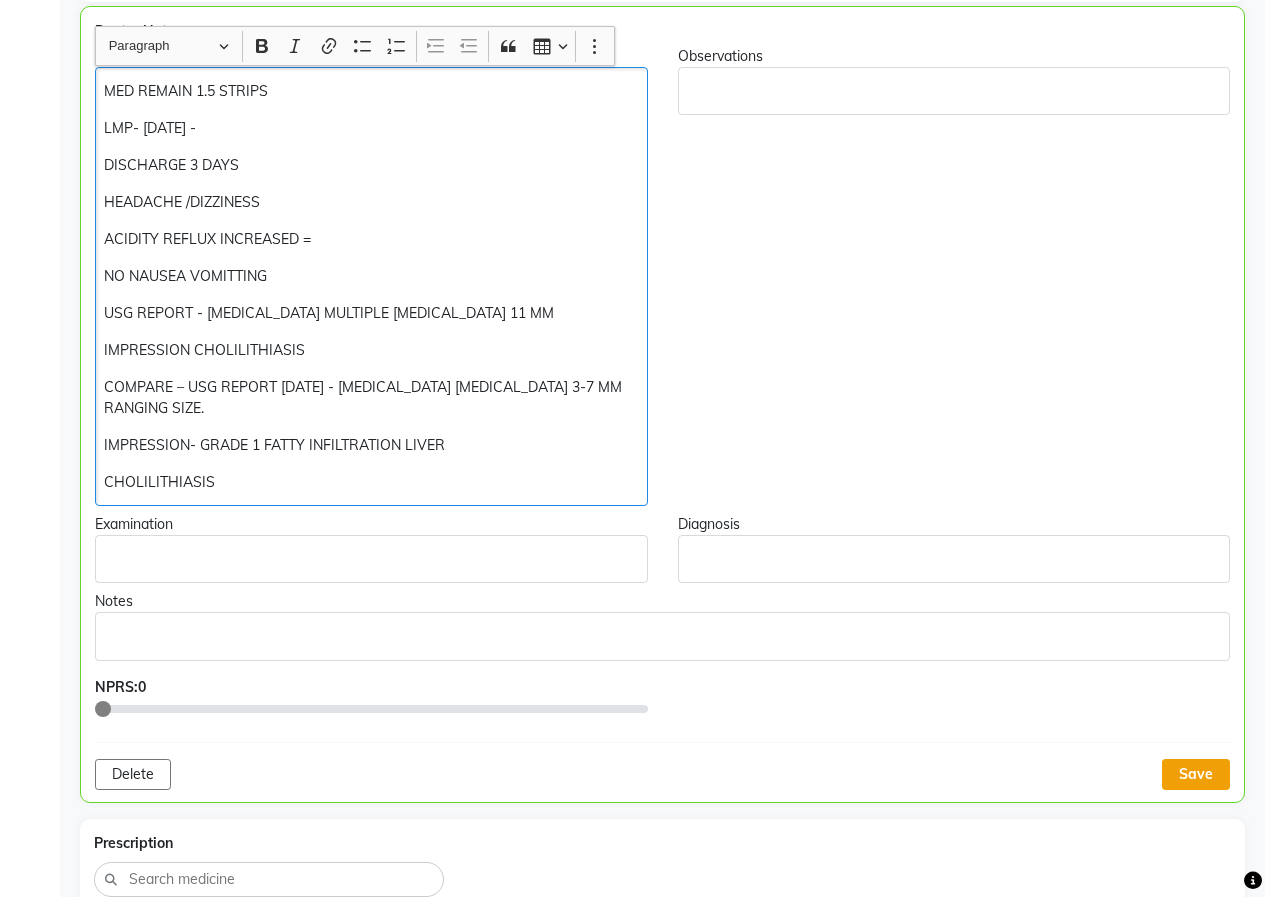 click on "Save" 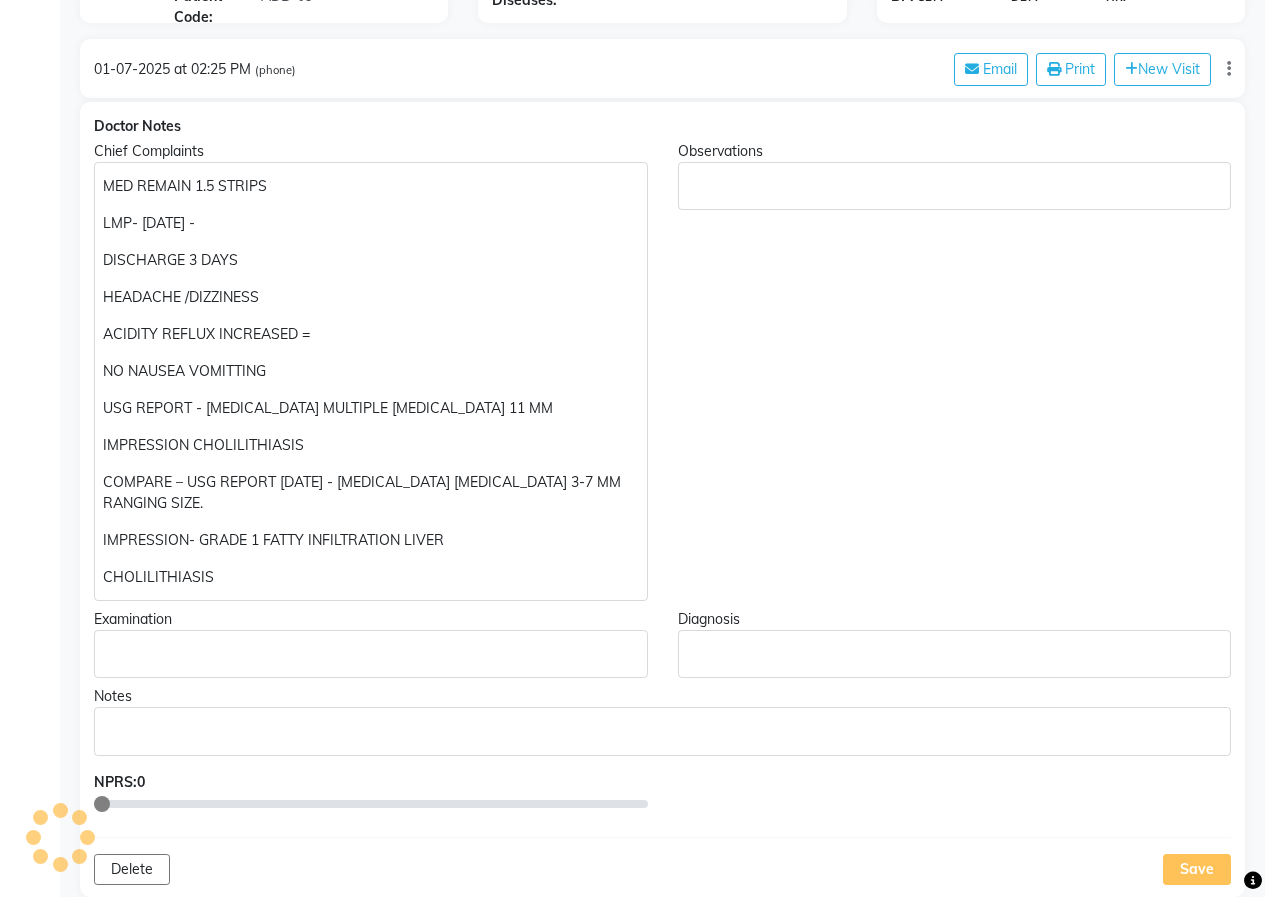 scroll, scrollTop: 201, scrollLeft: 0, axis: vertical 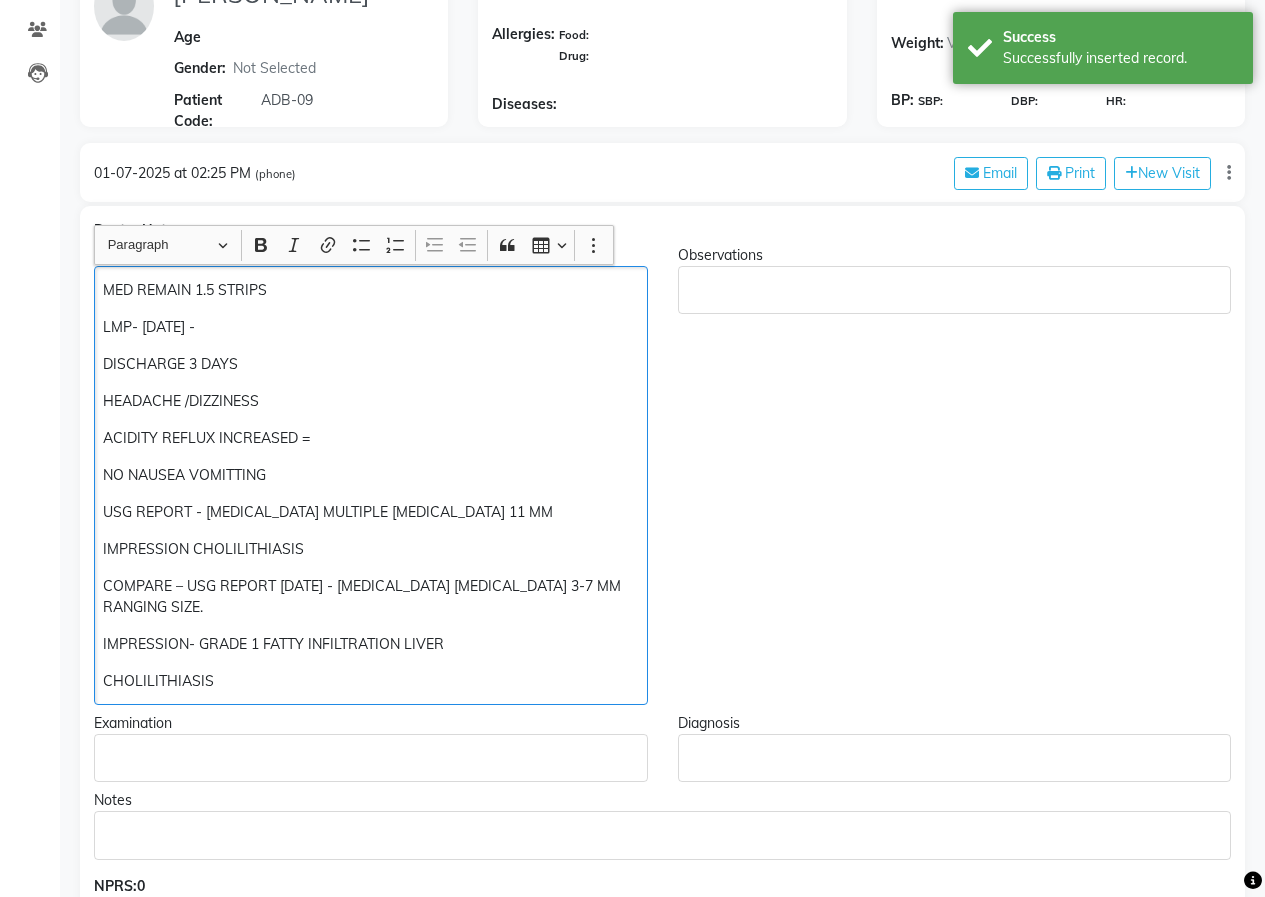 click on "MED REMAIN 1.5 STRIPS  LMP- 21/6/2025 - DISCHARGE 3 DAYS HEADACHE /DIZZINESS  ACIDITY REFLUX INCREASED = NO NAUSEA VOMITTING USG REPORT - GALL BLADDER MULTIPLE CALCULI 11 MM IMPRESSION CHOLILITHIASIS  COMPARE – USG REPORT 21/7/24 - GALL BLADDER CALCULI 3-7 MM RANGING SIZE. IMPRESSION- GRADE 1 FATTY INFILTRATION LIVER  CHOLILITHIASIS" 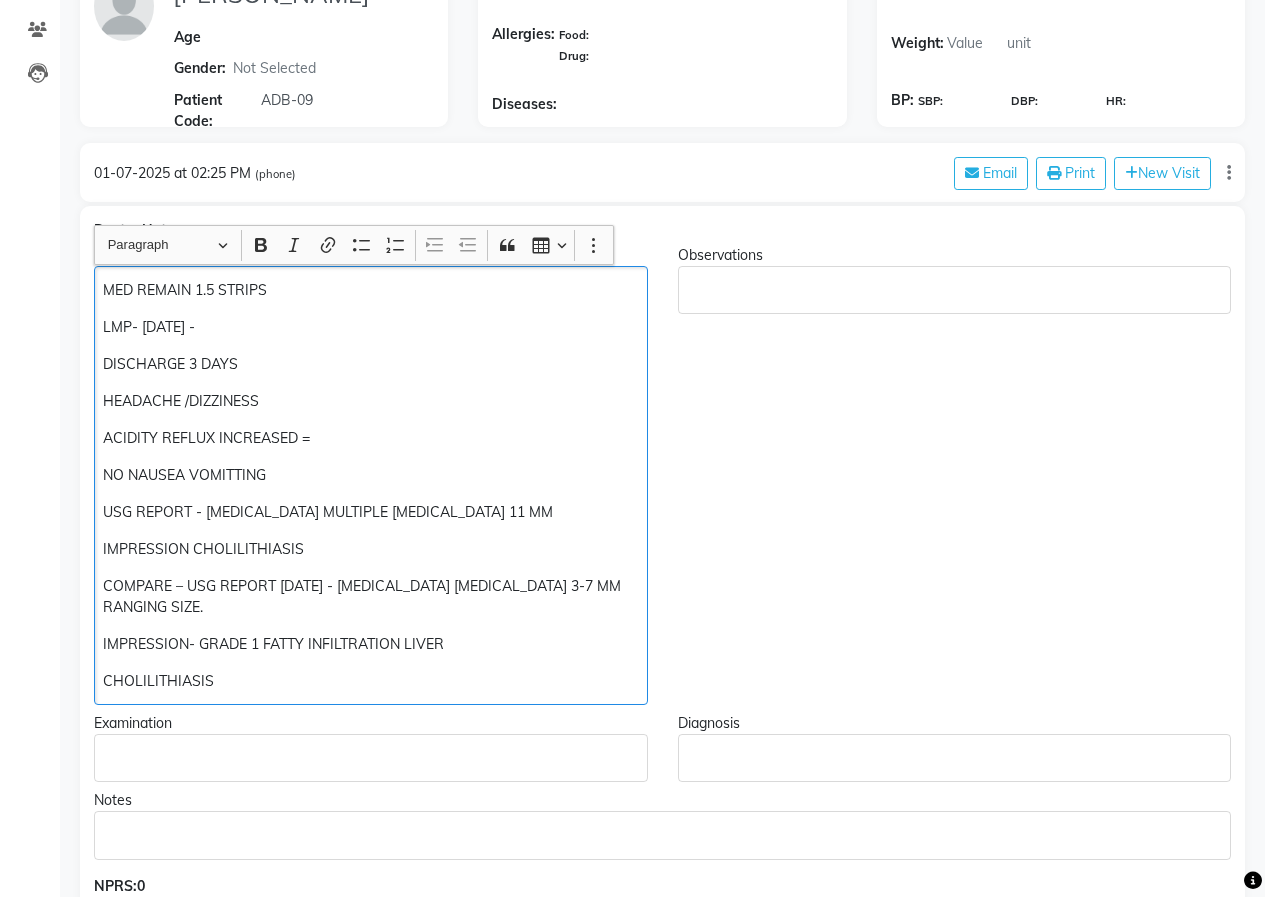 click on "USG REPORT - GALL BLADDER MULTIPLE CALCULI 11 MM" 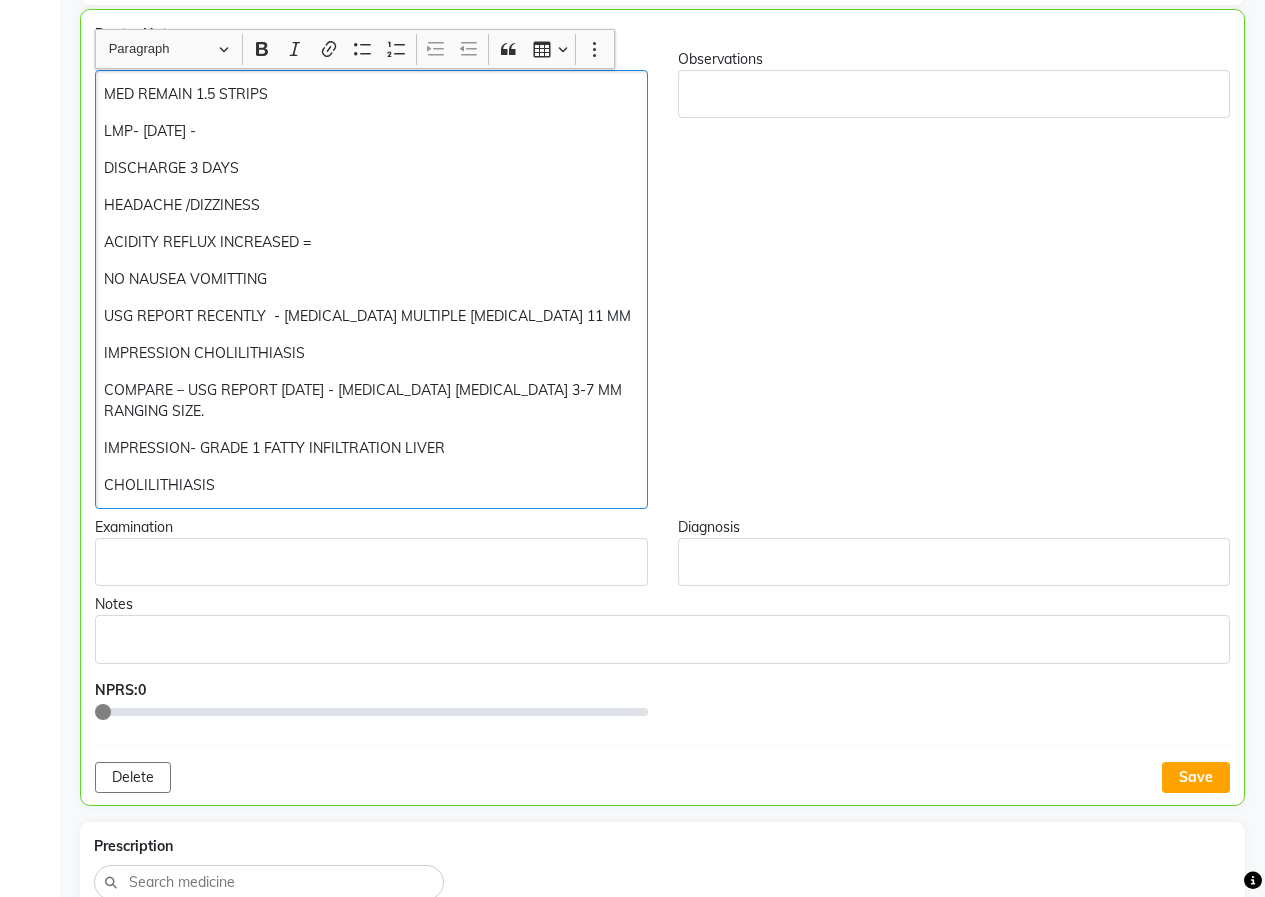 scroll, scrollTop: 402, scrollLeft: 0, axis: vertical 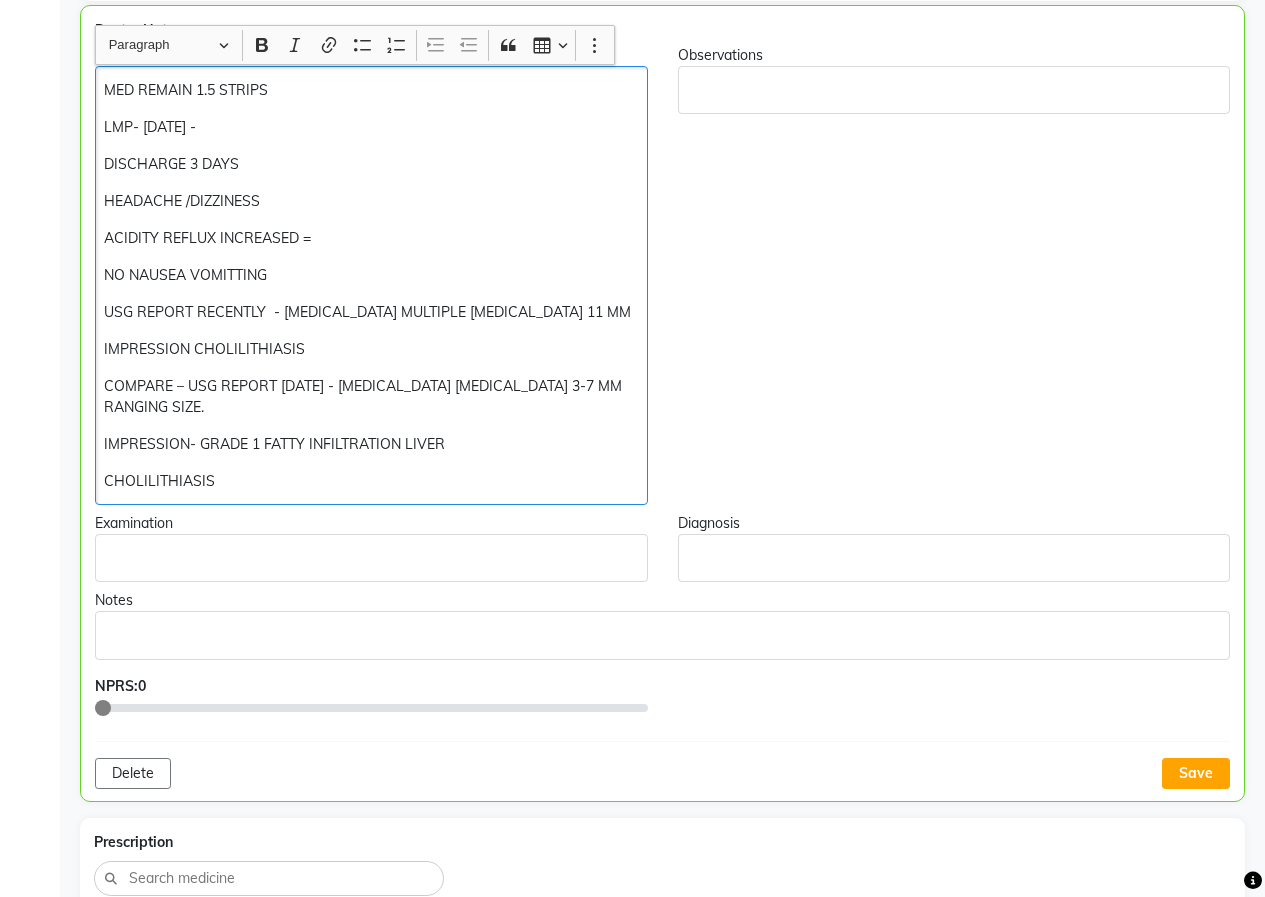 click on "COMPARE – USG REPORT 21/7/24 - GALL BLADDER CALCULI 3-7 MM RANGING SIZE." 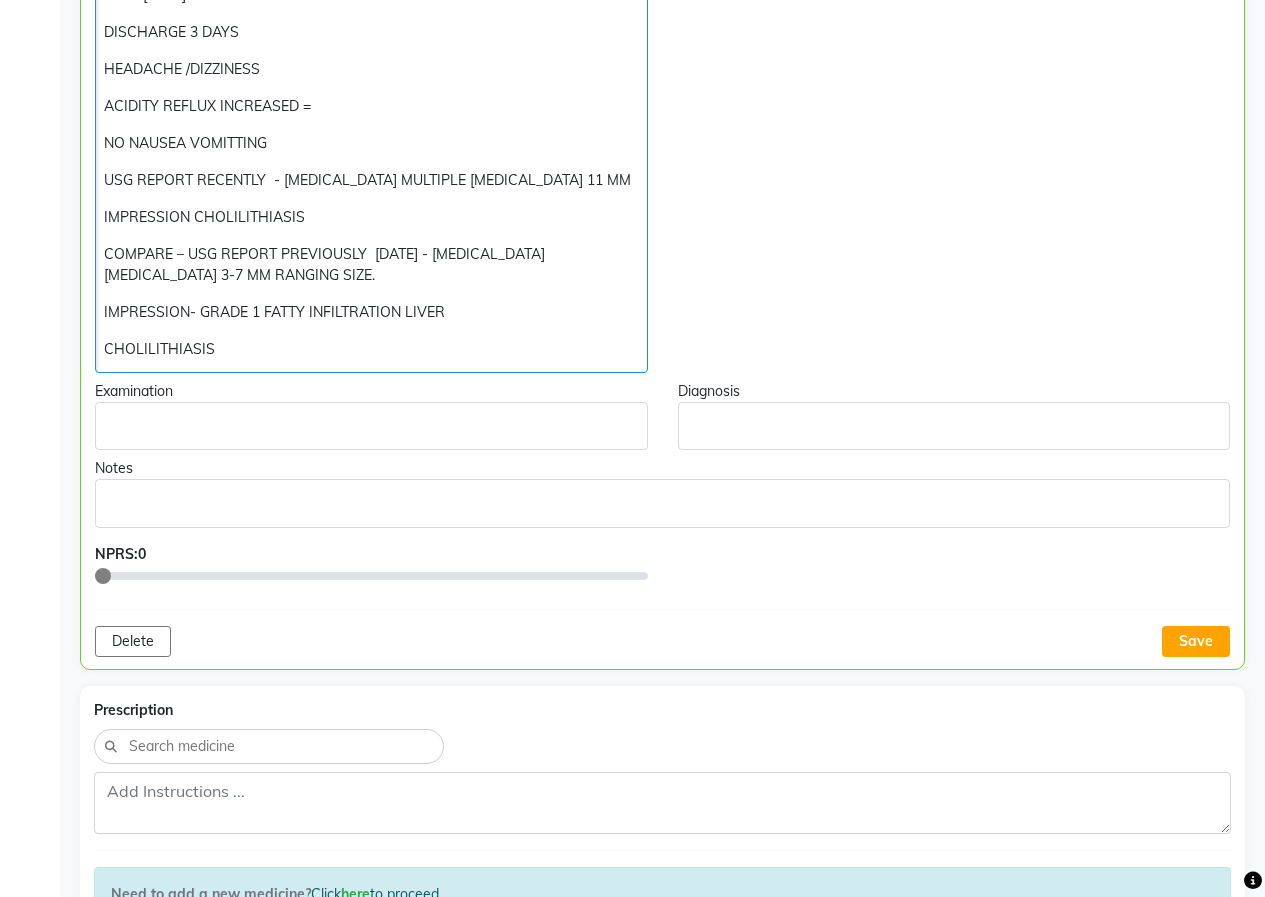 scroll, scrollTop: 702, scrollLeft: 0, axis: vertical 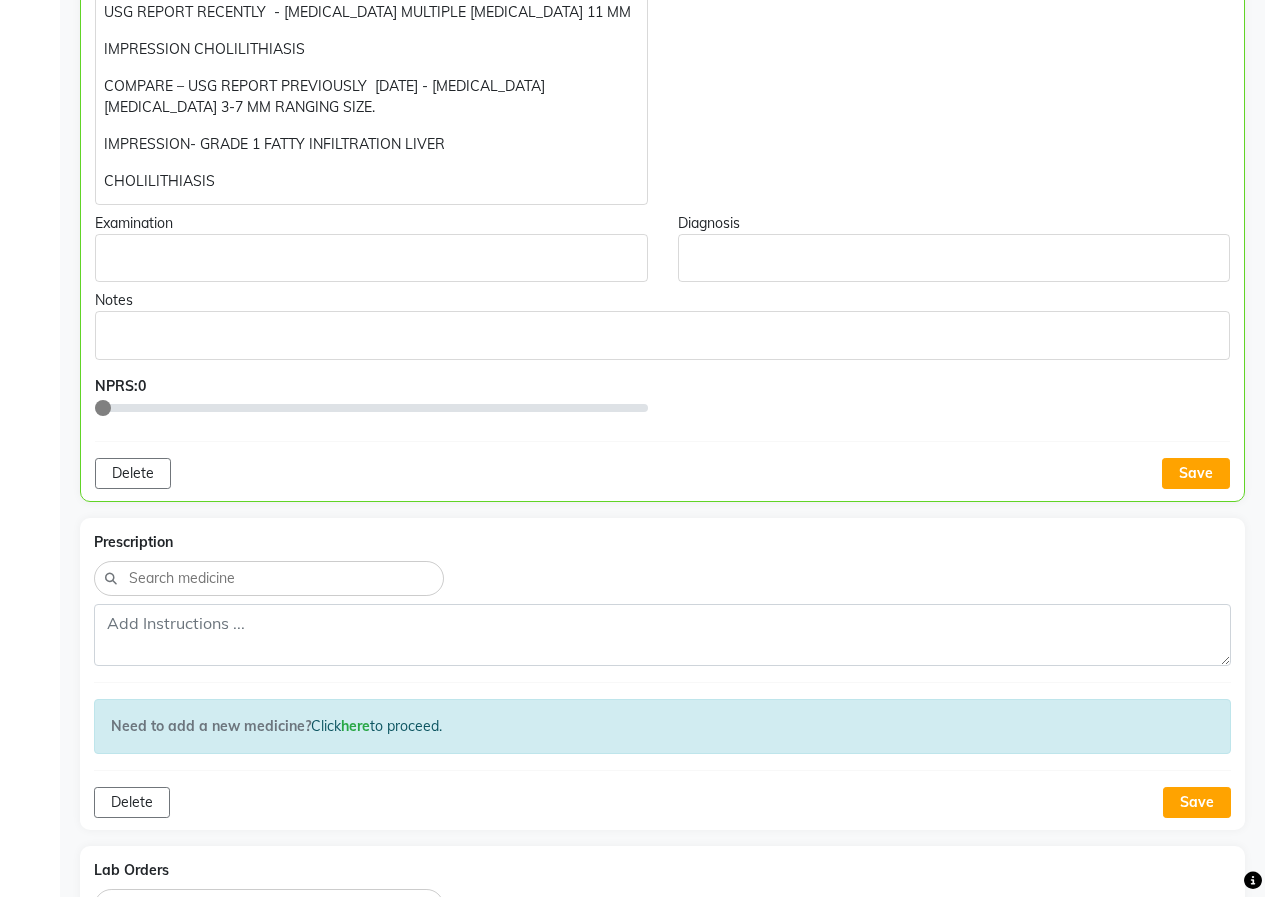 click on "Doctor Notes Chief Complaints MED REMAIN 1.5 STRIPS  LMP- 21/6/2025 - DISCHARGE 3 DAYS HEADACHE /DIZZINESS  ACIDITY REFLUX INCREASED = NO NAUSEA VOMITTING USG REPORT RECENTLY  - GALL BLADDER MULTIPLE CALCULI 11 MM IMPRESSION CHOLILITHIASIS  COMPARE – USG REPORT PREVIOUSLY  21/7/24 - GALL BLADDER CALCULI 3-7 MM RANGING SIZE. IMPRESSION- GRADE 1 FATTY INFILTRATION LIVER  CHOLILITHIASIS Observations Examination Diagnosis Notes NPRS:  0 Delete Save" 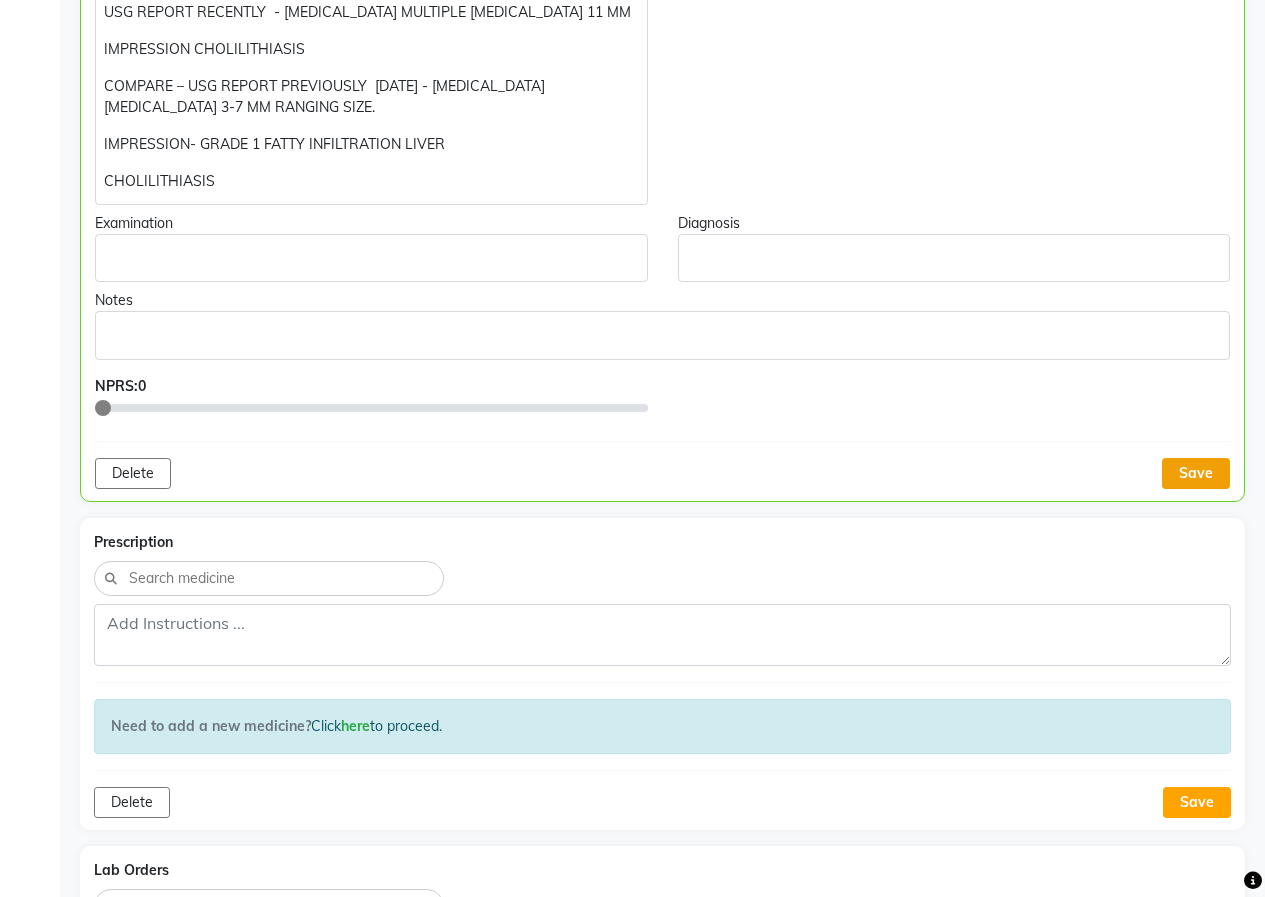 click on "Save" 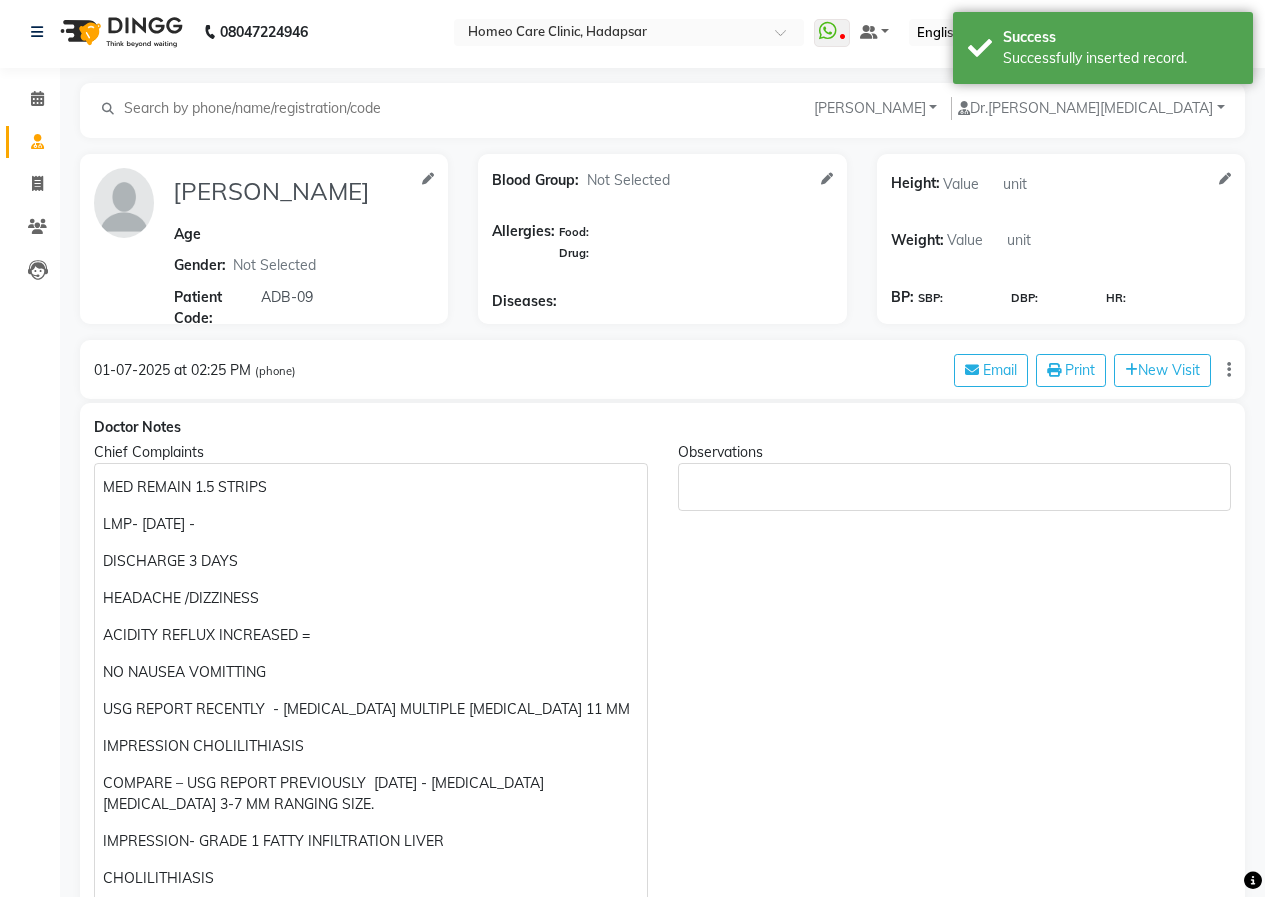 scroll, scrollTop: 0, scrollLeft: 0, axis: both 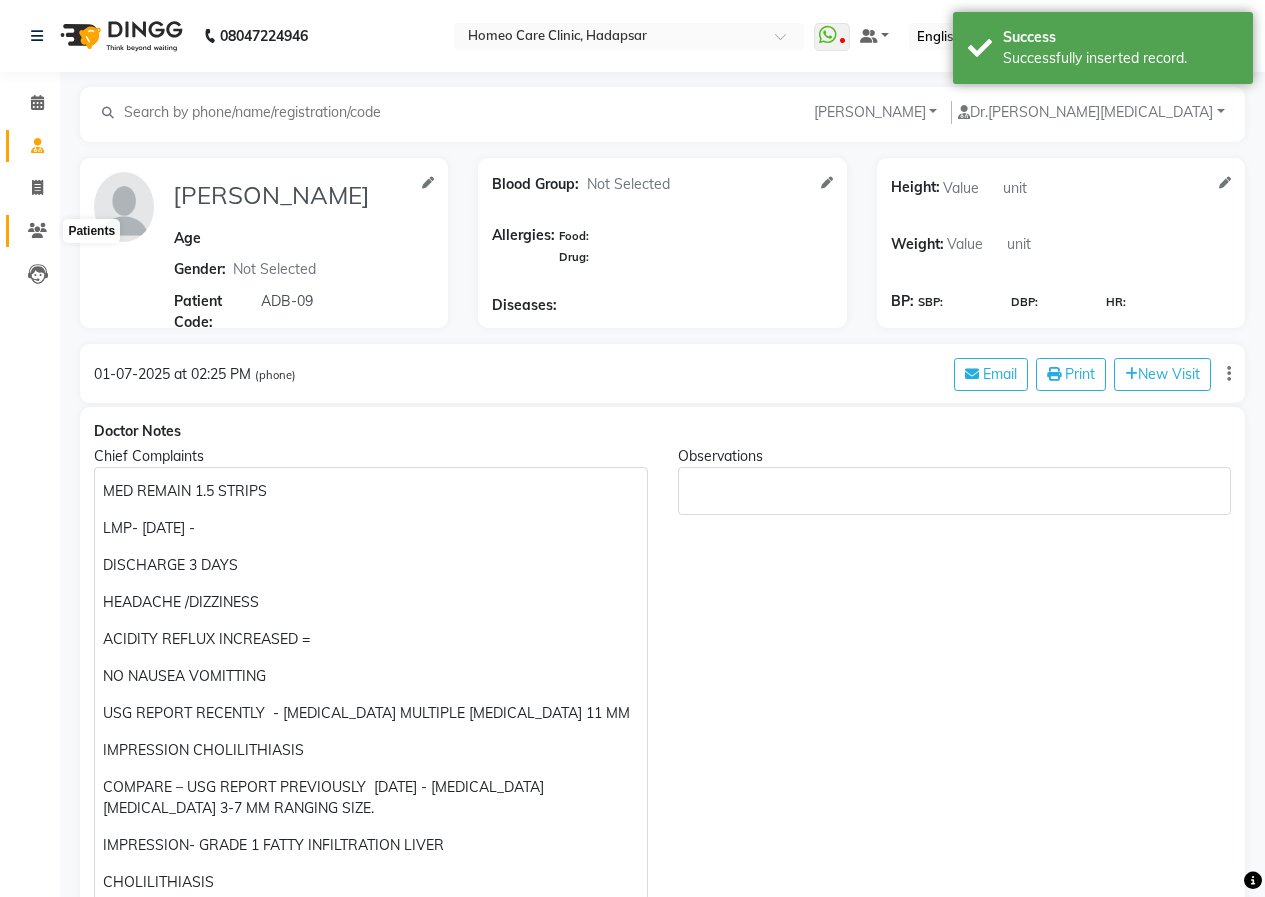 click 